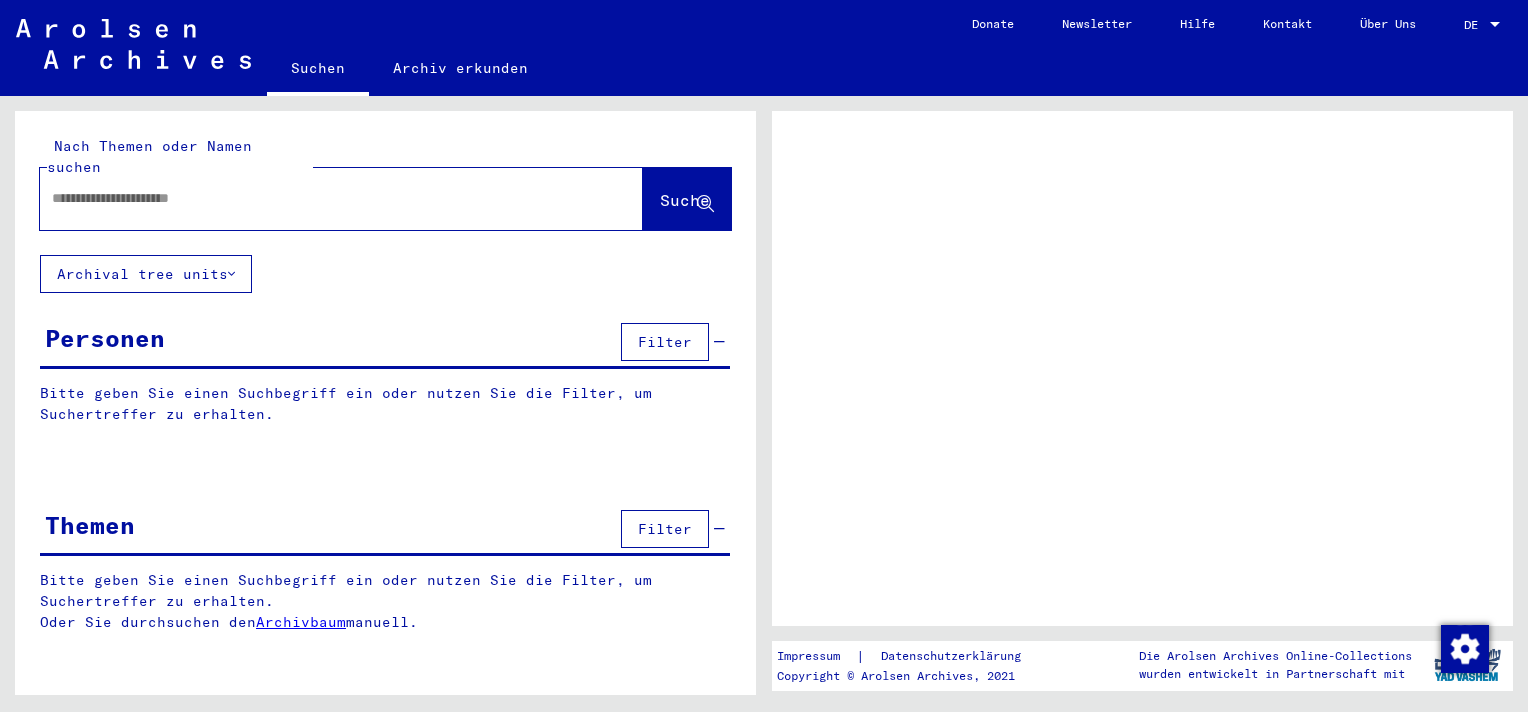 scroll, scrollTop: 0, scrollLeft: 0, axis: both 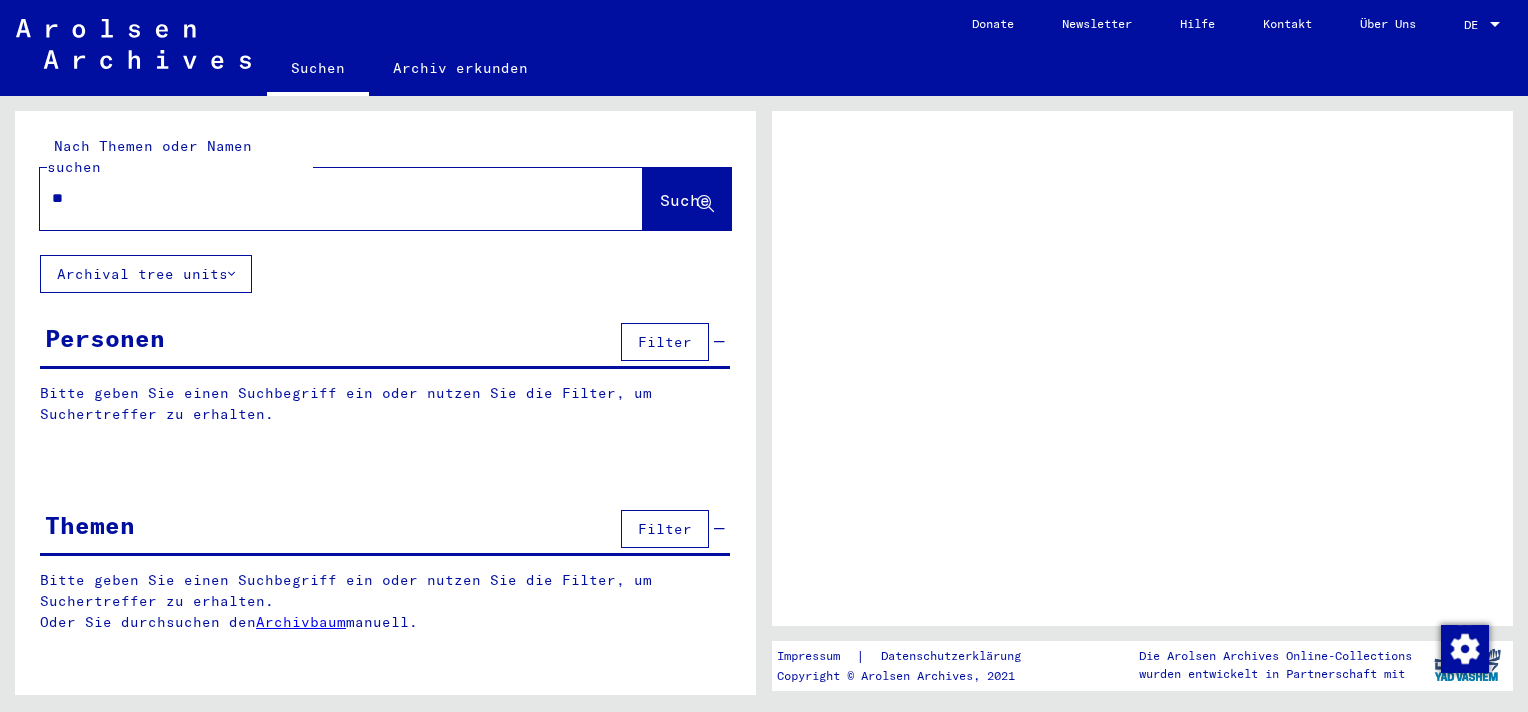 type on "***" 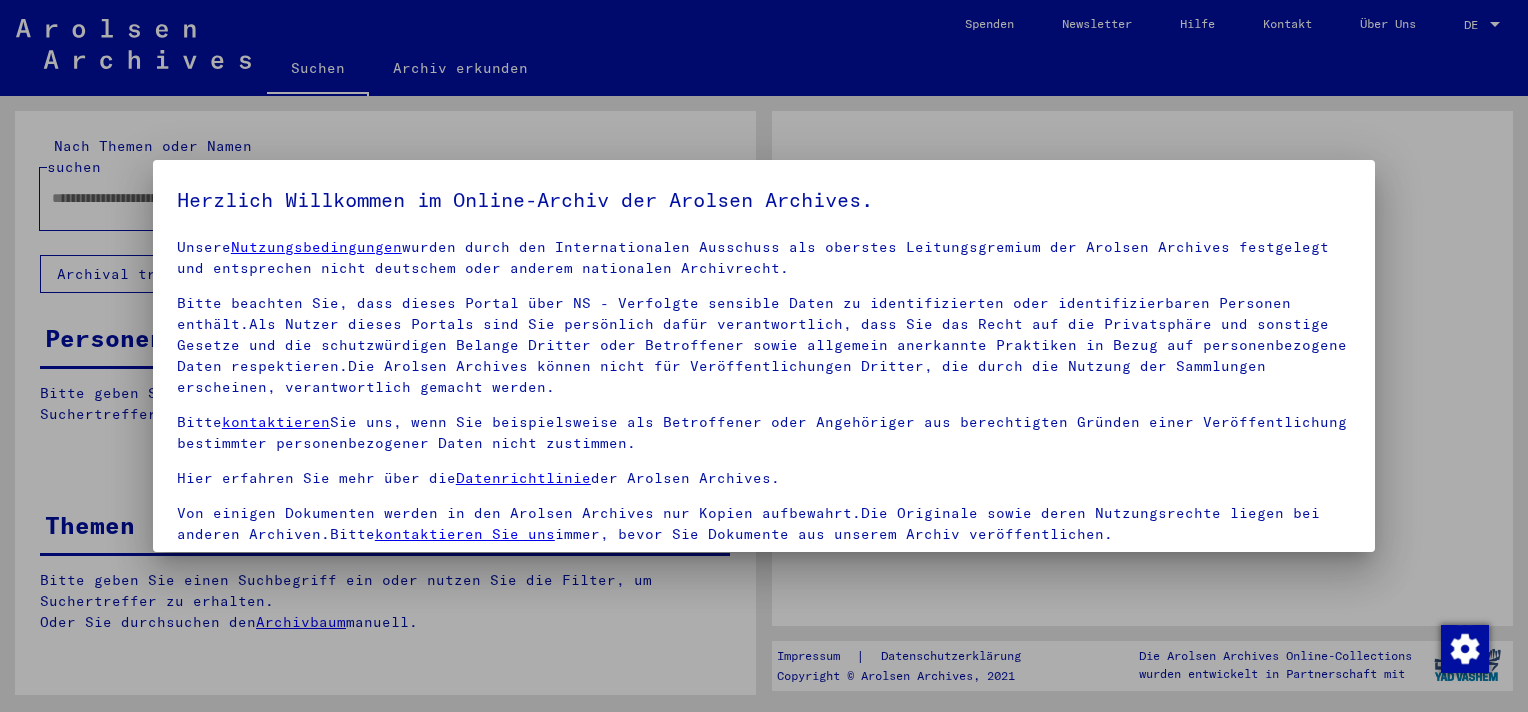 scroll, scrollTop: 16, scrollLeft: 0, axis: vertical 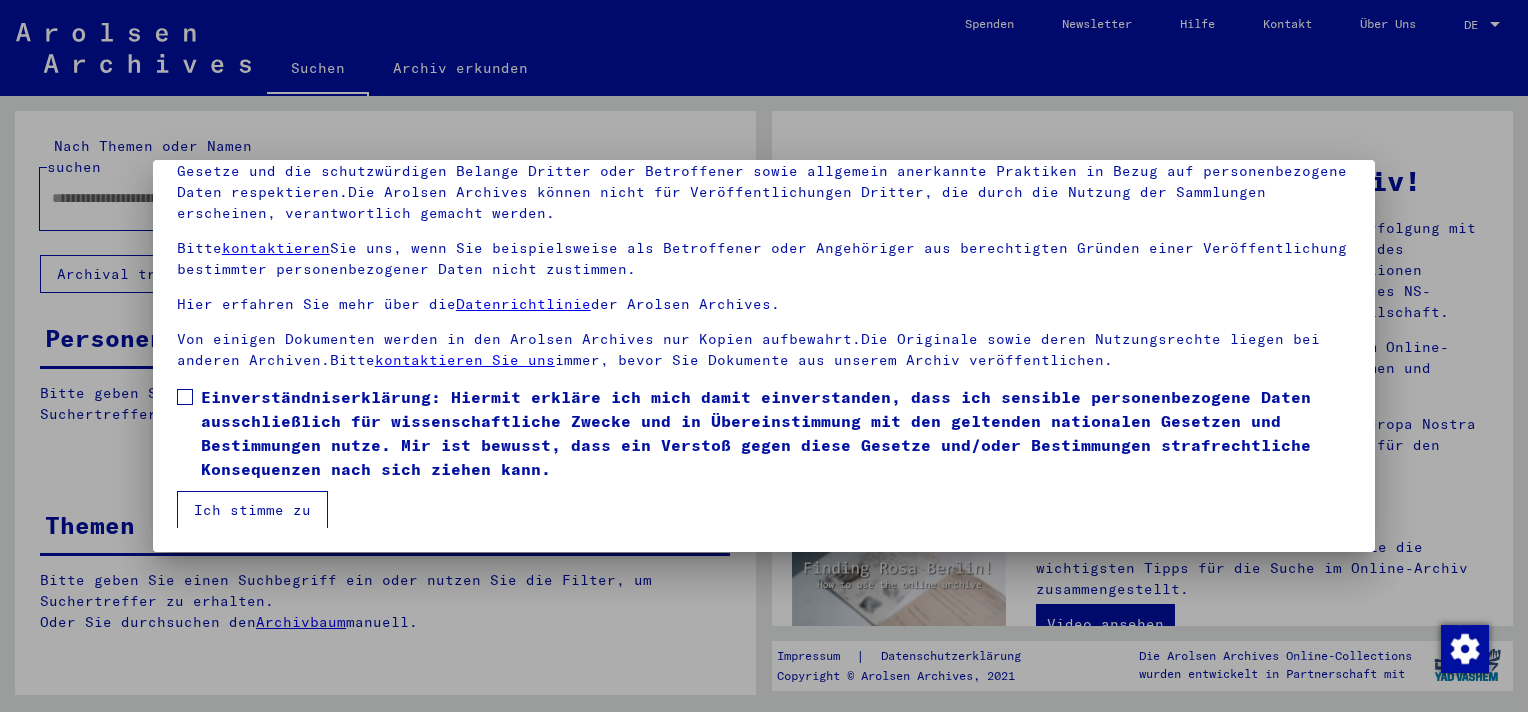 click at bounding box center (185, 397) 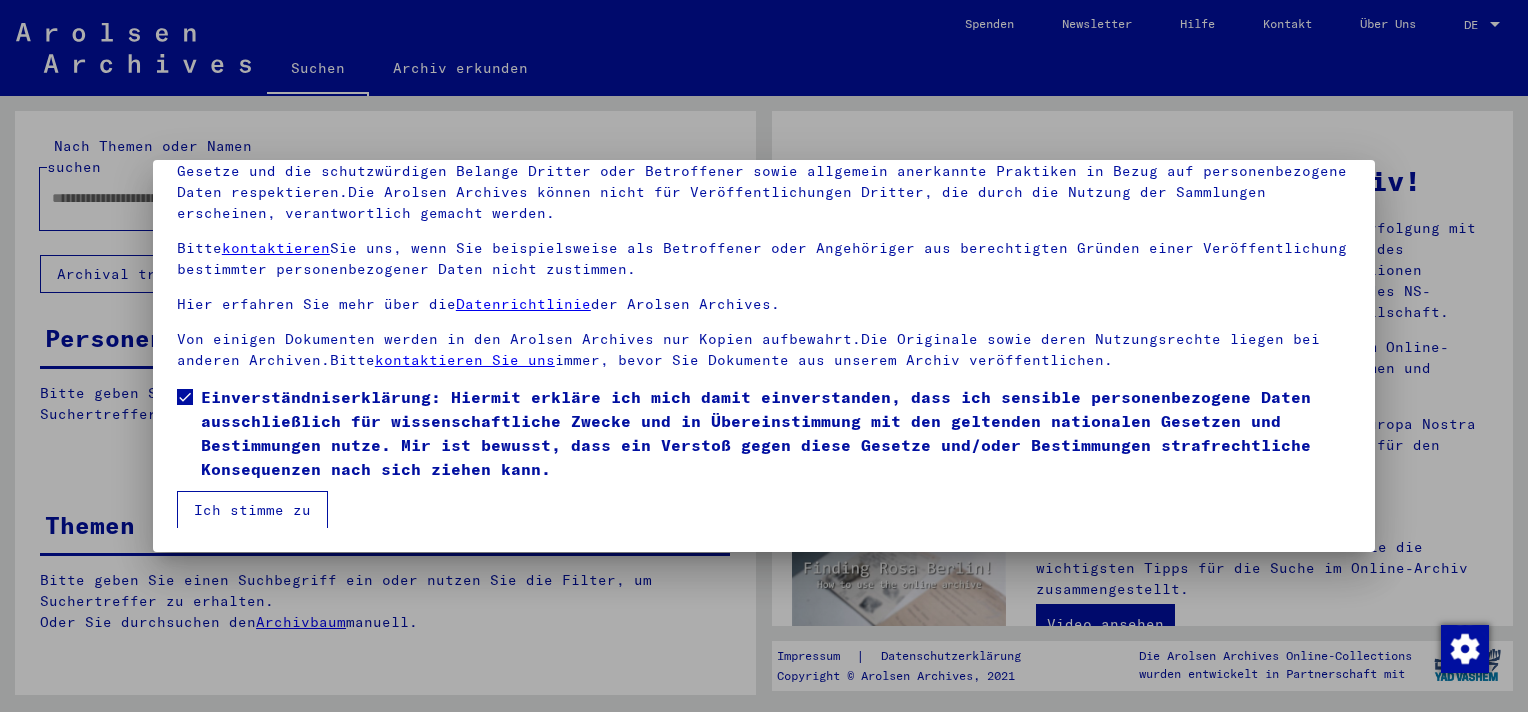click on "Ich stimme zu" at bounding box center (252, 510) 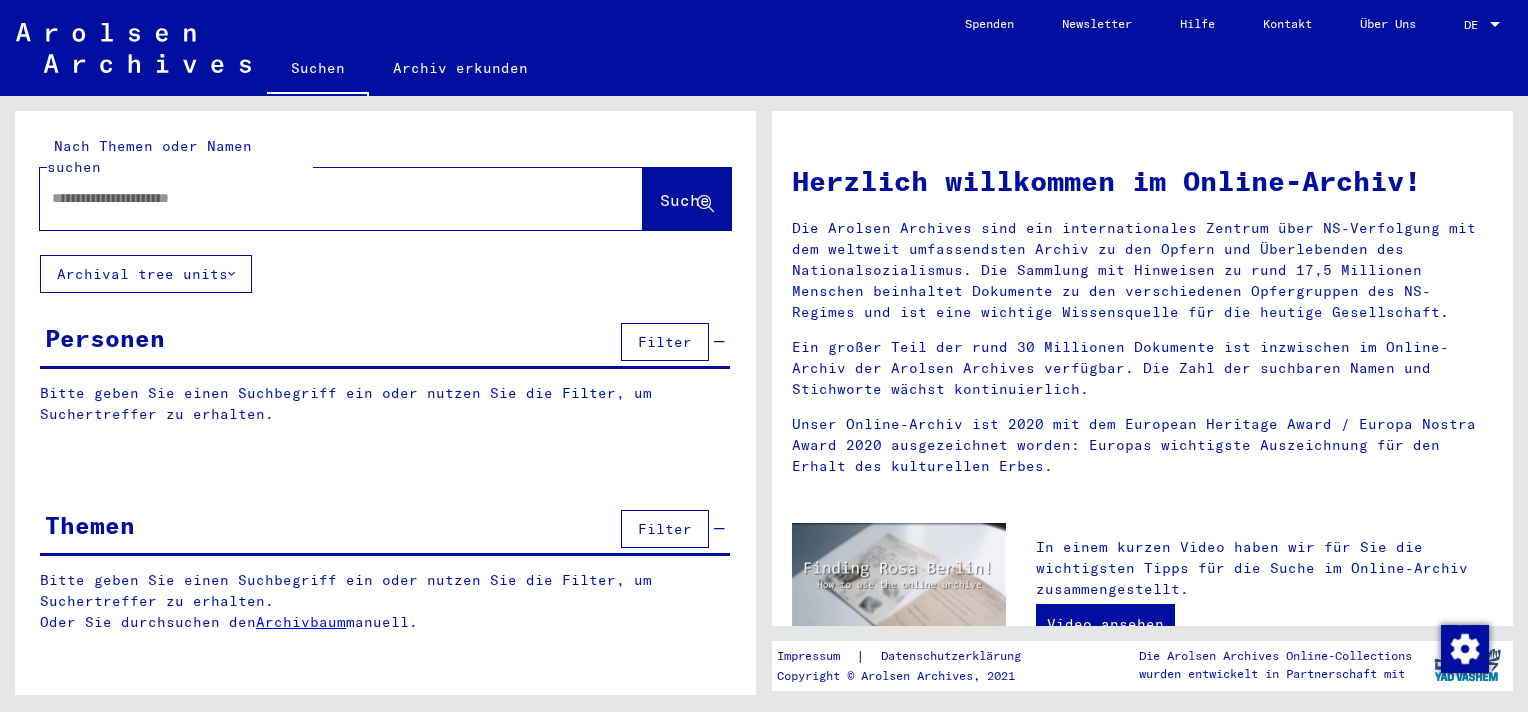 click 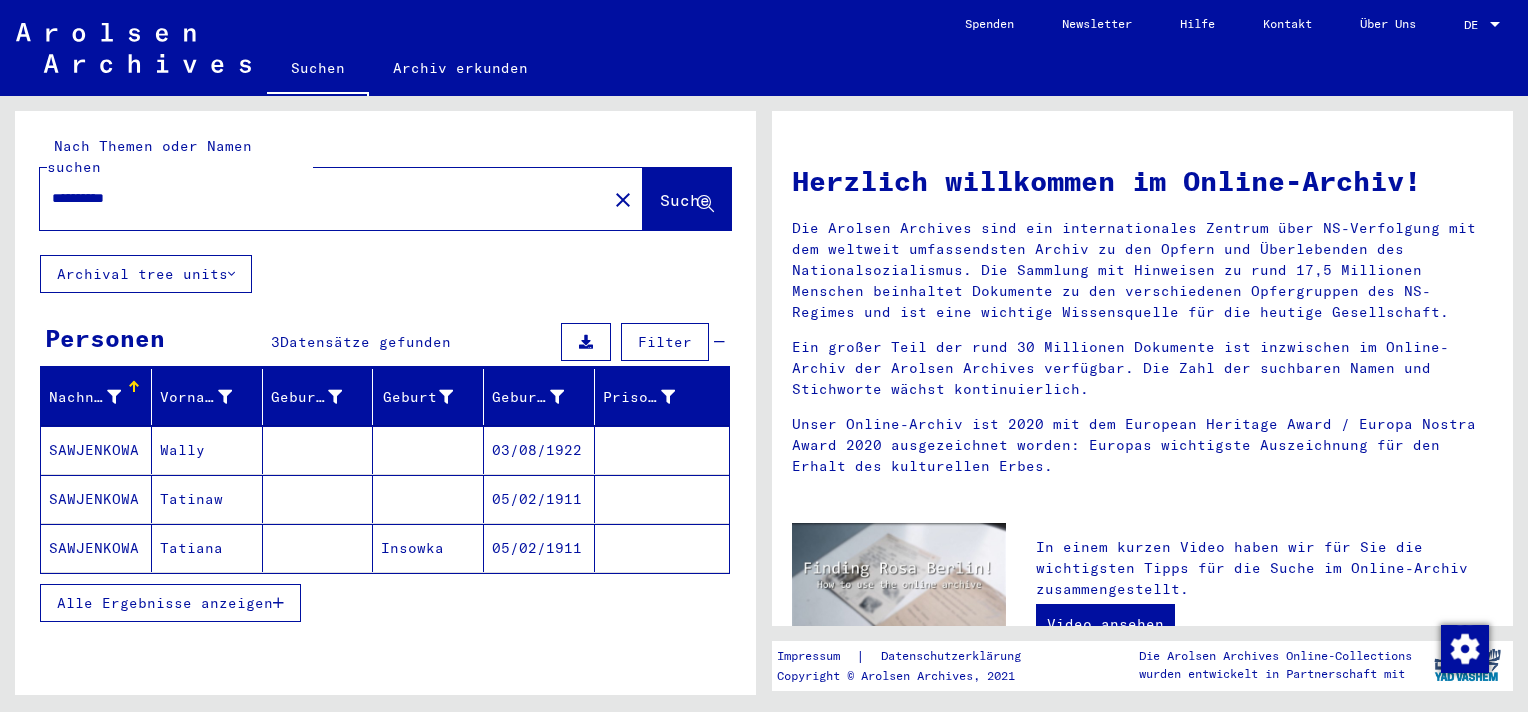 click on "SAWJENKOWA" at bounding box center (96, 499) 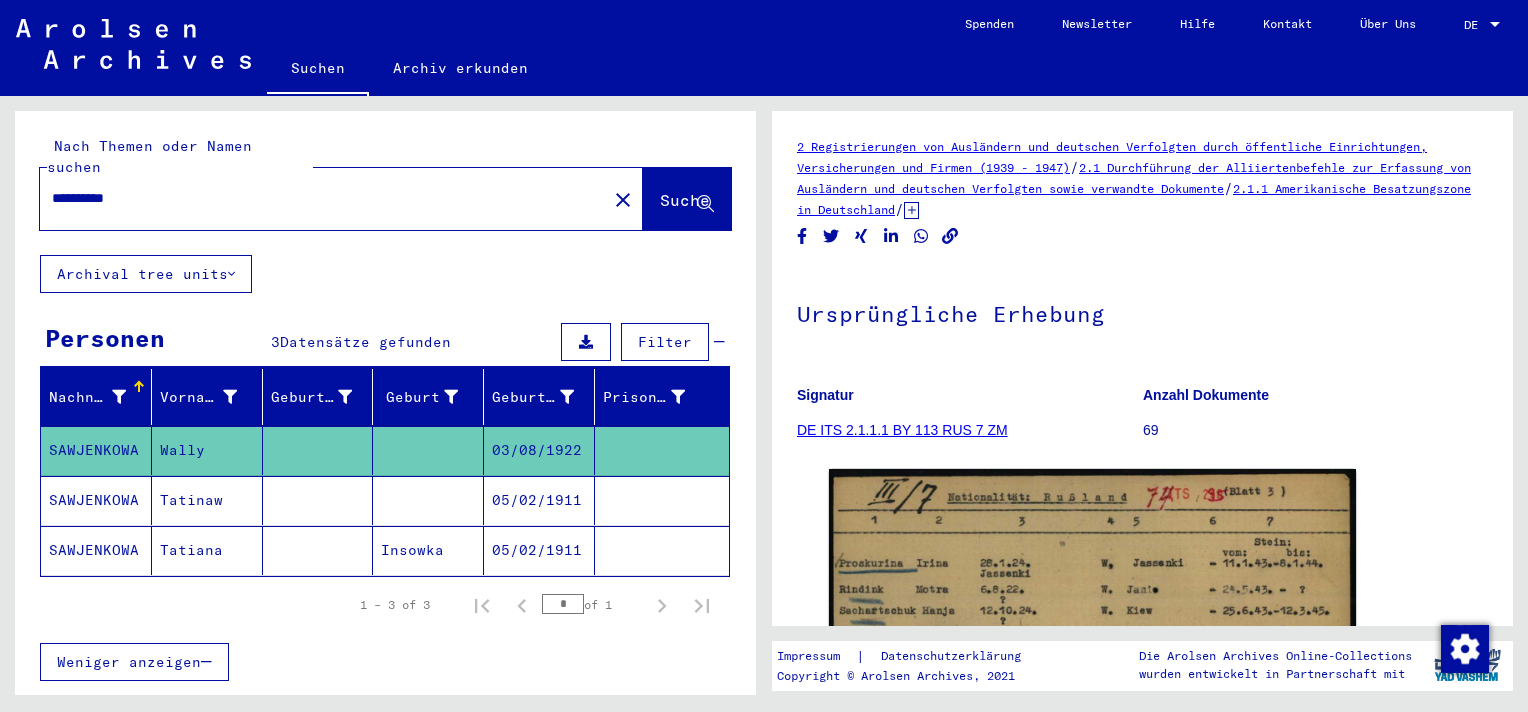 scroll, scrollTop: 0, scrollLeft: 0, axis: both 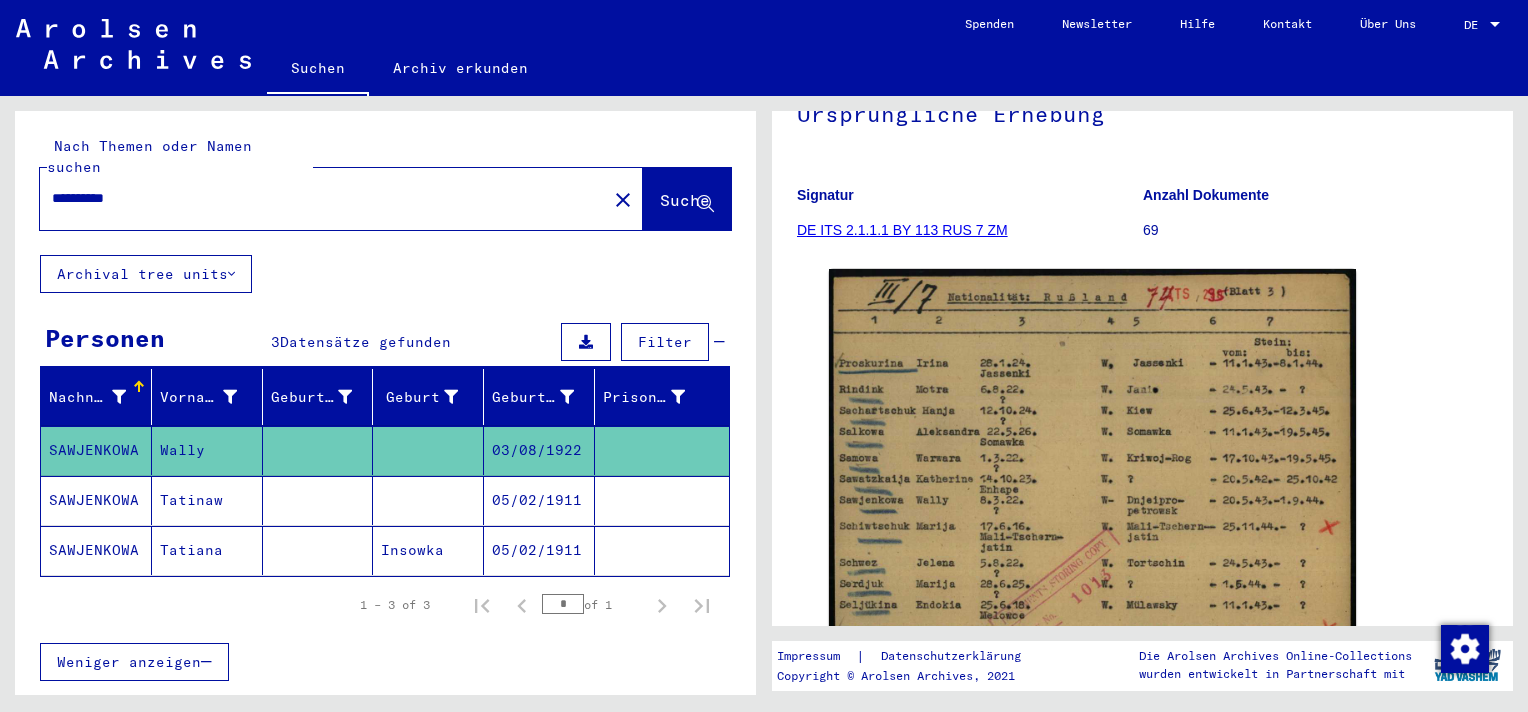 click on "**********" at bounding box center (323, 198) 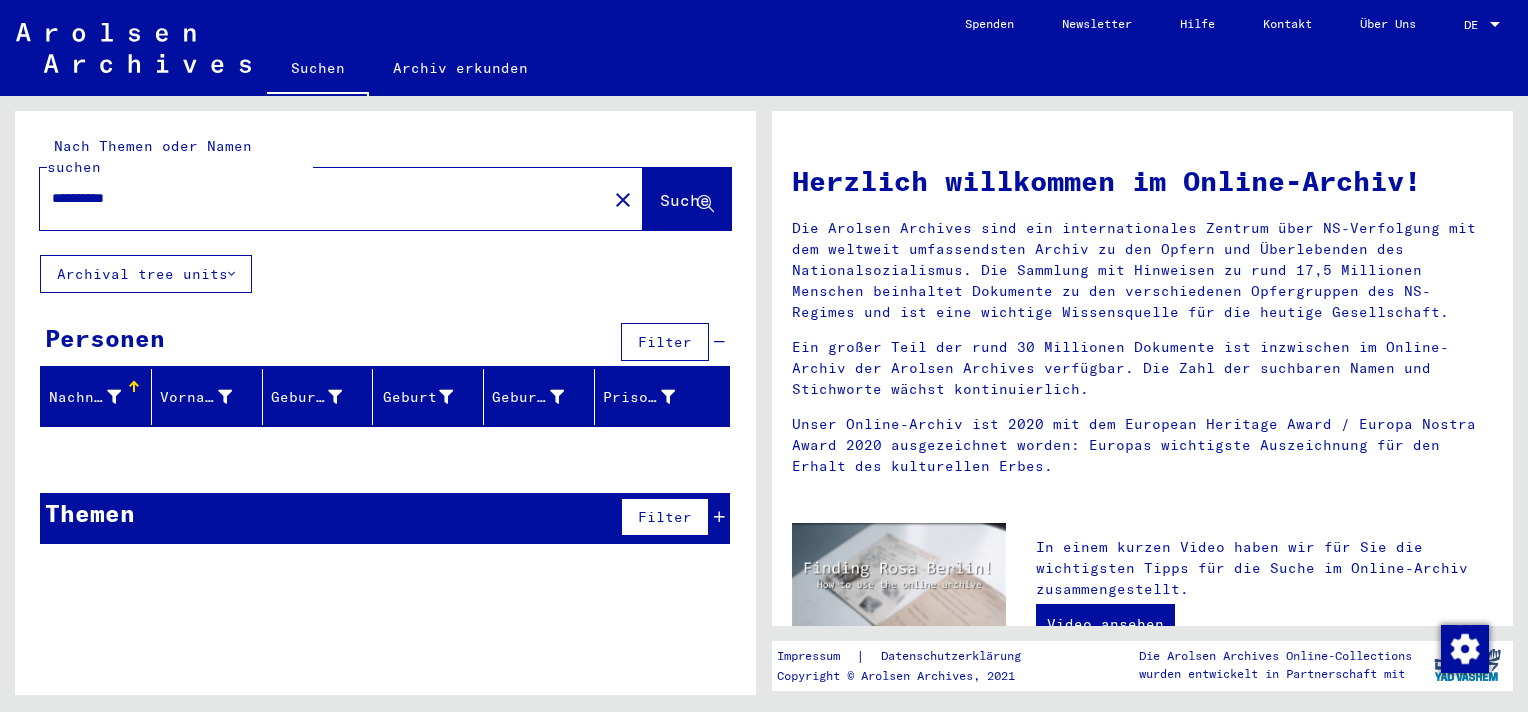 drag, startPoint x: 169, startPoint y: 172, endPoint x: 50, endPoint y: 176, distance: 119.06721 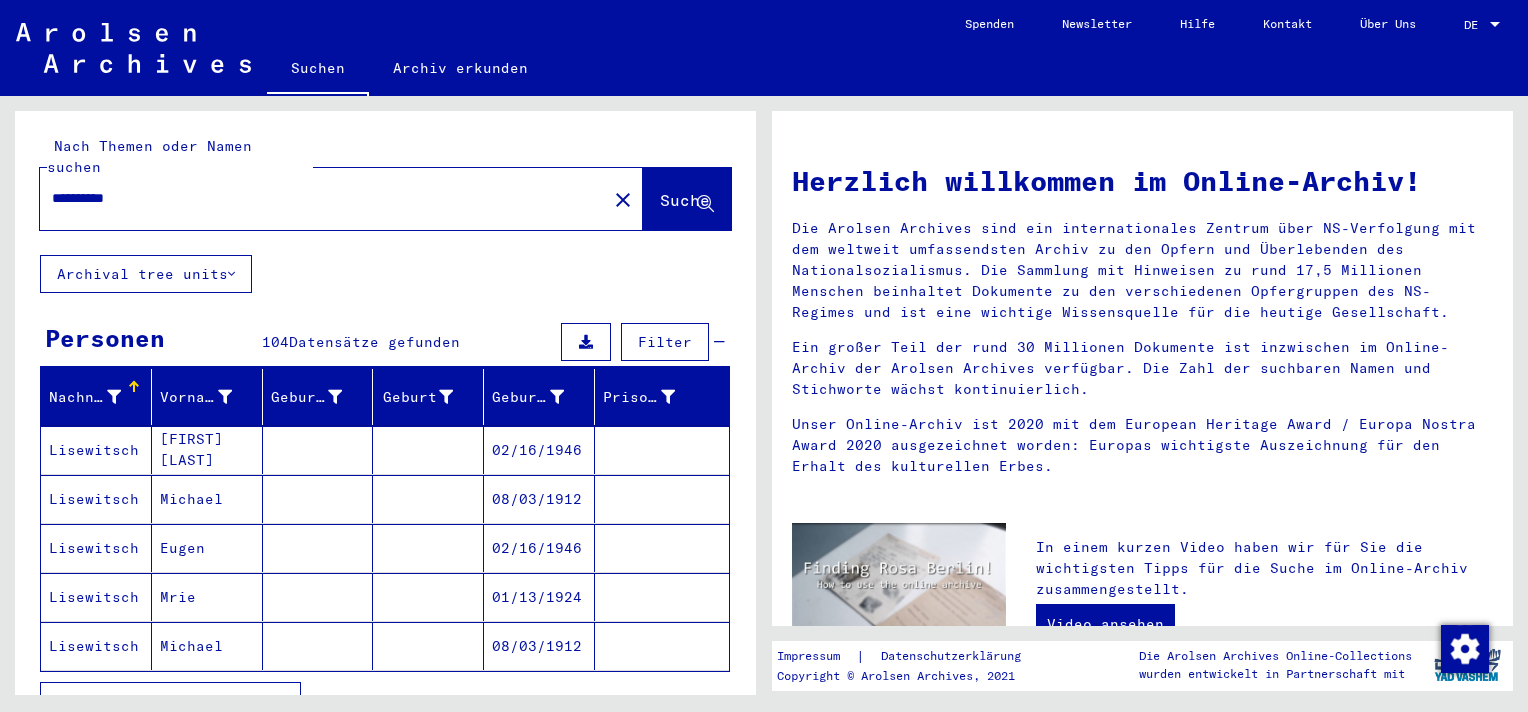 click on "01/13/1924" at bounding box center [539, 646] 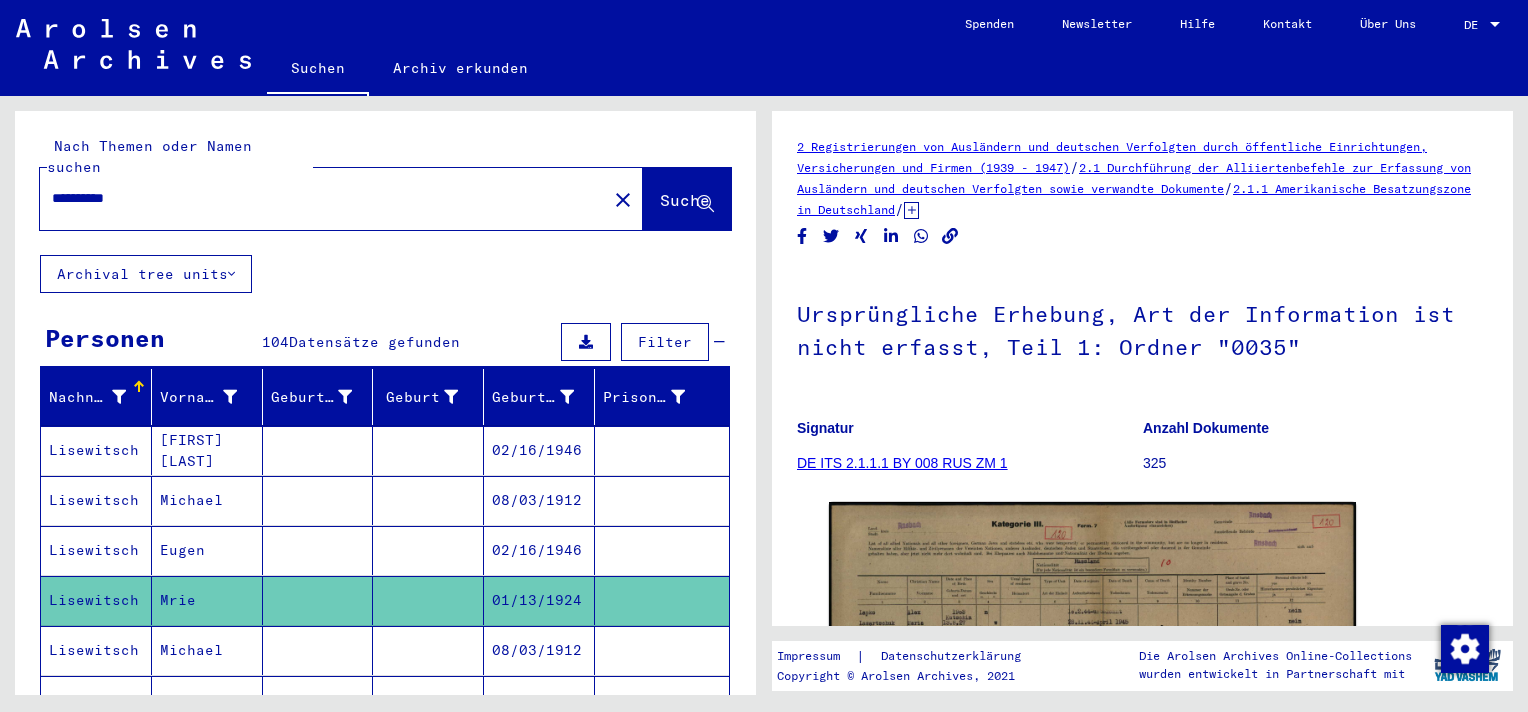 scroll, scrollTop: 0, scrollLeft: 0, axis: both 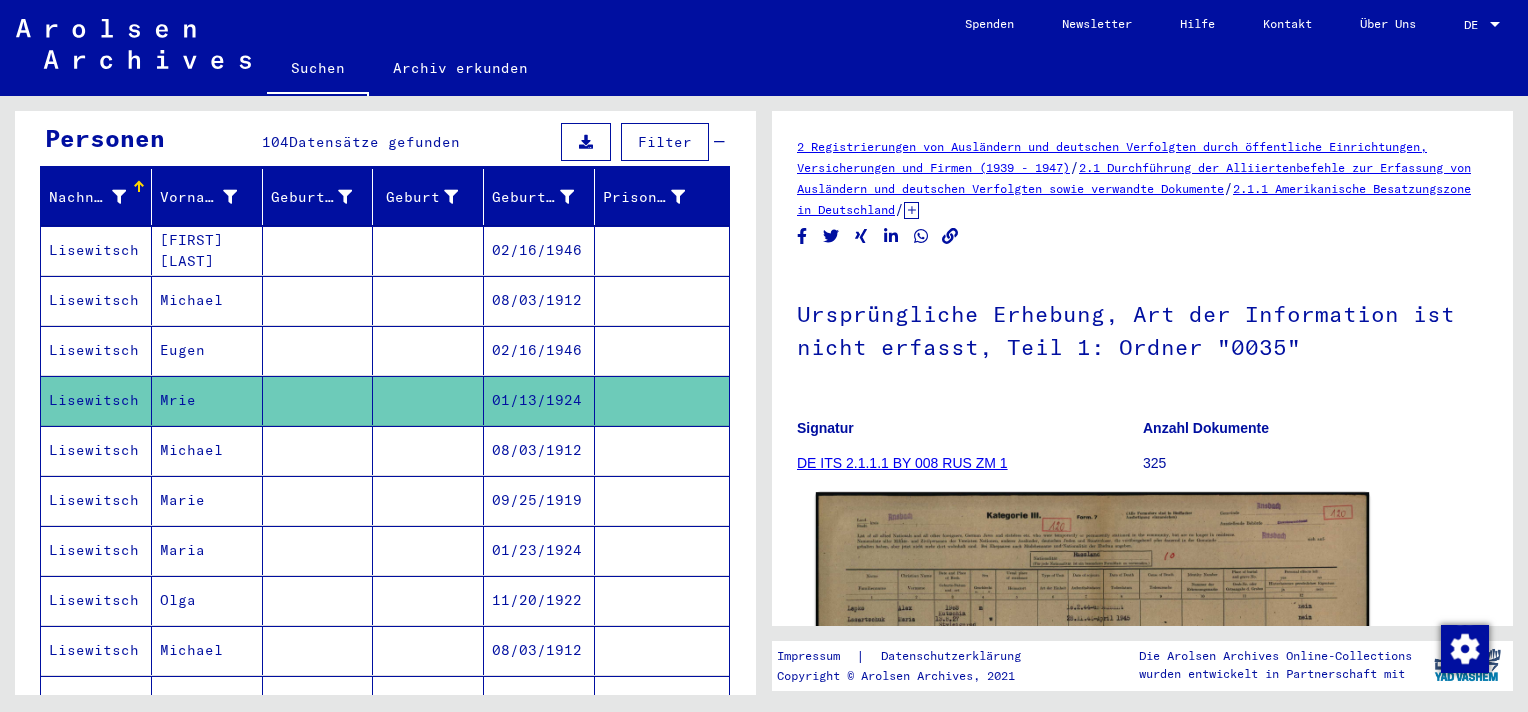click 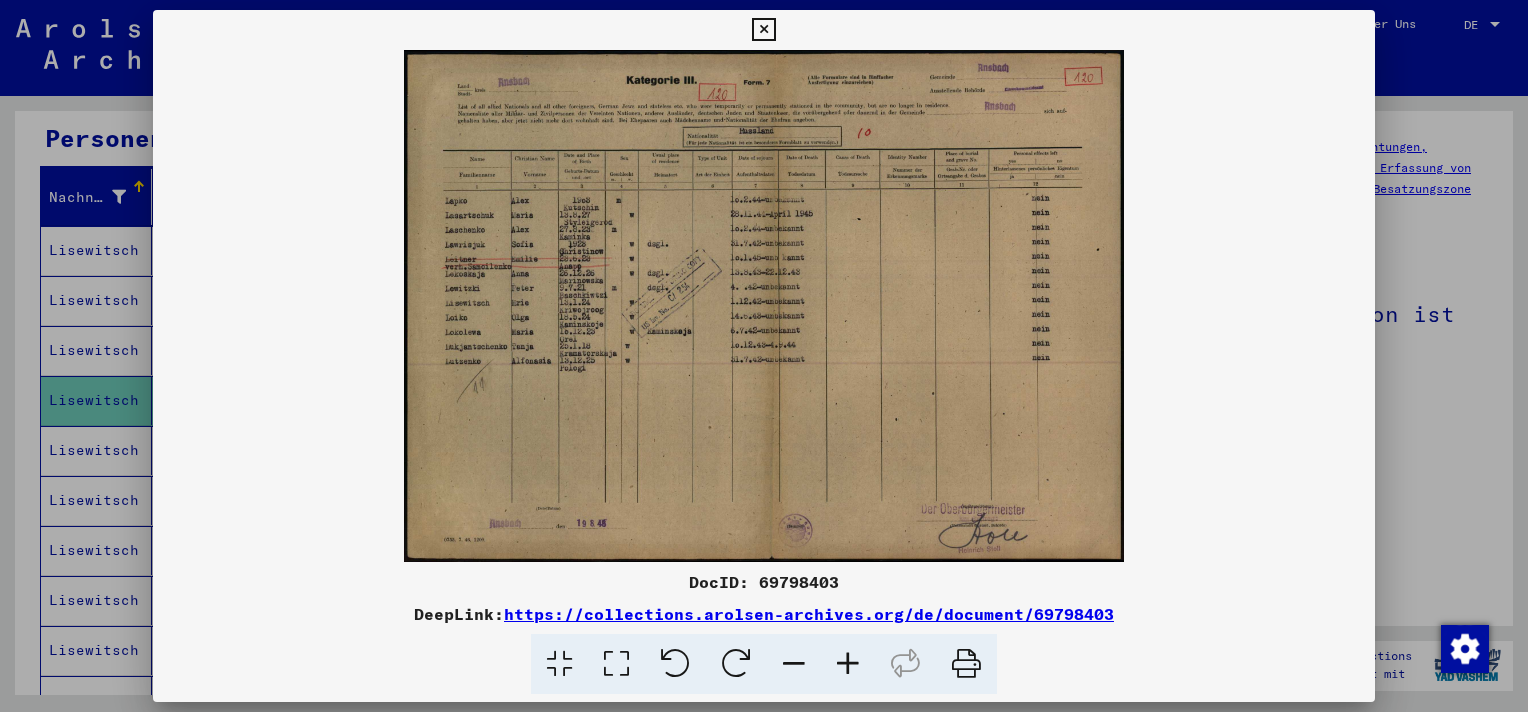 click at bounding box center (616, 664) 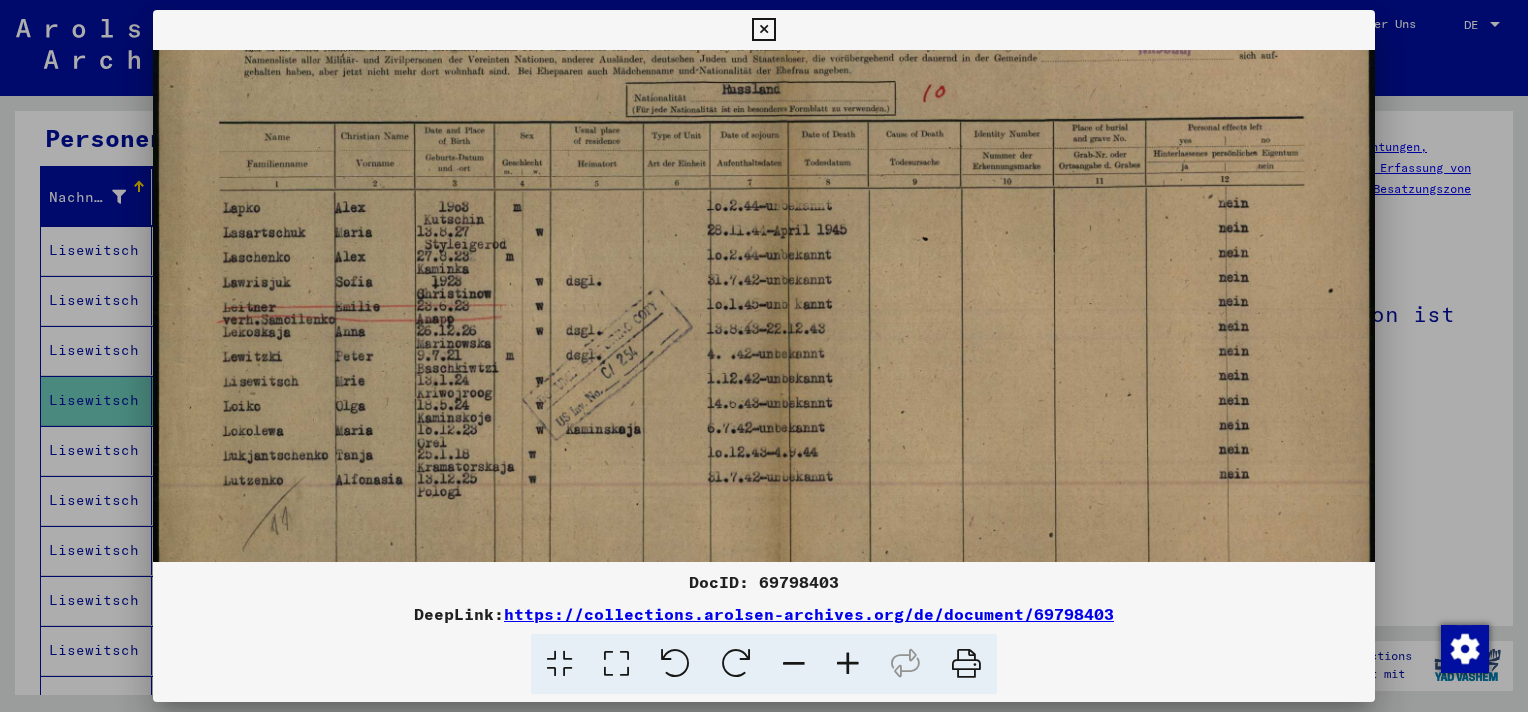 scroll, scrollTop: 72, scrollLeft: 0, axis: vertical 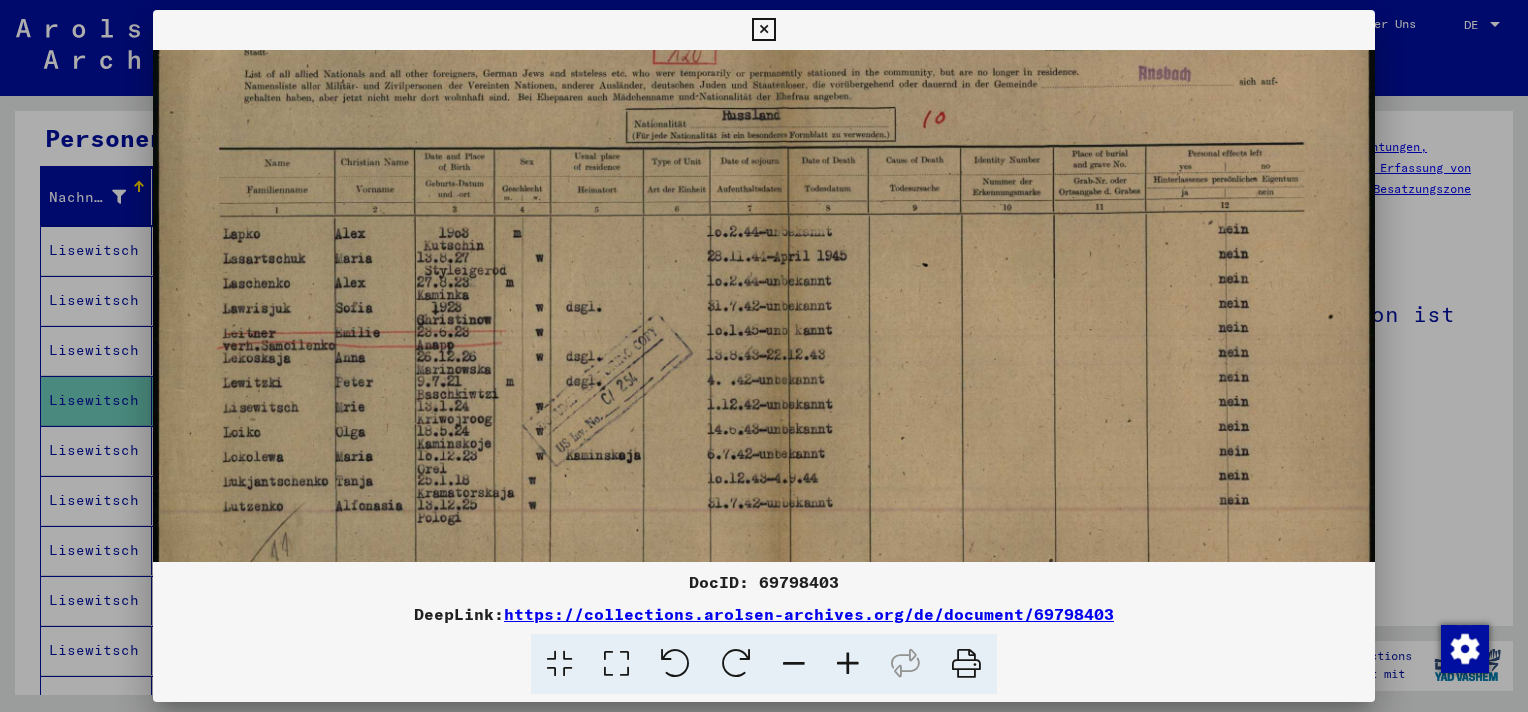 drag, startPoint x: 1006, startPoint y: 388, endPoint x: 1000, endPoint y: 320, distance: 68.26419 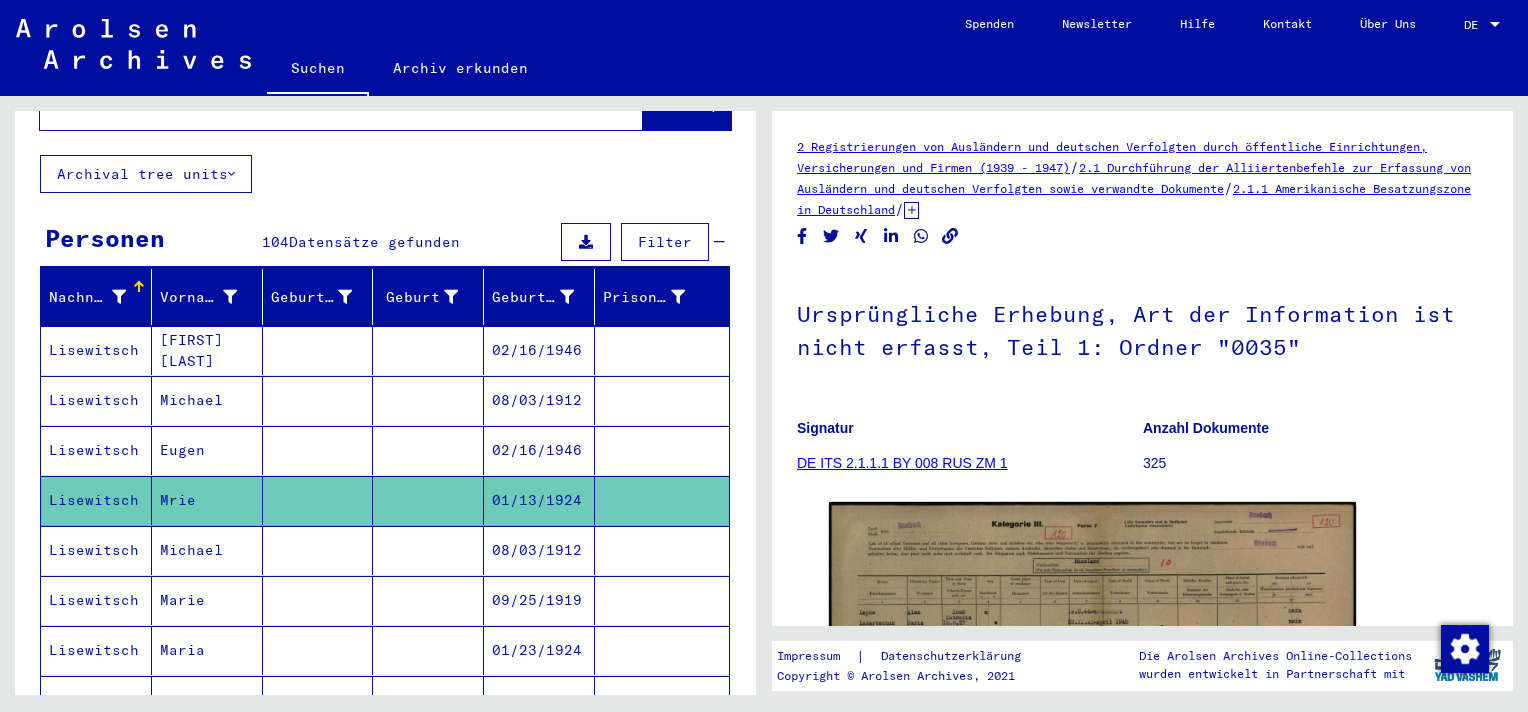 scroll, scrollTop: 0, scrollLeft: 0, axis: both 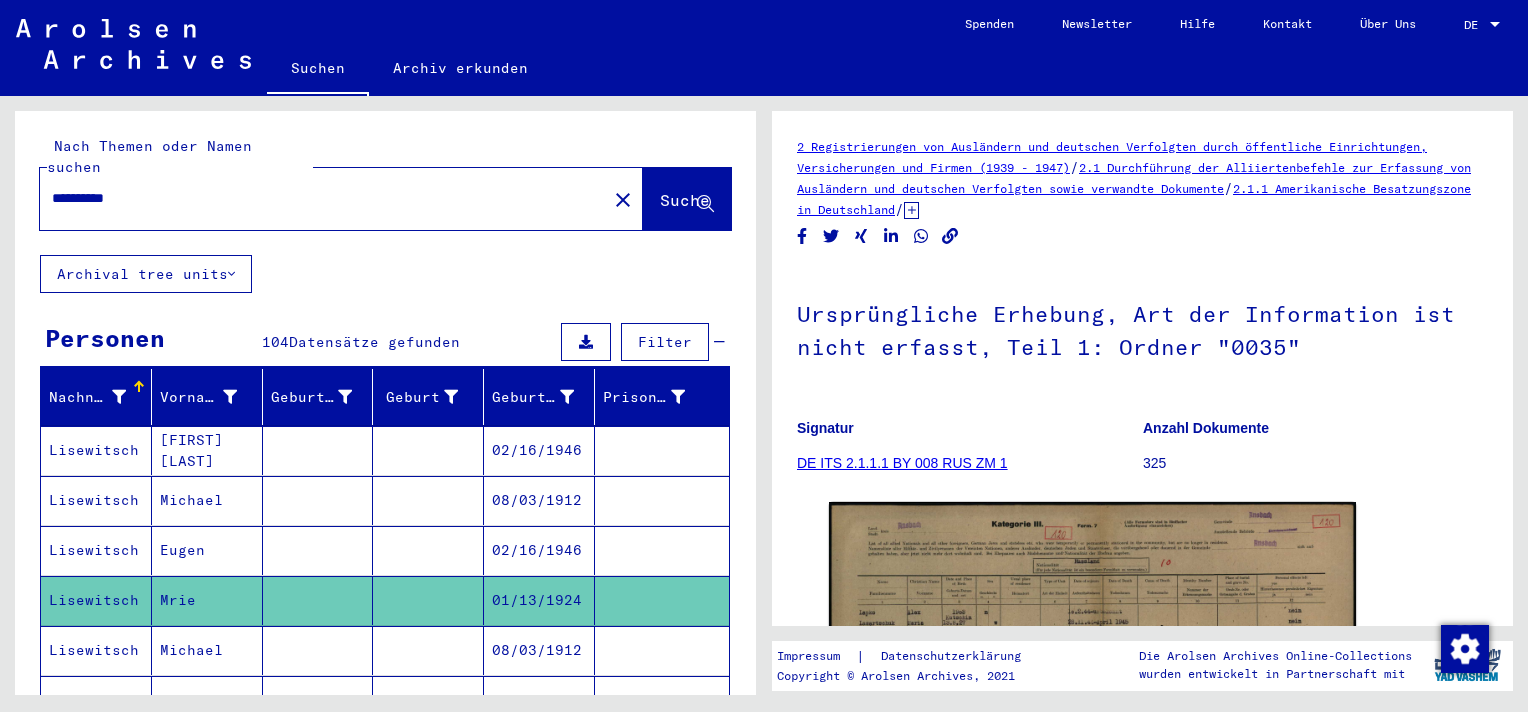 click on "**********" at bounding box center (323, 198) 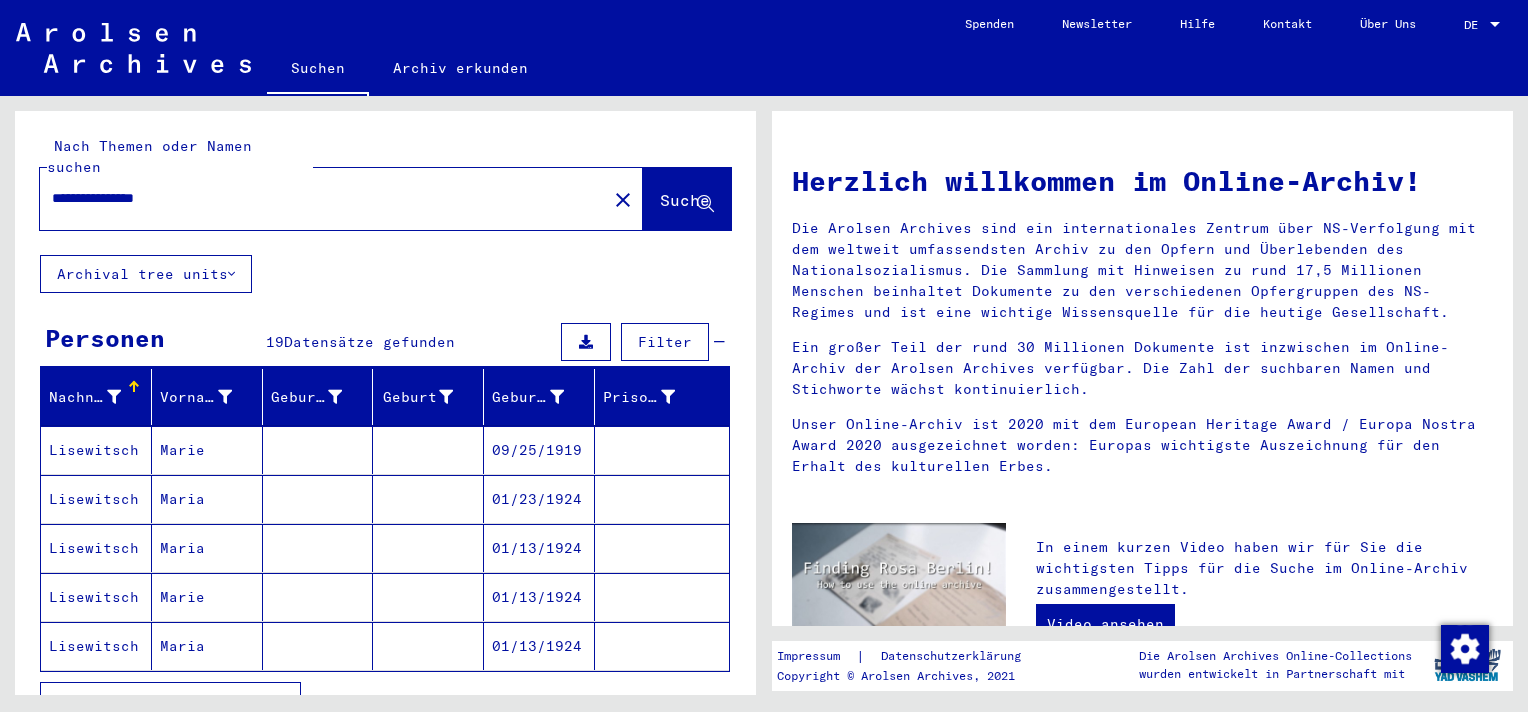 click on "01/23/1924" at bounding box center (539, 548) 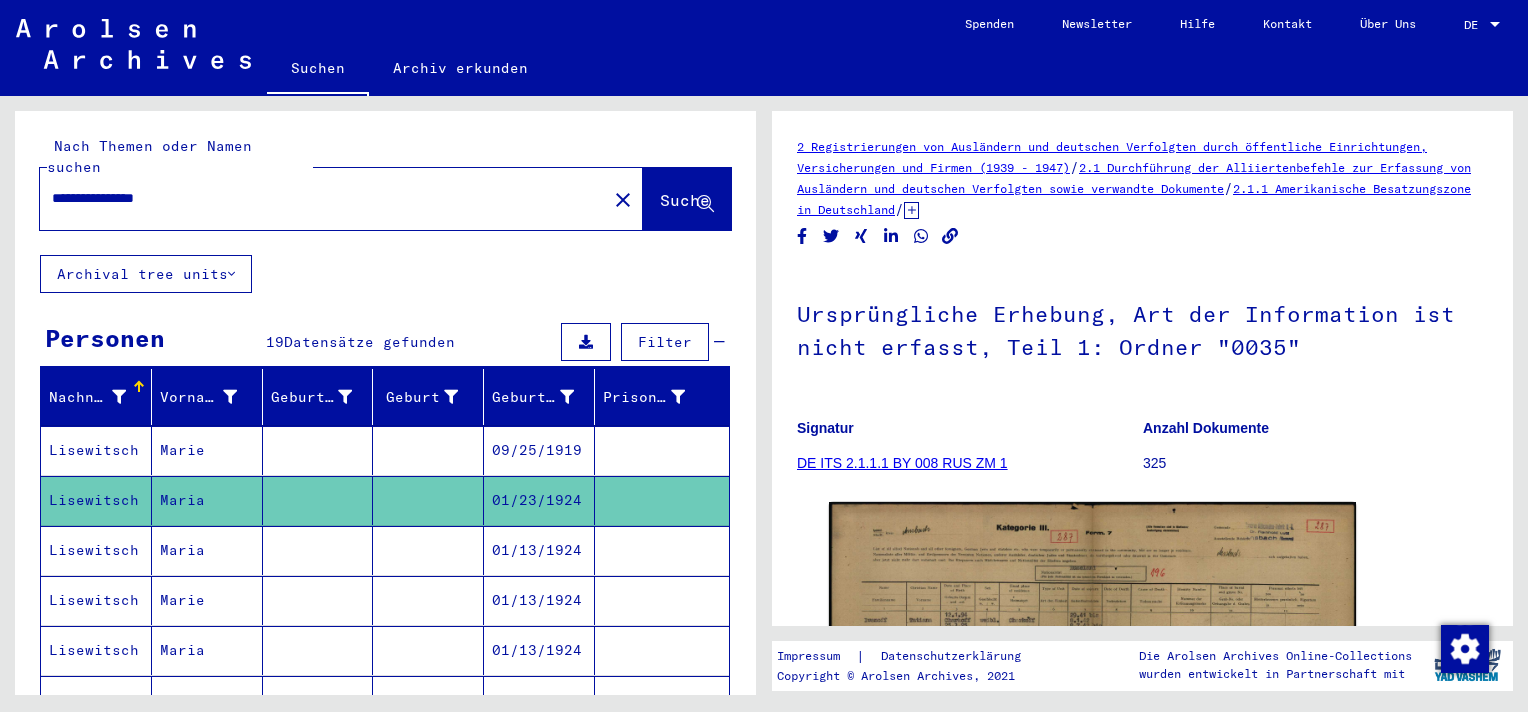 scroll, scrollTop: 0, scrollLeft: 0, axis: both 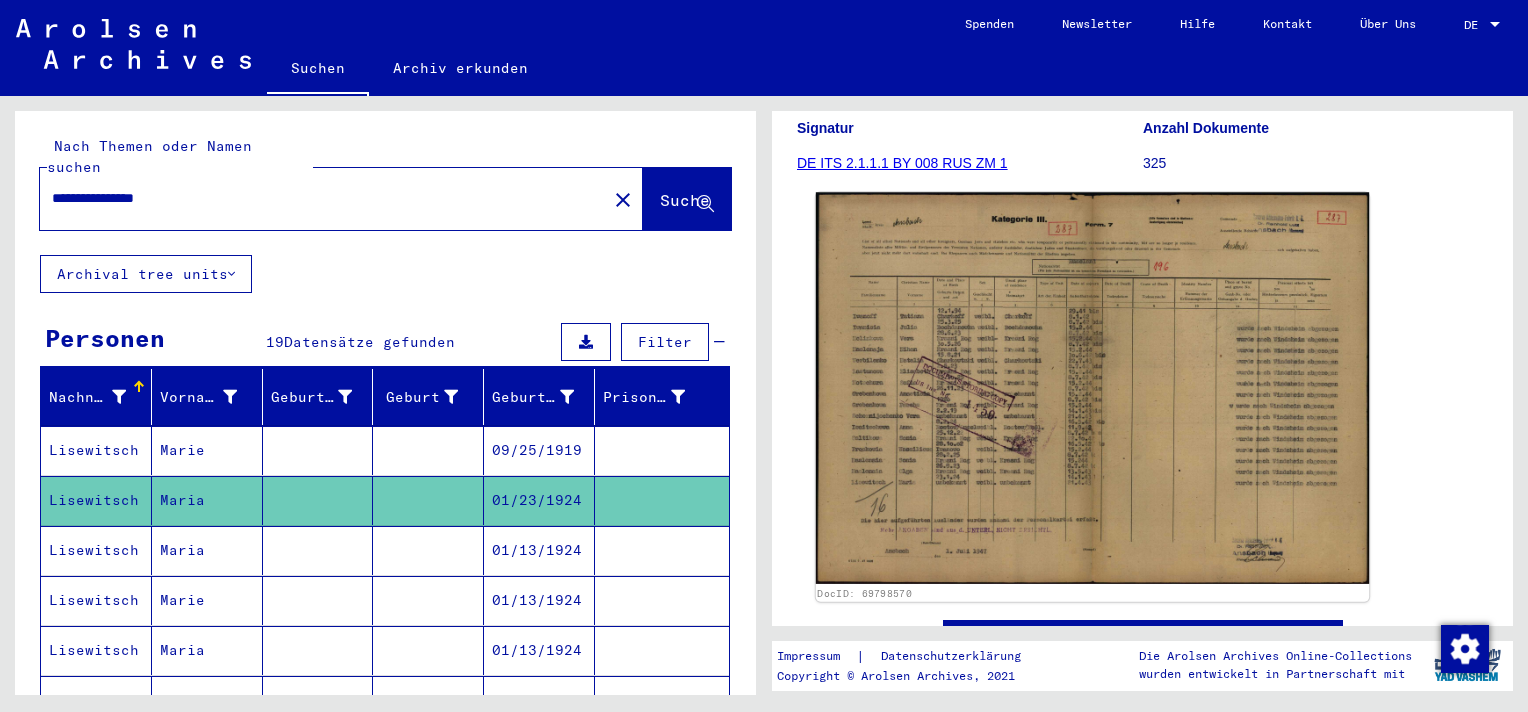 click 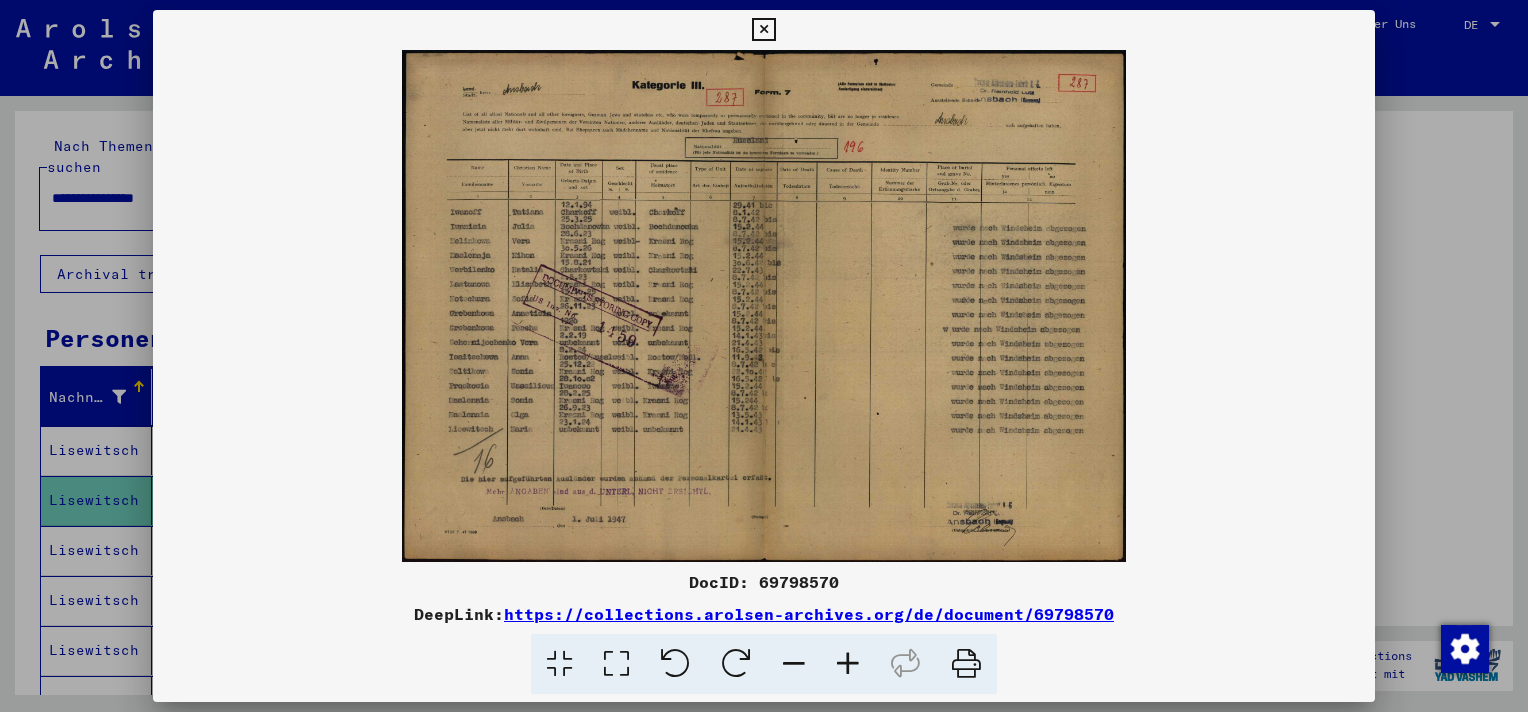 click at bounding box center (616, 664) 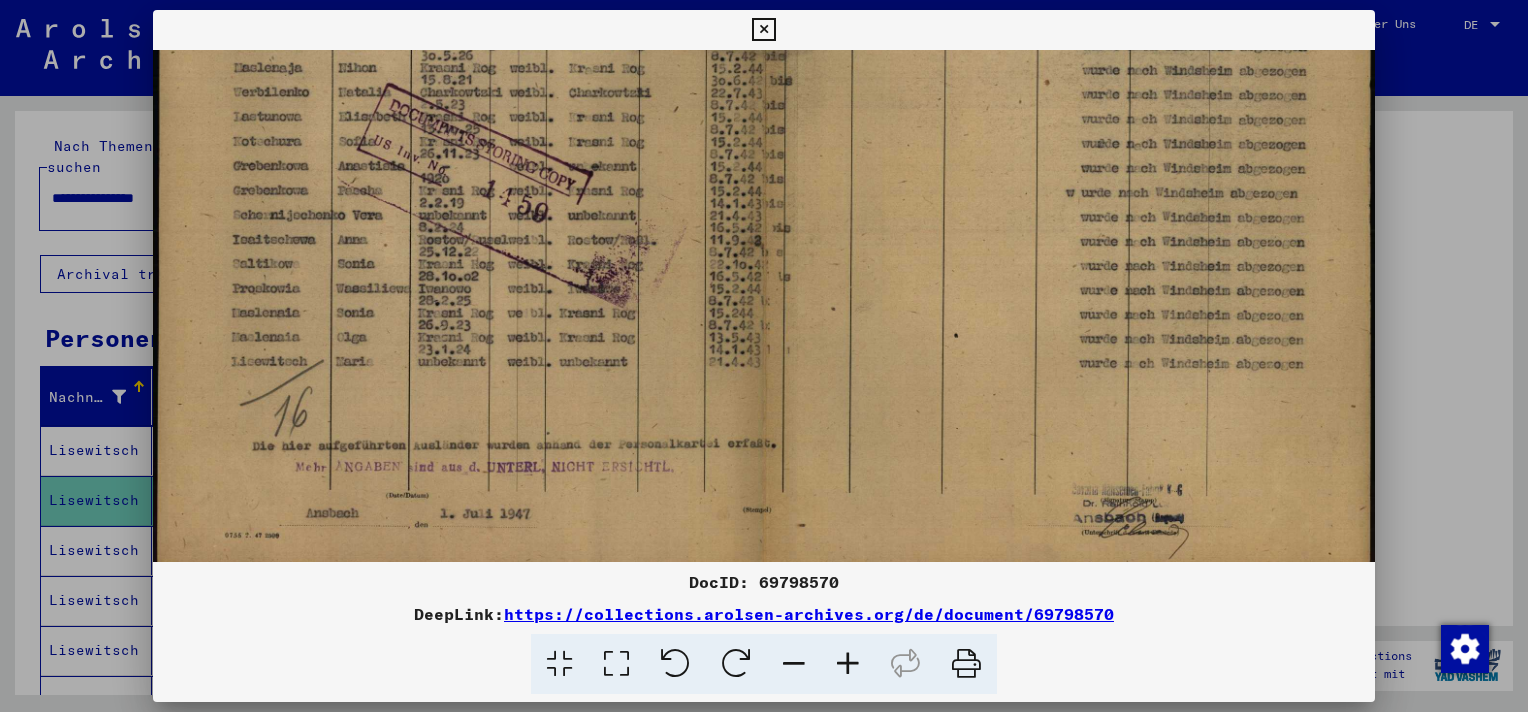 scroll, scrollTop: 353, scrollLeft: 0, axis: vertical 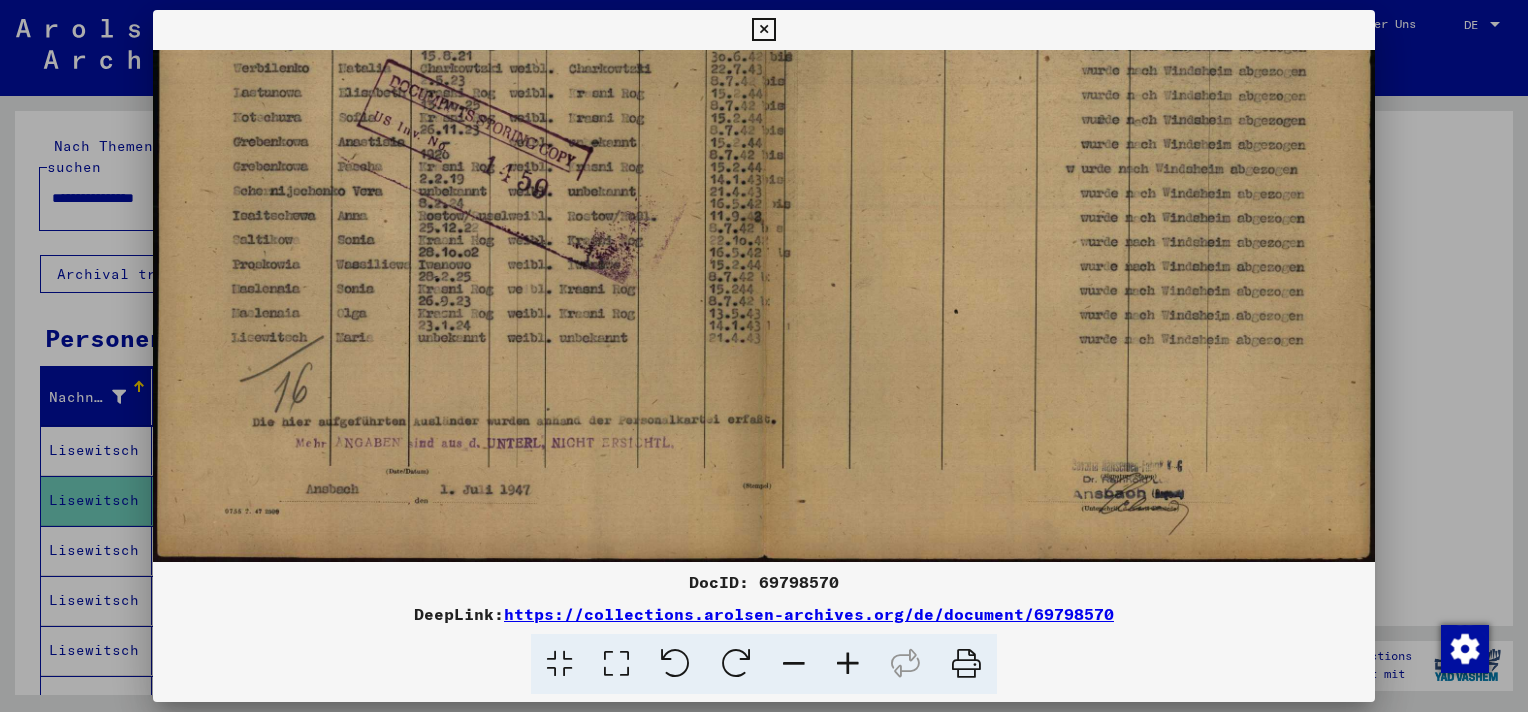 drag, startPoint x: 706, startPoint y: 456, endPoint x: 733, endPoint y: 56, distance: 400.91022 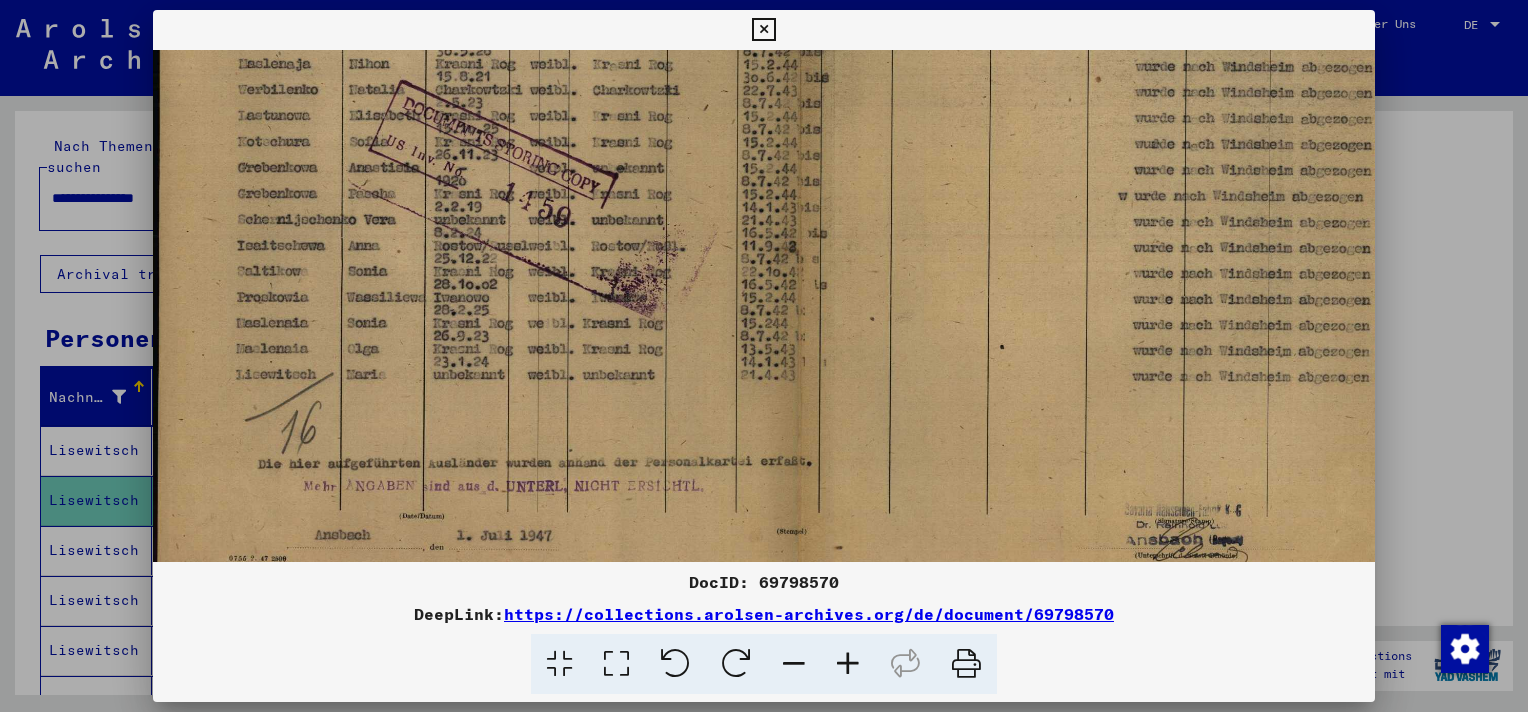 click at bounding box center [848, 664] 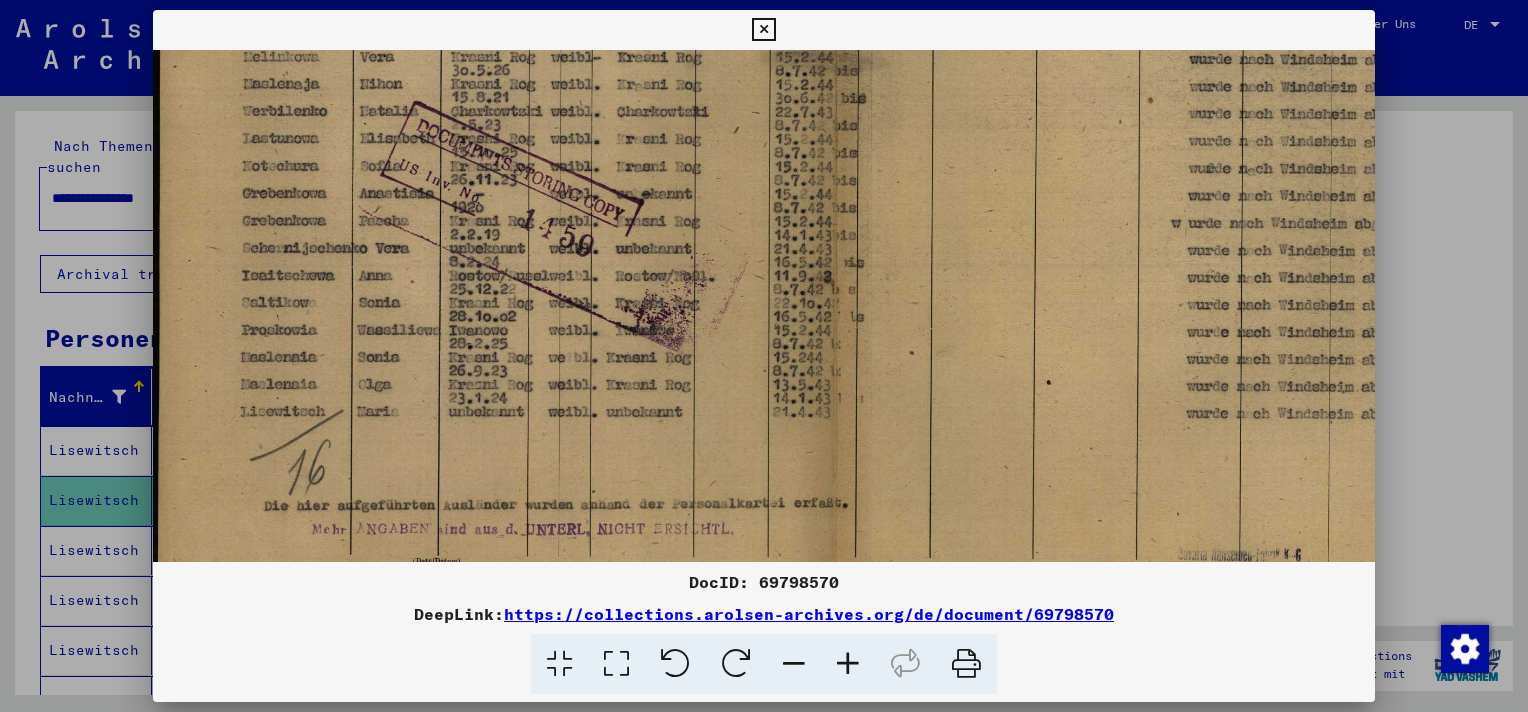 click at bounding box center [848, 664] 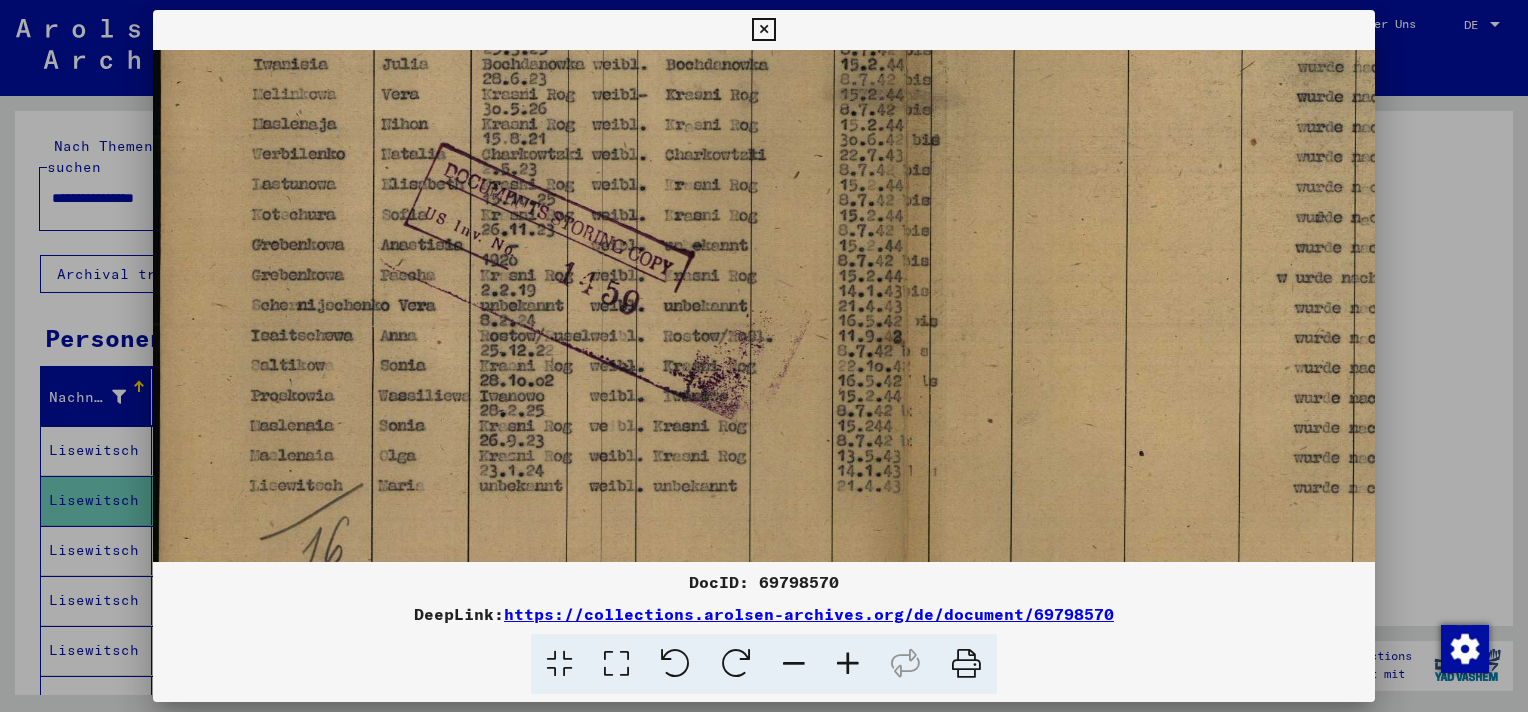 click at bounding box center [848, 664] 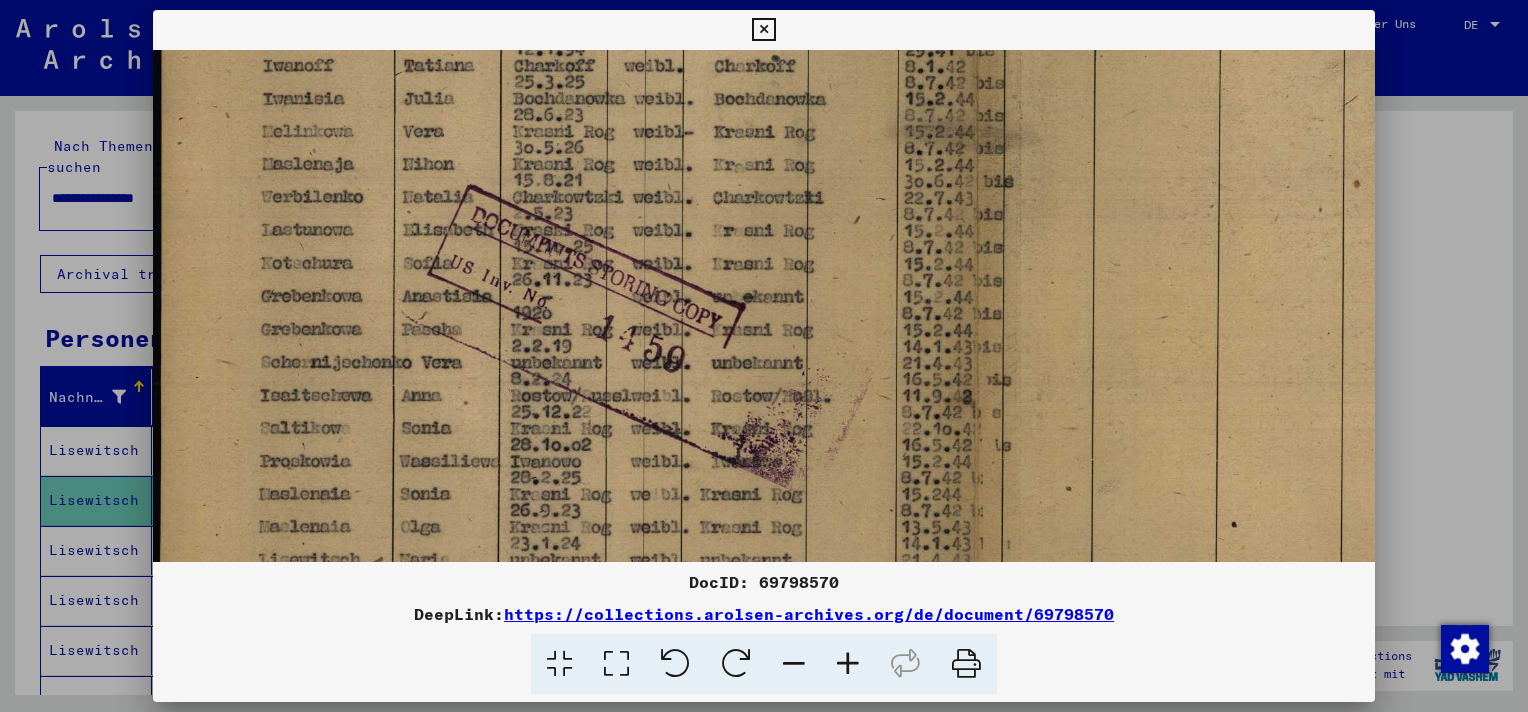 click at bounding box center (848, 664) 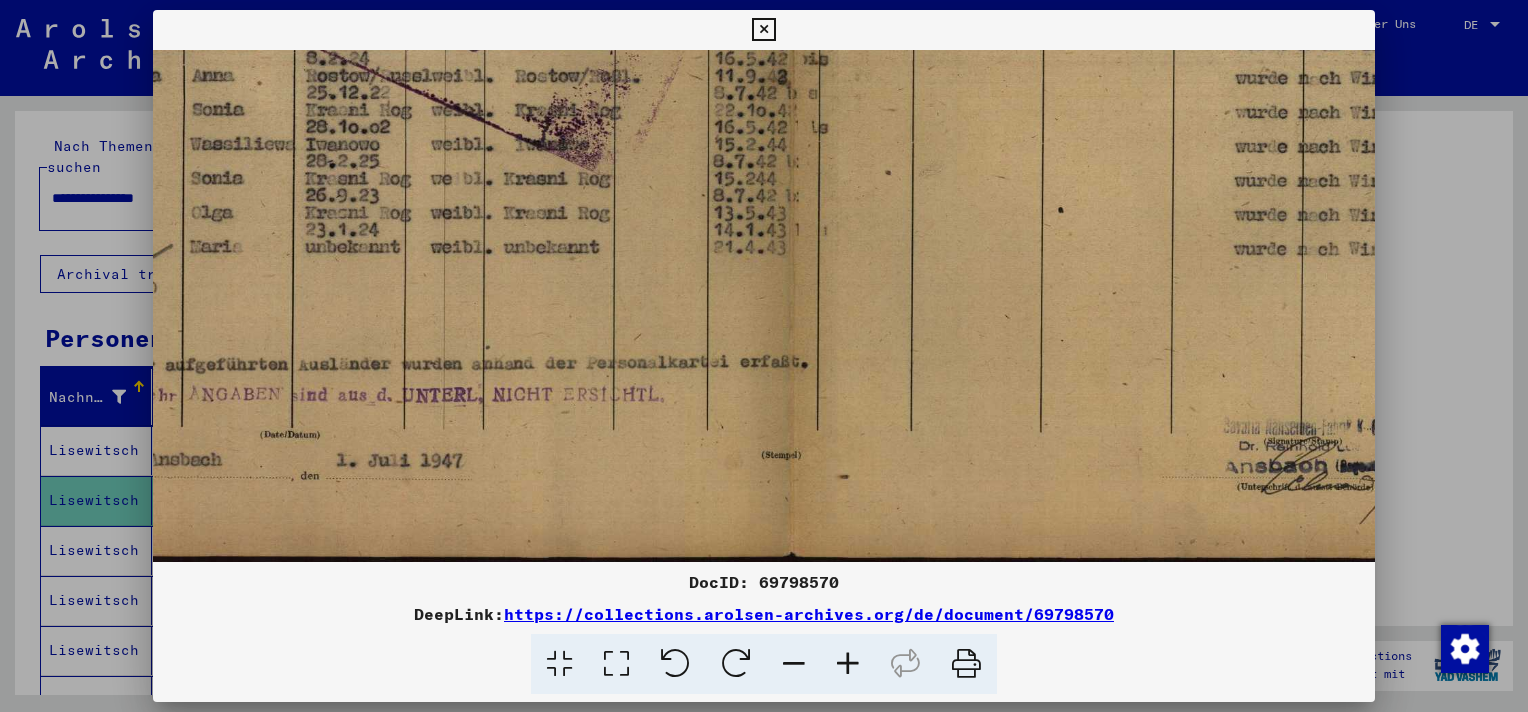 drag, startPoint x: 920, startPoint y: 423, endPoint x: 700, endPoint y: -30, distance: 503.59607 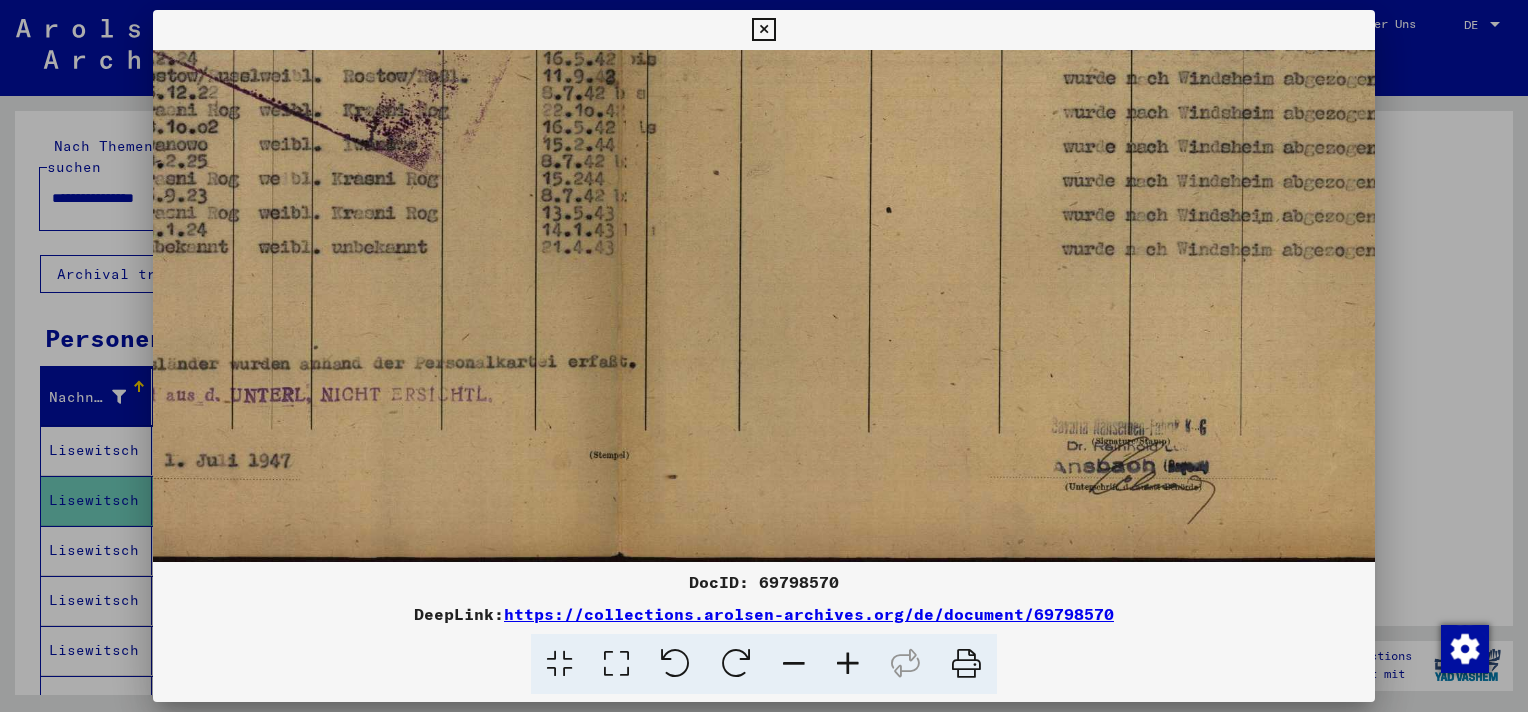 drag, startPoint x: 1070, startPoint y: 376, endPoint x: 901, endPoint y: 369, distance: 169.14491 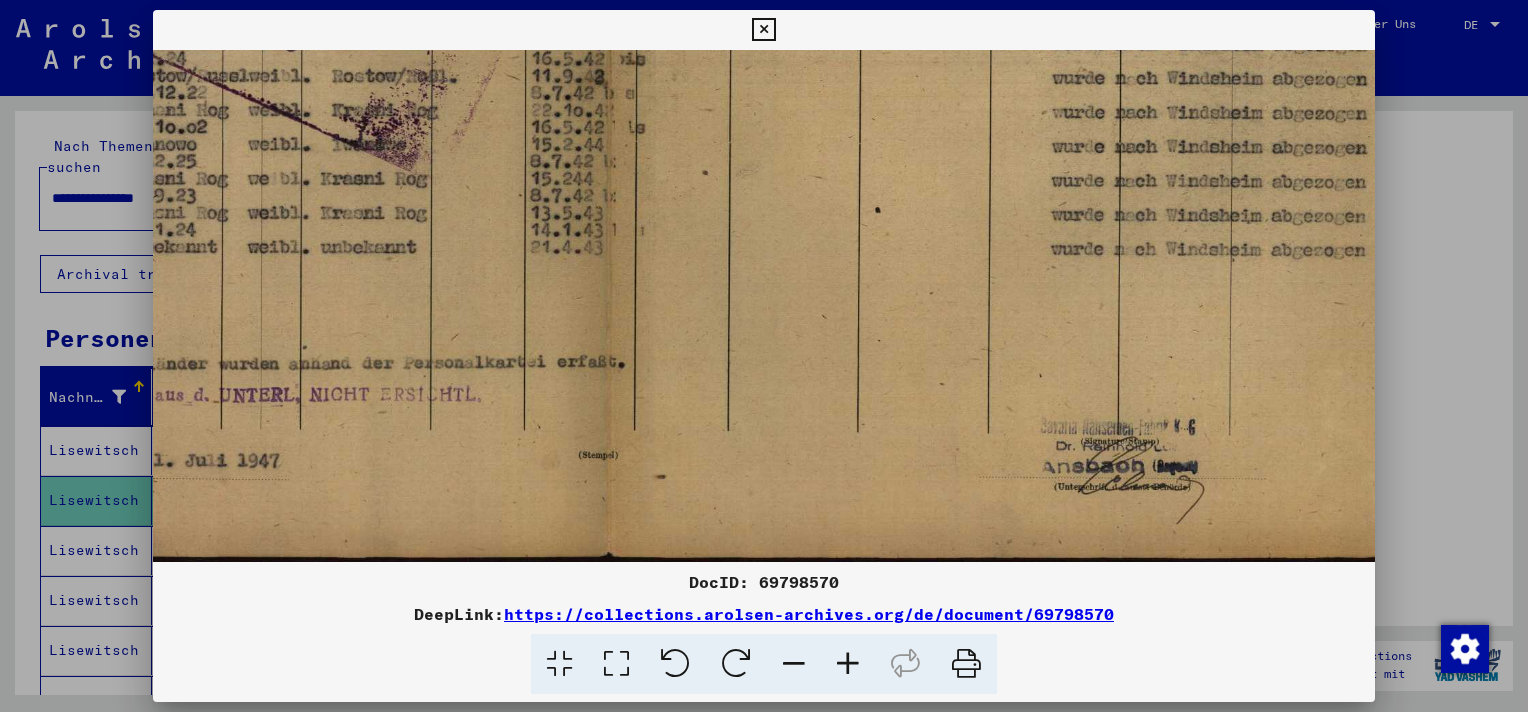 click at bounding box center [608, -46] 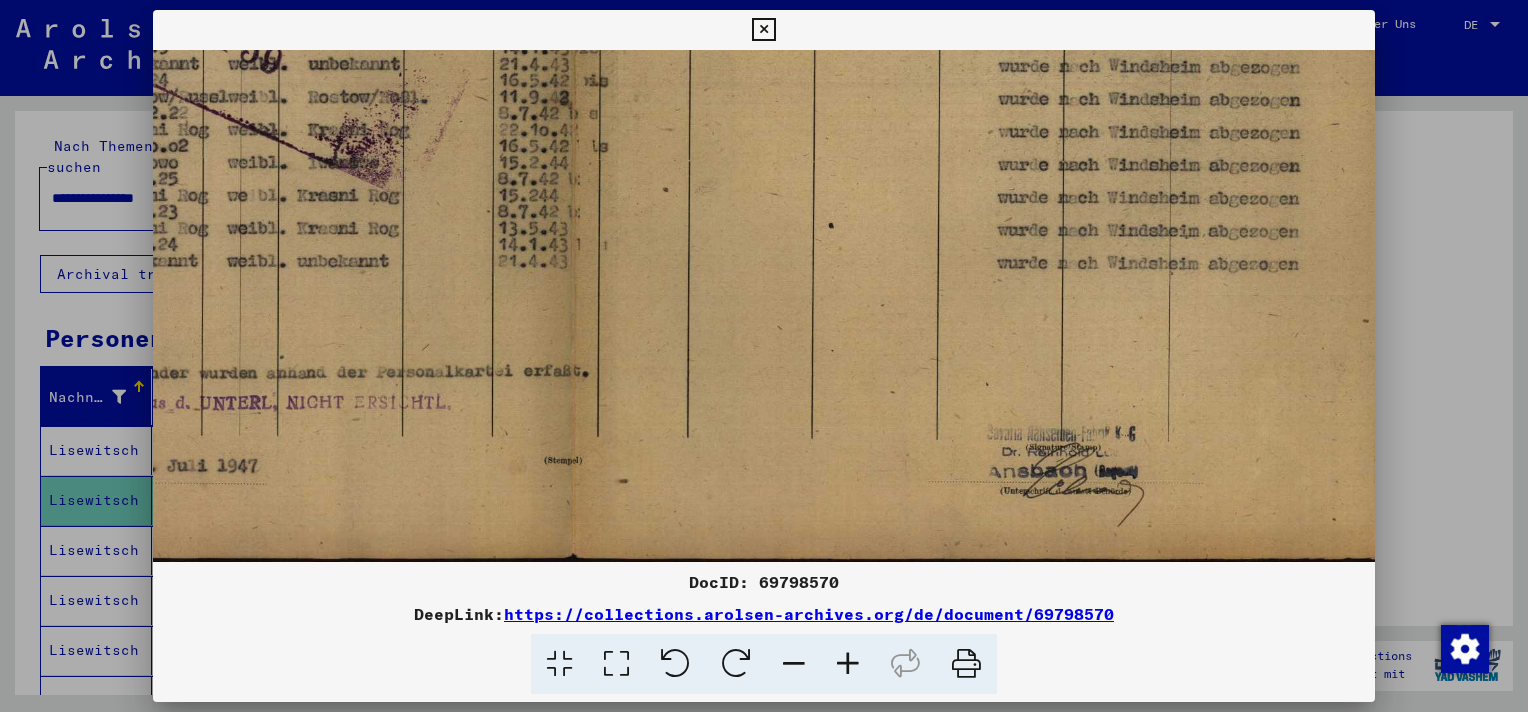 click at bounding box center (794, 664) 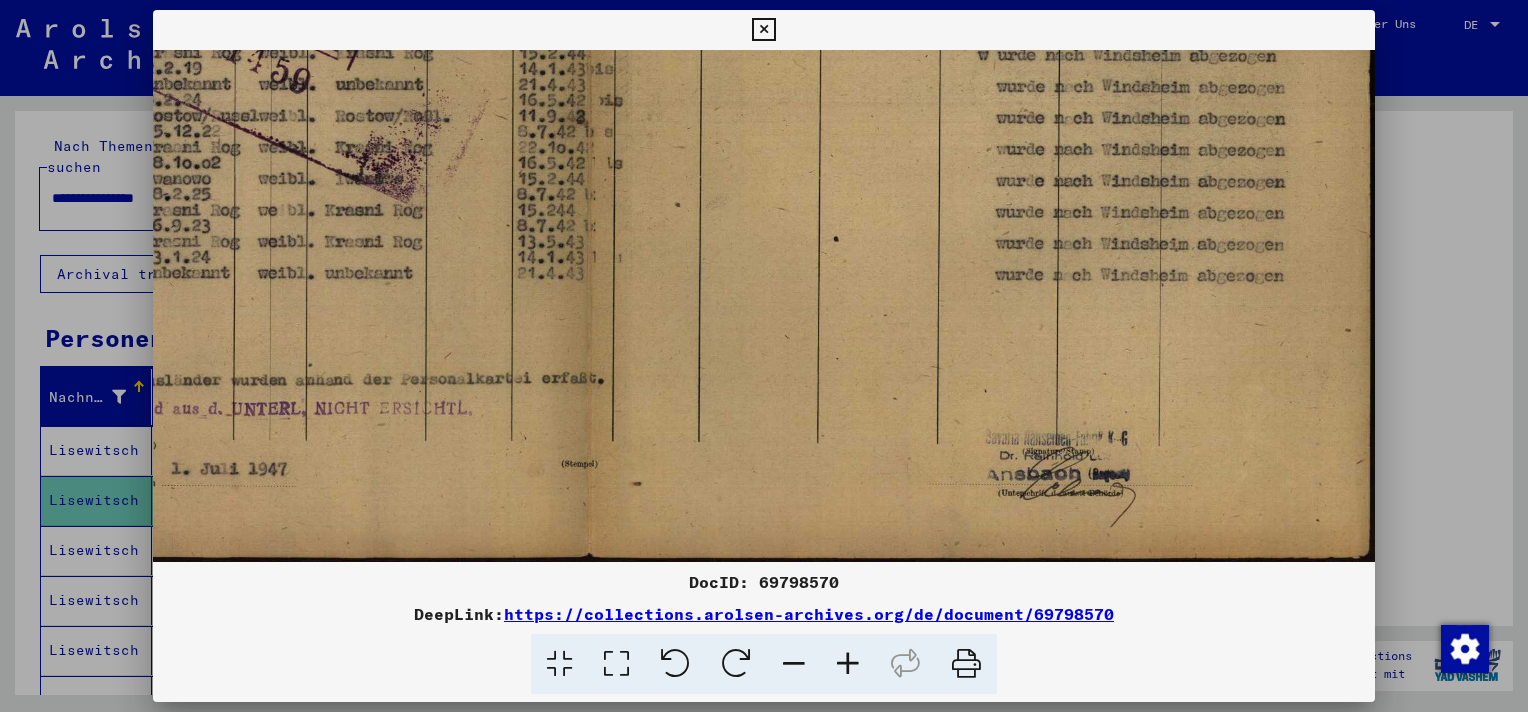 click at bounding box center (794, 664) 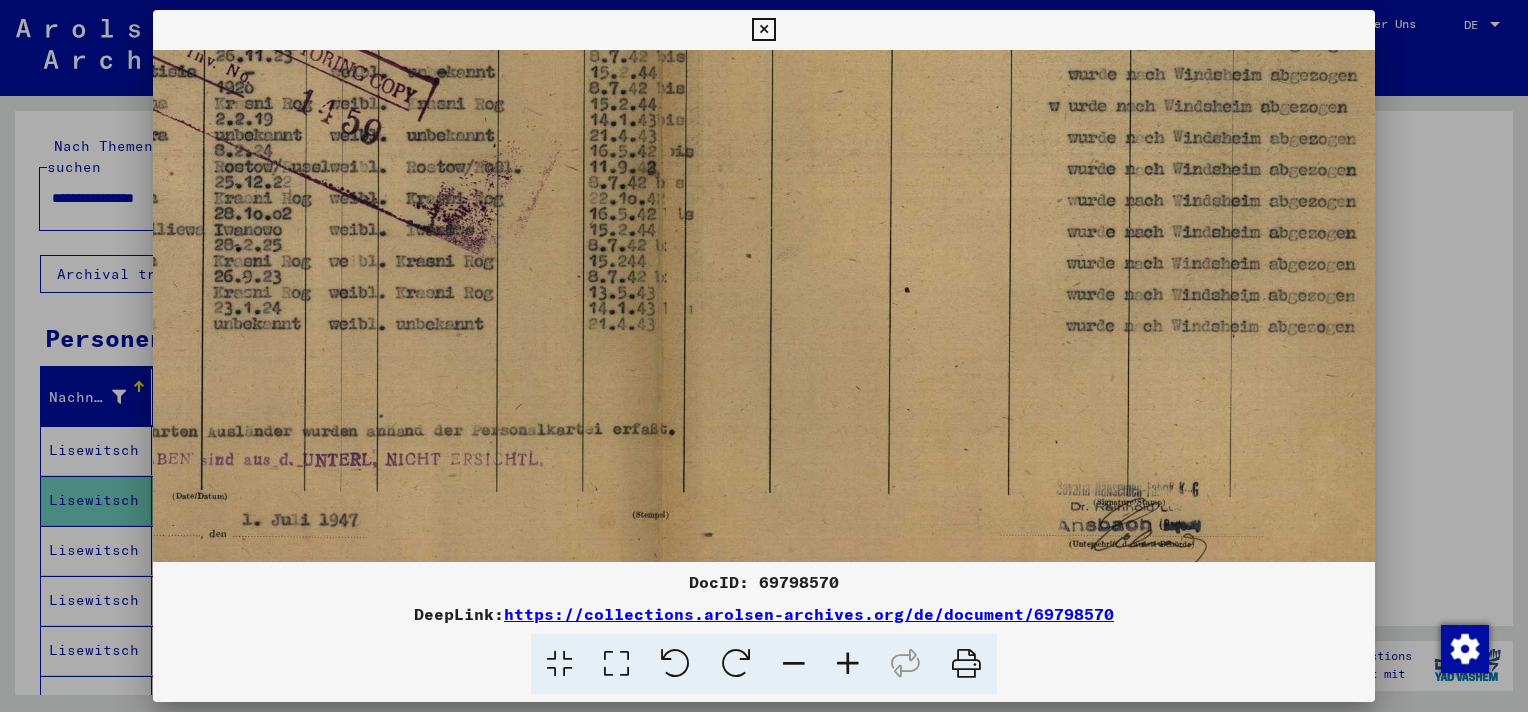 click at bounding box center (794, 664) 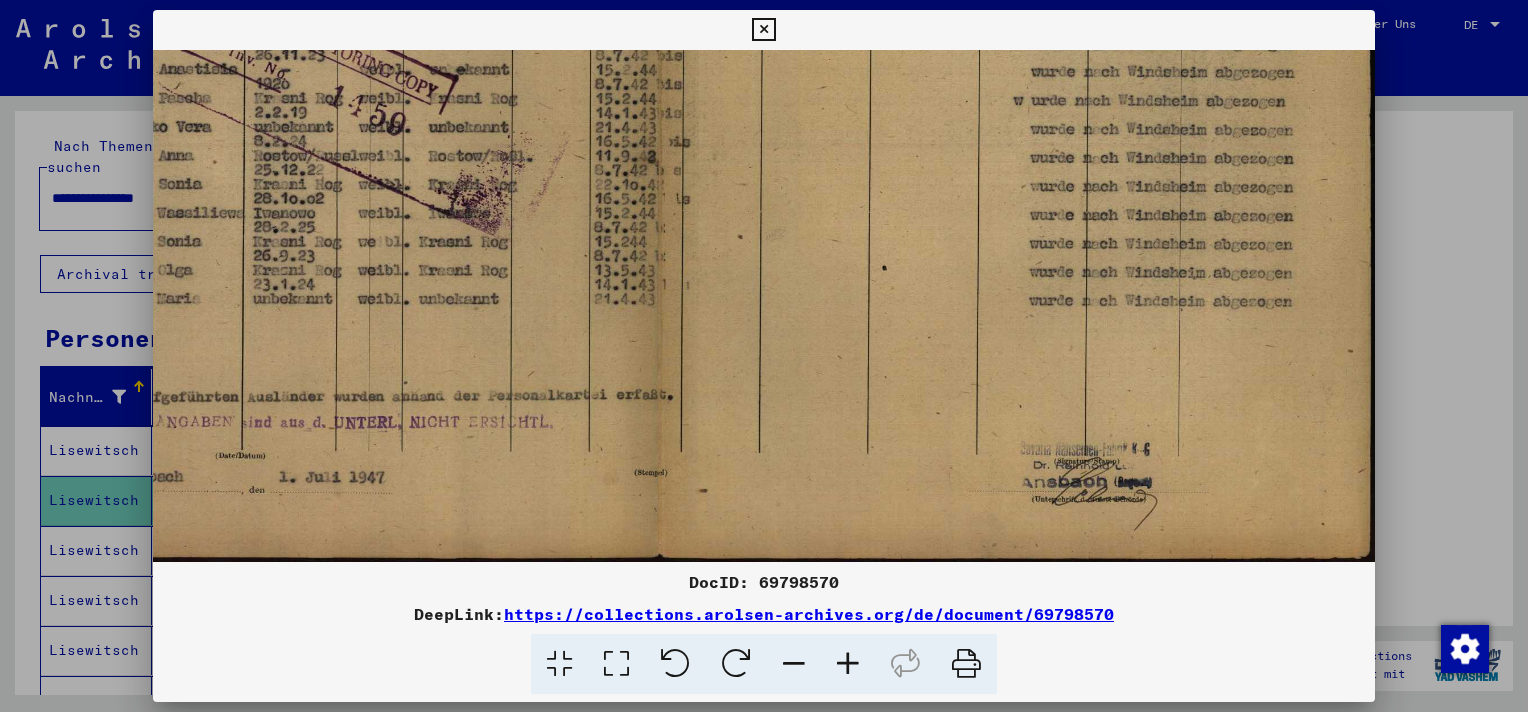 click at bounding box center (794, 664) 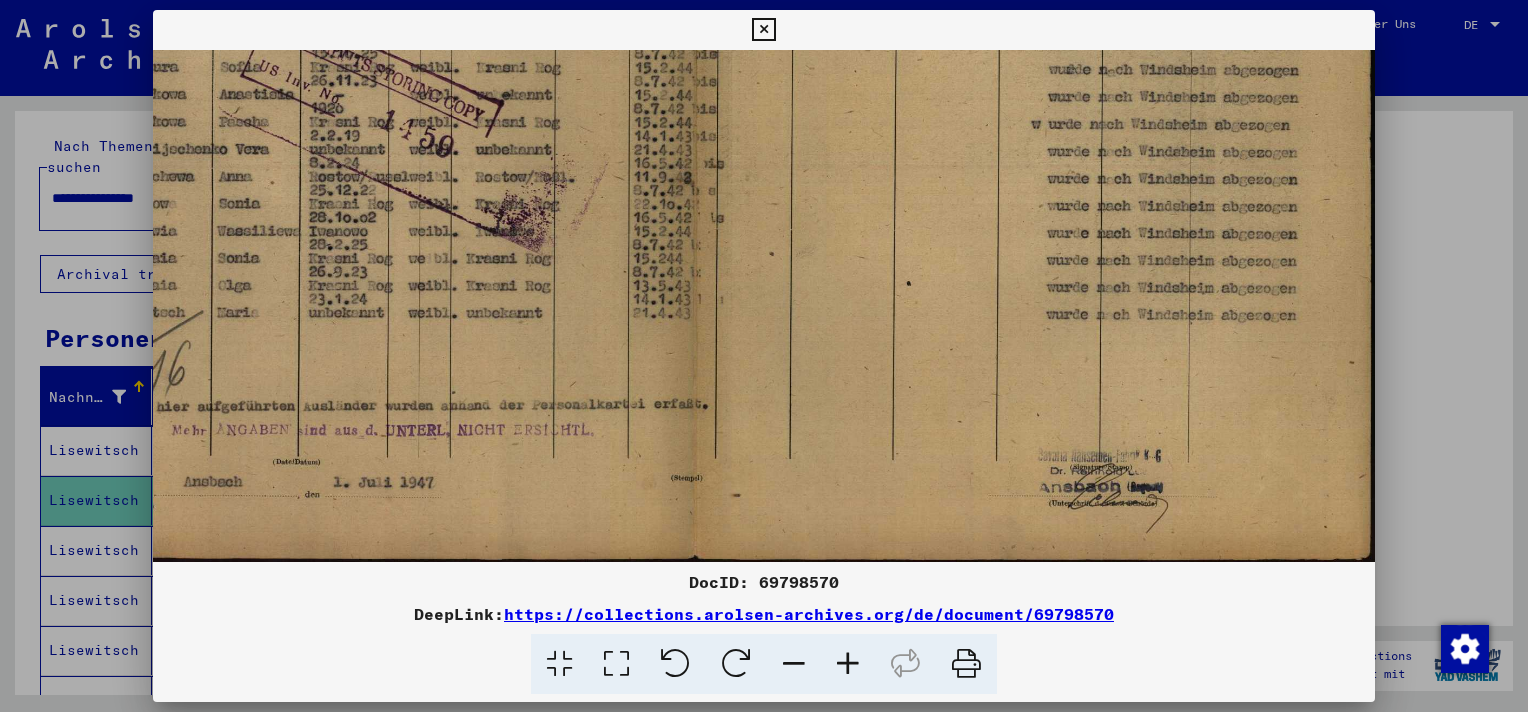 click at bounding box center (794, 664) 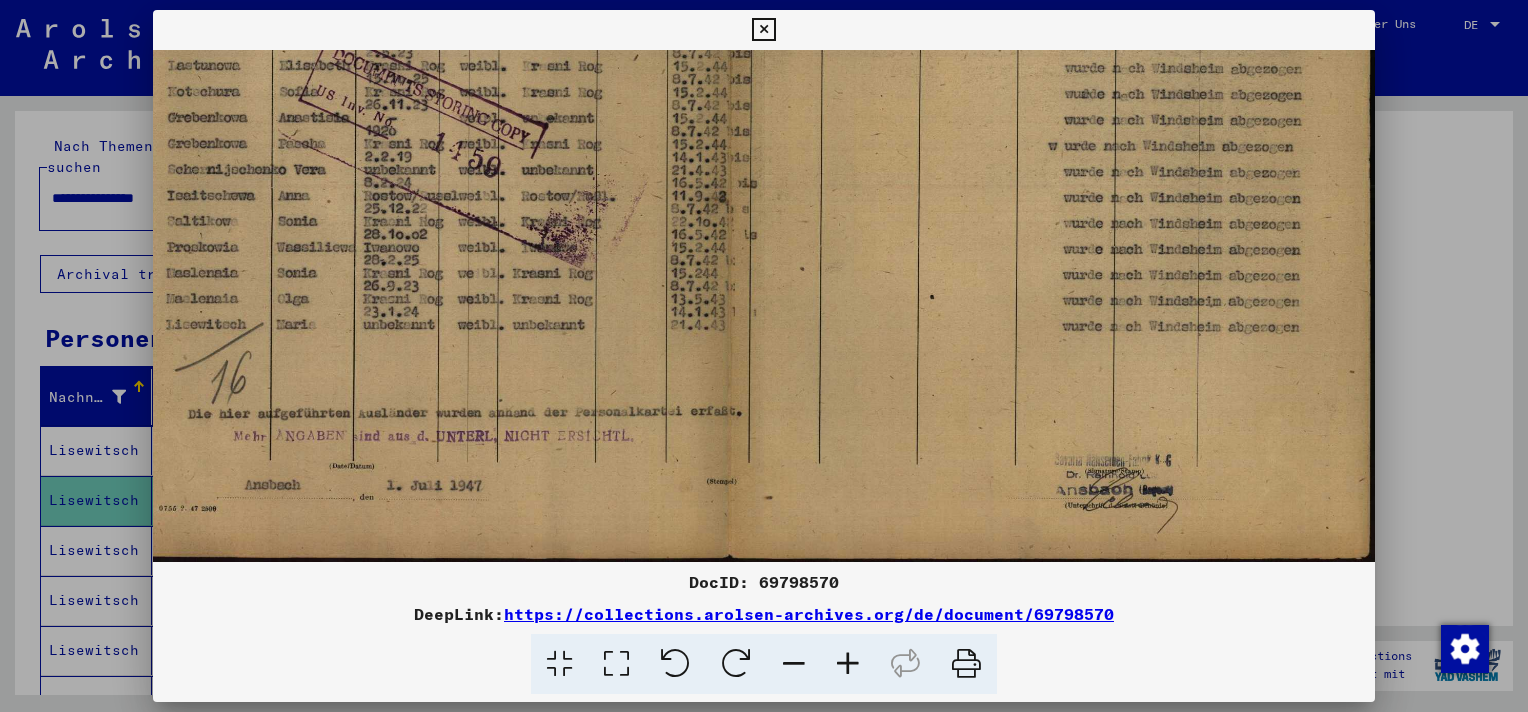 click at bounding box center (794, 664) 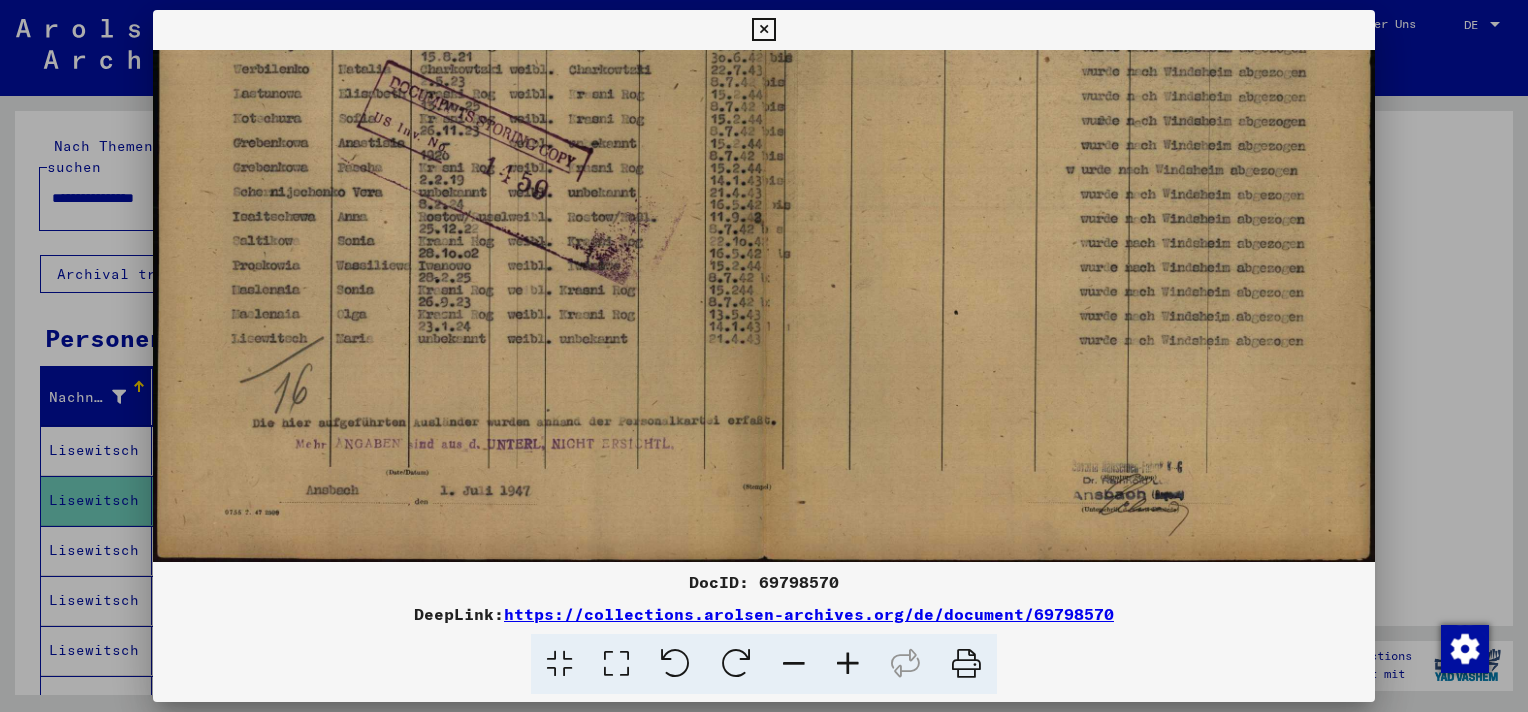click at bounding box center [794, 664] 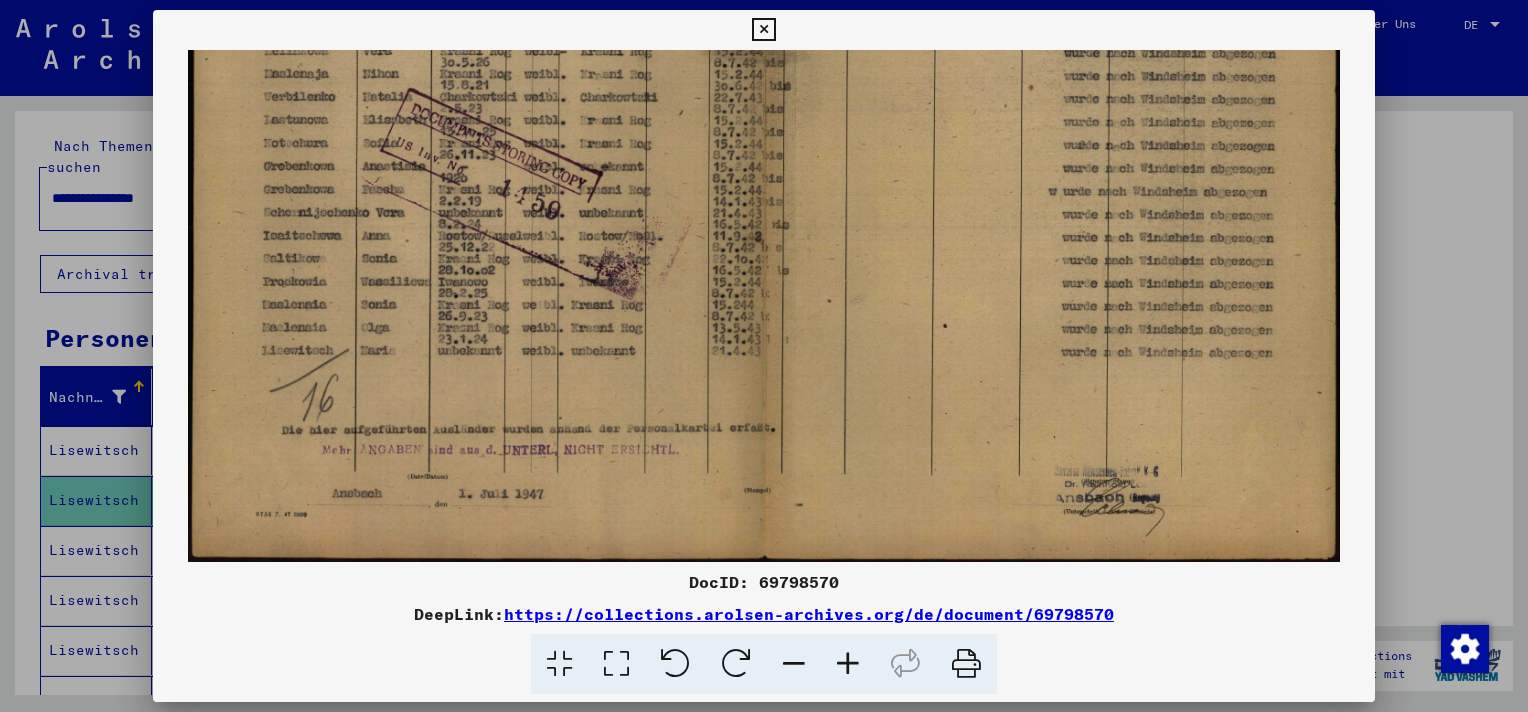 click at bounding box center (763, 30) 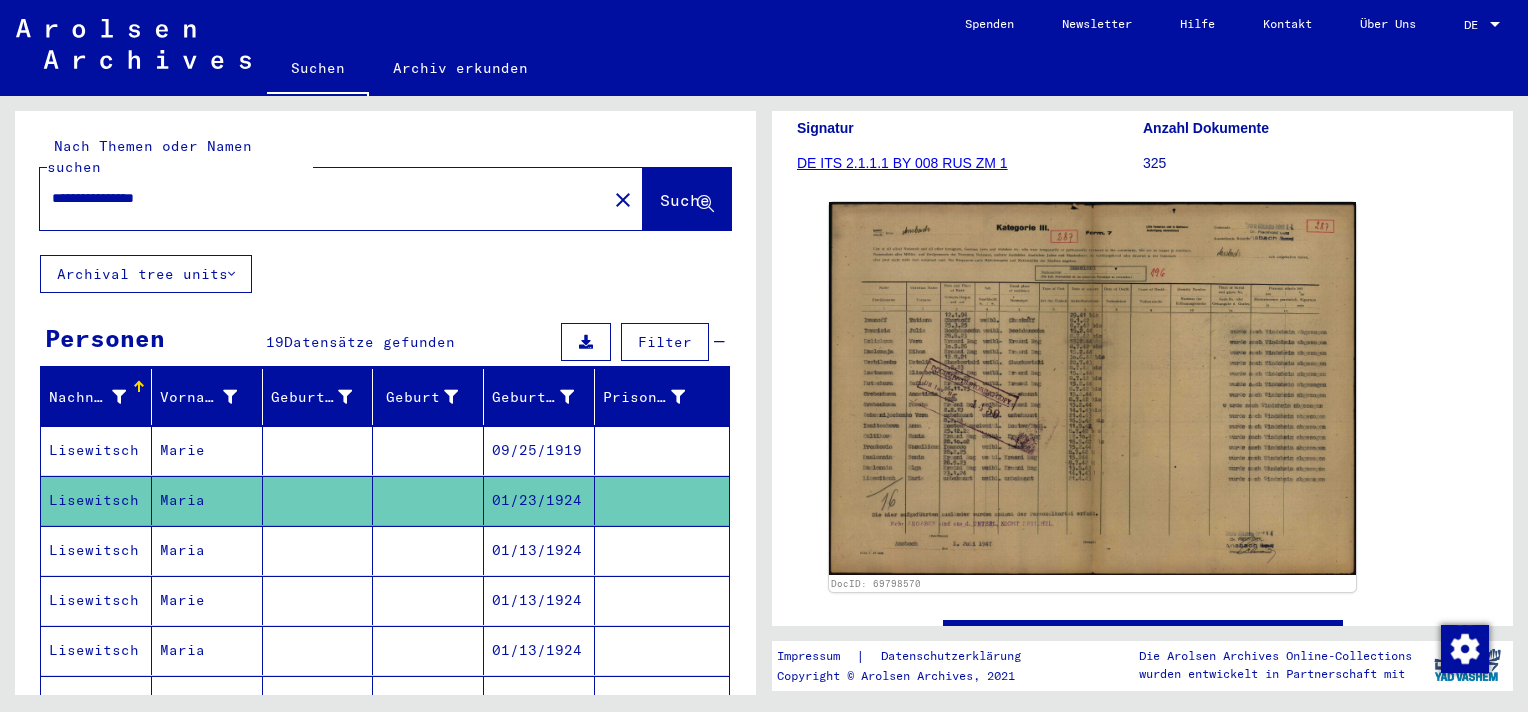 click on "01/13/1924" at bounding box center [539, 600] 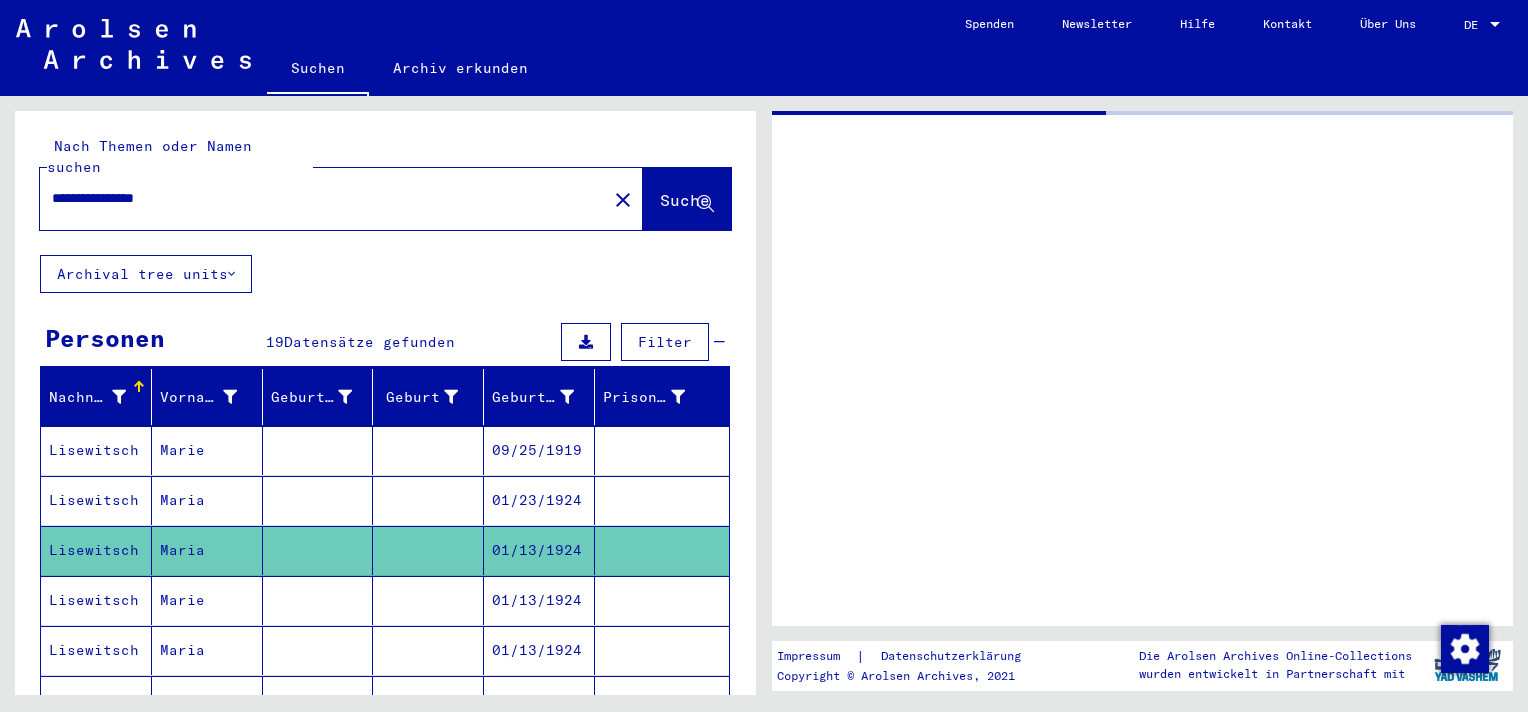 scroll, scrollTop: 0, scrollLeft: 0, axis: both 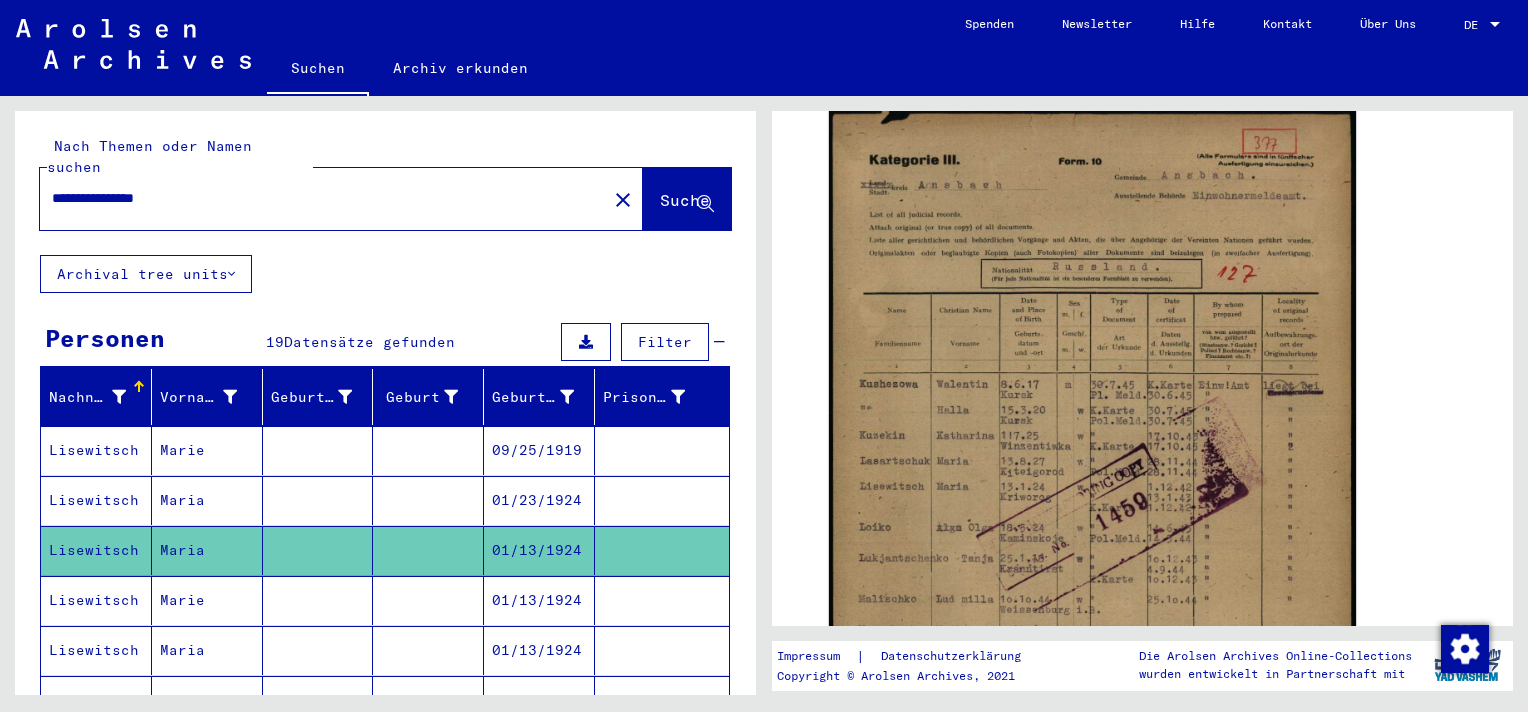 click on "01/13/1924" at bounding box center [539, 650] 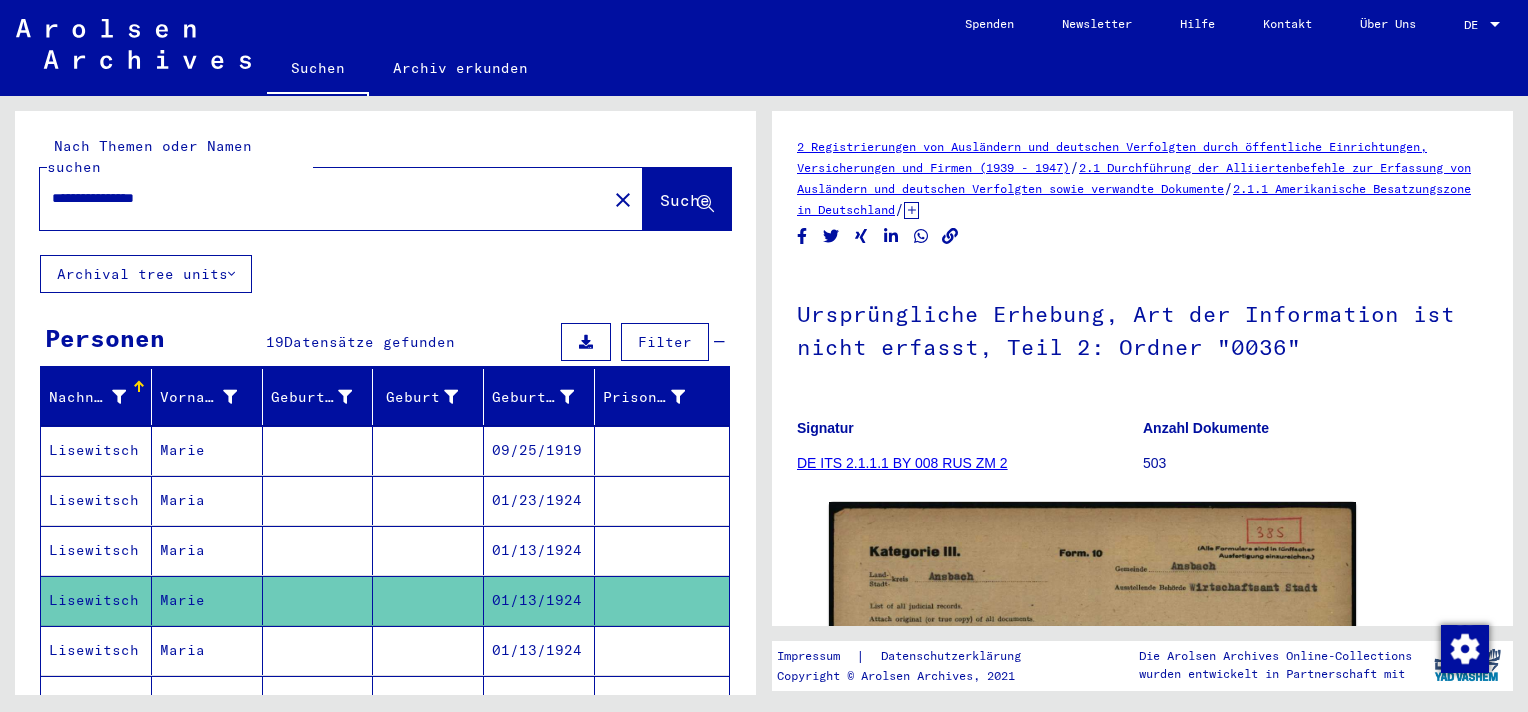 scroll, scrollTop: 0, scrollLeft: 0, axis: both 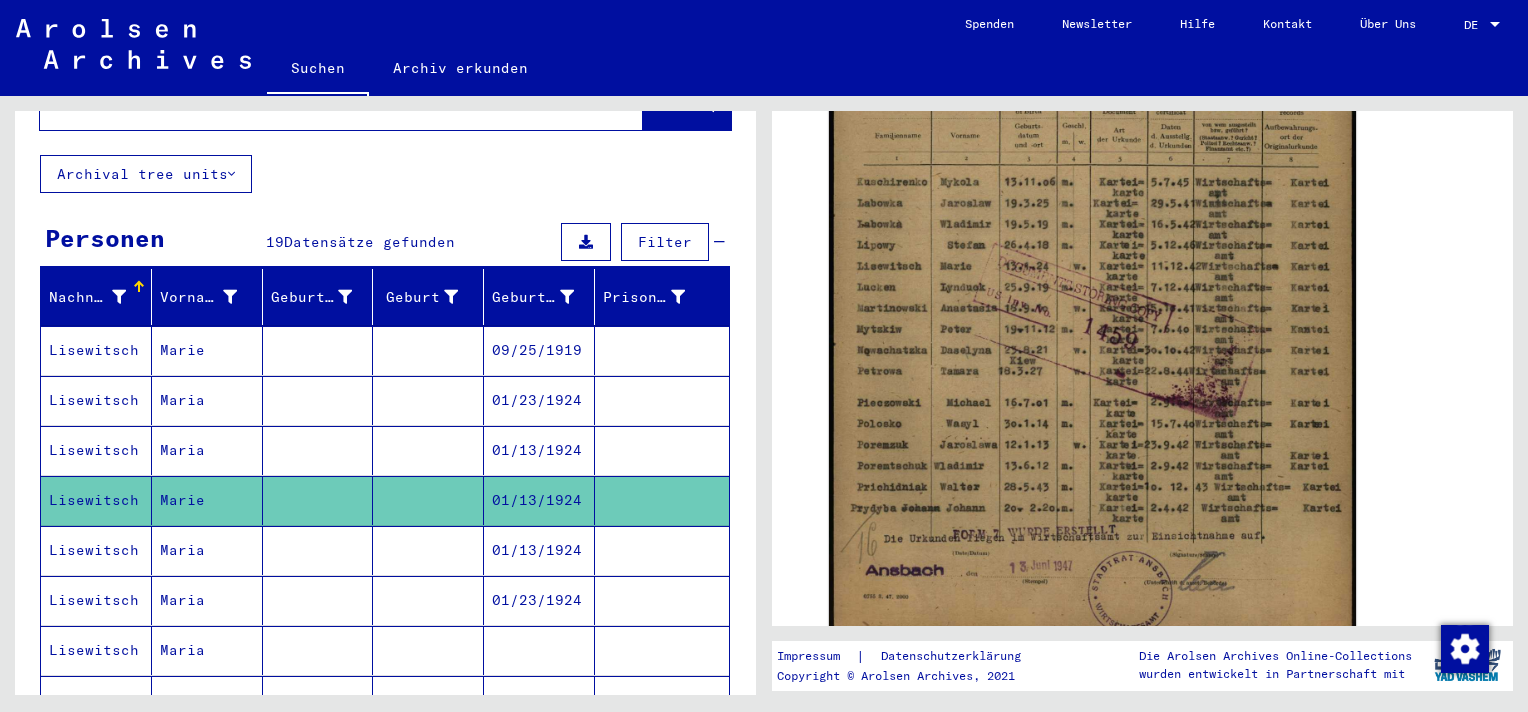 click on "01/13/1924" at bounding box center (539, 600) 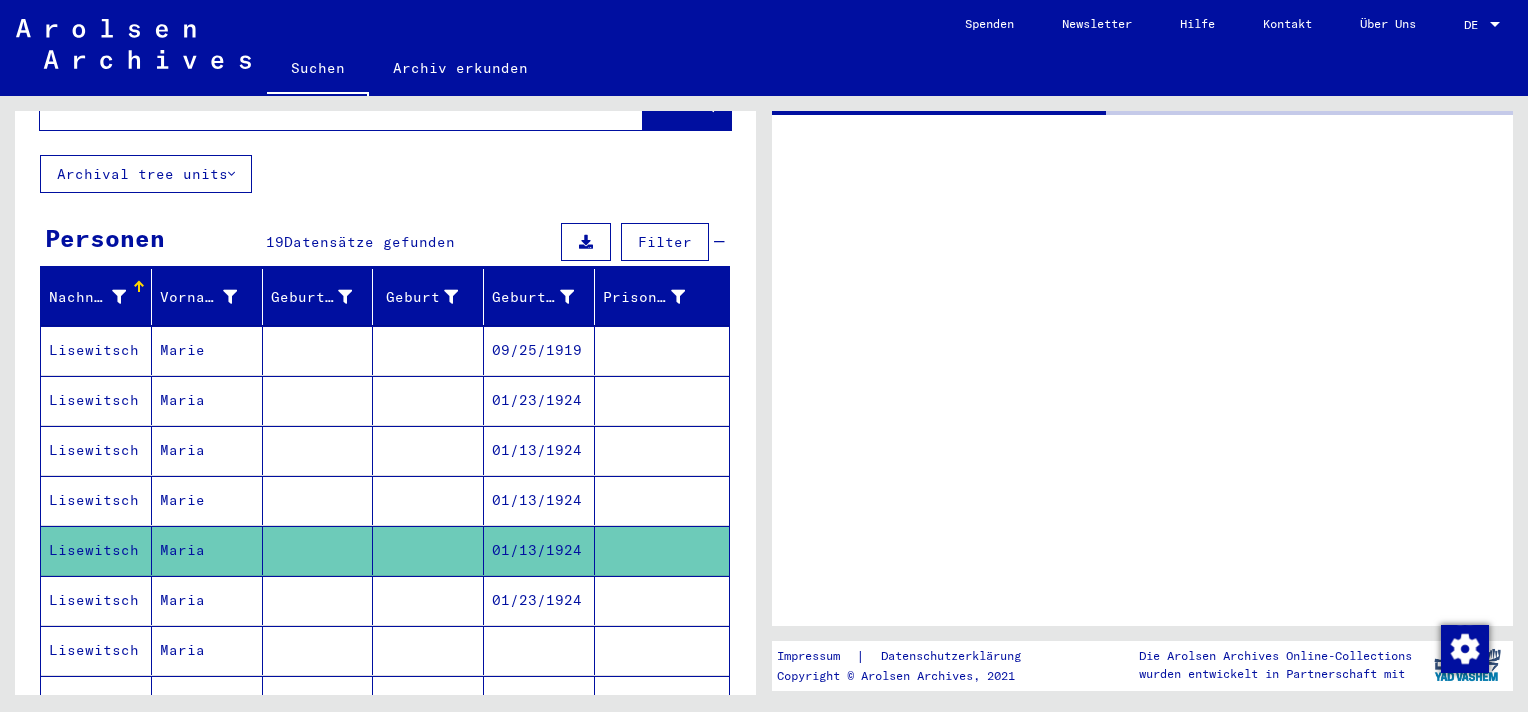 scroll, scrollTop: 0, scrollLeft: 0, axis: both 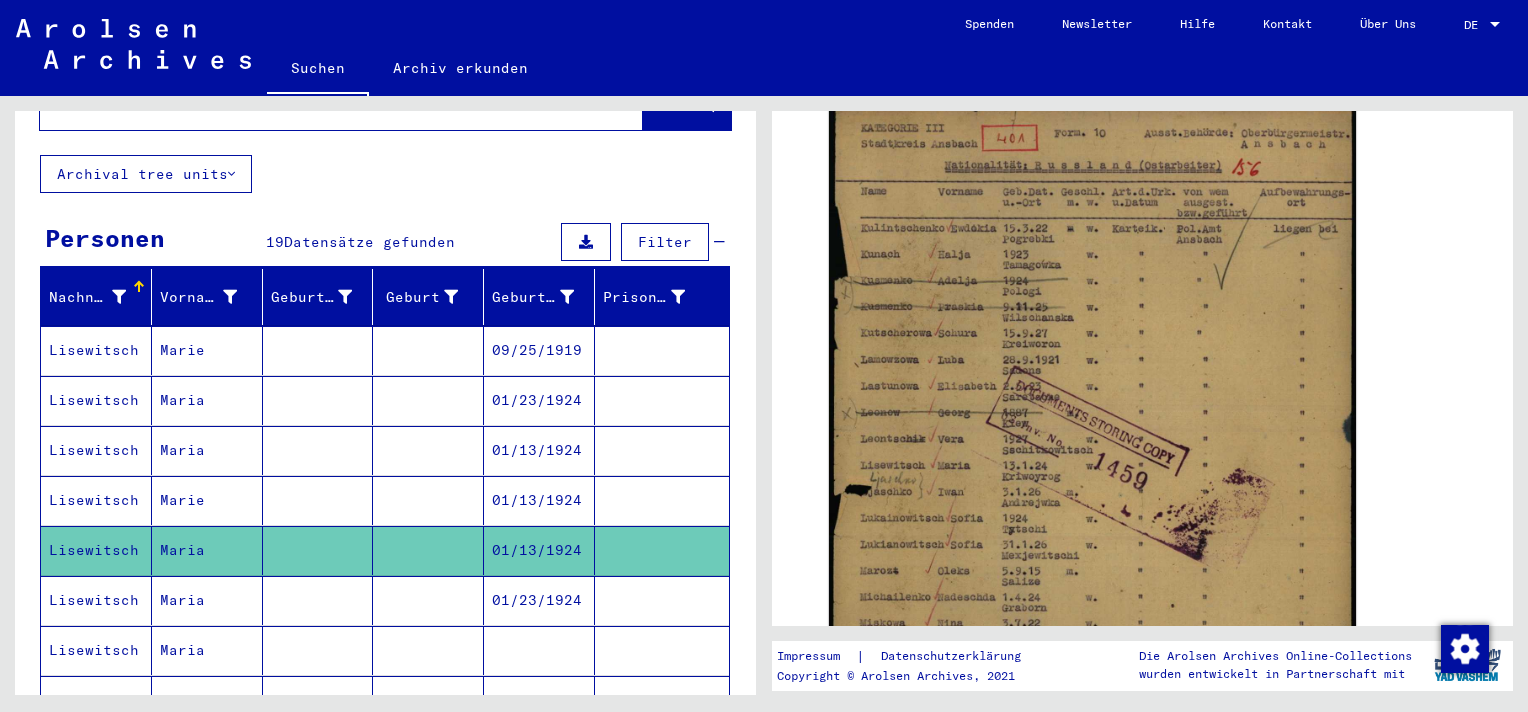click on "01/23/1924" at bounding box center (539, 650) 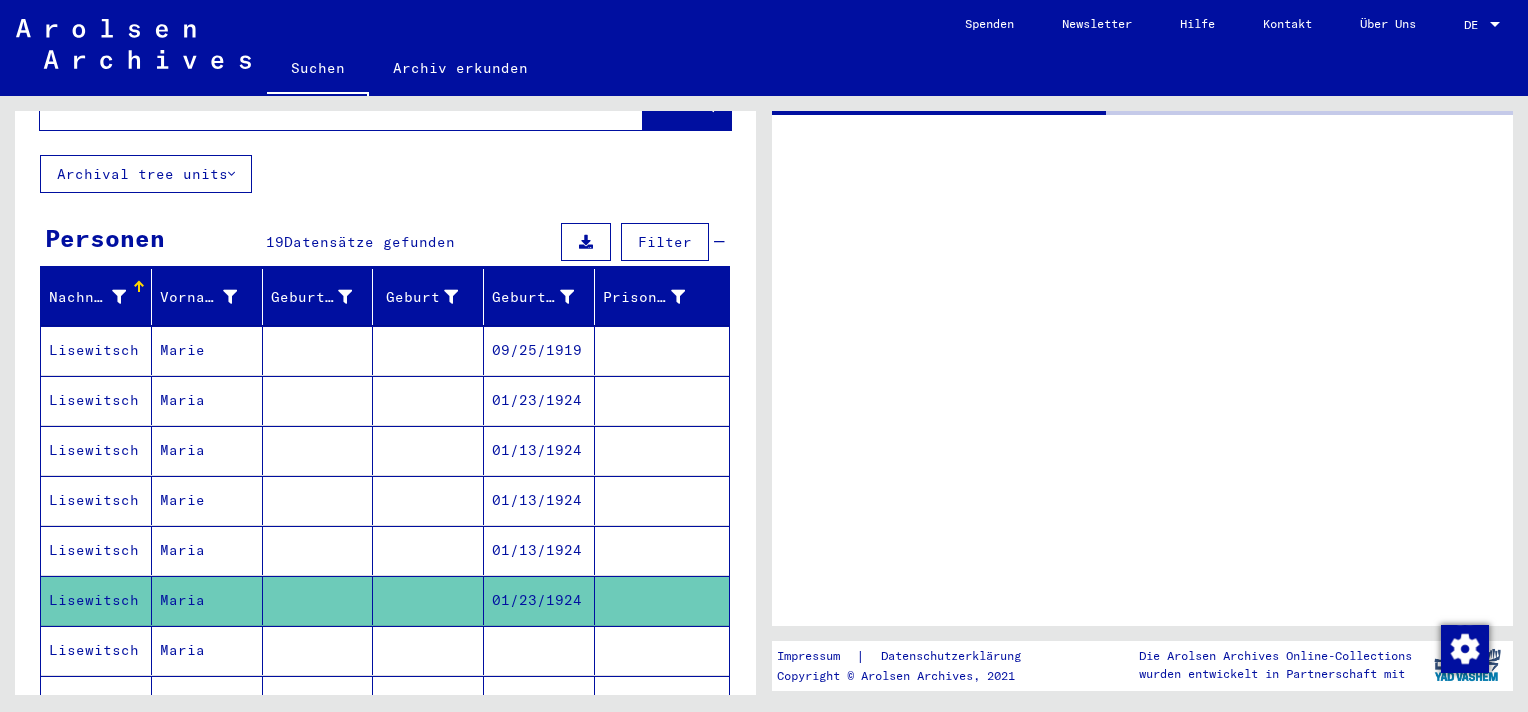 scroll, scrollTop: 0, scrollLeft: 0, axis: both 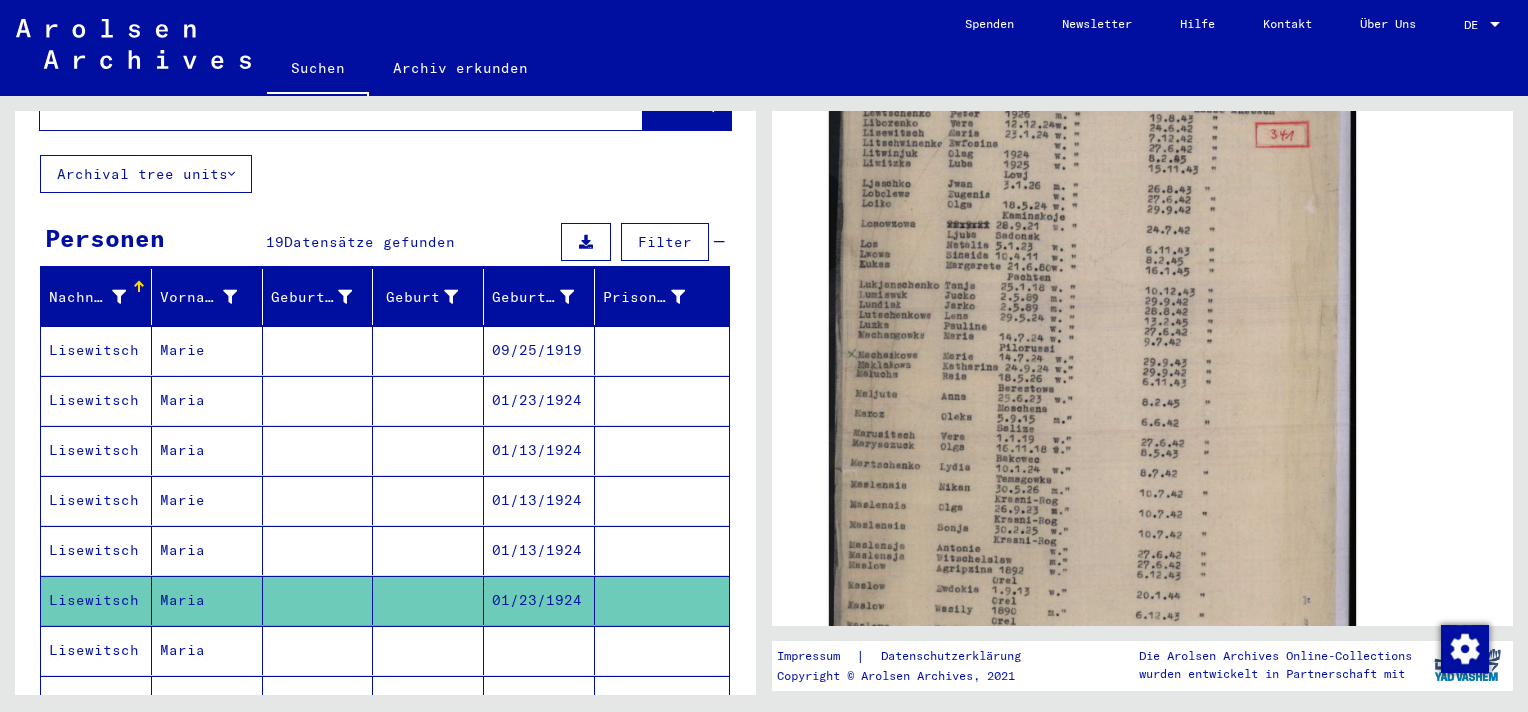 click at bounding box center (539, 700) 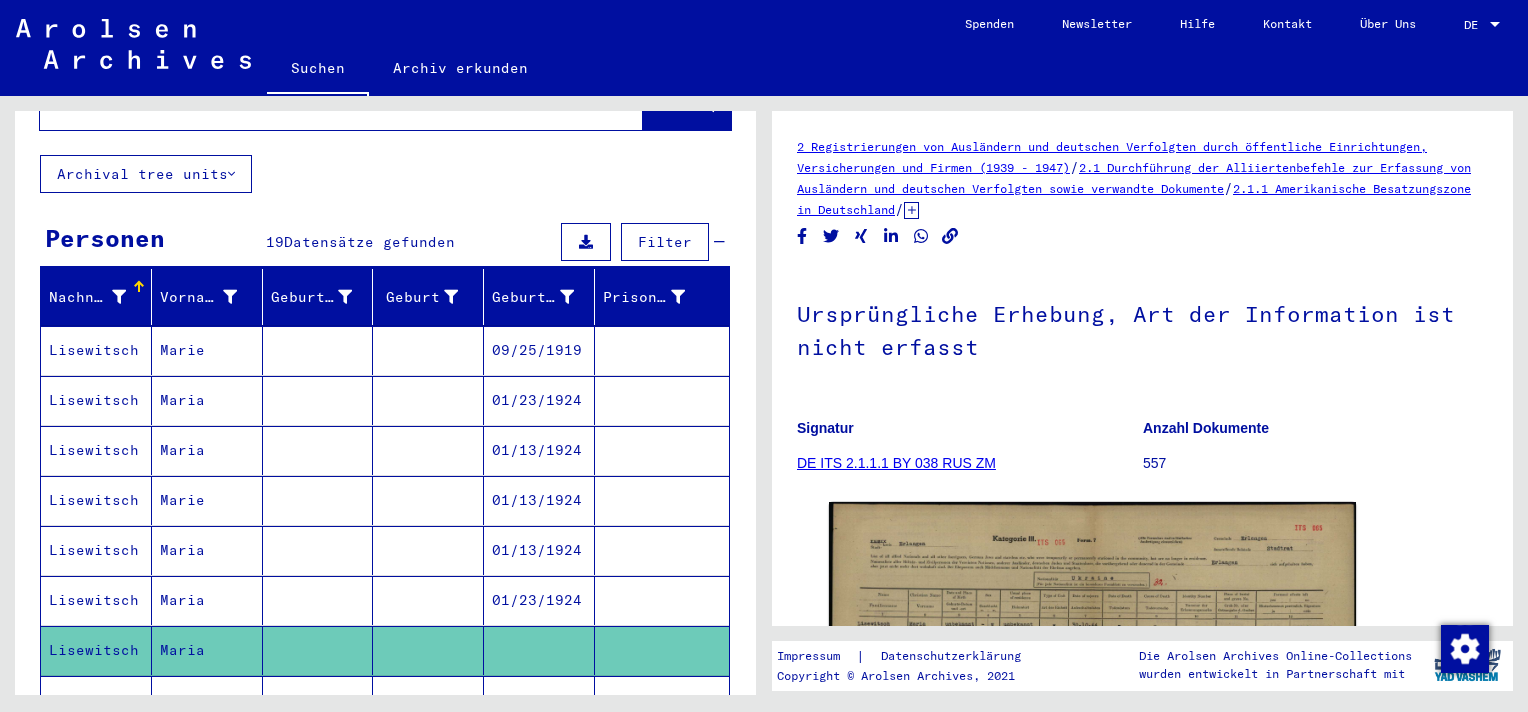 scroll, scrollTop: 0, scrollLeft: 0, axis: both 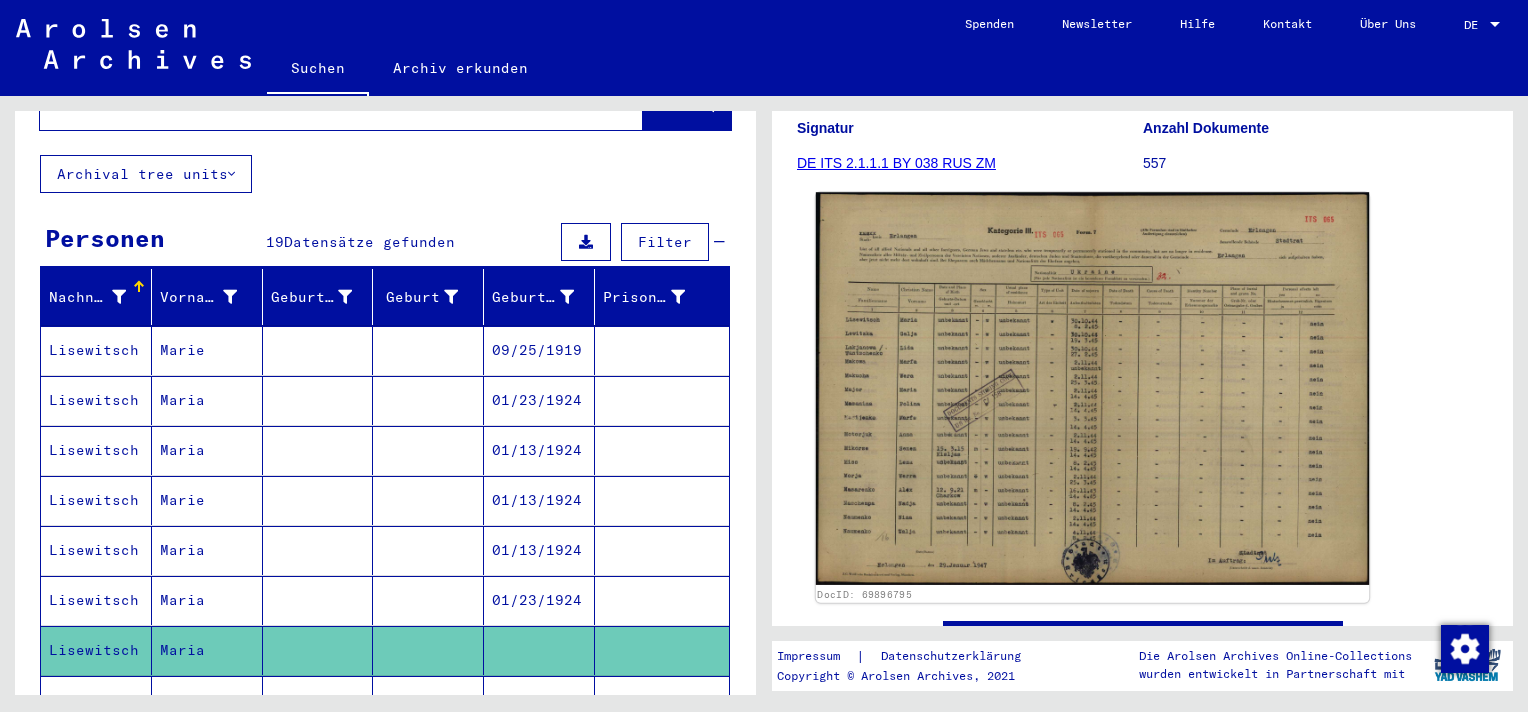 click 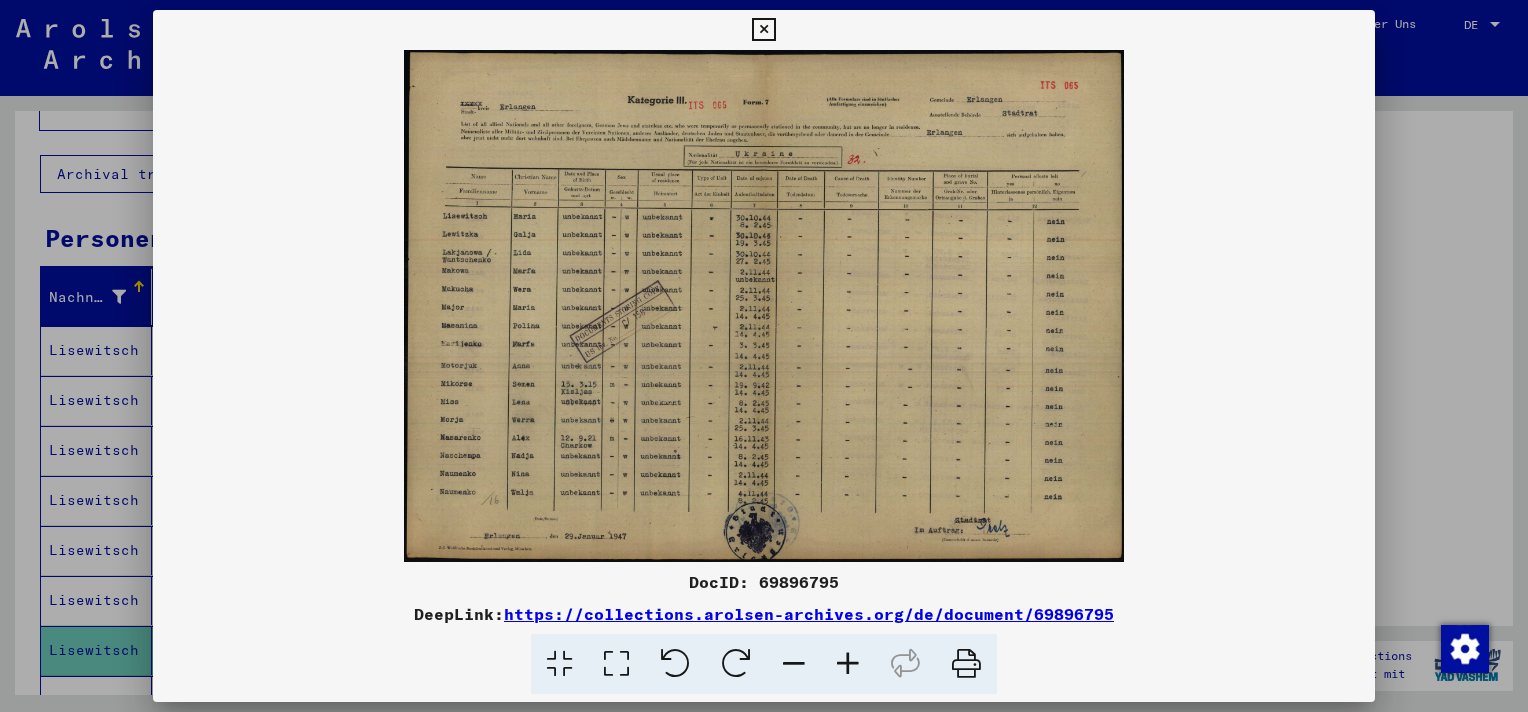 click at bounding box center (763, 30) 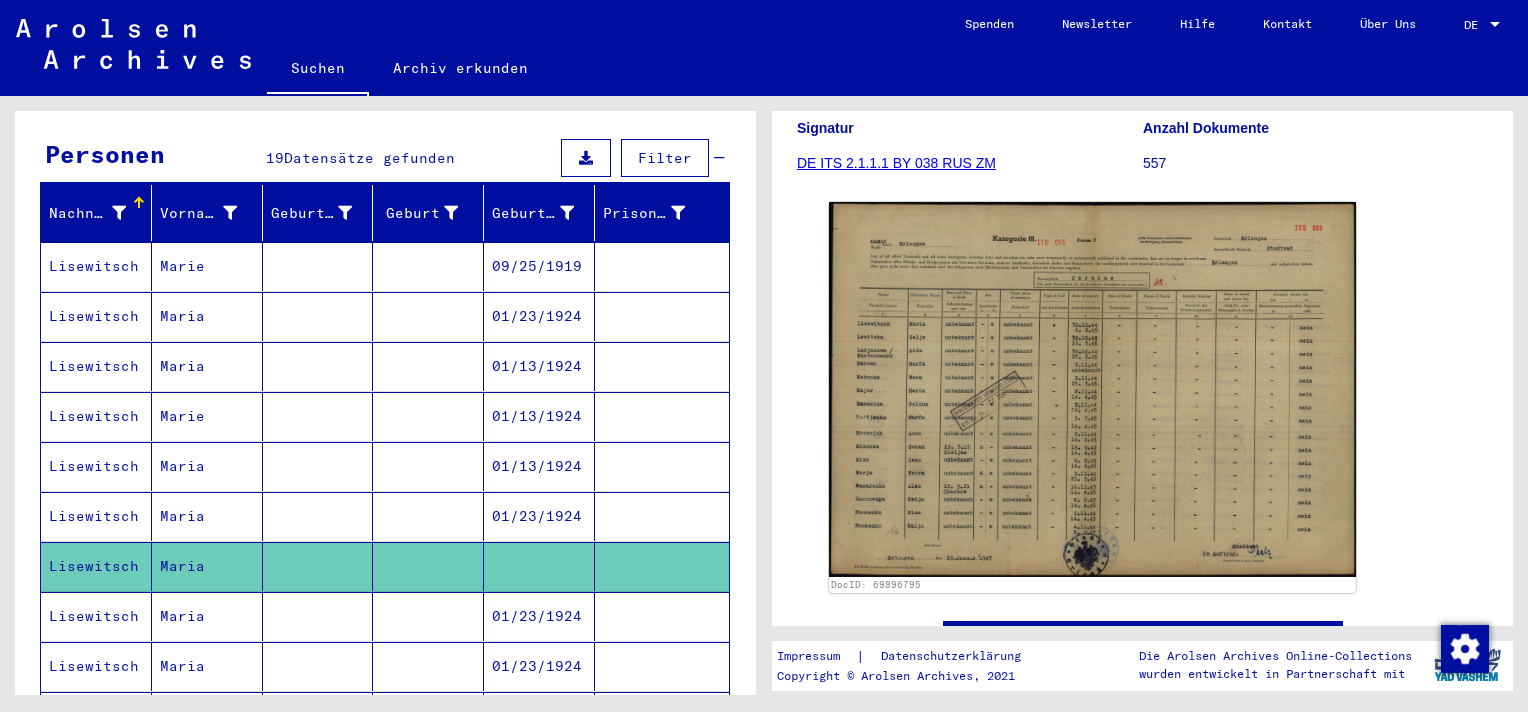 scroll, scrollTop: 300, scrollLeft: 0, axis: vertical 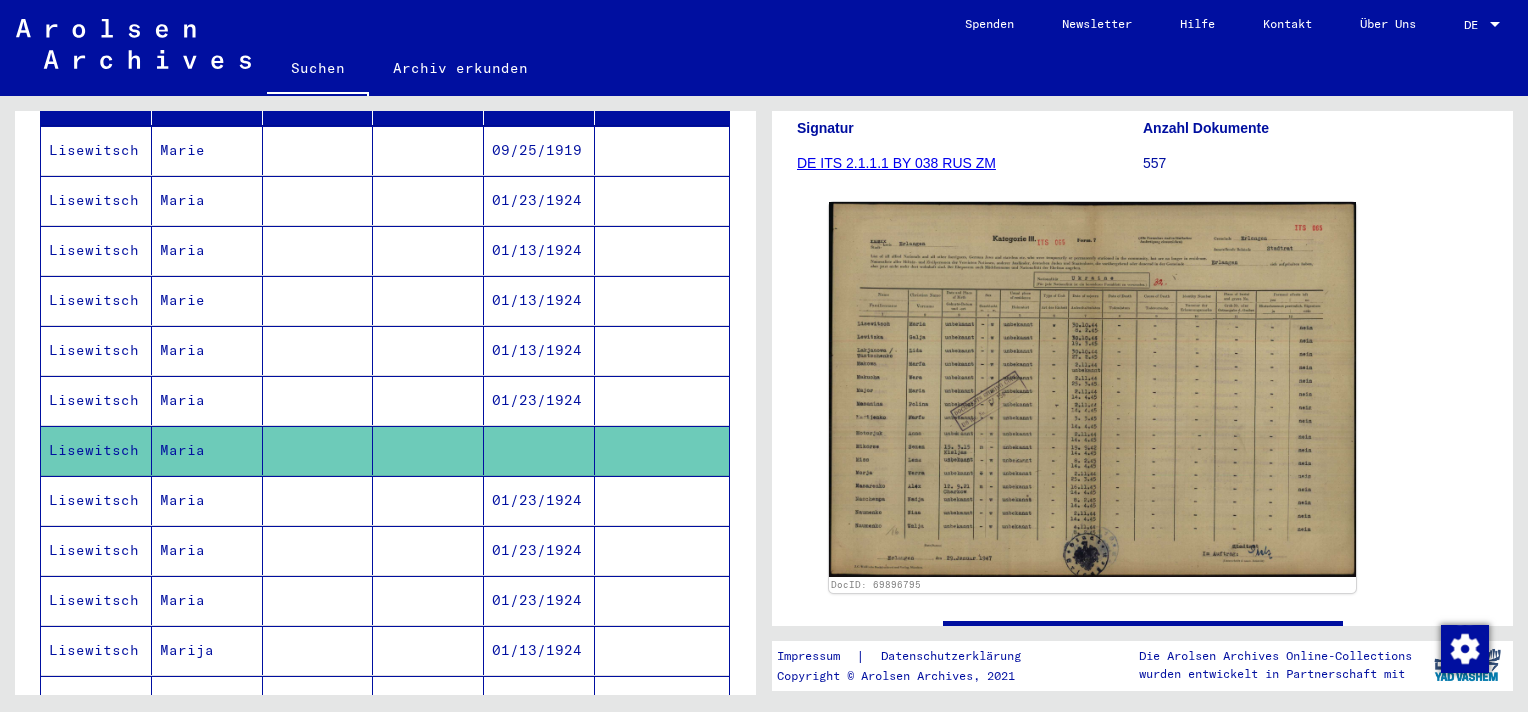 click on "01/23/1924" at bounding box center [539, 550] 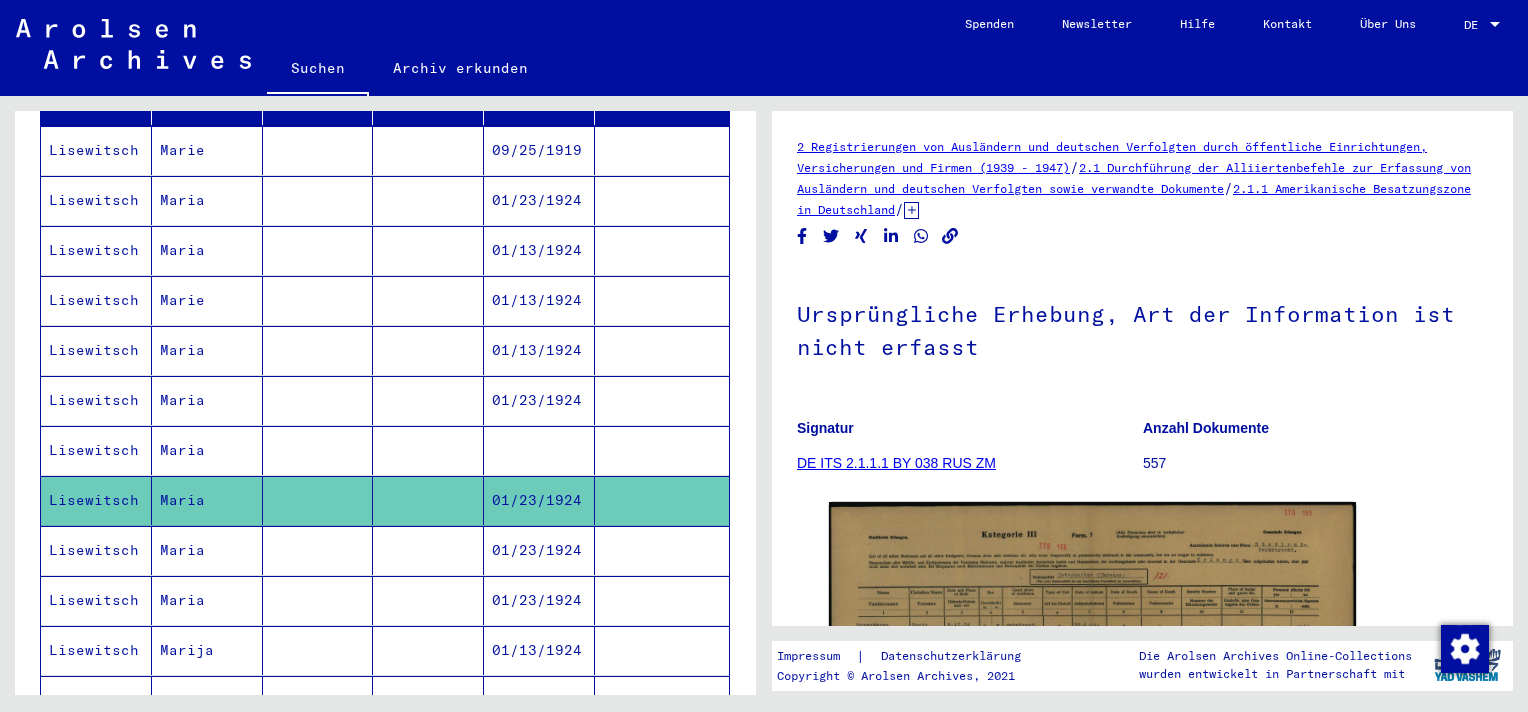 scroll, scrollTop: 0, scrollLeft: 0, axis: both 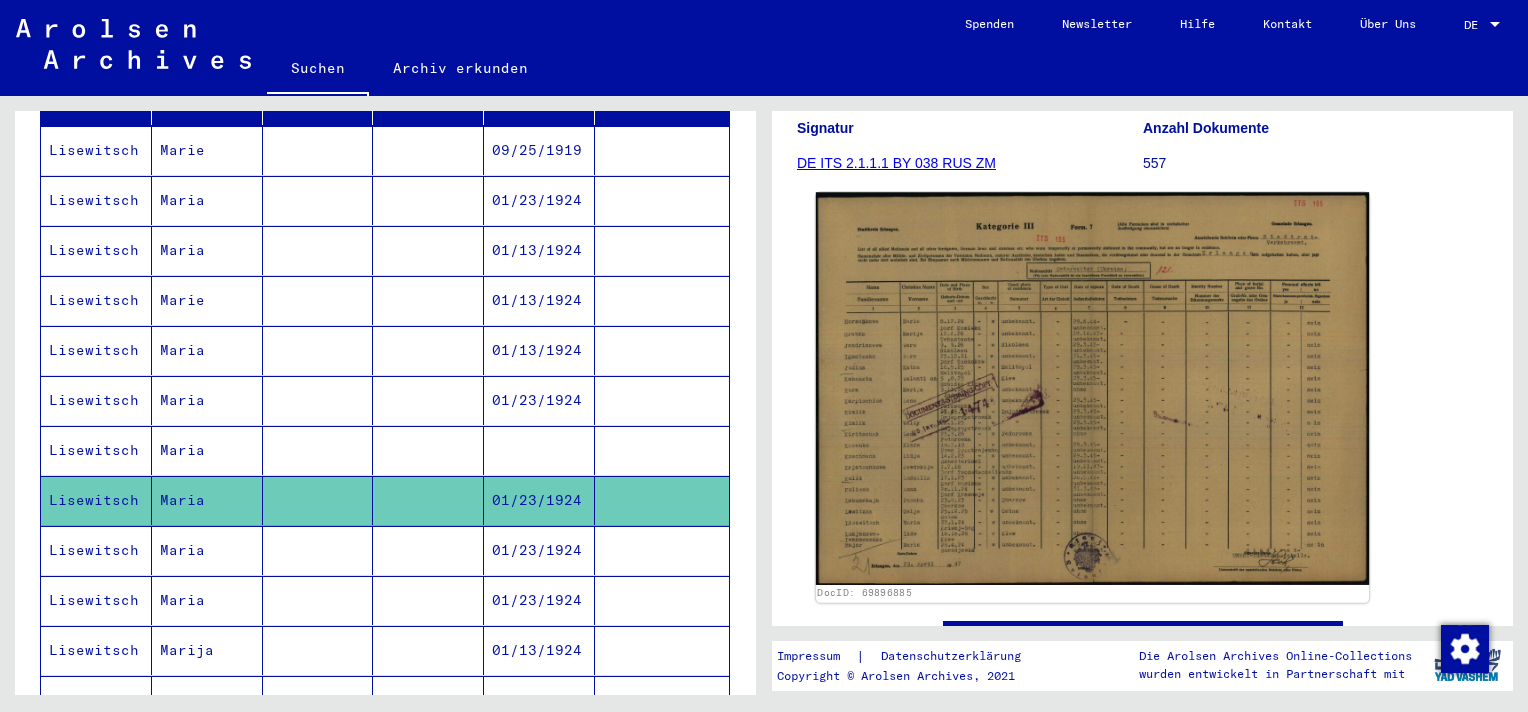 click 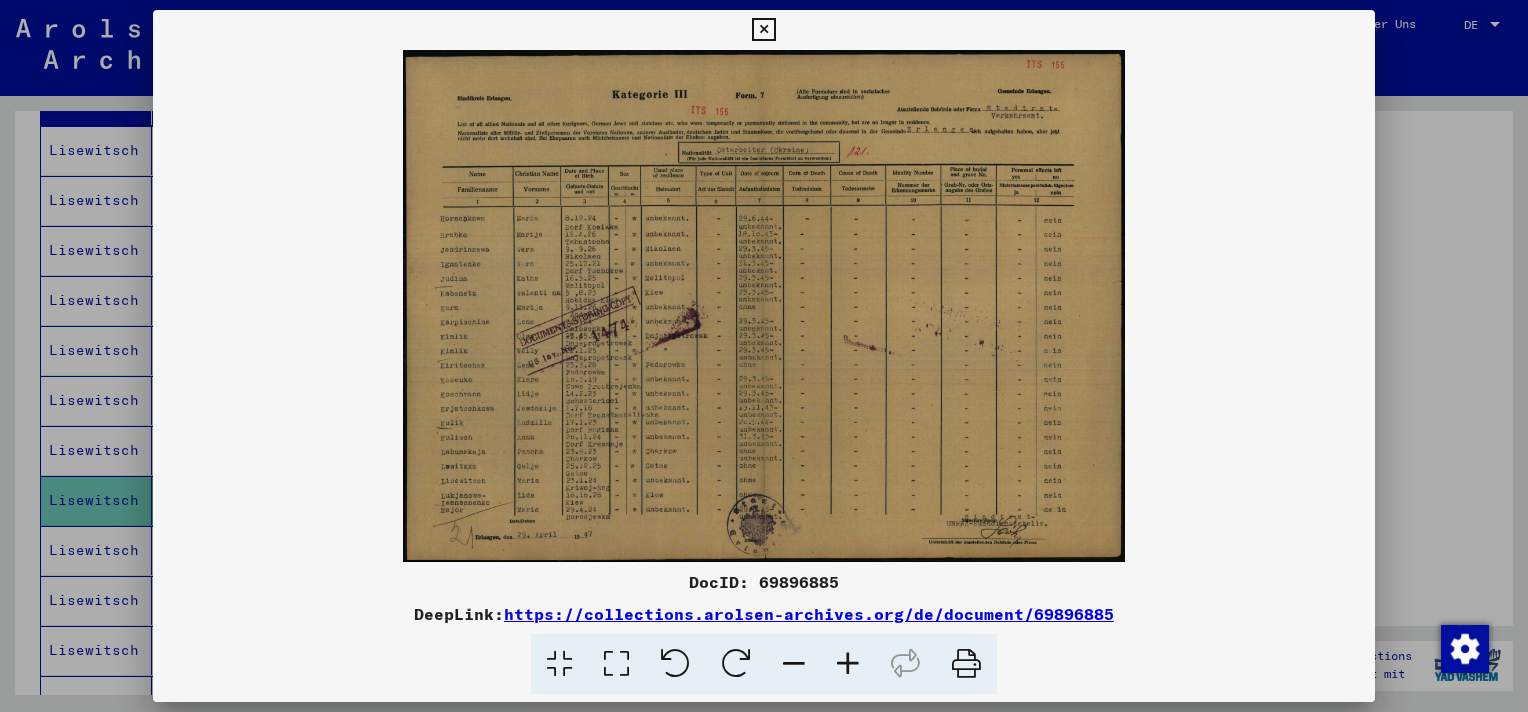 click at bounding box center [763, 30] 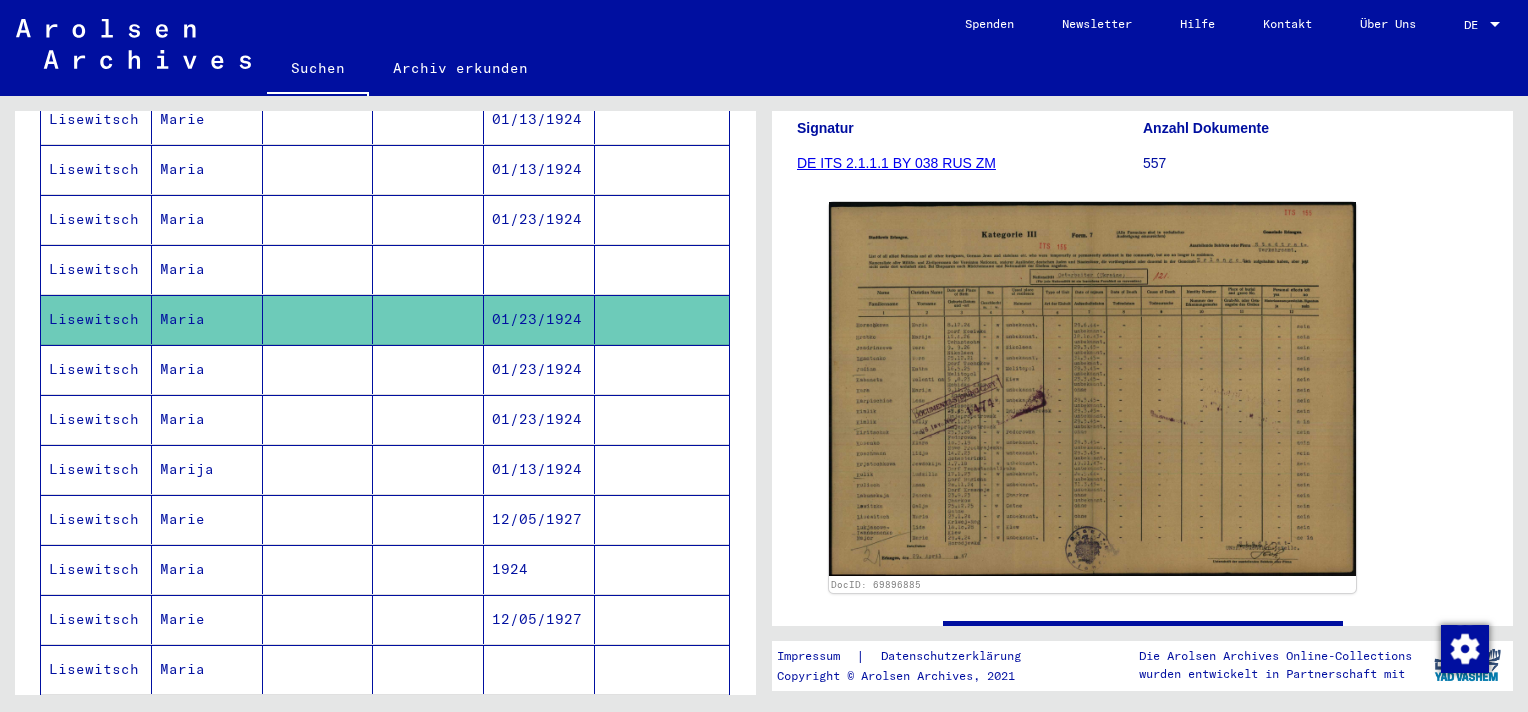scroll, scrollTop: 600, scrollLeft: 0, axis: vertical 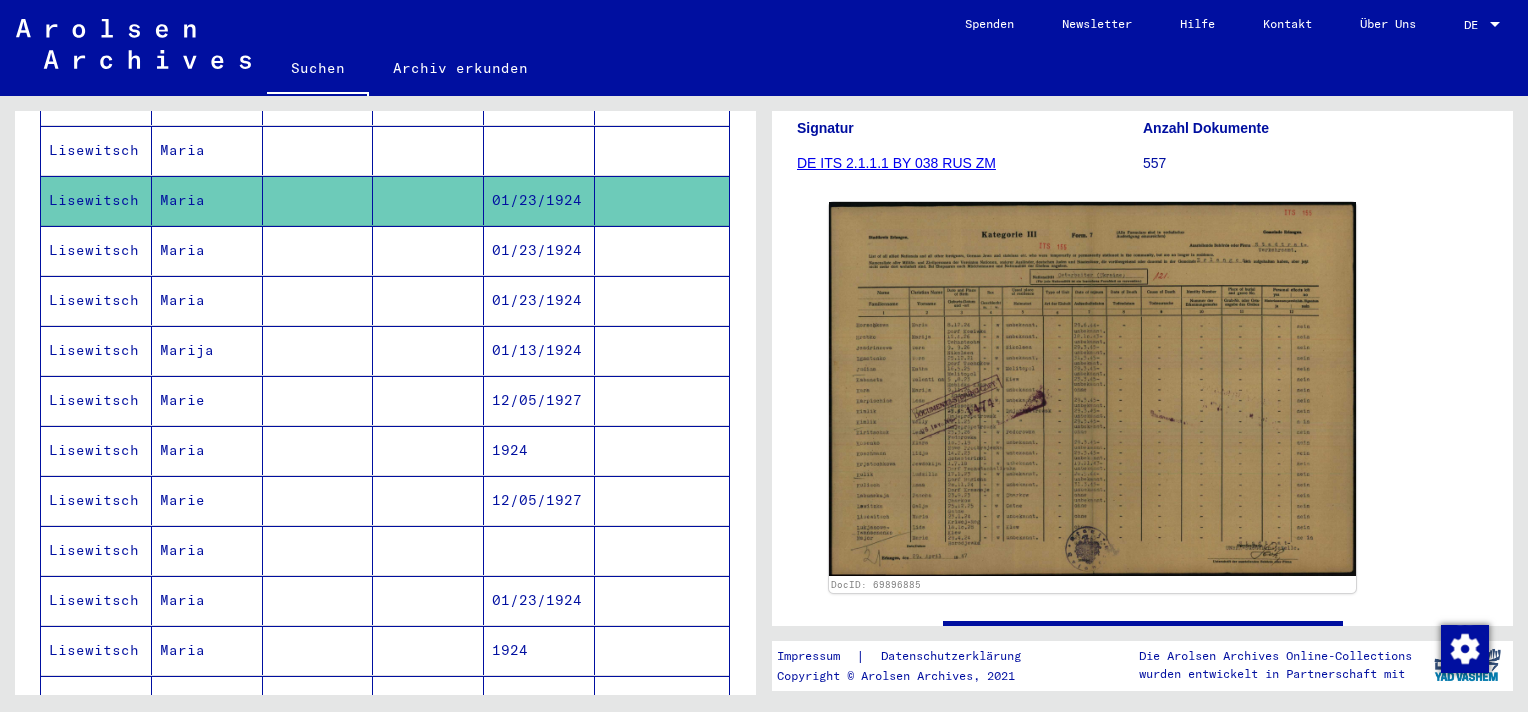click on "01/23/1924" at bounding box center (539, 300) 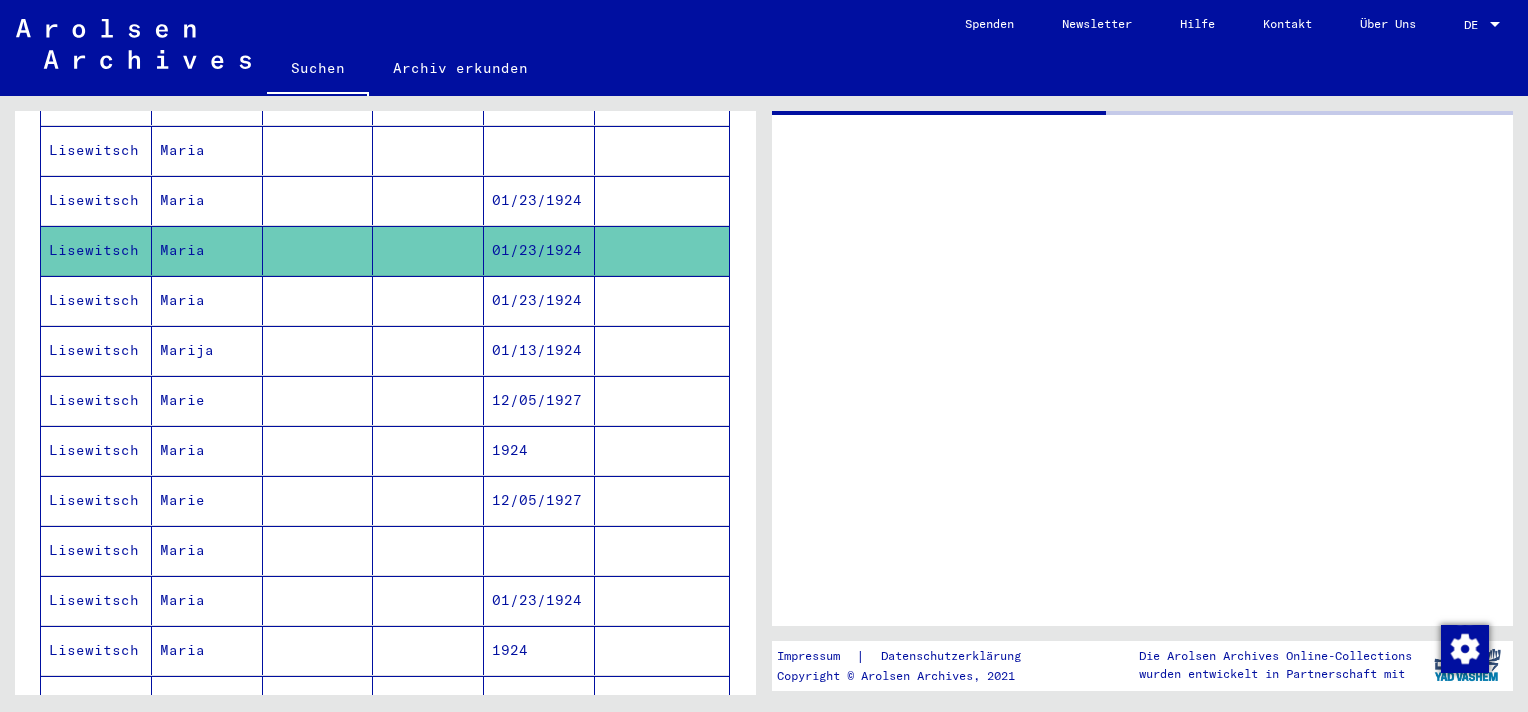 scroll, scrollTop: 0, scrollLeft: 0, axis: both 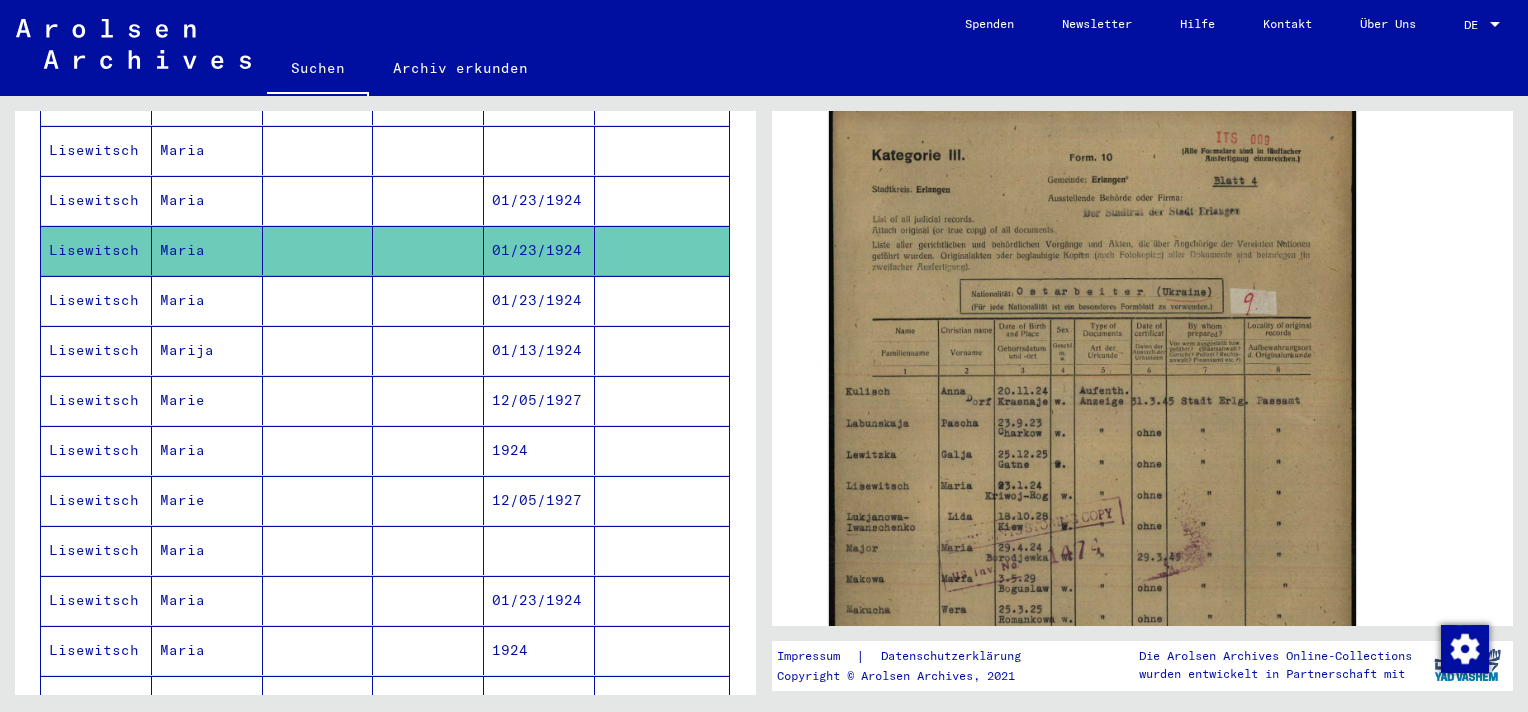 click on "01/23/1924" at bounding box center (539, 350) 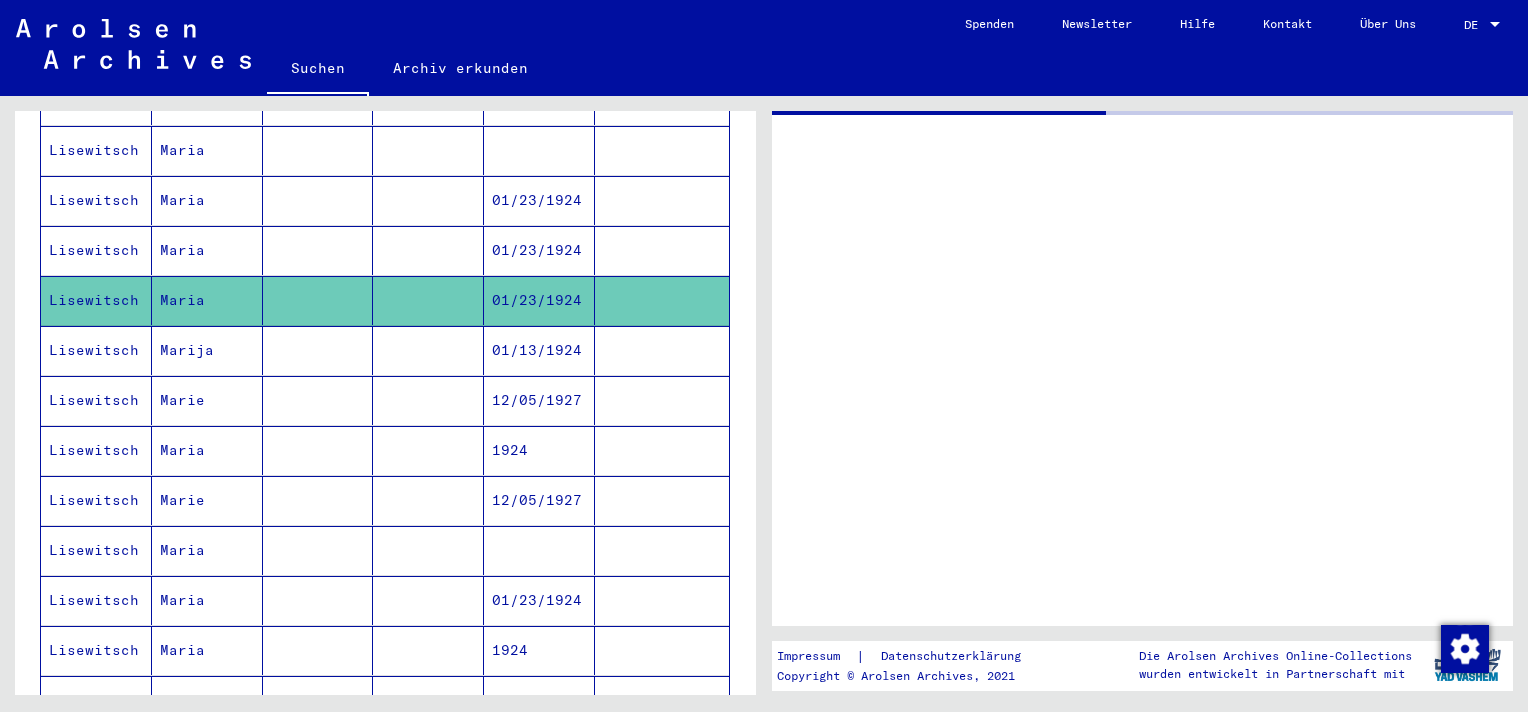 scroll, scrollTop: 0, scrollLeft: 0, axis: both 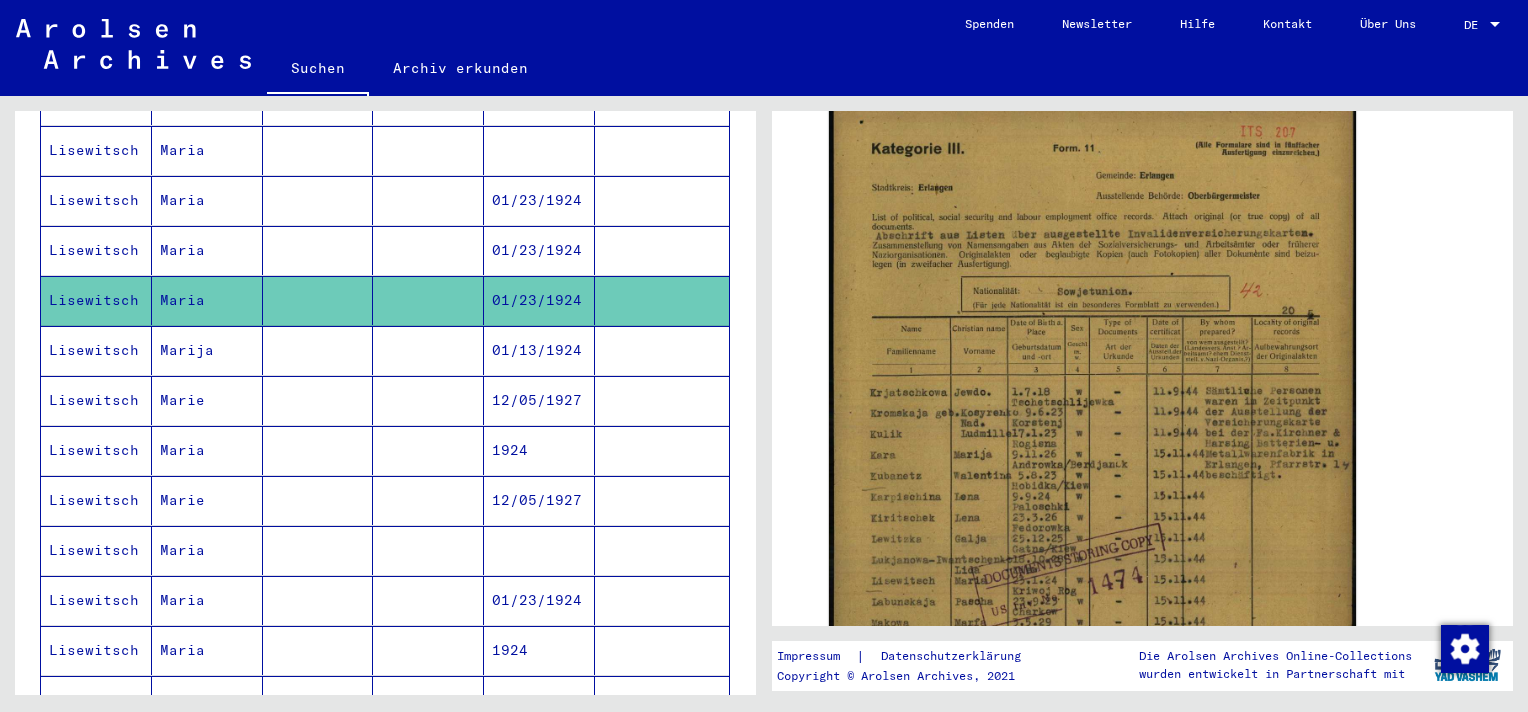 click on "01/13/1924" at bounding box center (539, 400) 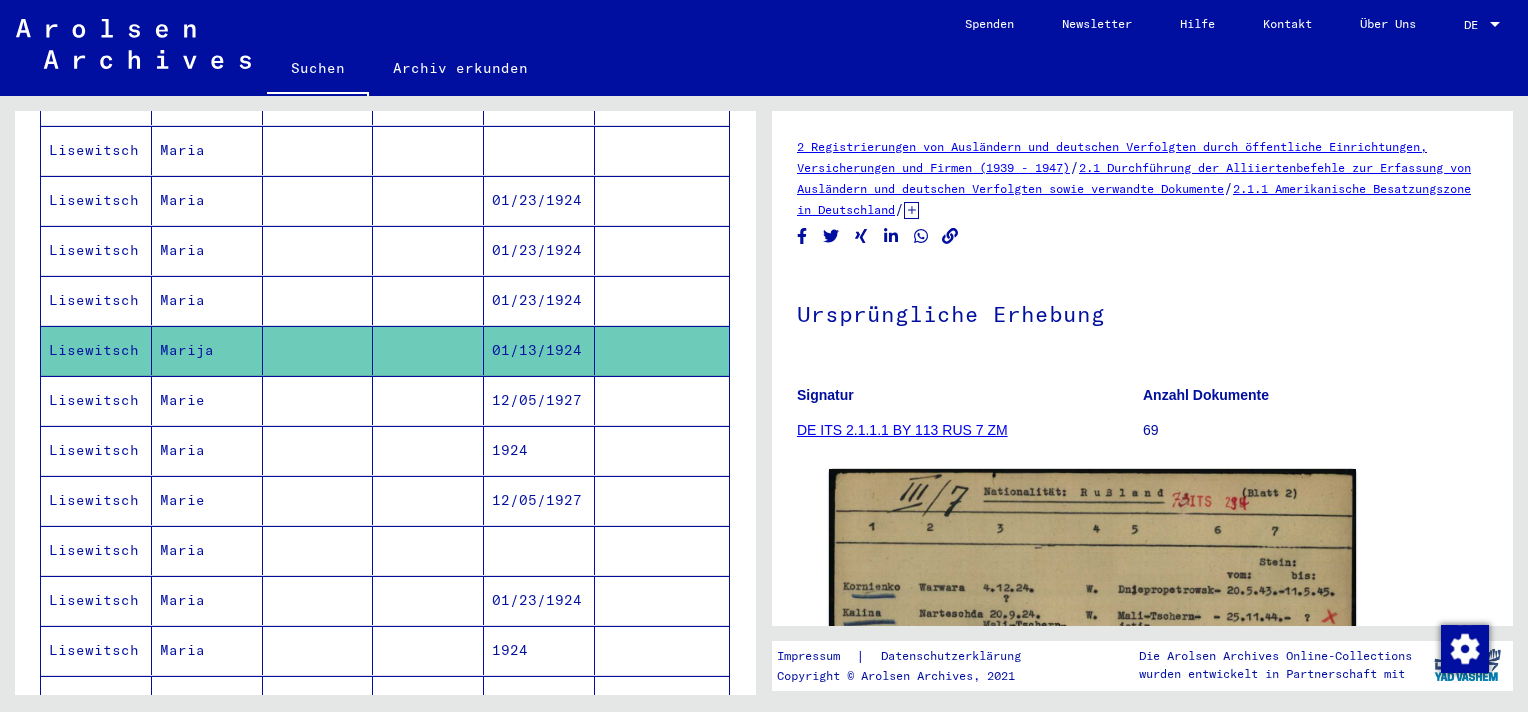 scroll, scrollTop: 0, scrollLeft: 0, axis: both 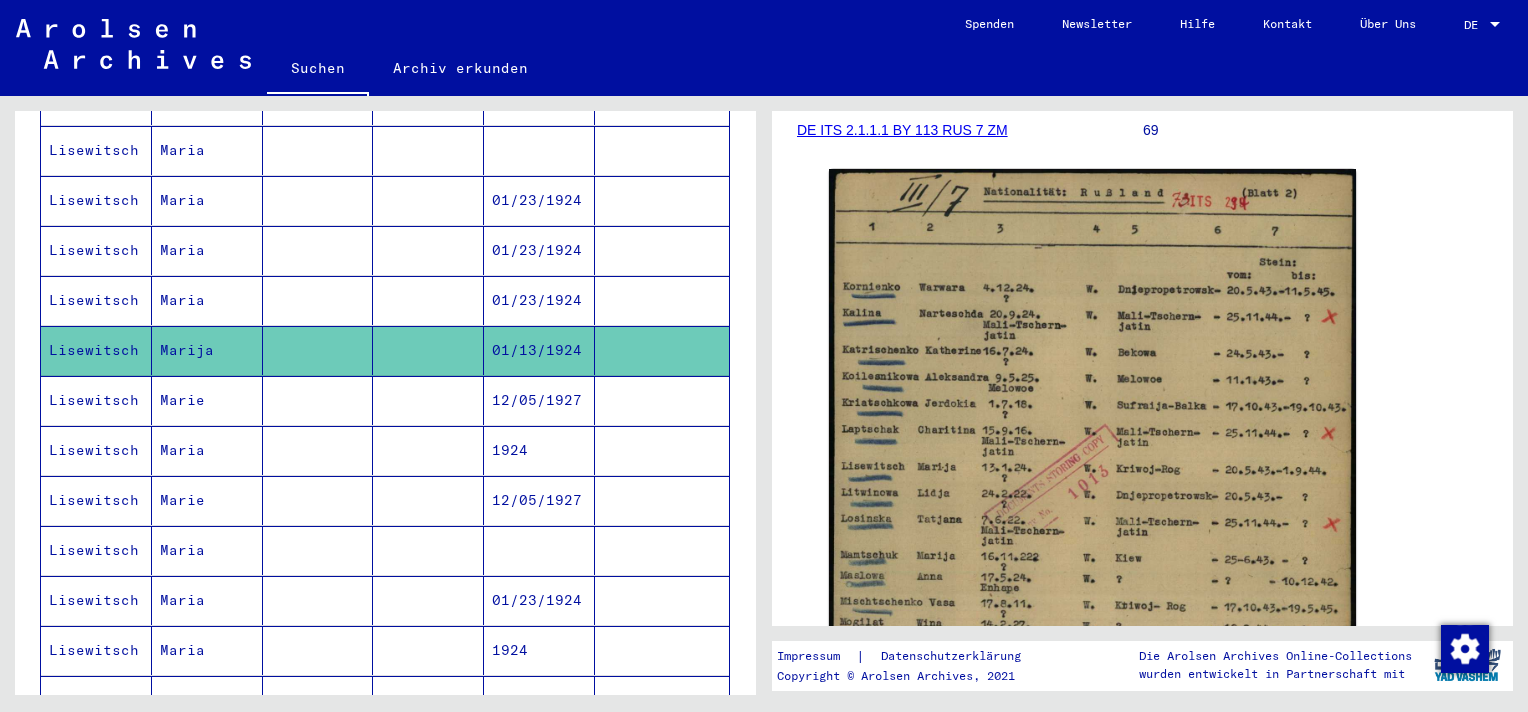 click on "01/23/1924" at bounding box center (539, 650) 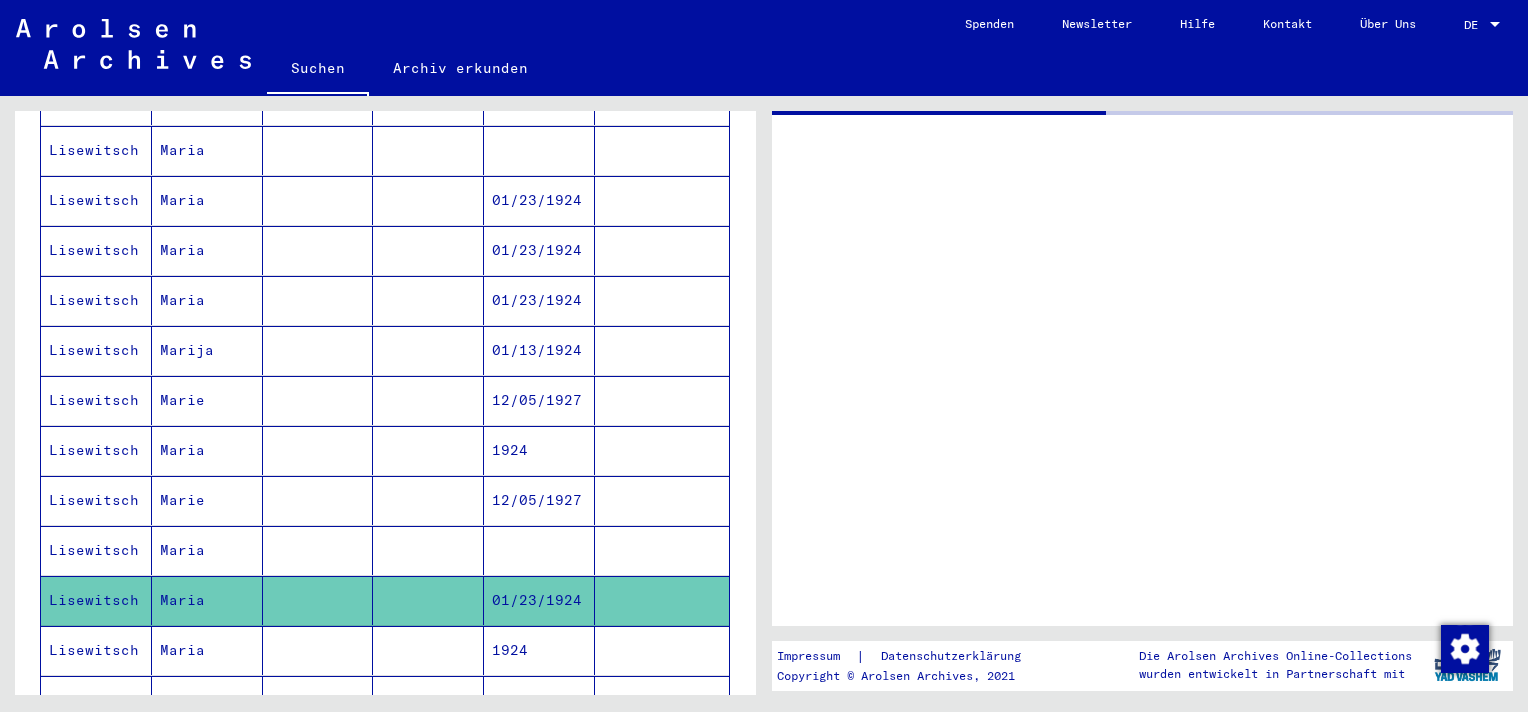scroll, scrollTop: 0, scrollLeft: 0, axis: both 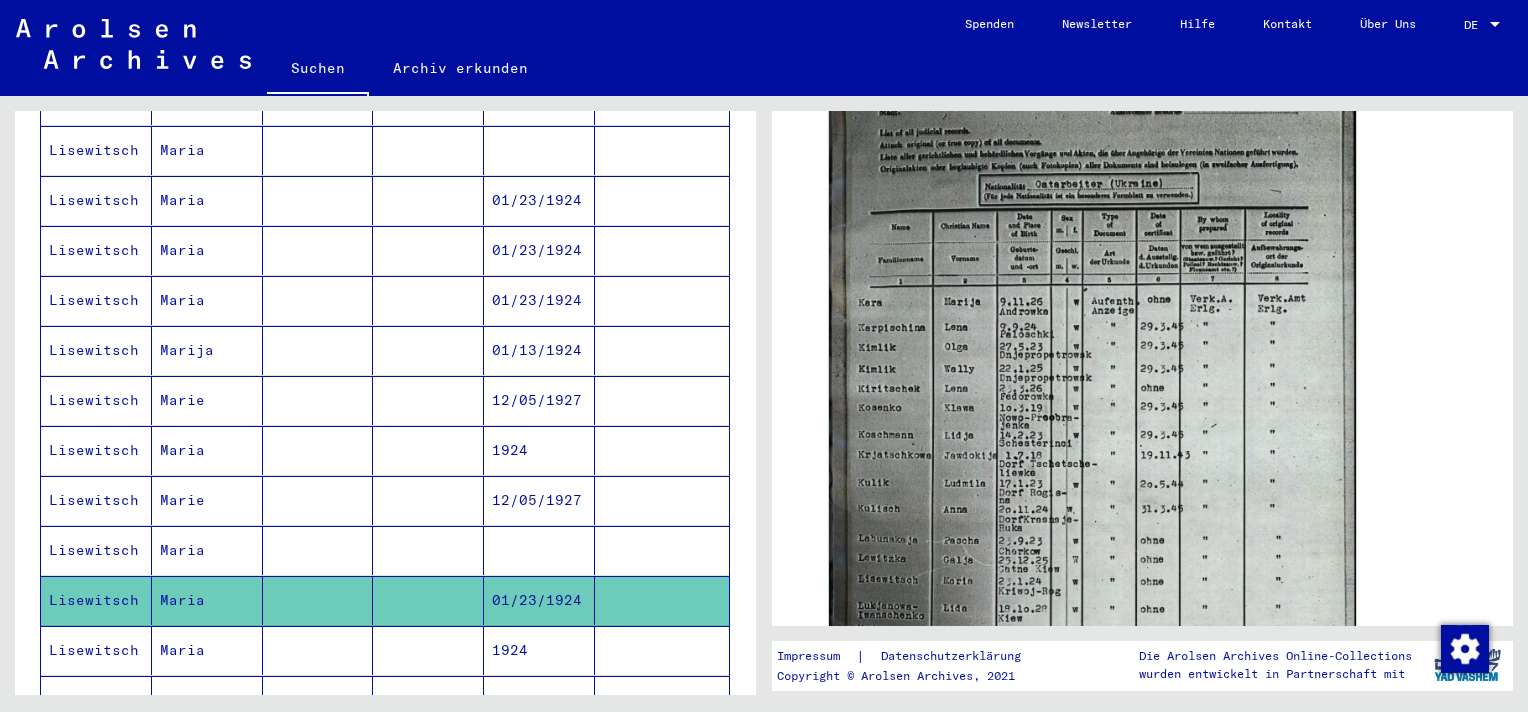 click on "1924" at bounding box center [539, 700] 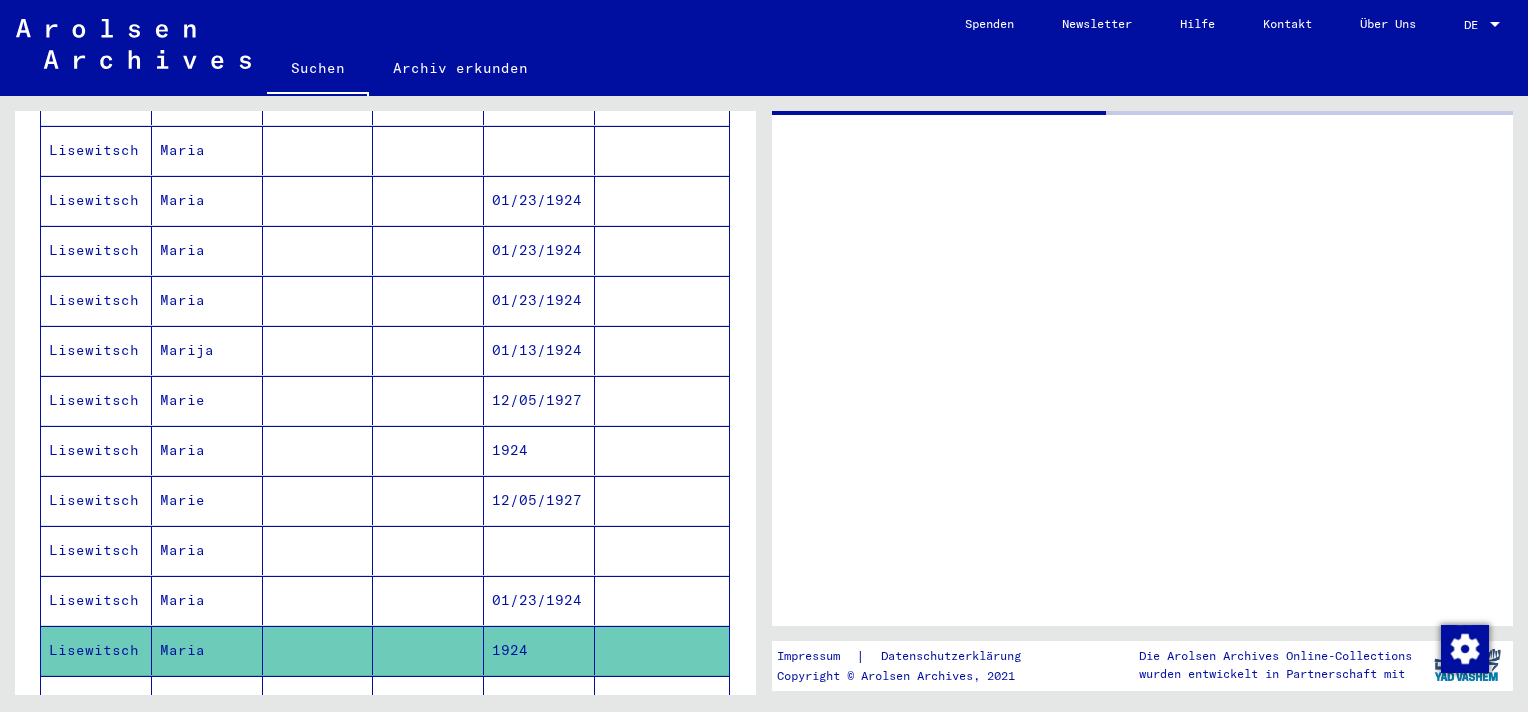 scroll, scrollTop: 0, scrollLeft: 0, axis: both 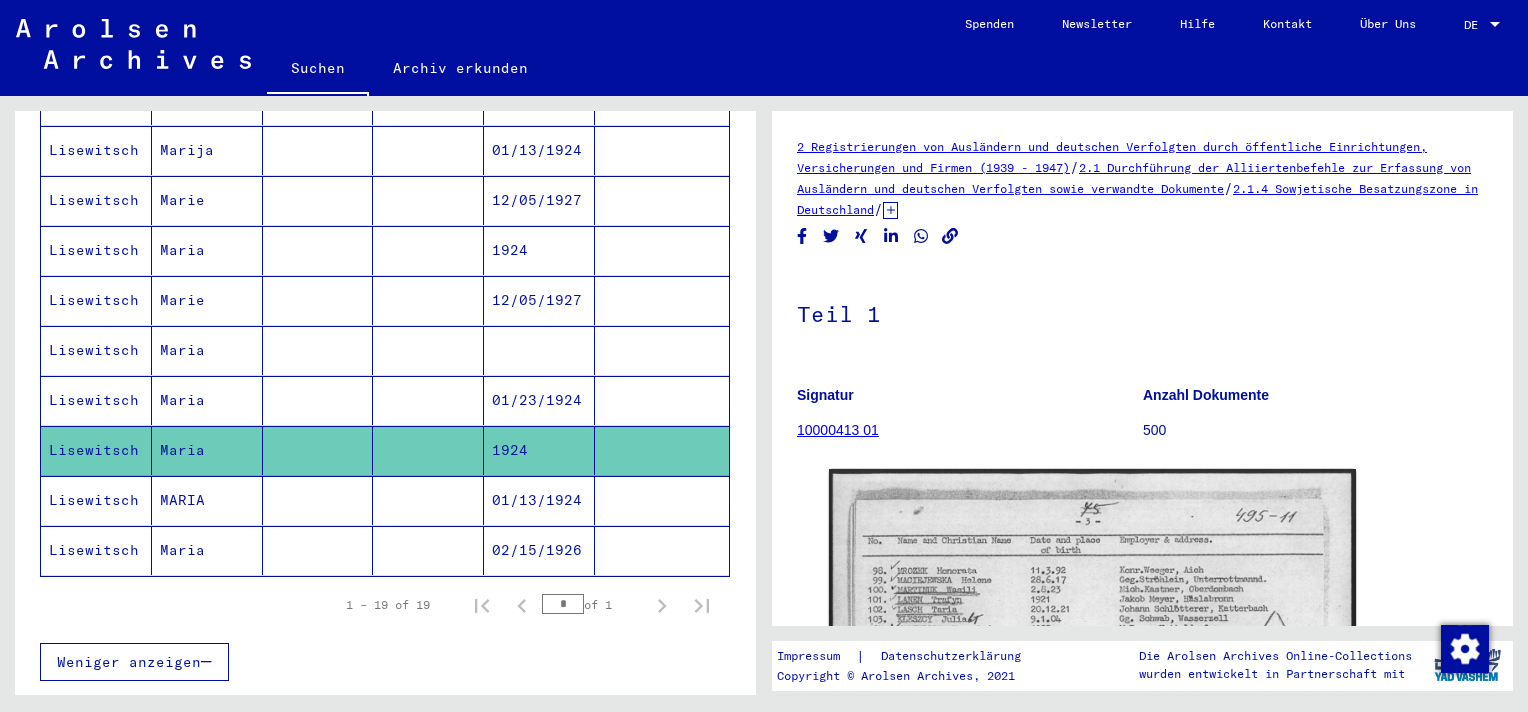 click on "01/13/1924" at bounding box center (539, 550) 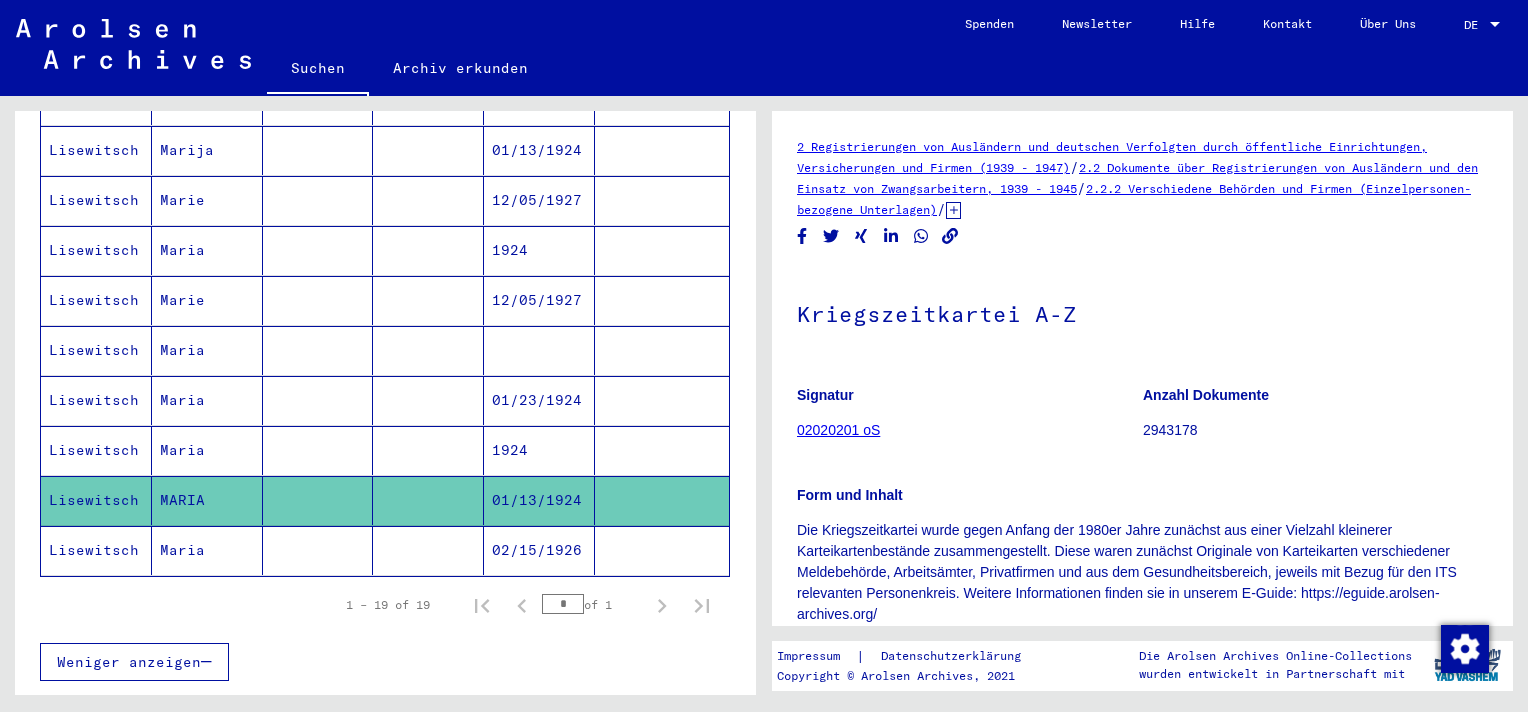scroll, scrollTop: 0, scrollLeft: 0, axis: both 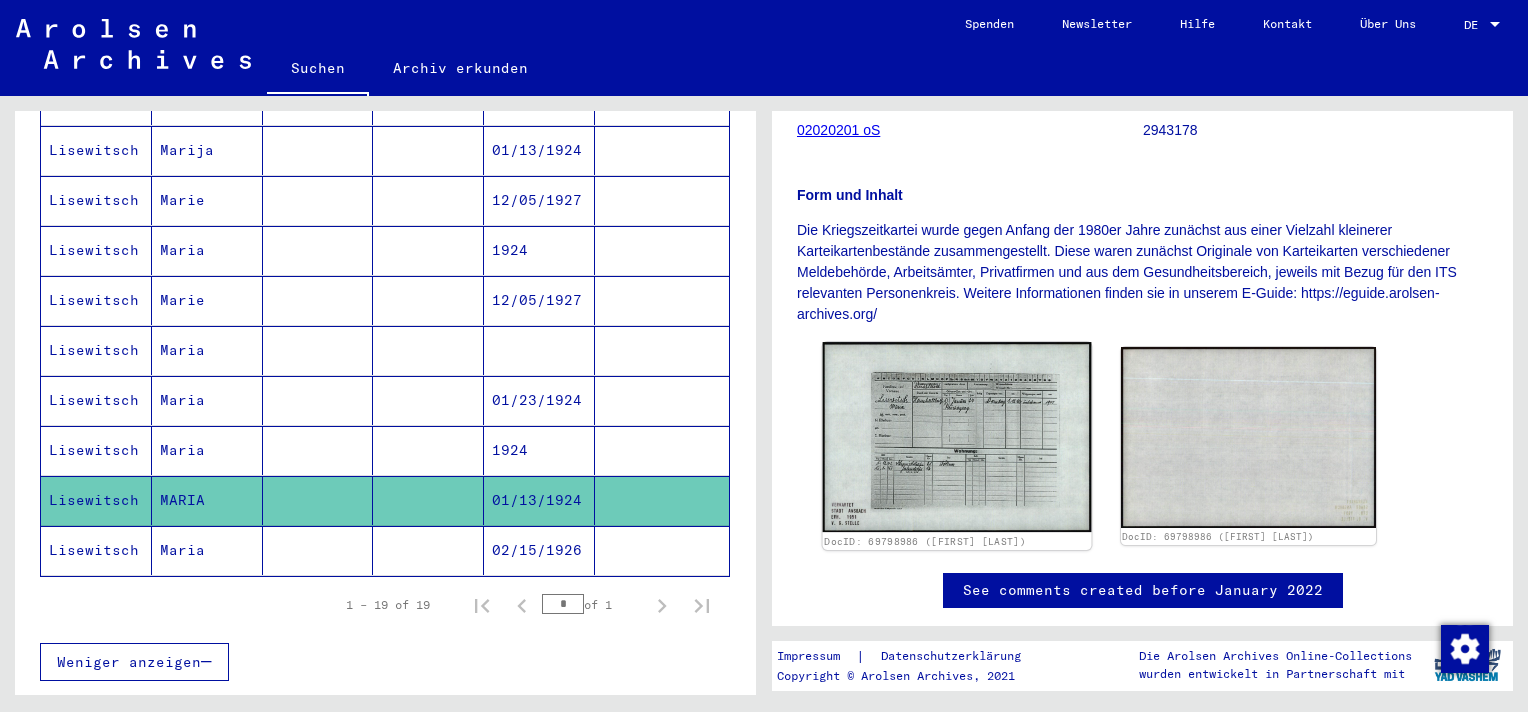 click 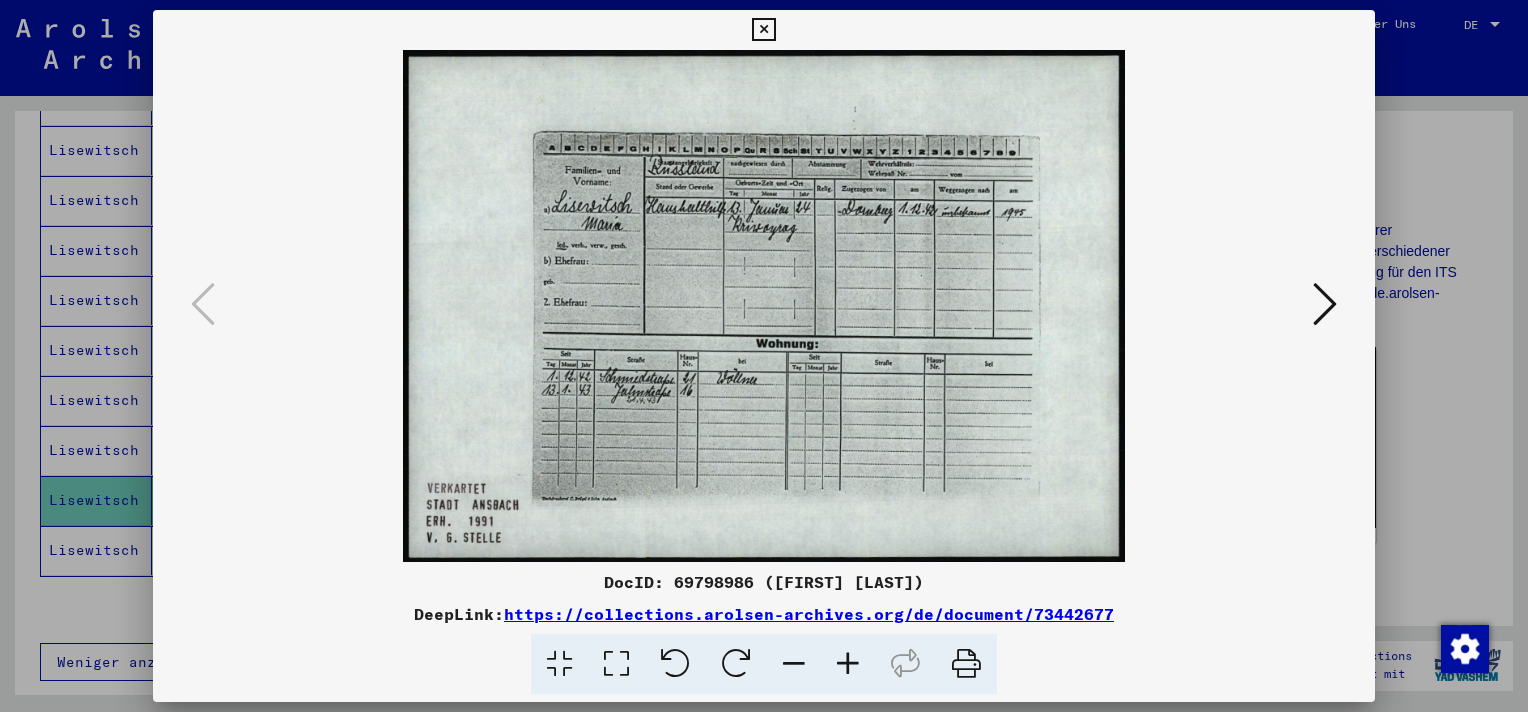click at bounding box center (763, 30) 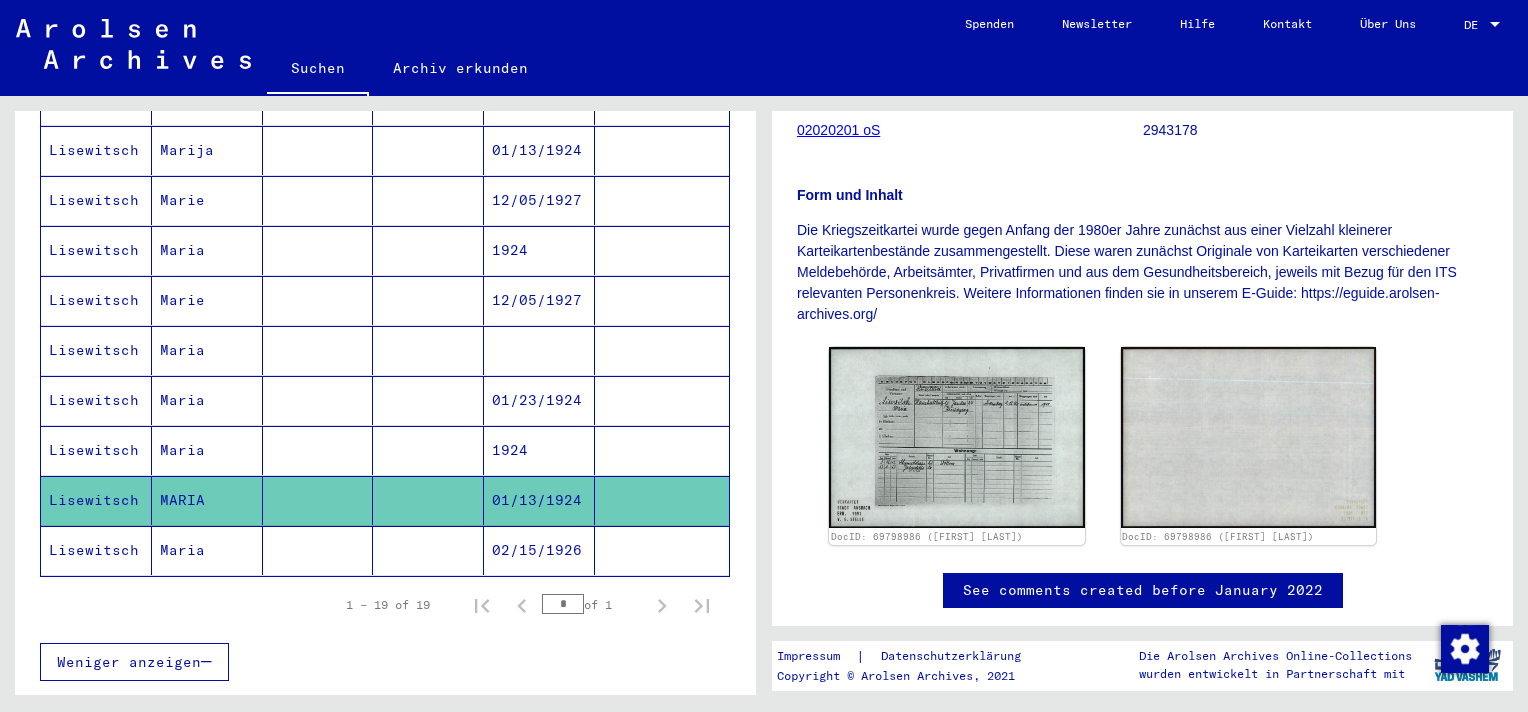 click on "01/13/1924" 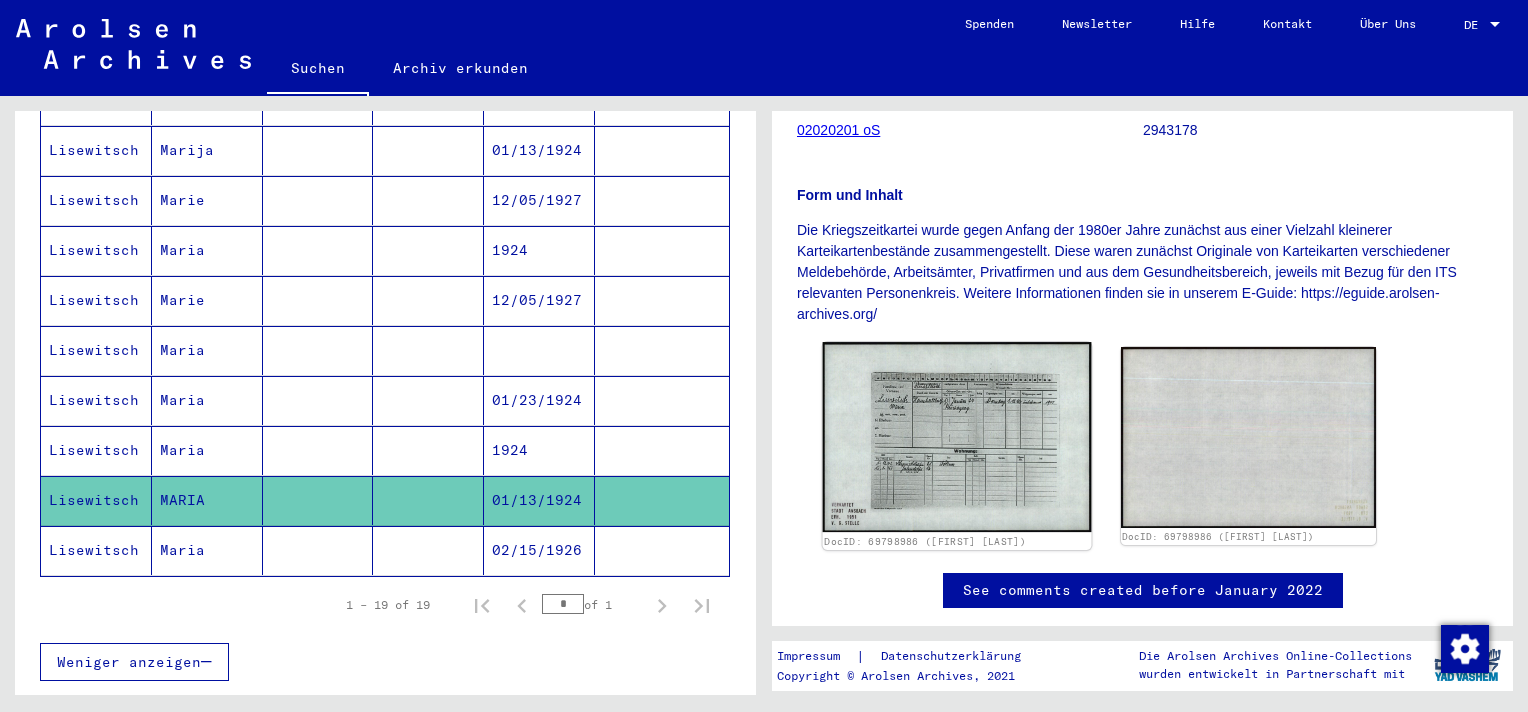 click 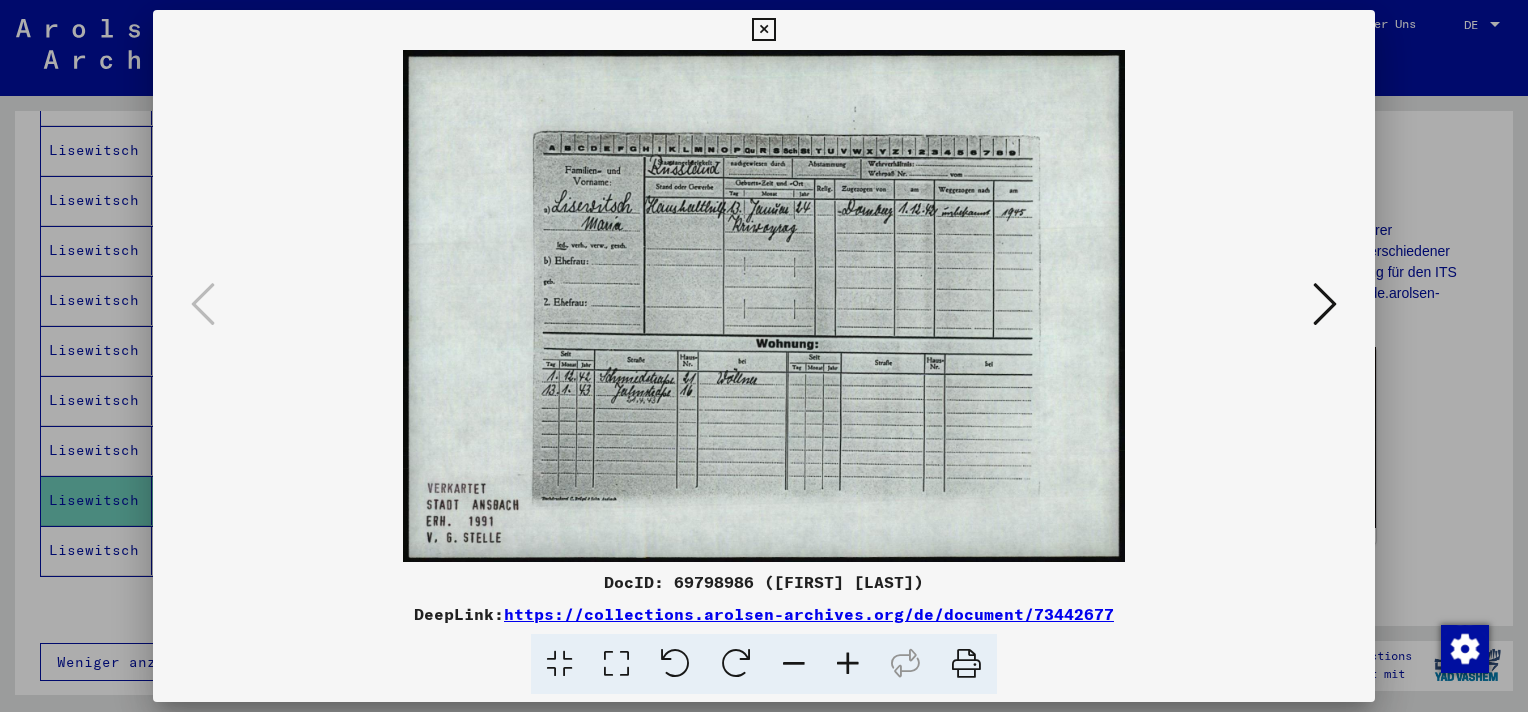 click at bounding box center [763, 30] 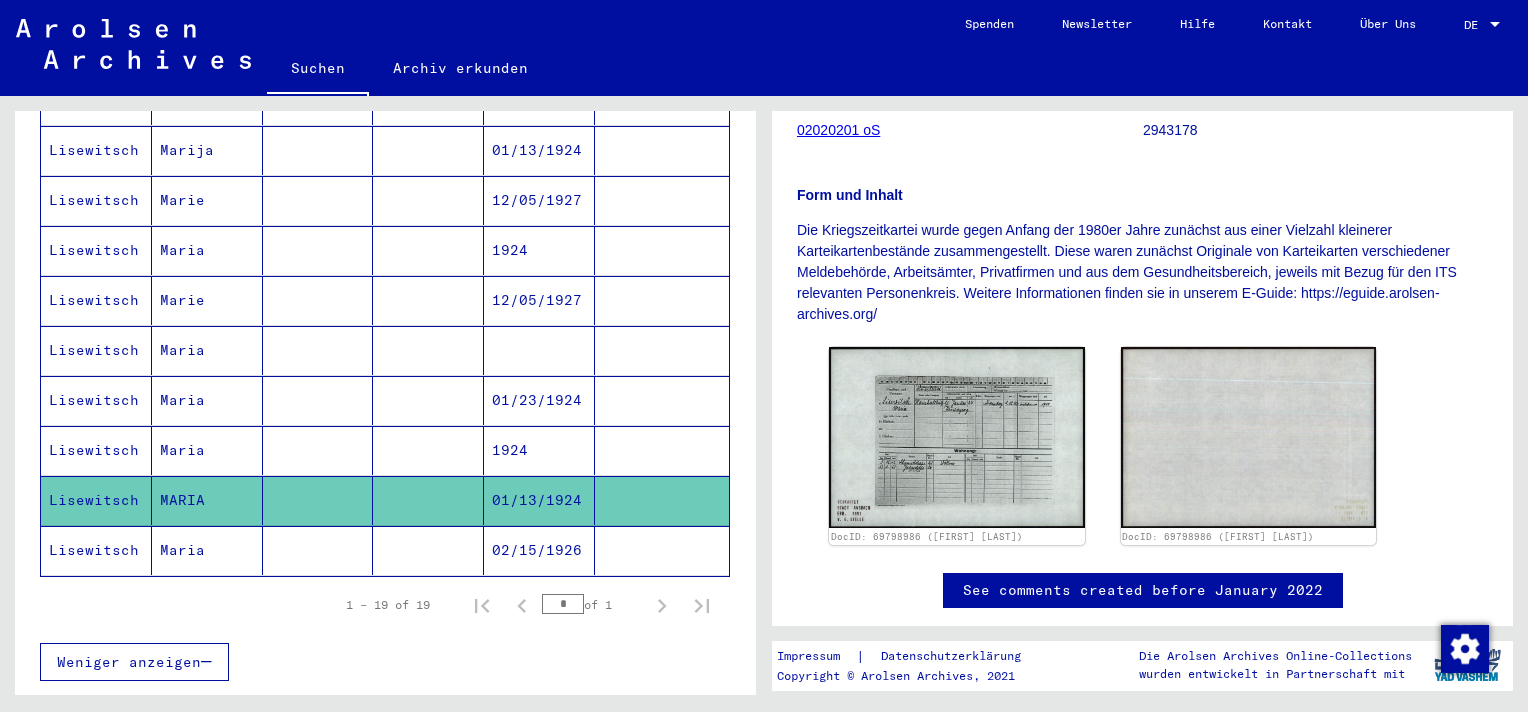 click on "1924" at bounding box center (539, 500) 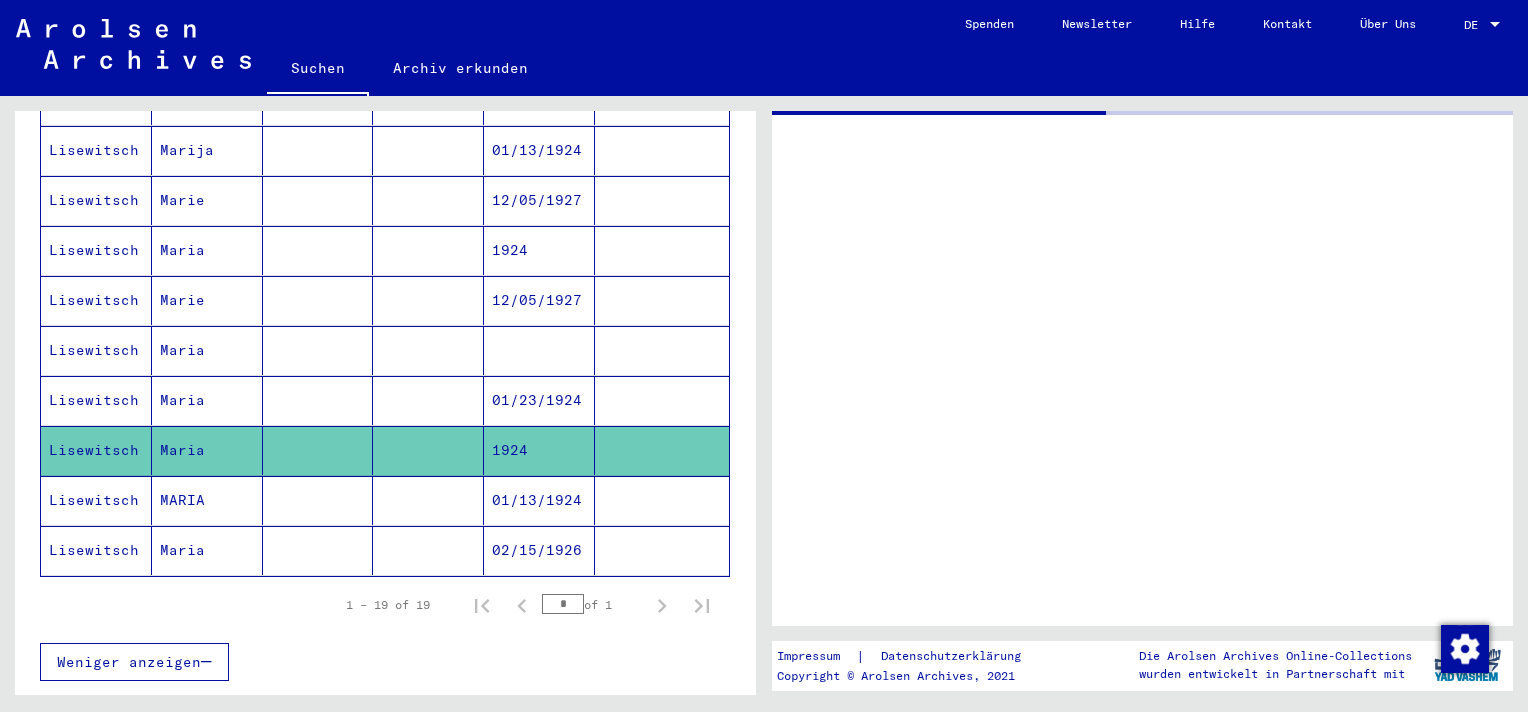 scroll, scrollTop: 0, scrollLeft: 0, axis: both 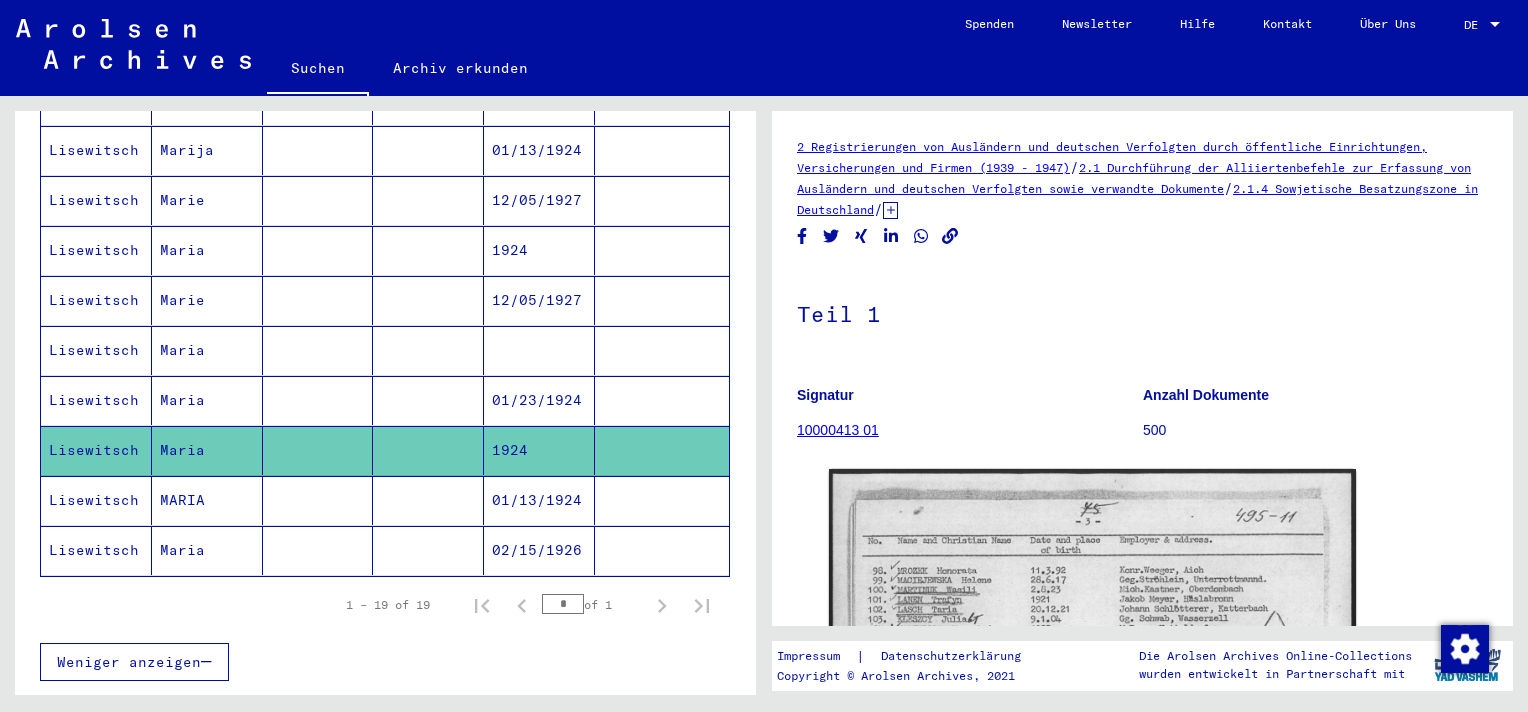 click on "01/23/1924" at bounding box center (539, 450) 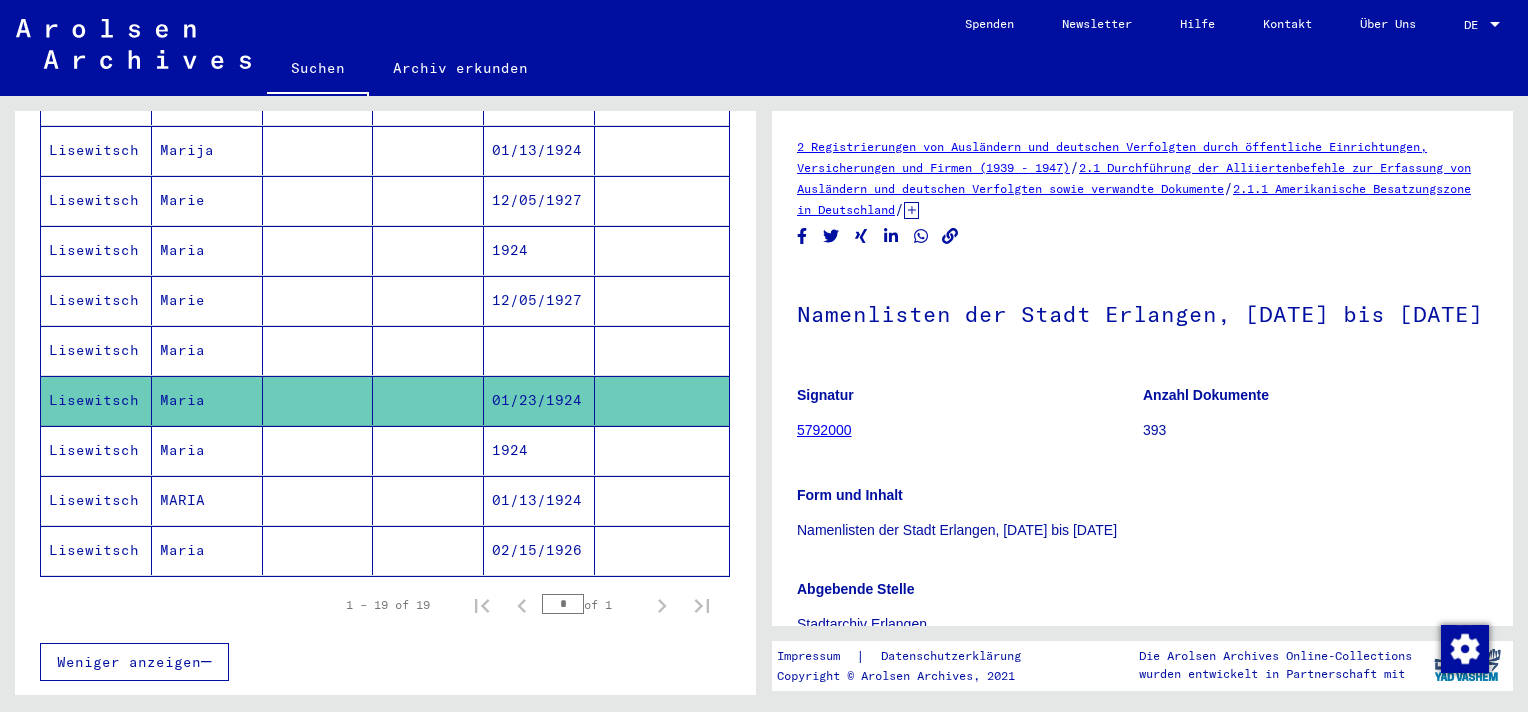 scroll, scrollTop: 0, scrollLeft: 0, axis: both 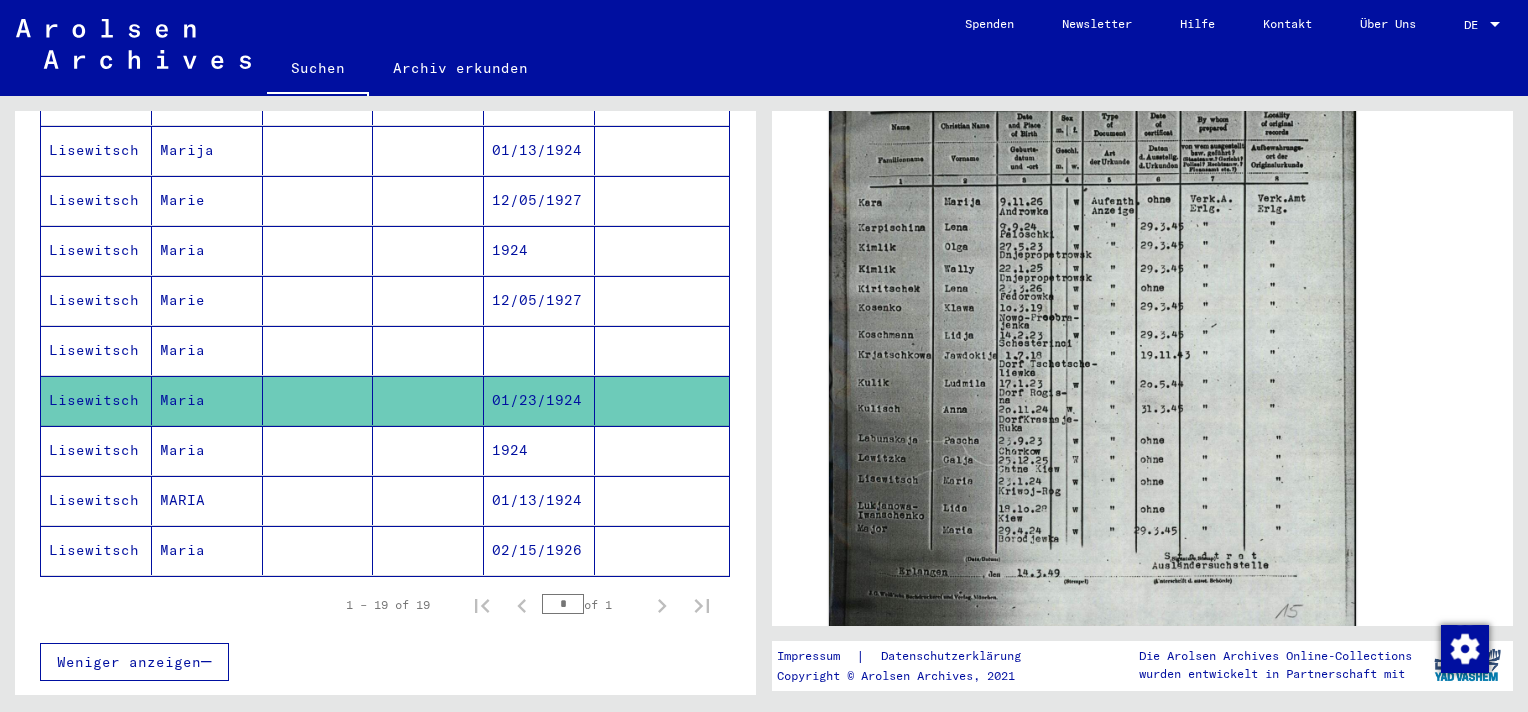 click on "1924" at bounding box center (539, 300) 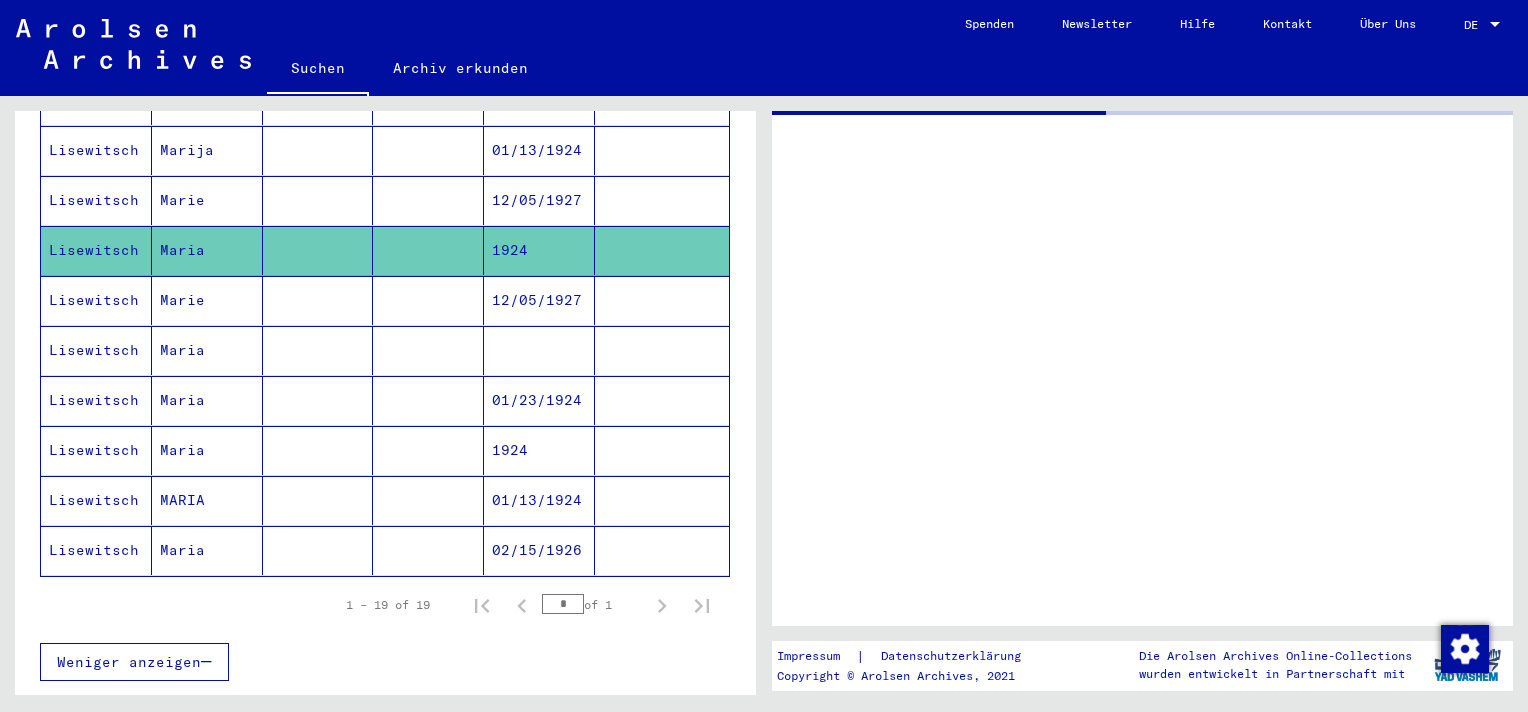 scroll, scrollTop: 0, scrollLeft: 0, axis: both 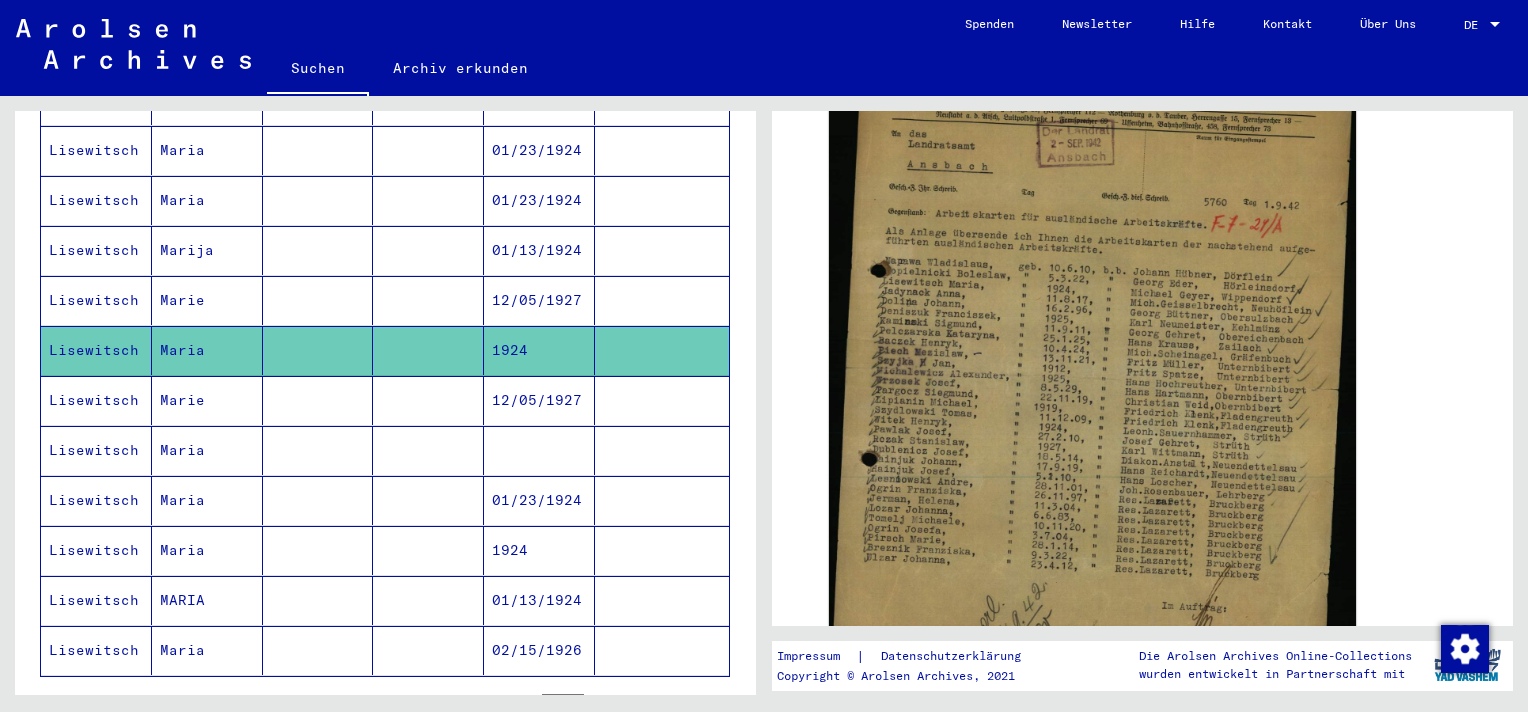 click on "01/13/1924" at bounding box center (539, 300) 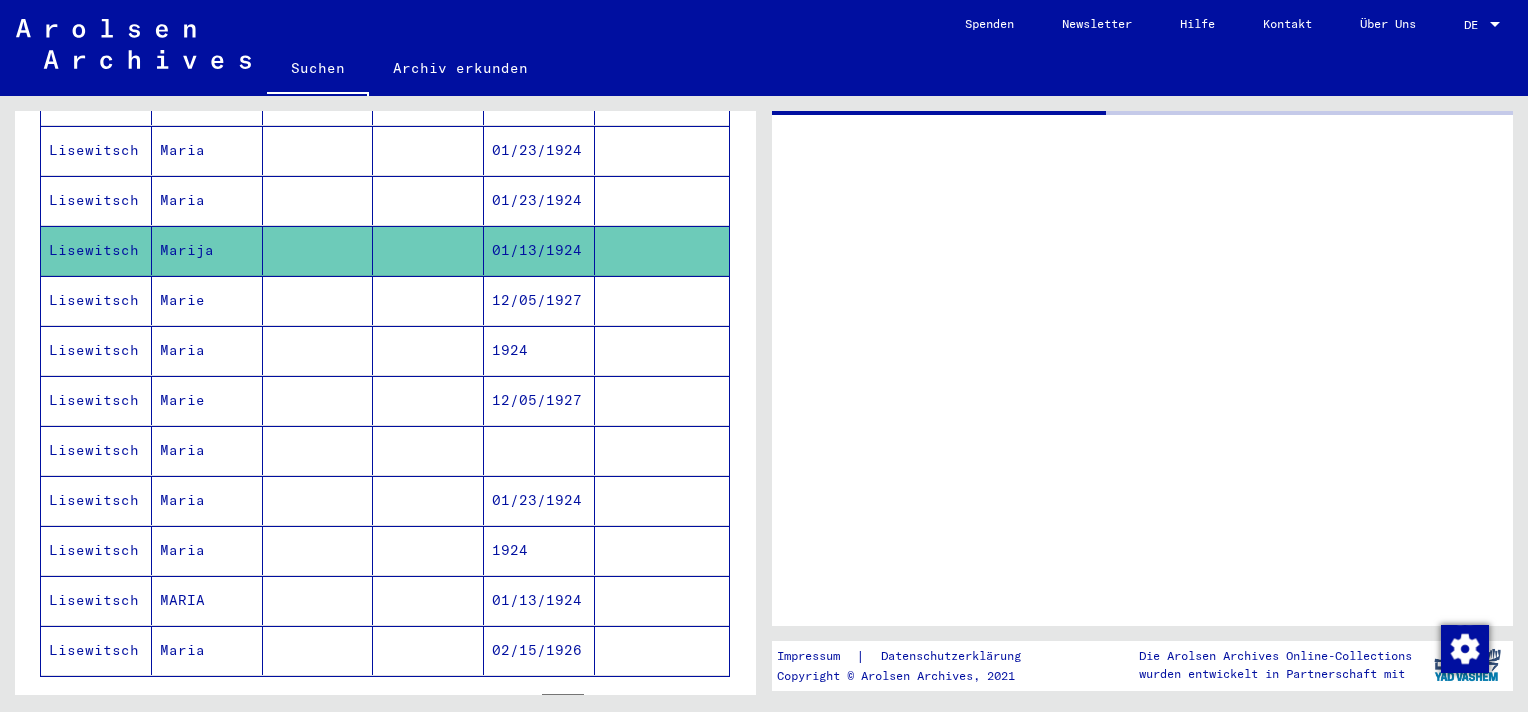 scroll, scrollTop: 0, scrollLeft: 0, axis: both 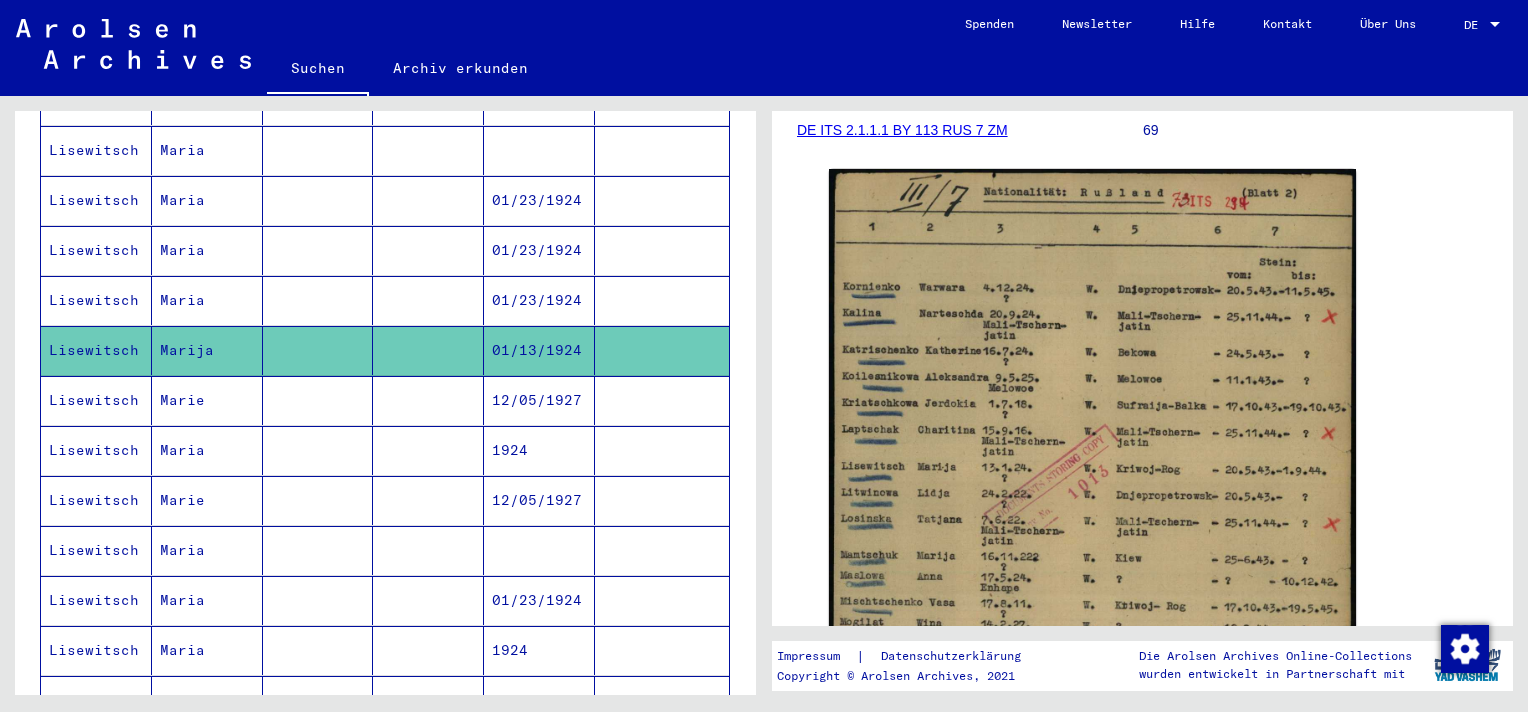 click on "01/23/1924" at bounding box center (539, 350) 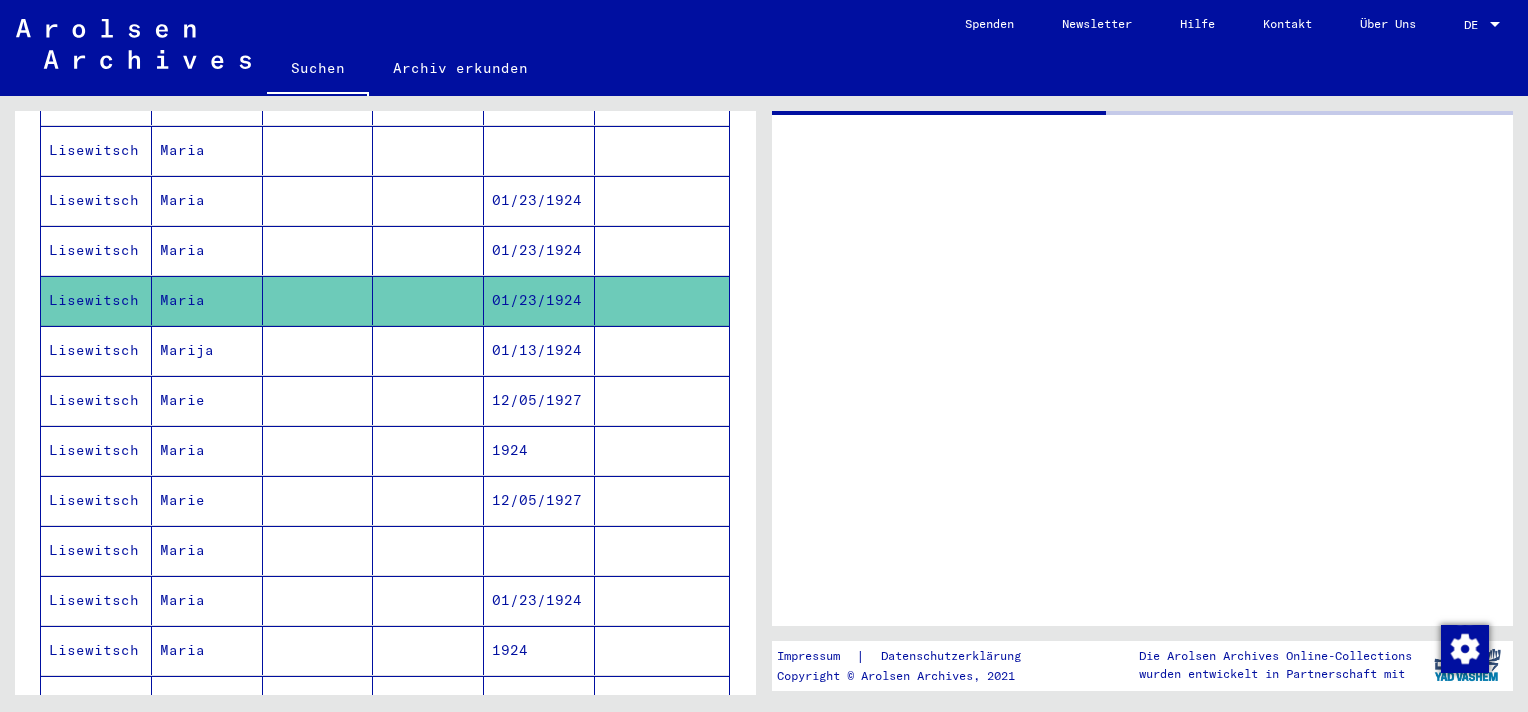 scroll, scrollTop: 0, scrollLeft: 0, axis: both 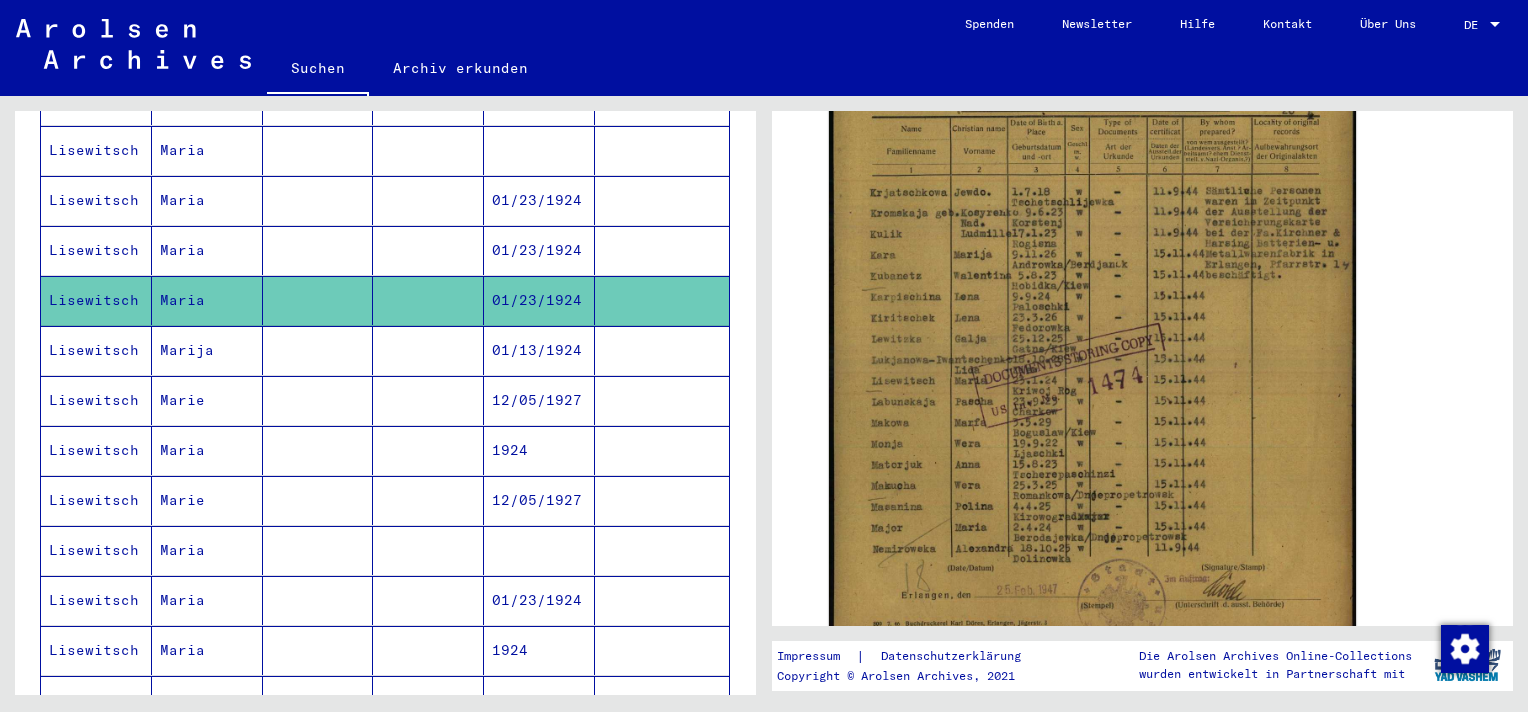 click on "01/23/1924" at bounding box center [539, 300] 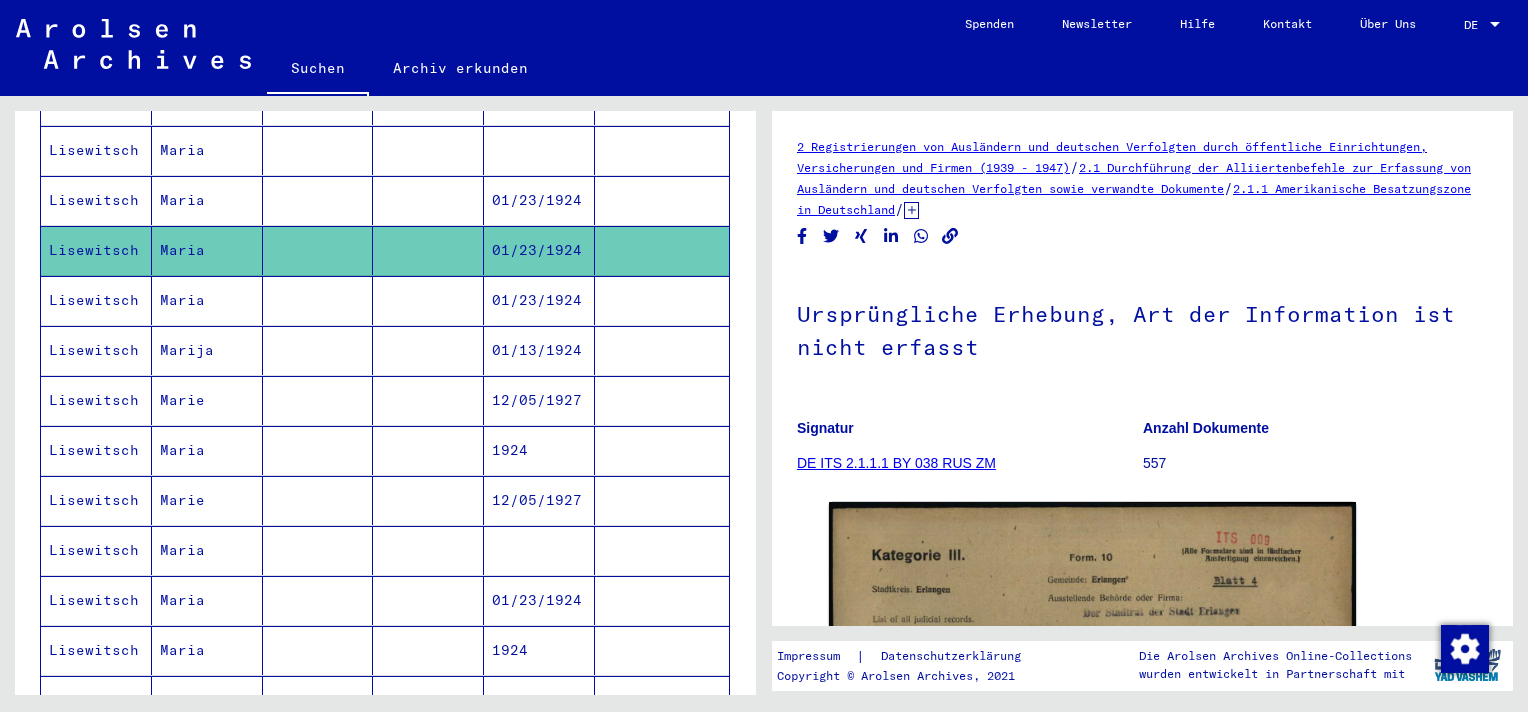 scroll, scrollTop: 0, scrollLeft: 0, axis: both 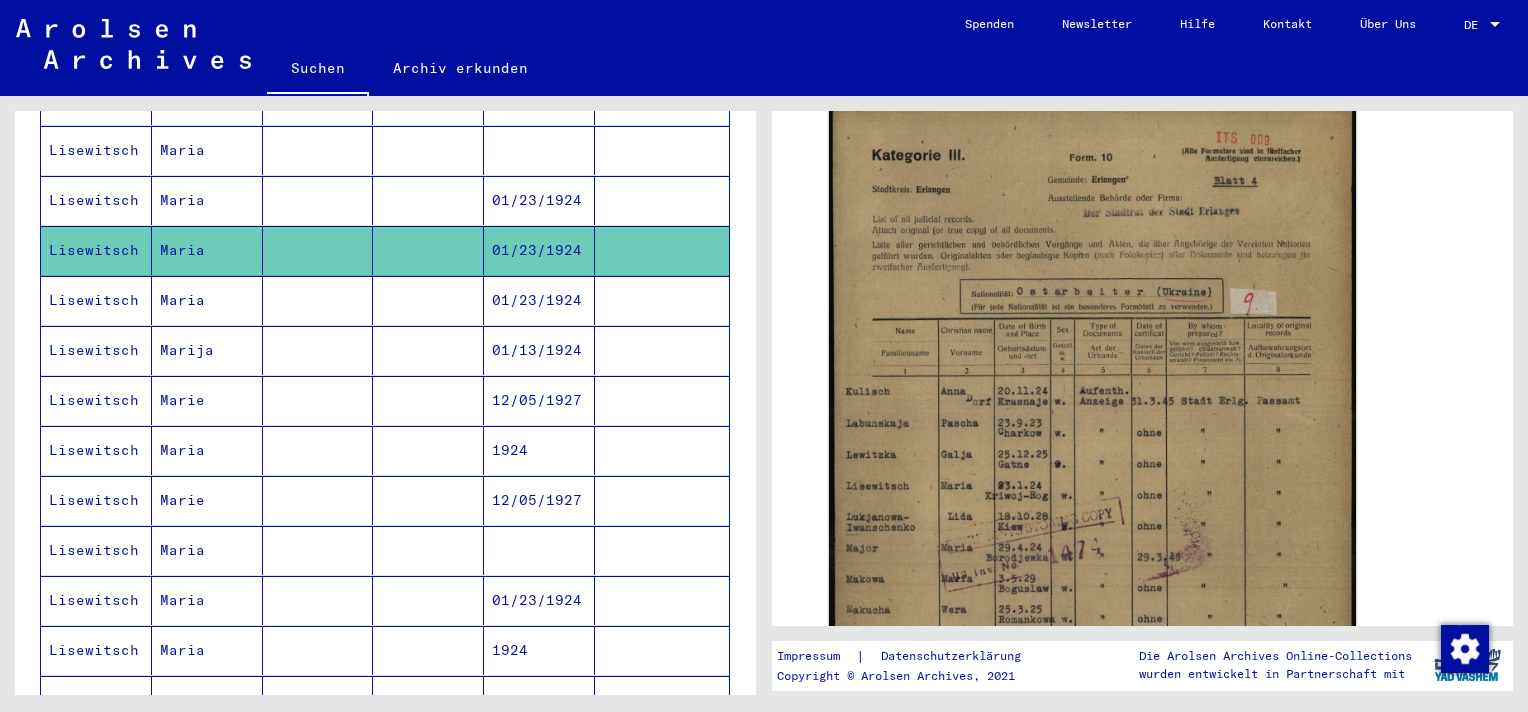 click on "01/23/1924" at bounding box center (539, 250) 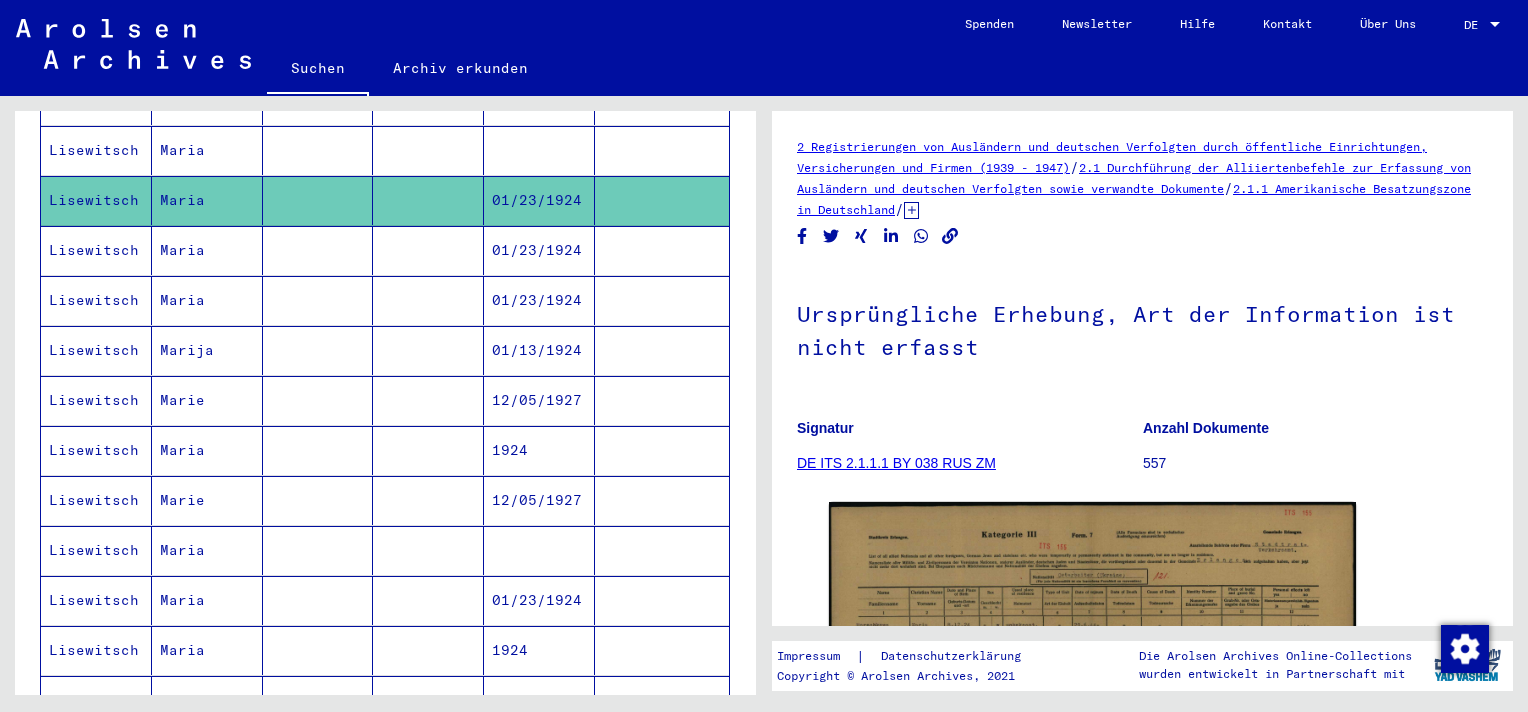 scroll, scrollTop: 0, scrollLeft: 0, axis: both 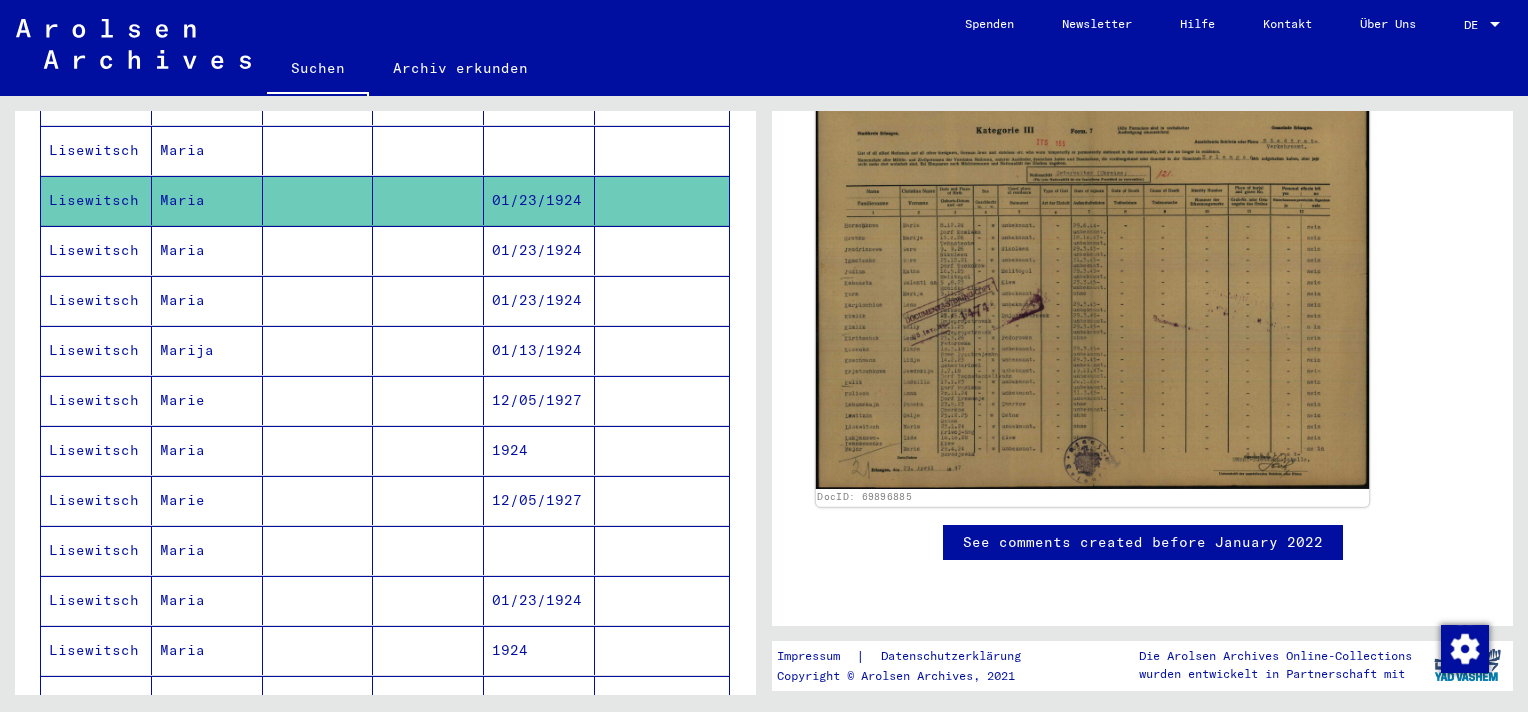 click 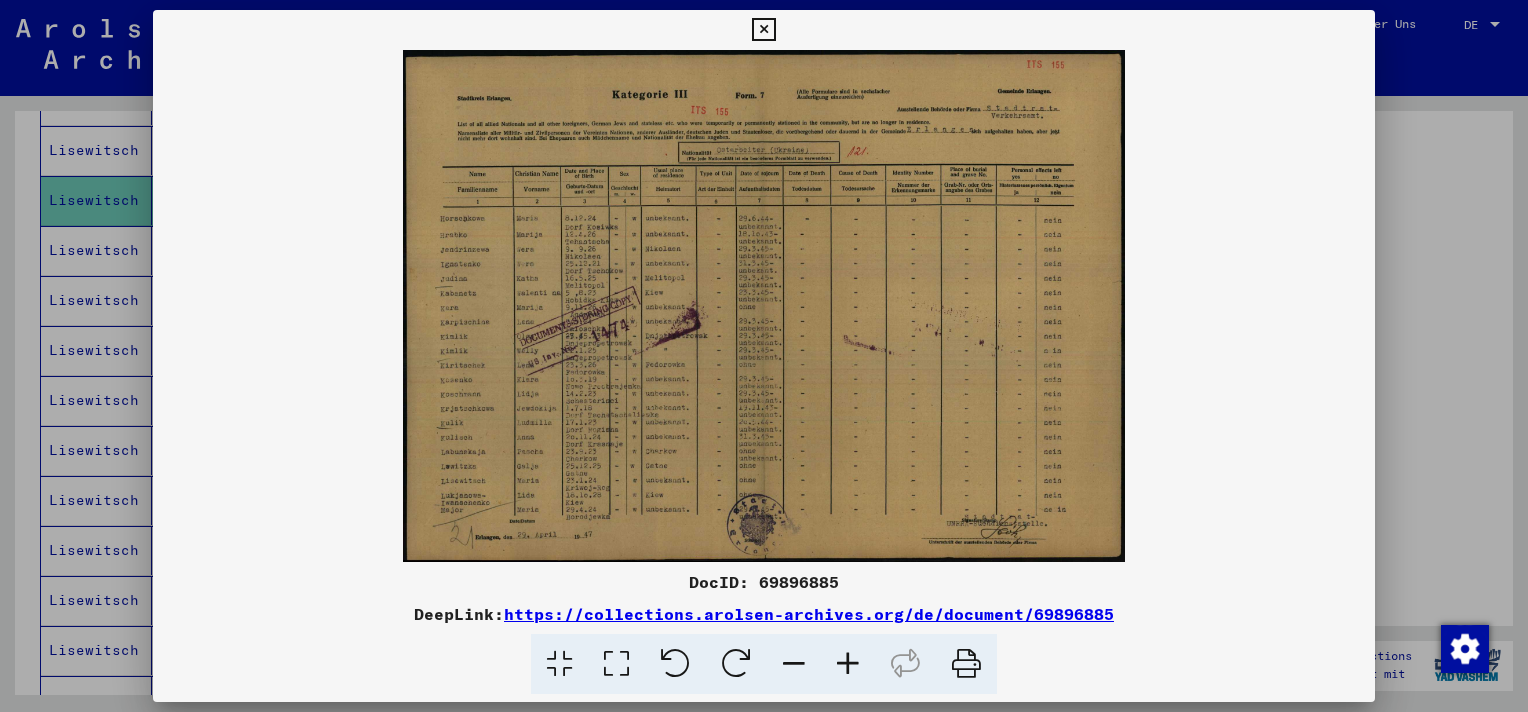 click at bounding box center (616, 664) 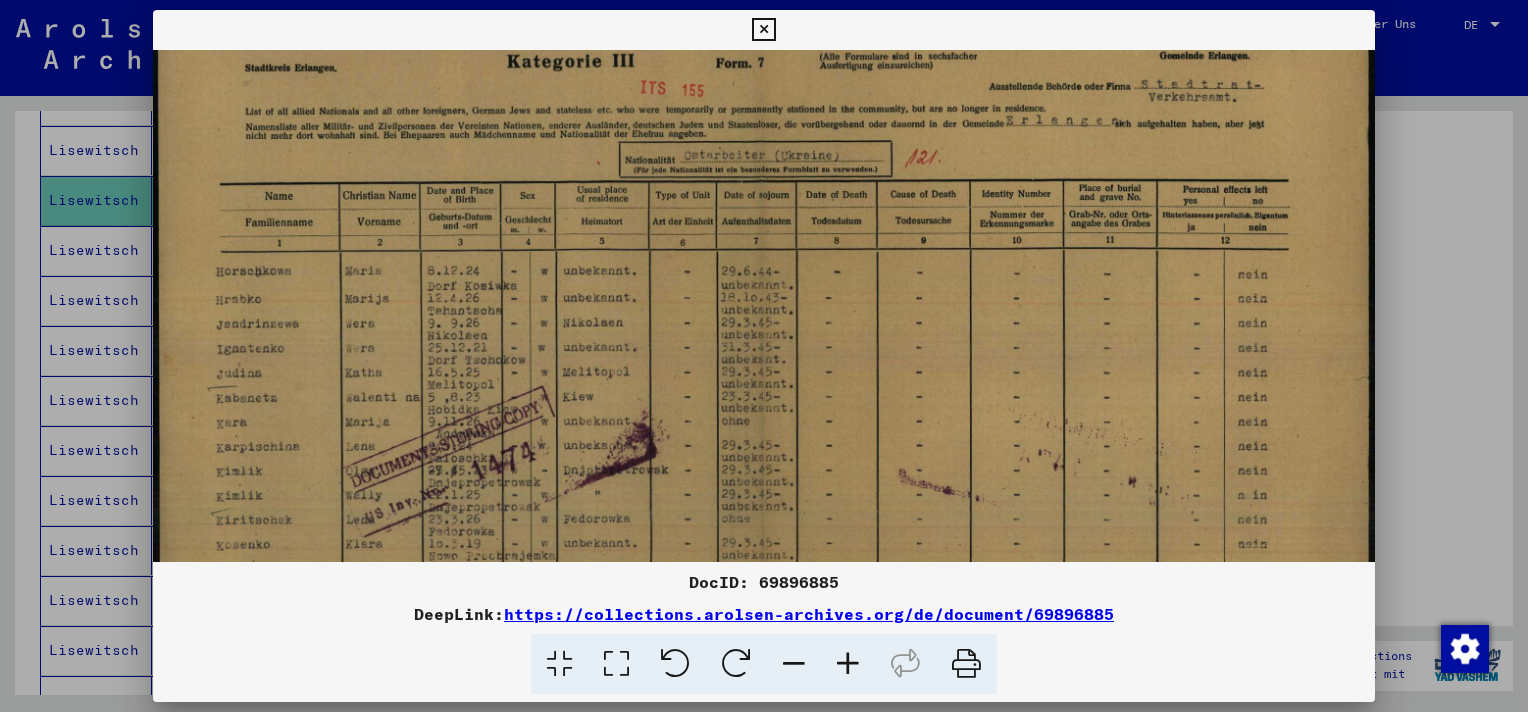 scroll, scrollTop: 52, scrollLeft: 0, axis: vertical 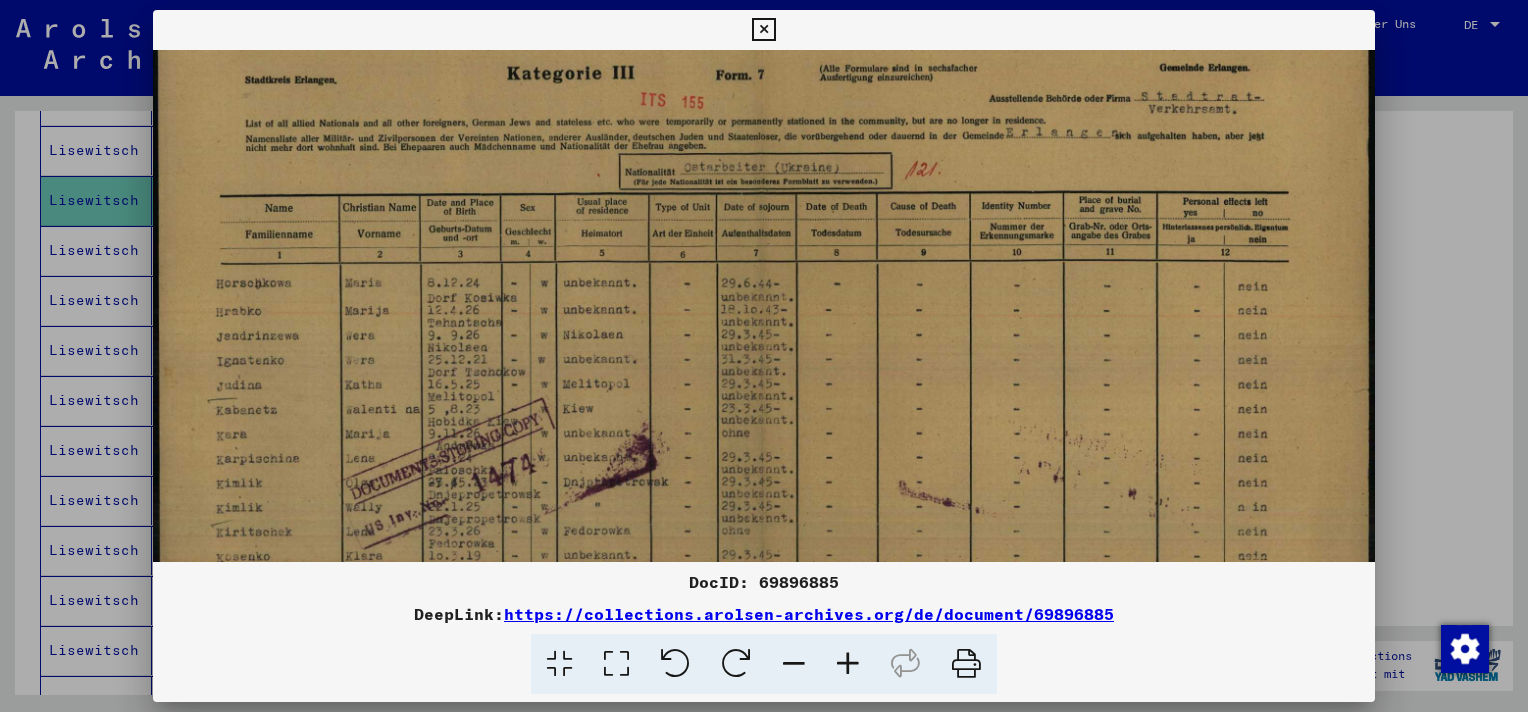 drag, startPoint x: 748, startPoint y: 412, endPoint x: 770, endPoint y: 351, distance: 64.84597 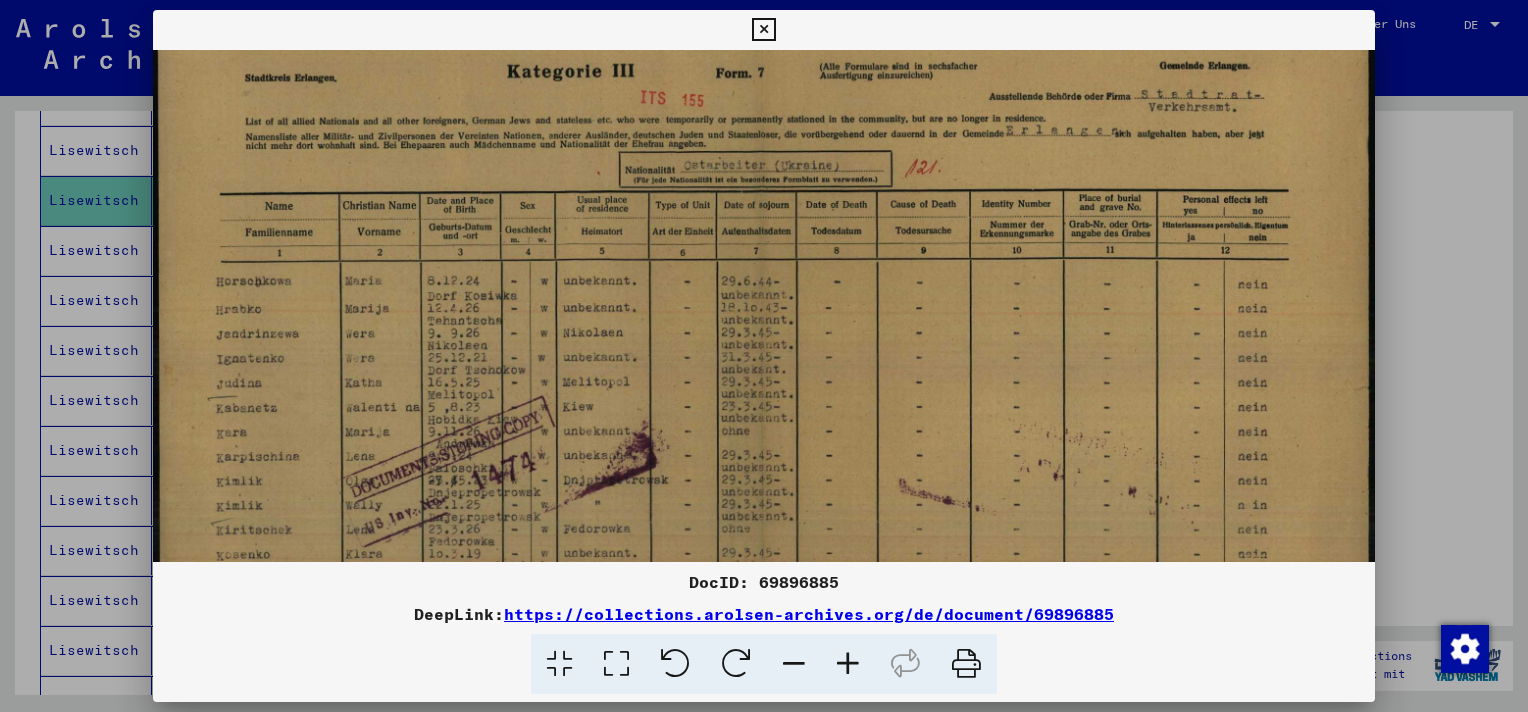 click at bounding box center (763, 30) 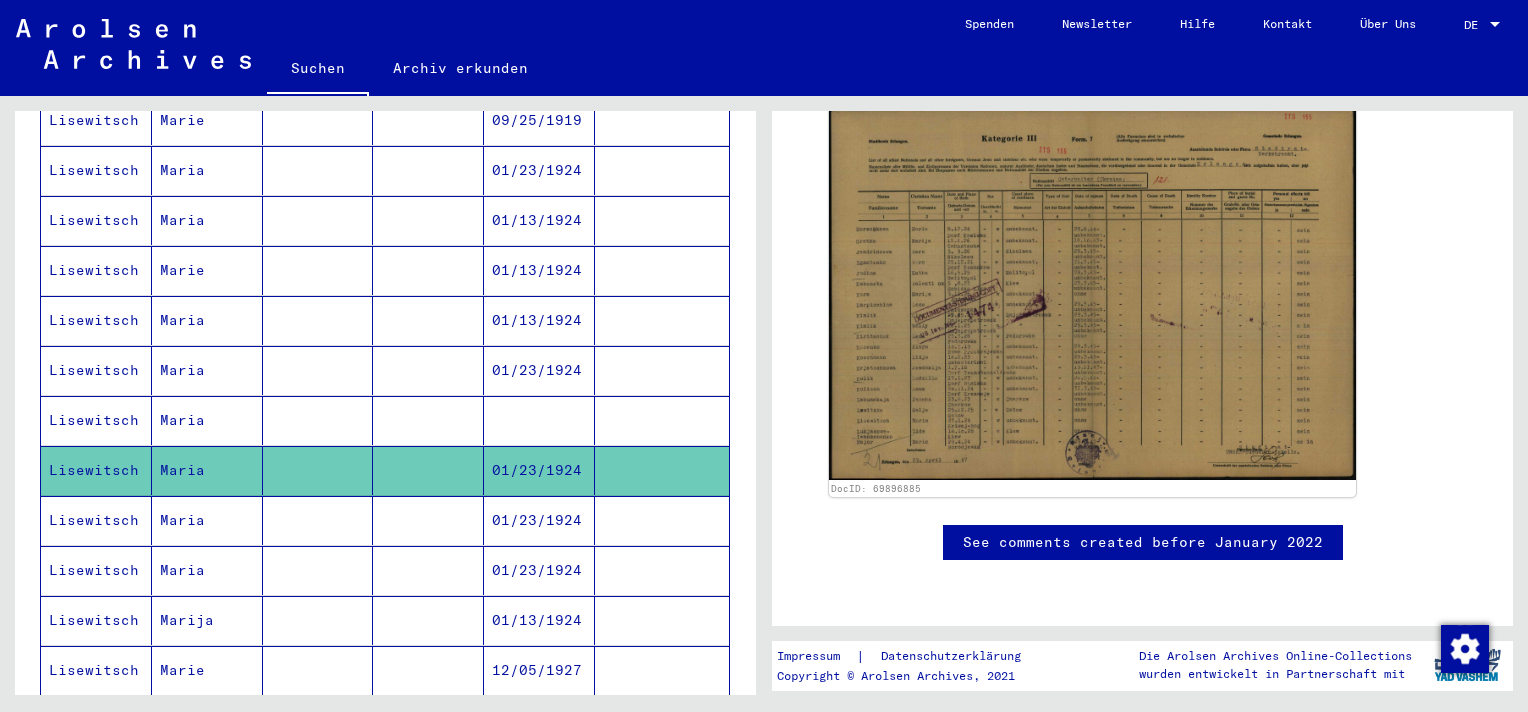 scroll, scrollTop: 300, scrollLeft: 0, axis: vertical 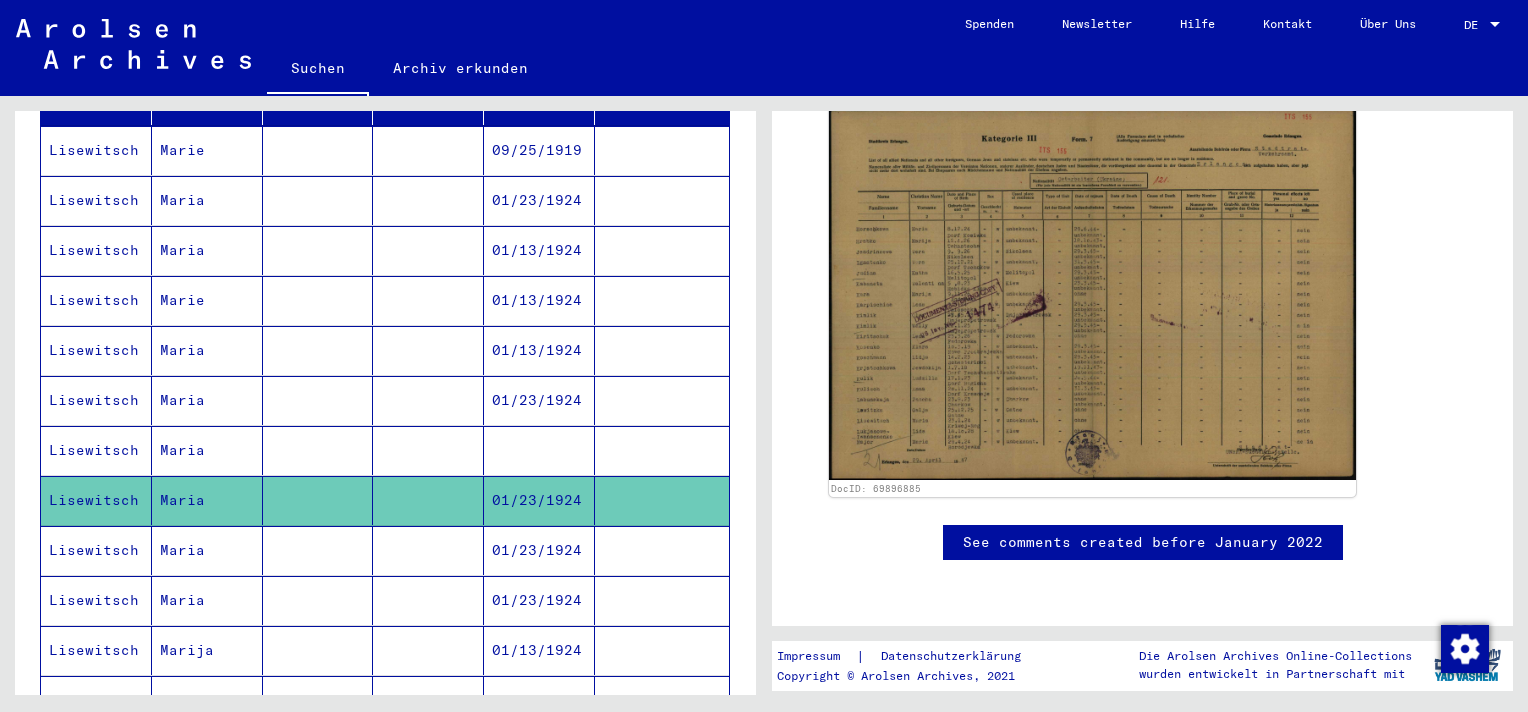 click at bounding box center (539, 500) 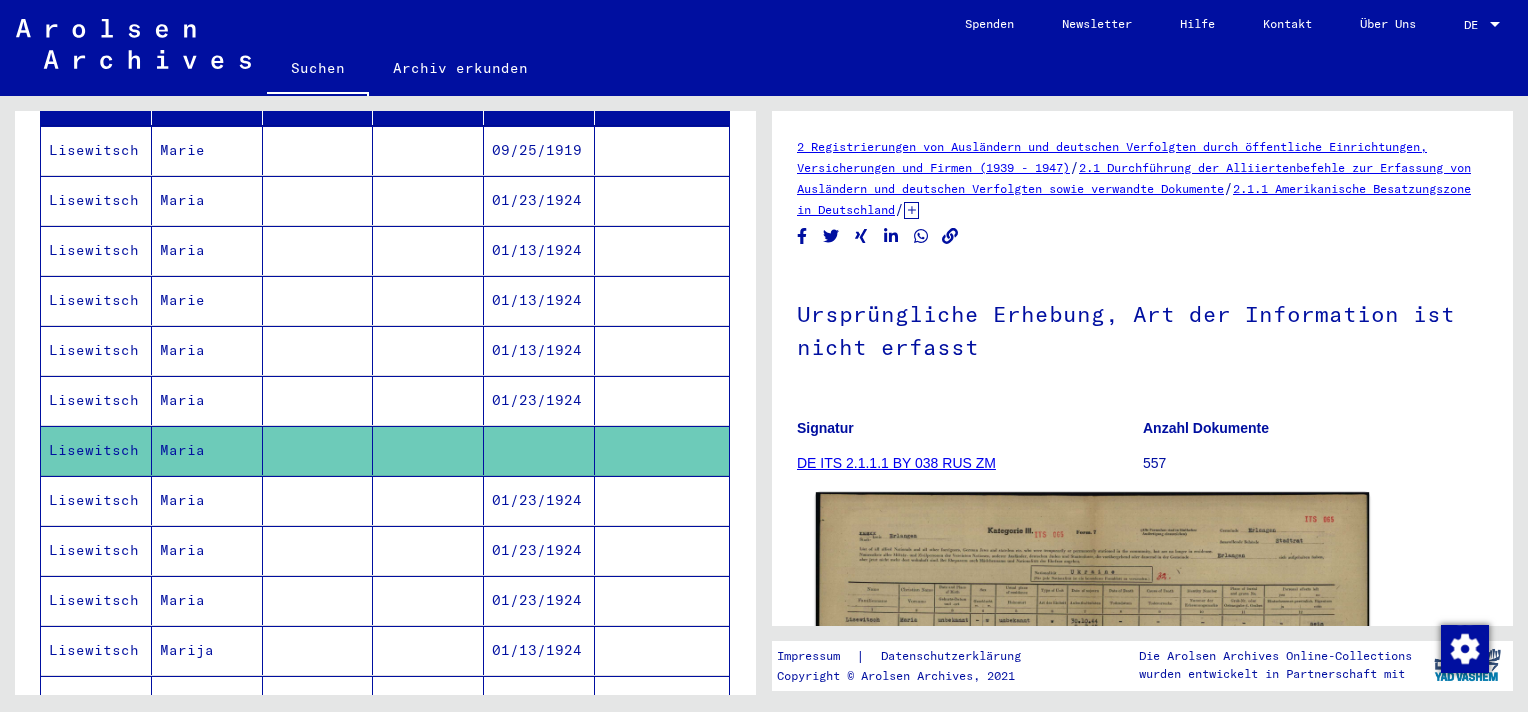 scroll, scrollTop: 0, scrollLeft: 0, axis: both 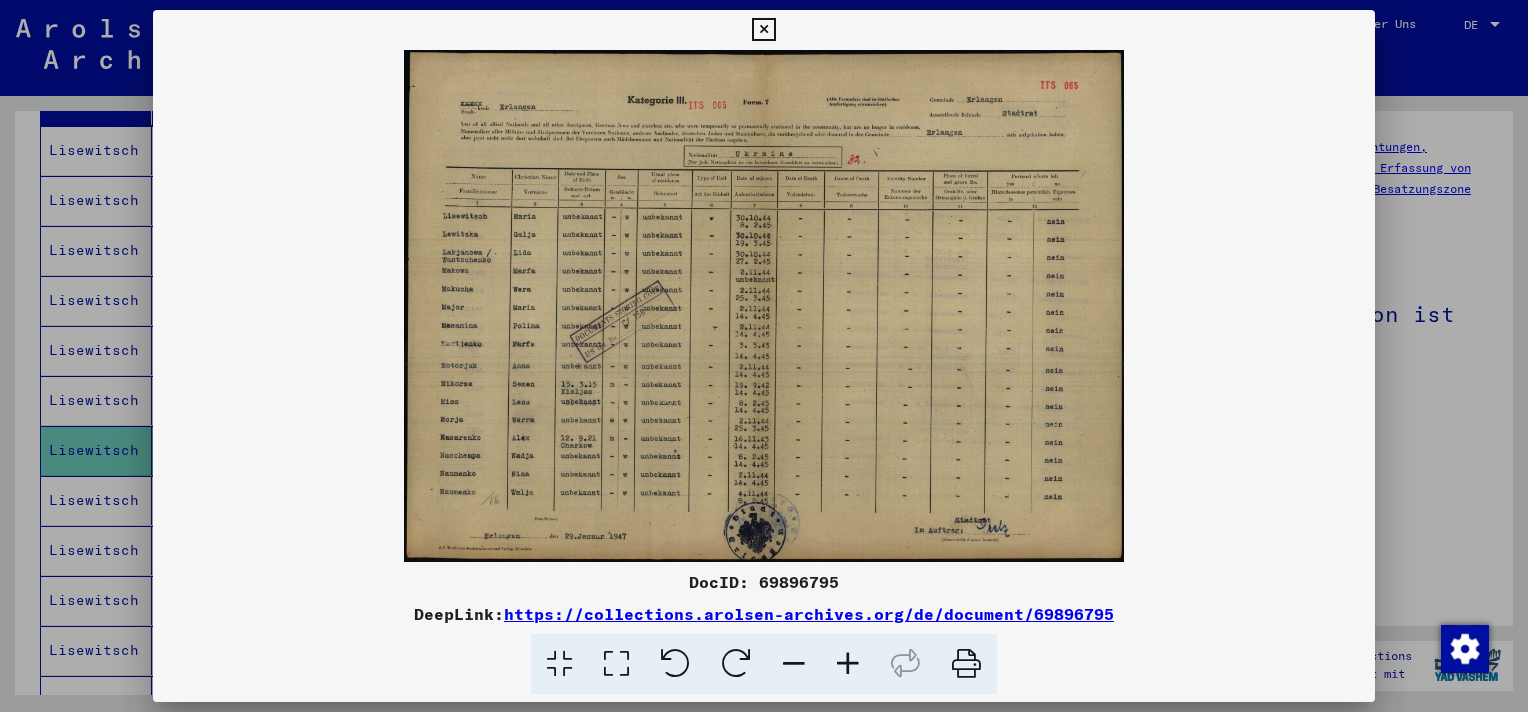 drag, startPoint x: 764, startPoint y: 31, endPoint x: 723, endPoint y: 57, distance: 48.548943 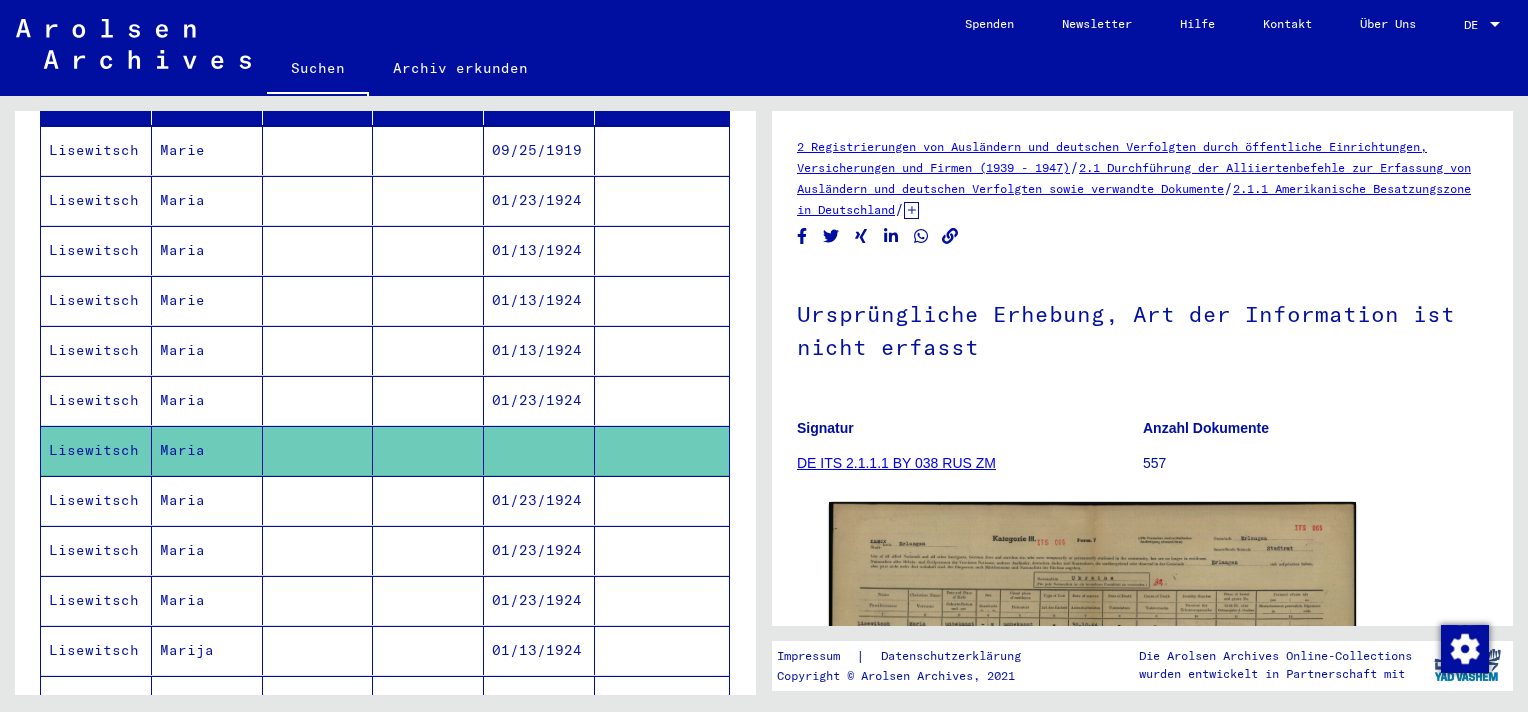 click on "01/23/1924" at bounding box center [539, 450] 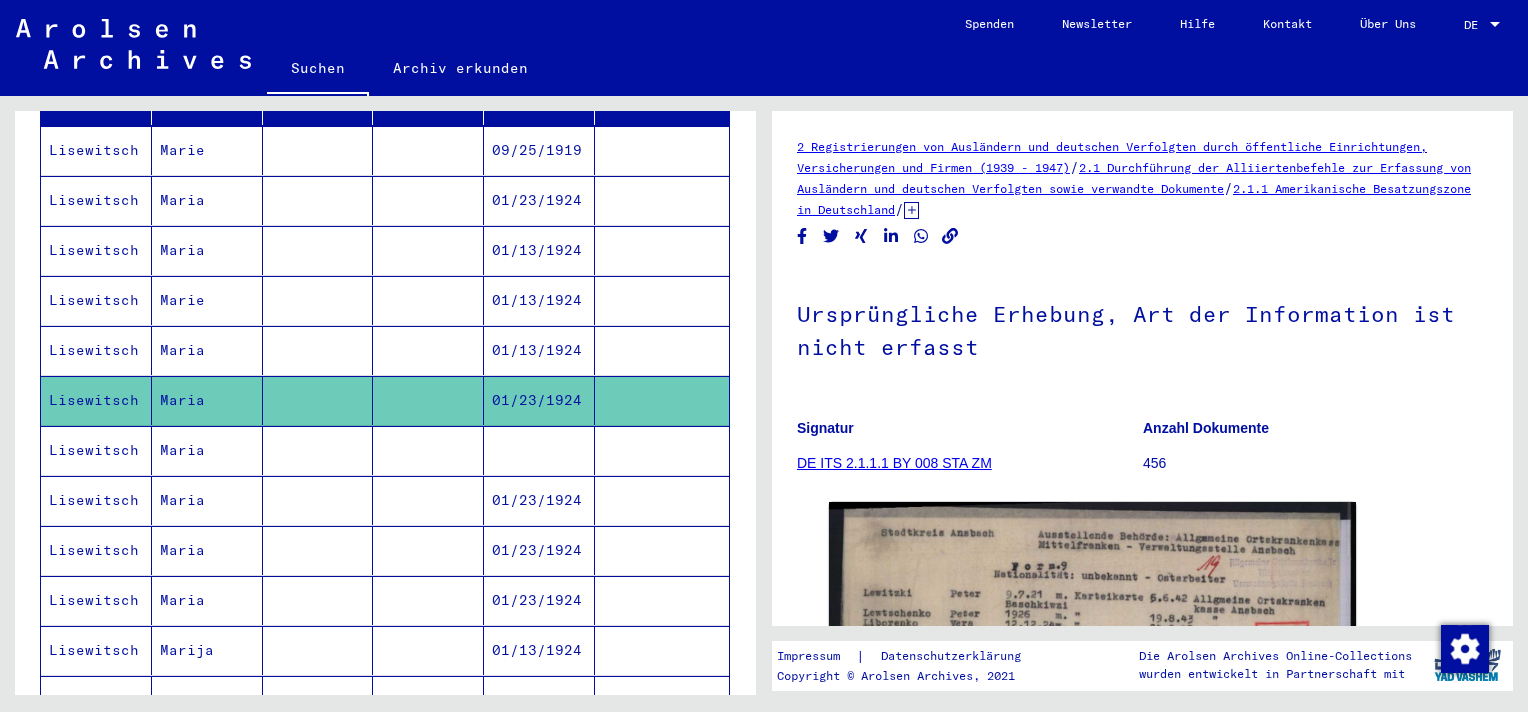 scroll, scrollTop: 0, scrollLeft: 0, axis: both 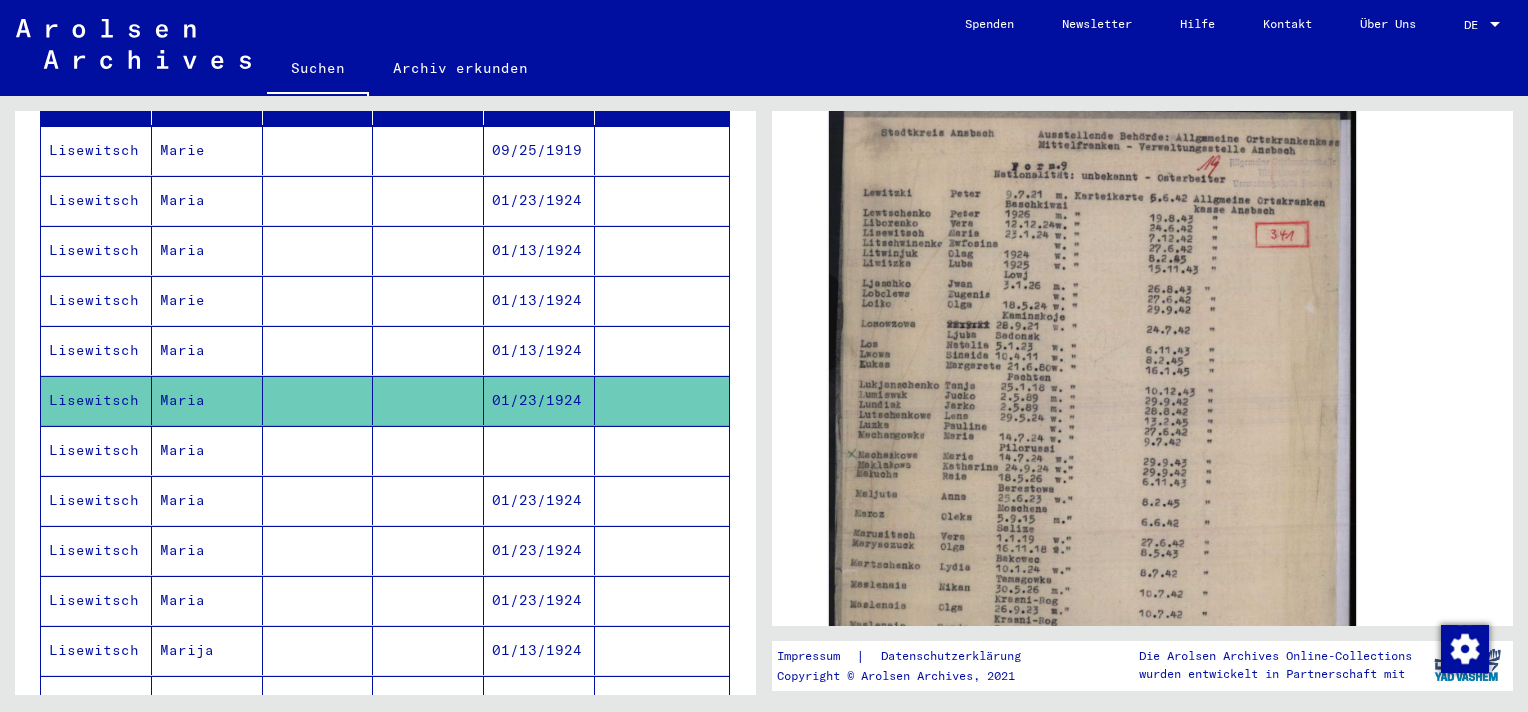 click on "01/13/1924" at bounding box center [539, 400] 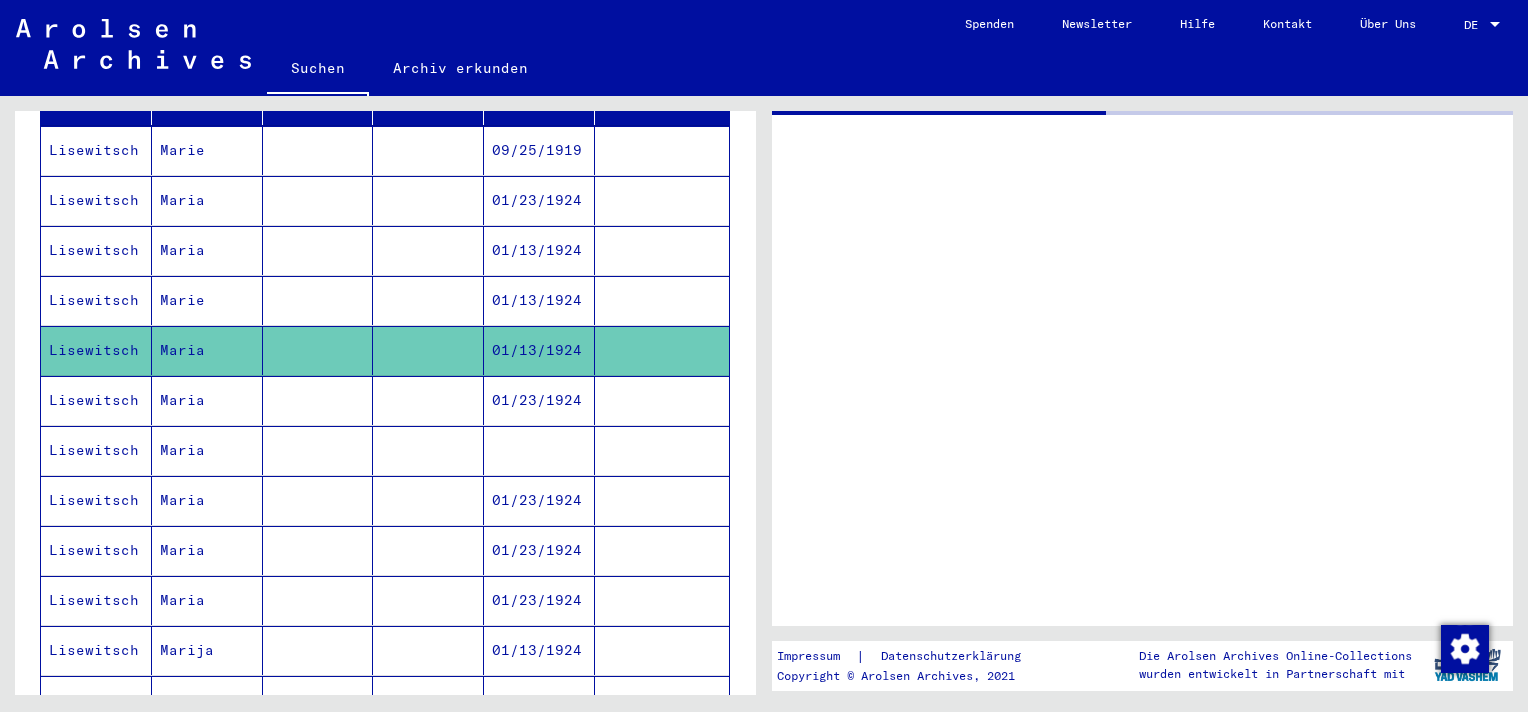 scroll, scrollTop: 0, scrollLeft: 0, axis: both 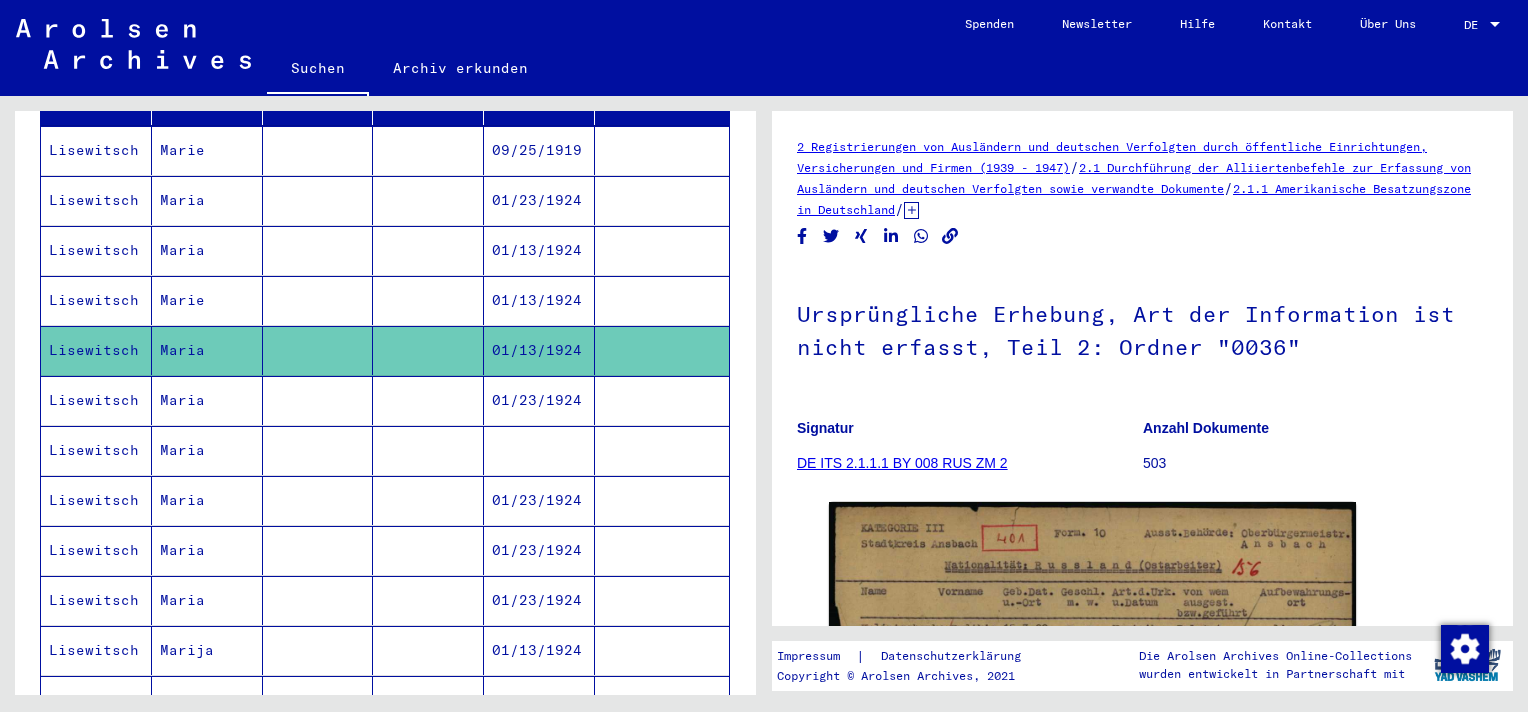click on "01/23/1924" at bounding box center [539, 450] 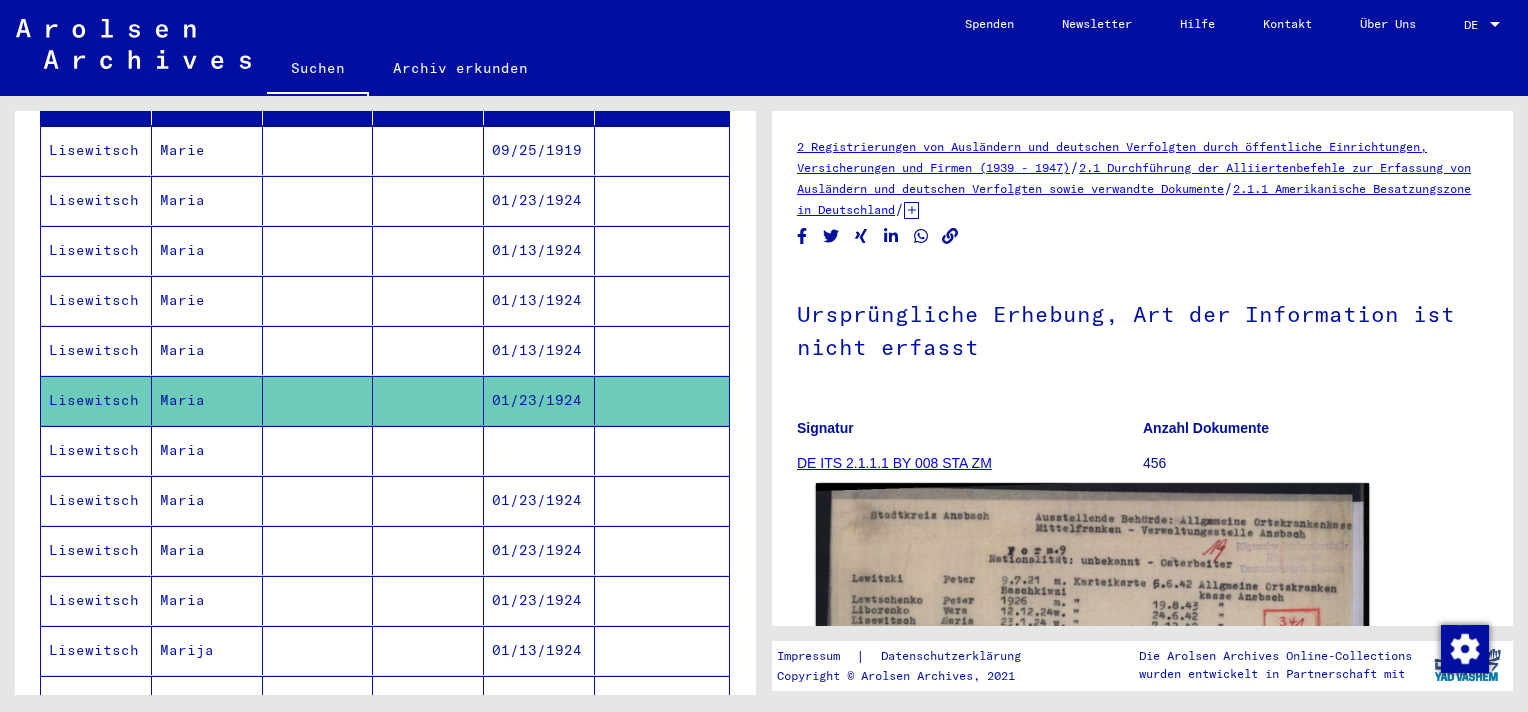 scroll, scrollTop: 0, scrollLeft: 0, axis: both 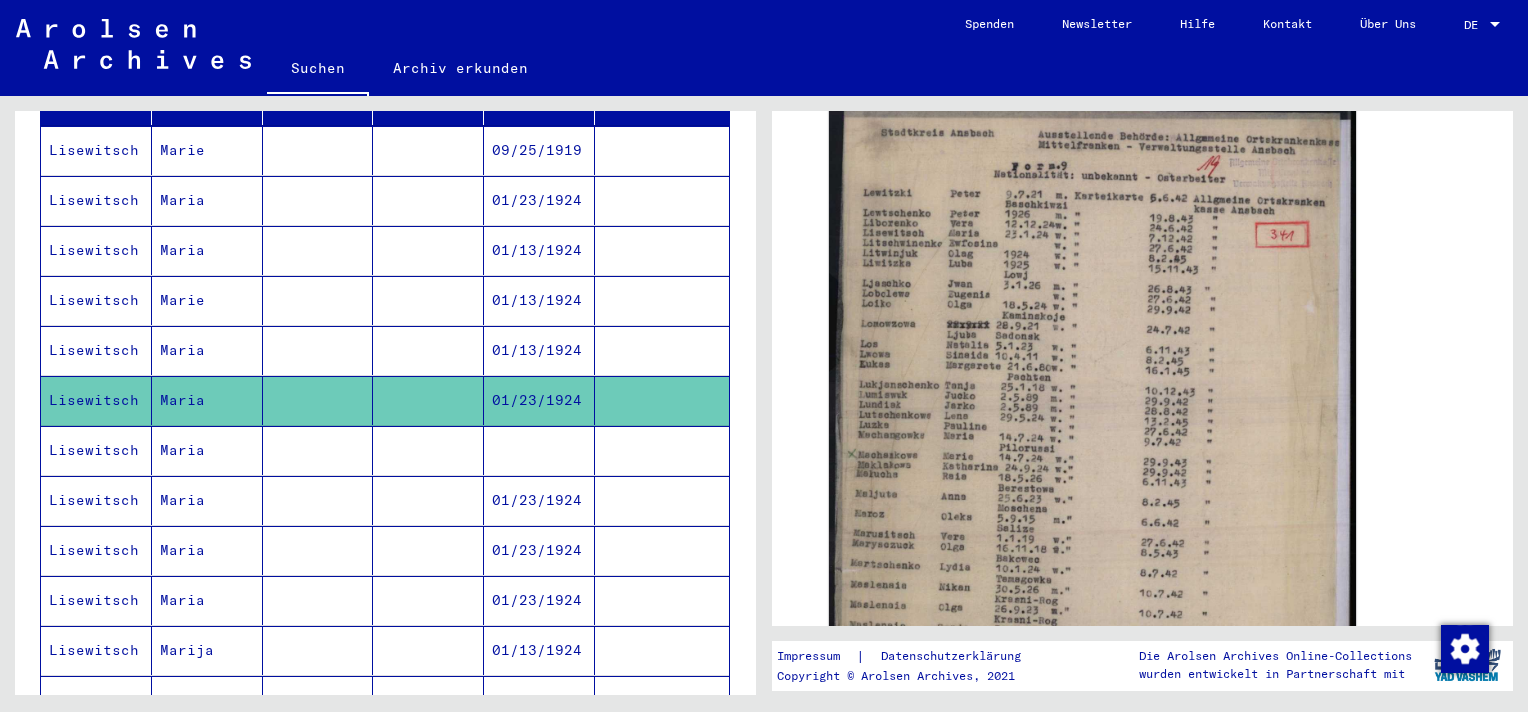 click on "01/13/1924" at bounding box center (539, 400) 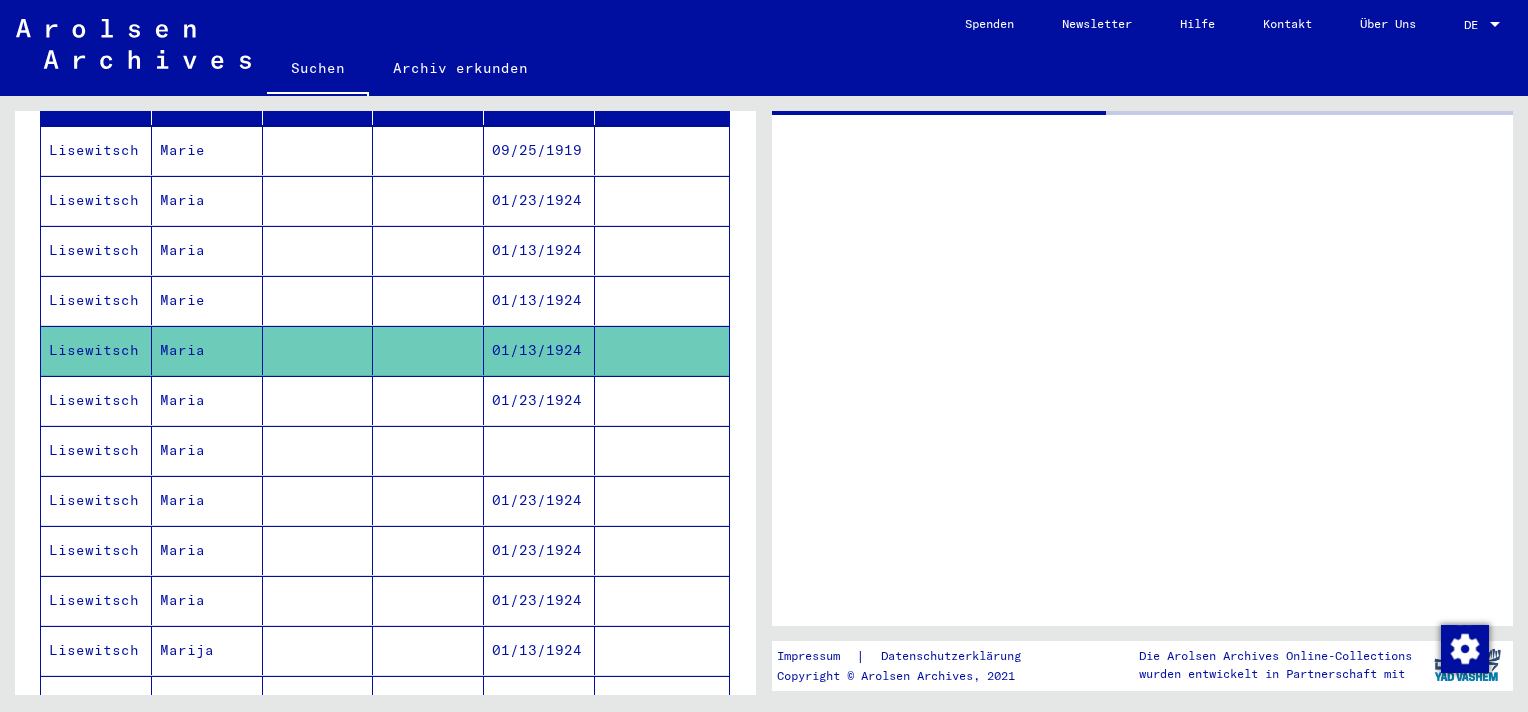 scroll, scrollTop: 0, scrollLeft: 0, axis: both 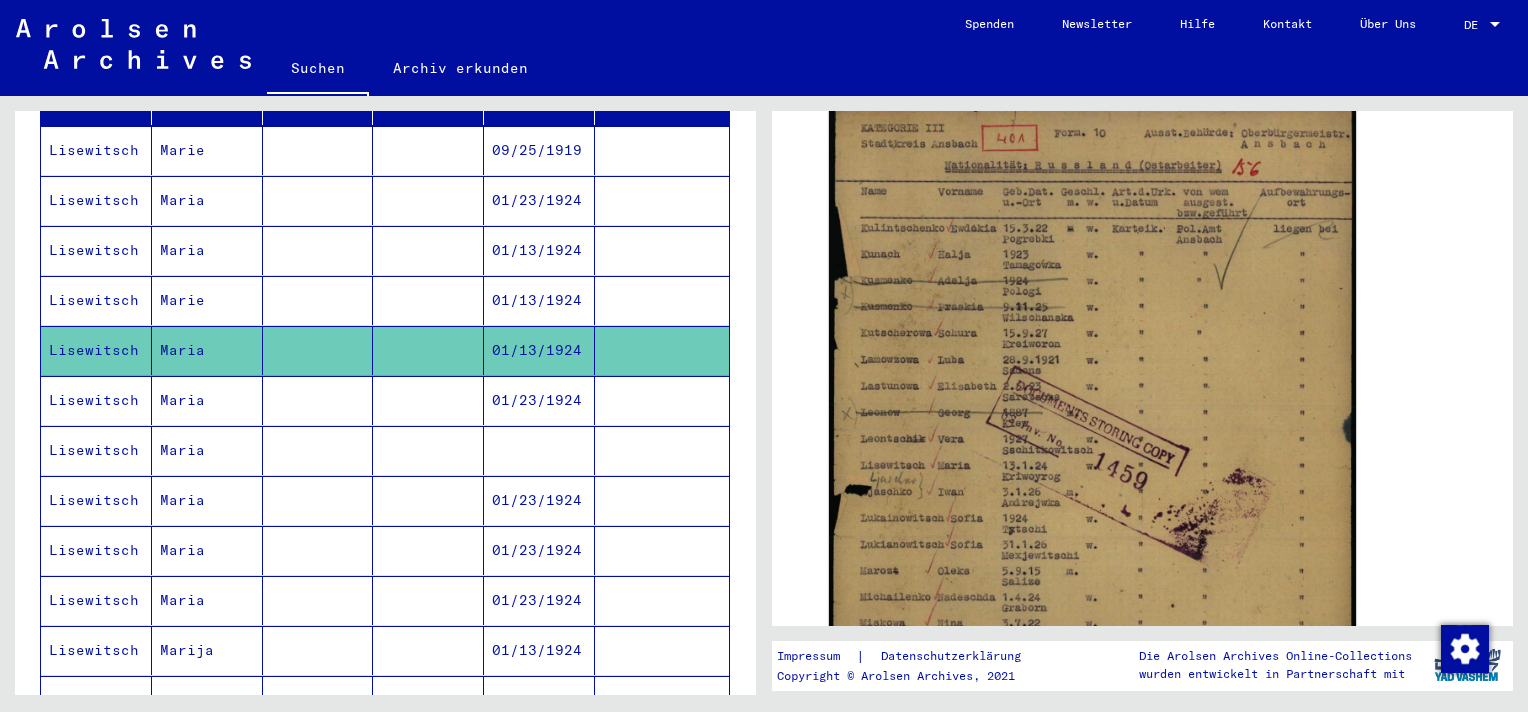 click on "01/13/1924" at bounding box center (539, 350) 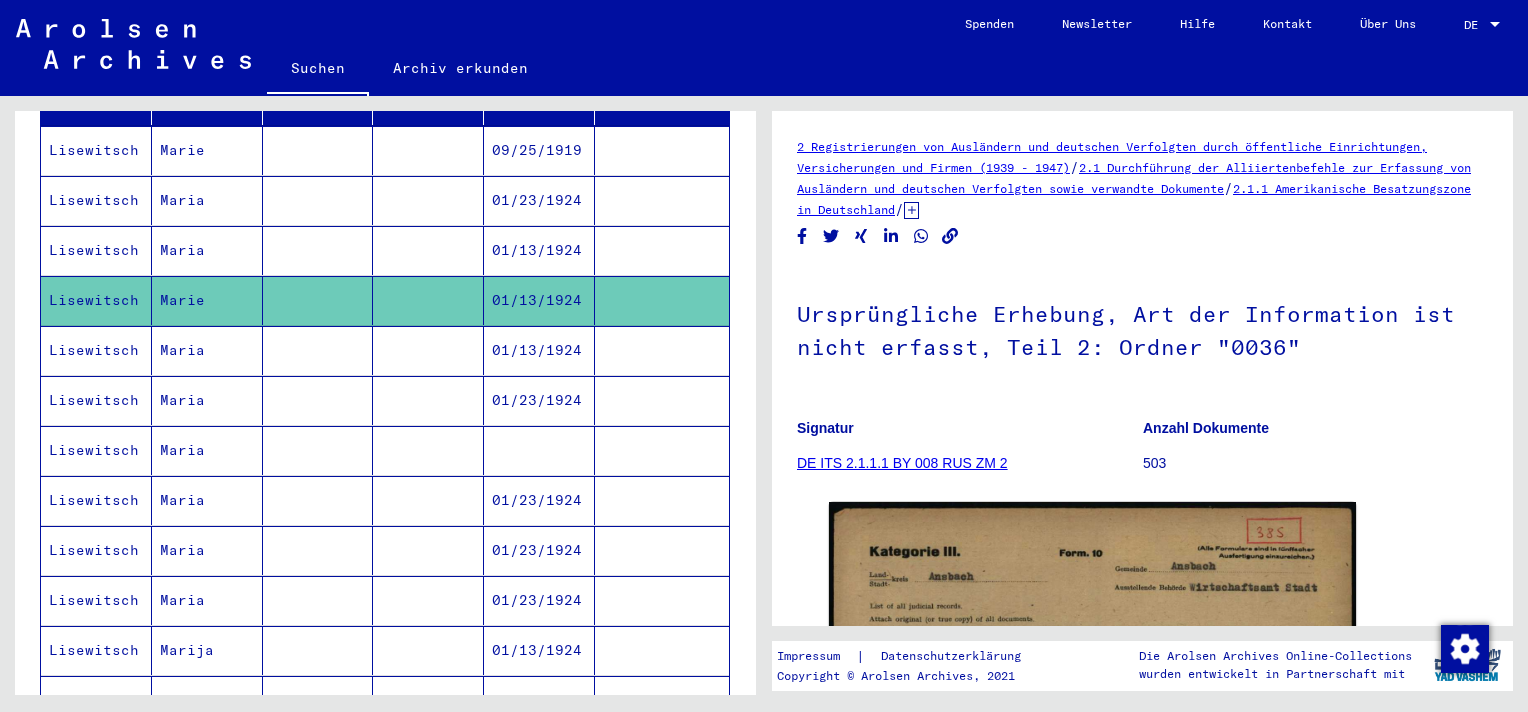 scroll, scrollTop: 0, scrollLeft: 0, axis: both 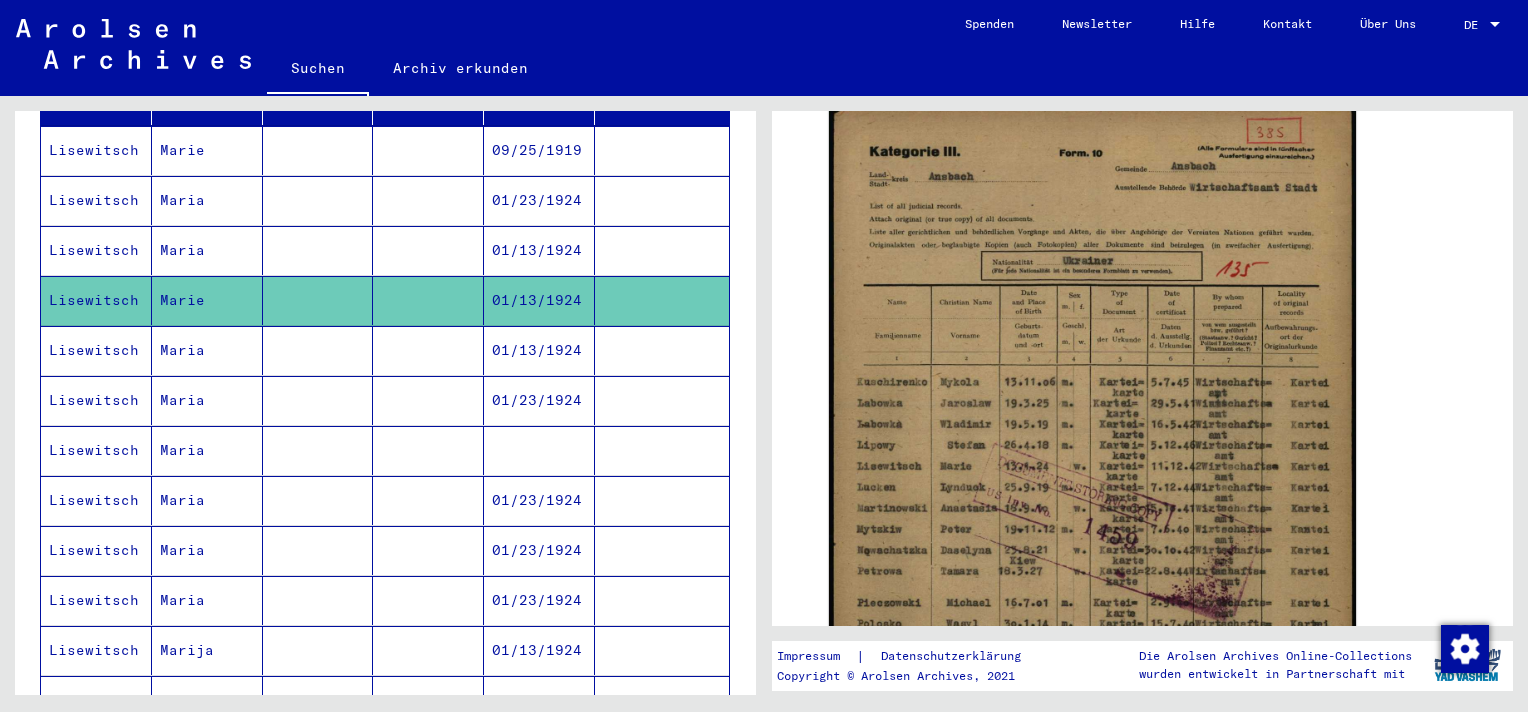 click on "01/13/1924" at bounding box center [539, 300] 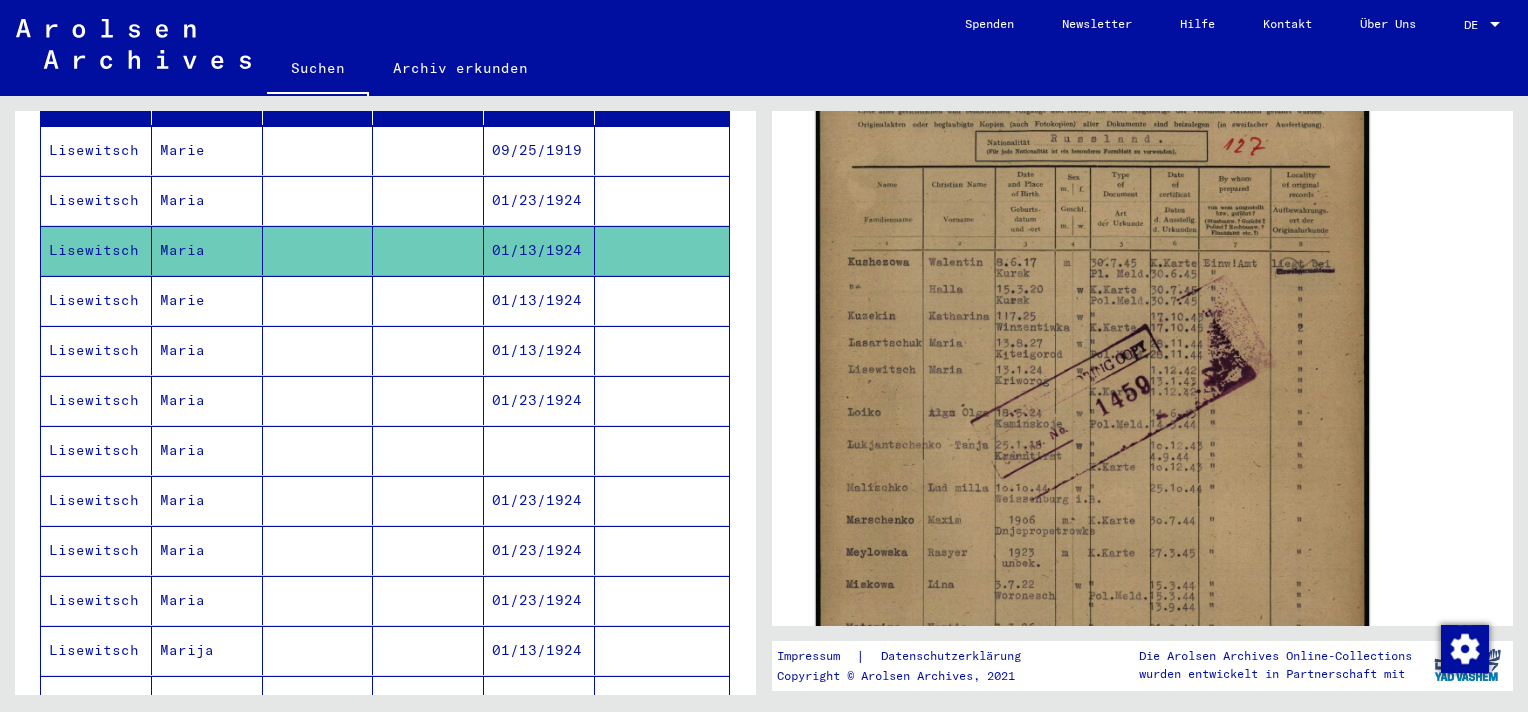 scroll, scrollTop: 600, scrollLeft: 0, axis: vertical 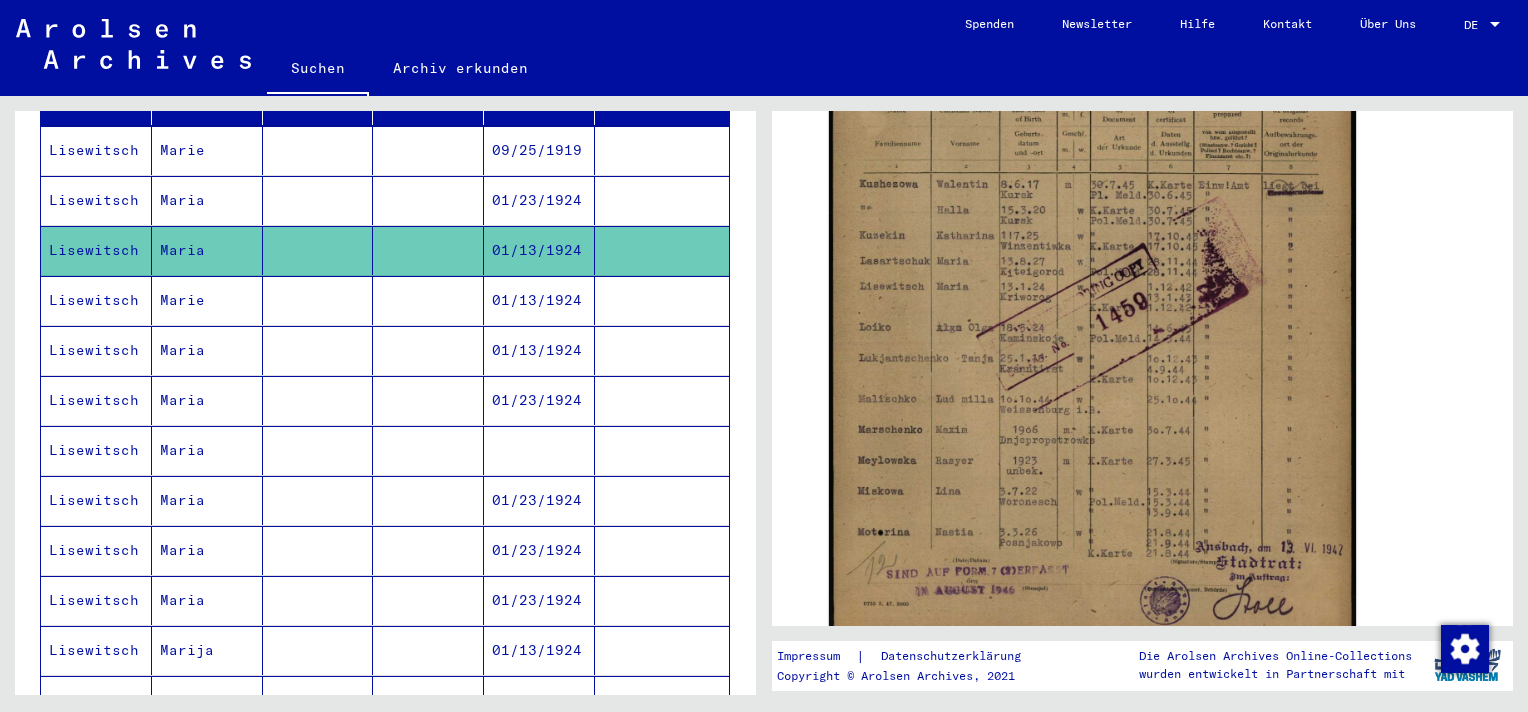 click on "01/23/1924" at bounding box center [539, 250] 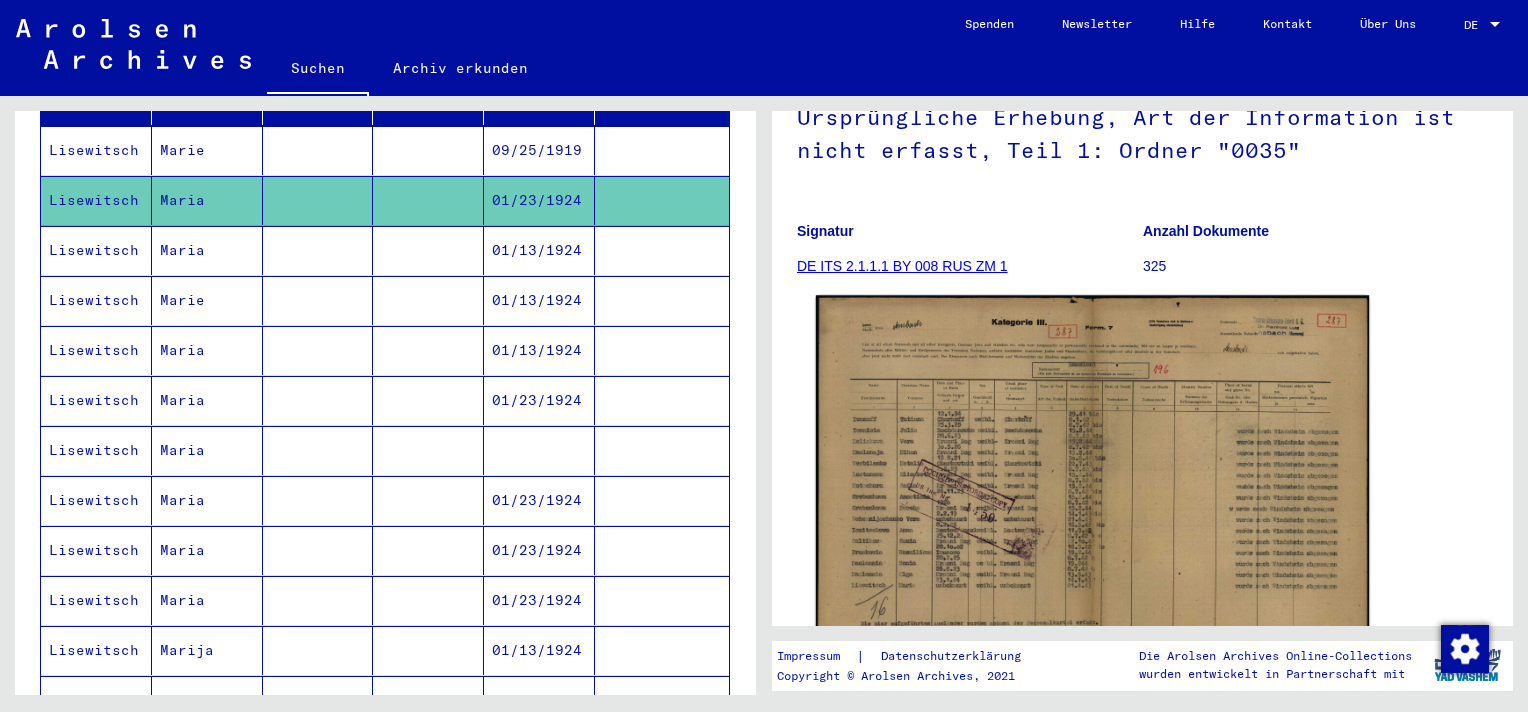 scroll, scrollTop: 400, scrollLeft: 0, axis: vertical 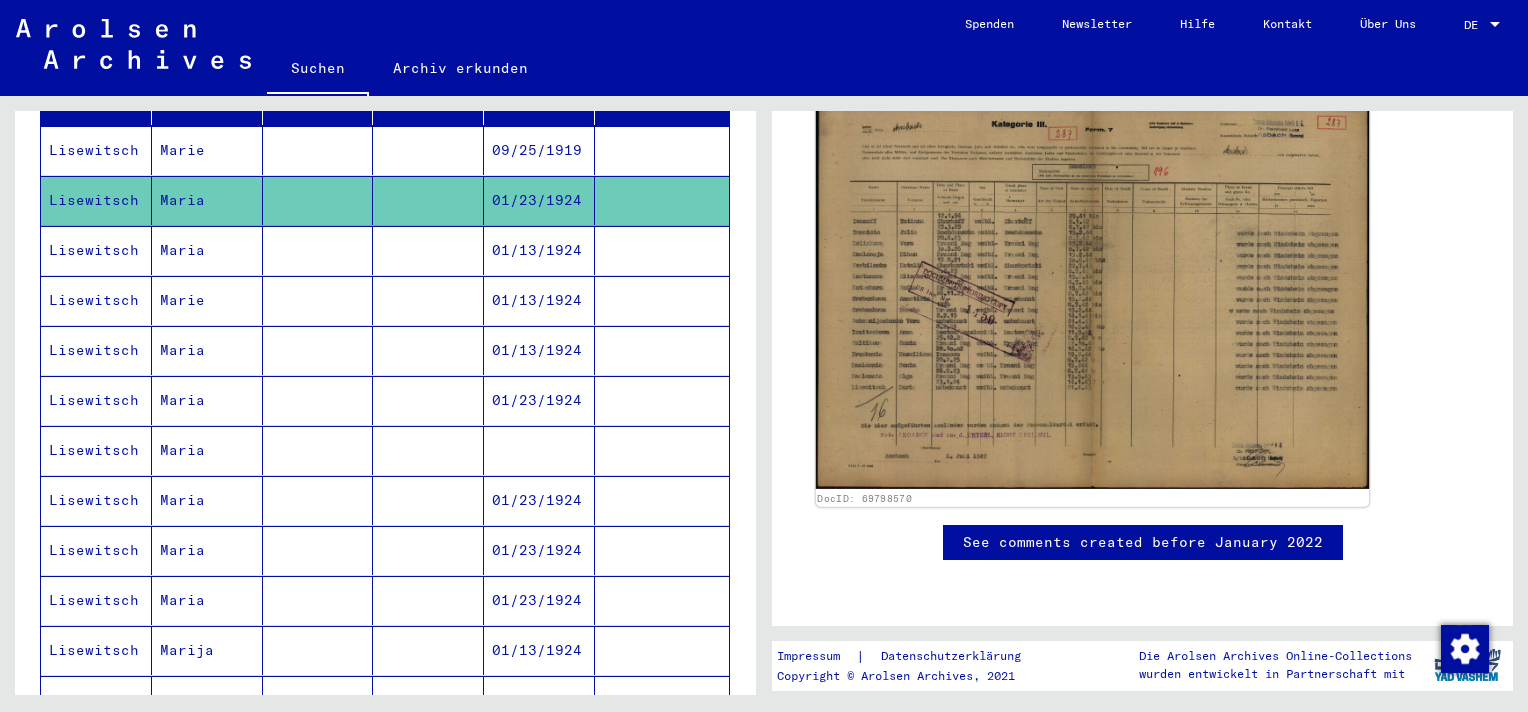 click 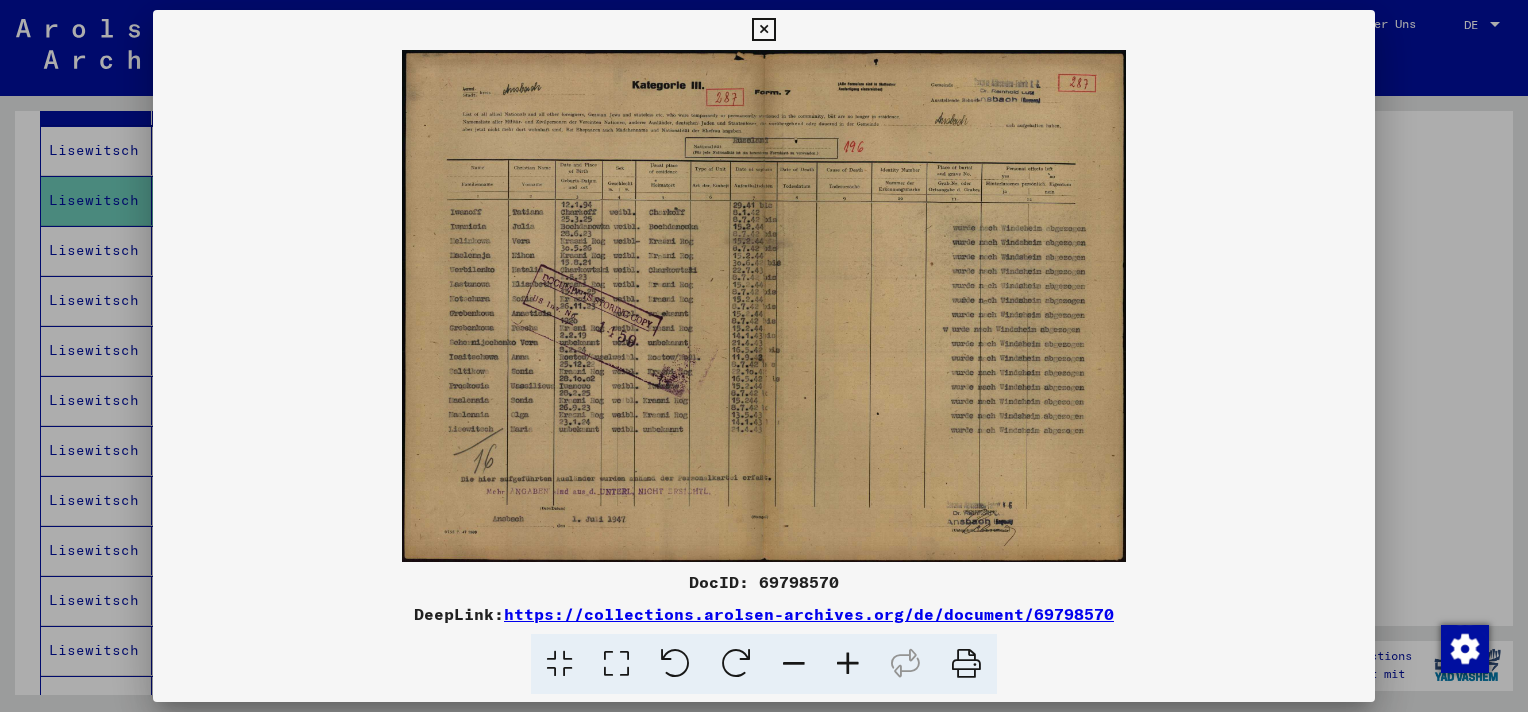 click at bounding box center [616, 664] 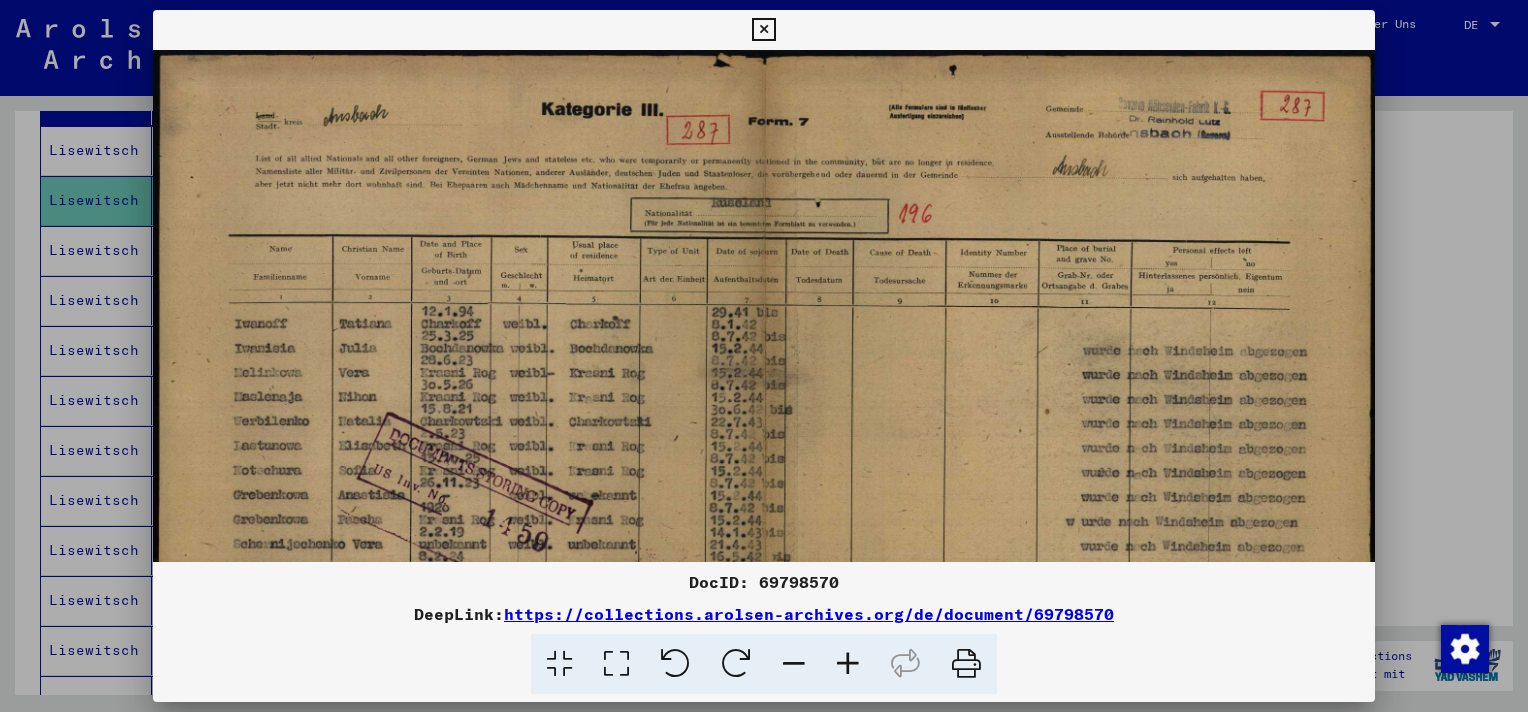 click at bounding box center (848, 664) 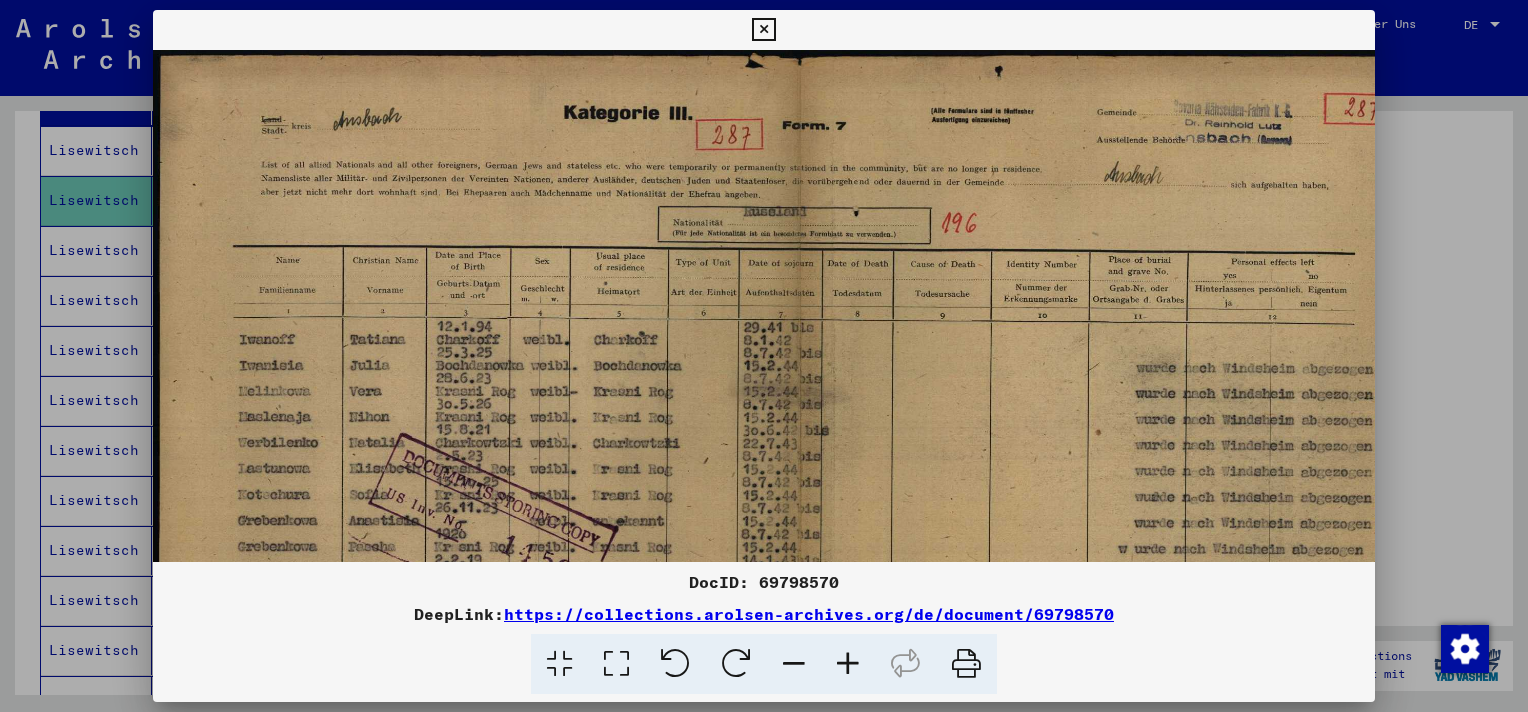 click at bounding box center (848, 664) 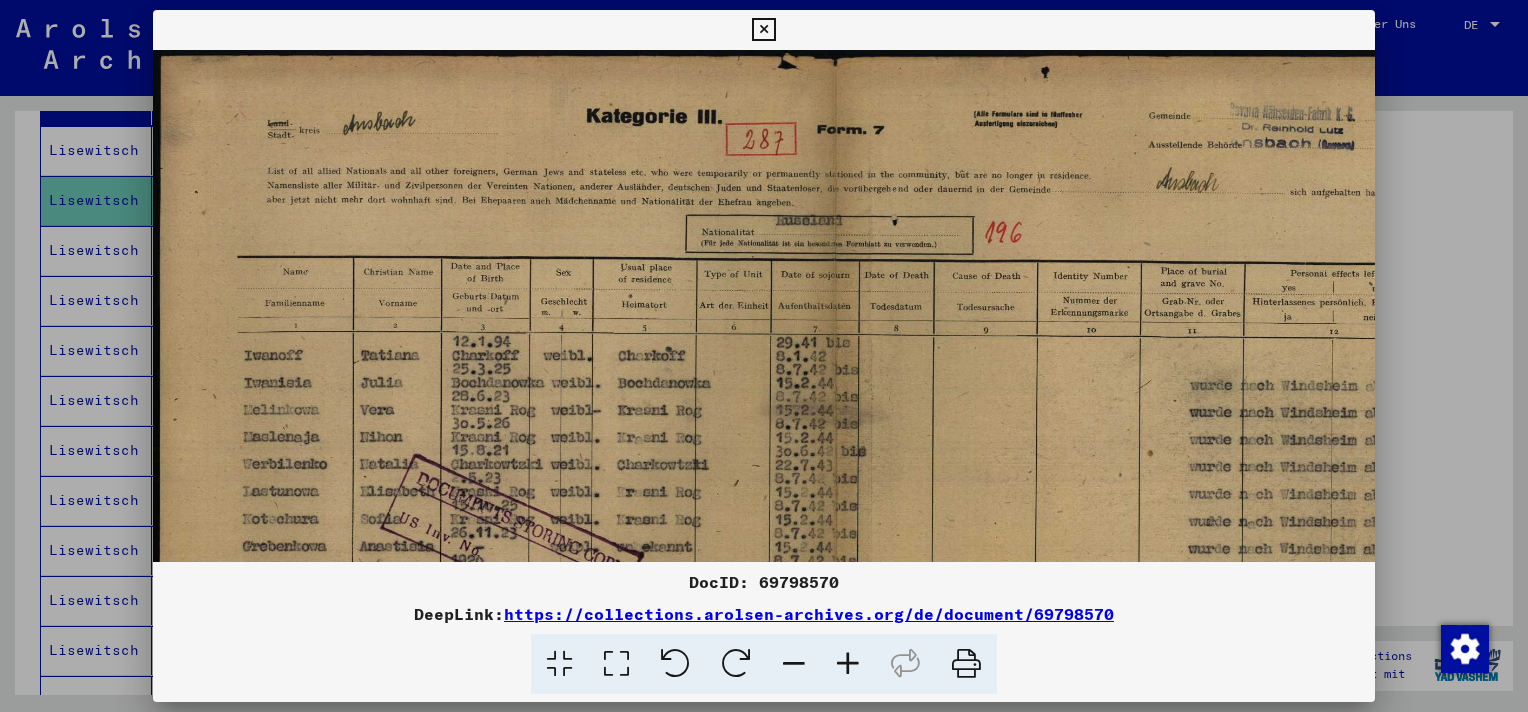 click at bounding box center [848, 664] 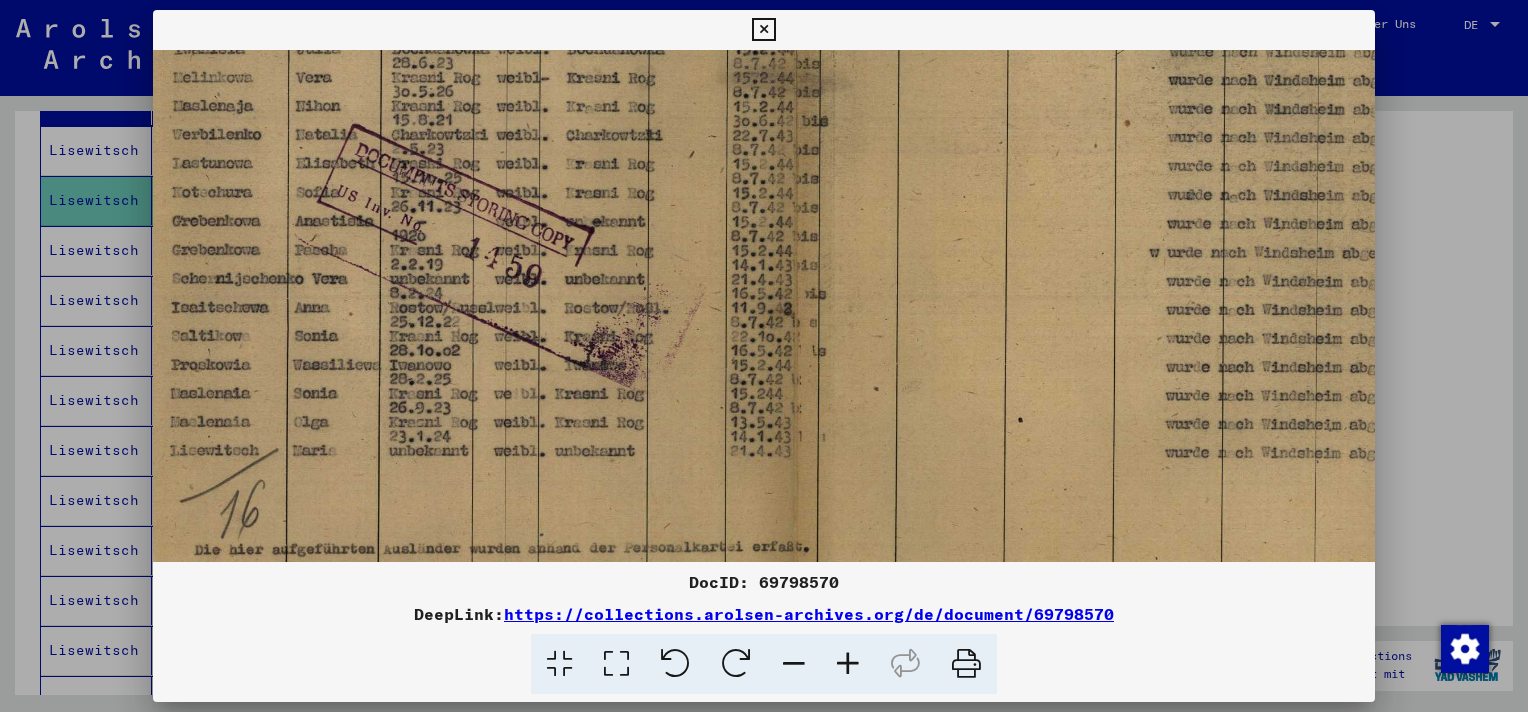 scroll, scrollTop: 357, scrollLeft: 72, axis: both 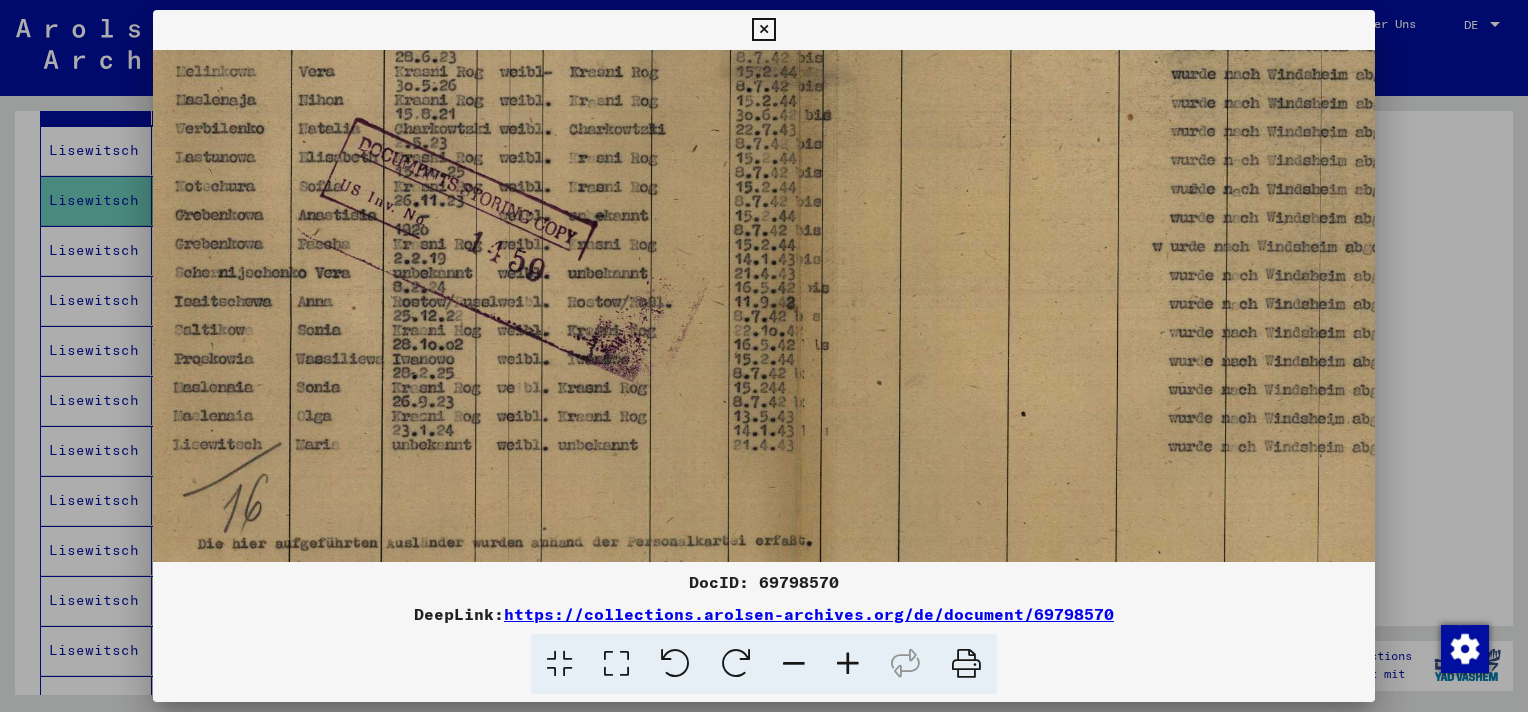 drag, startPoint x: 848, startPoint y: 496, endPoint x: 779, endPoint y: 147, distance: 355.75552 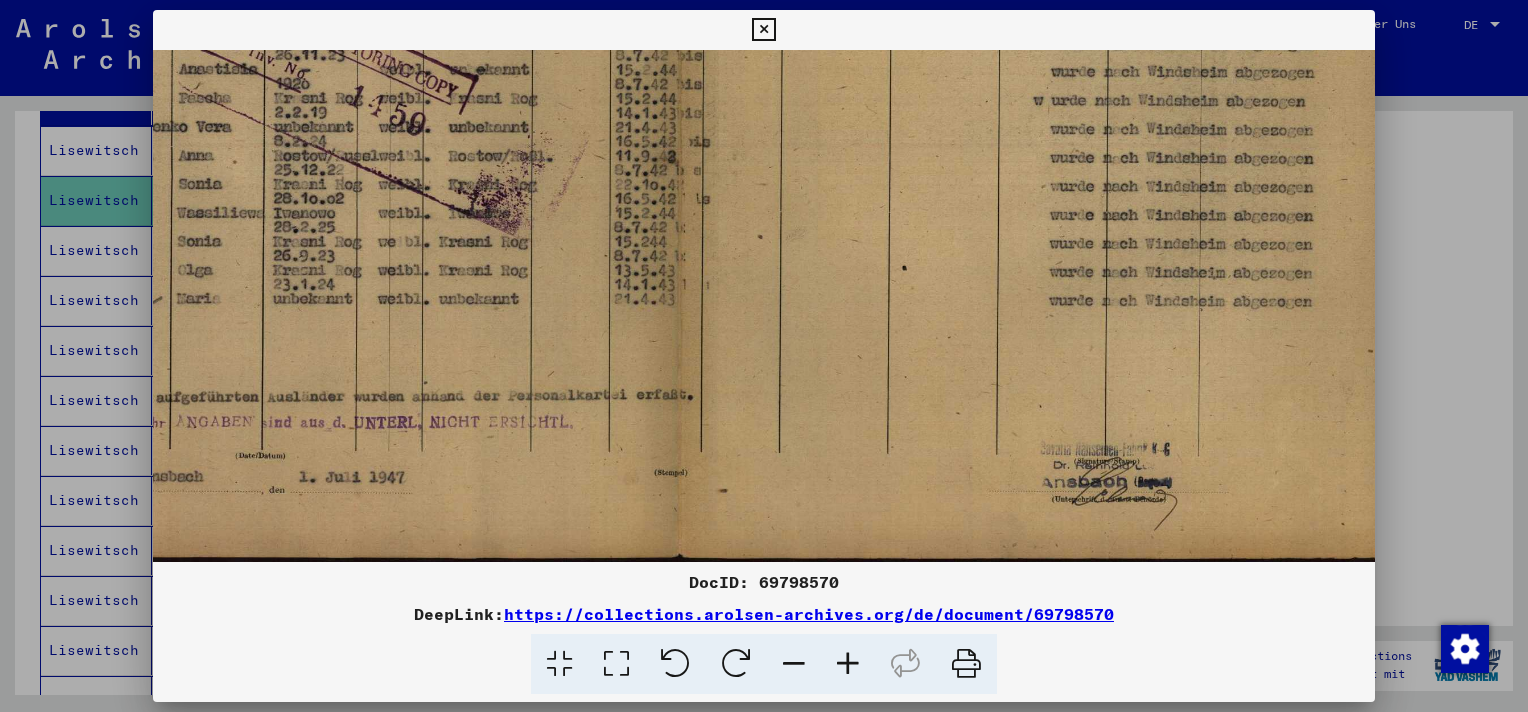 scroll, scrollTop: 503, scrollLeft: 189, axis: both 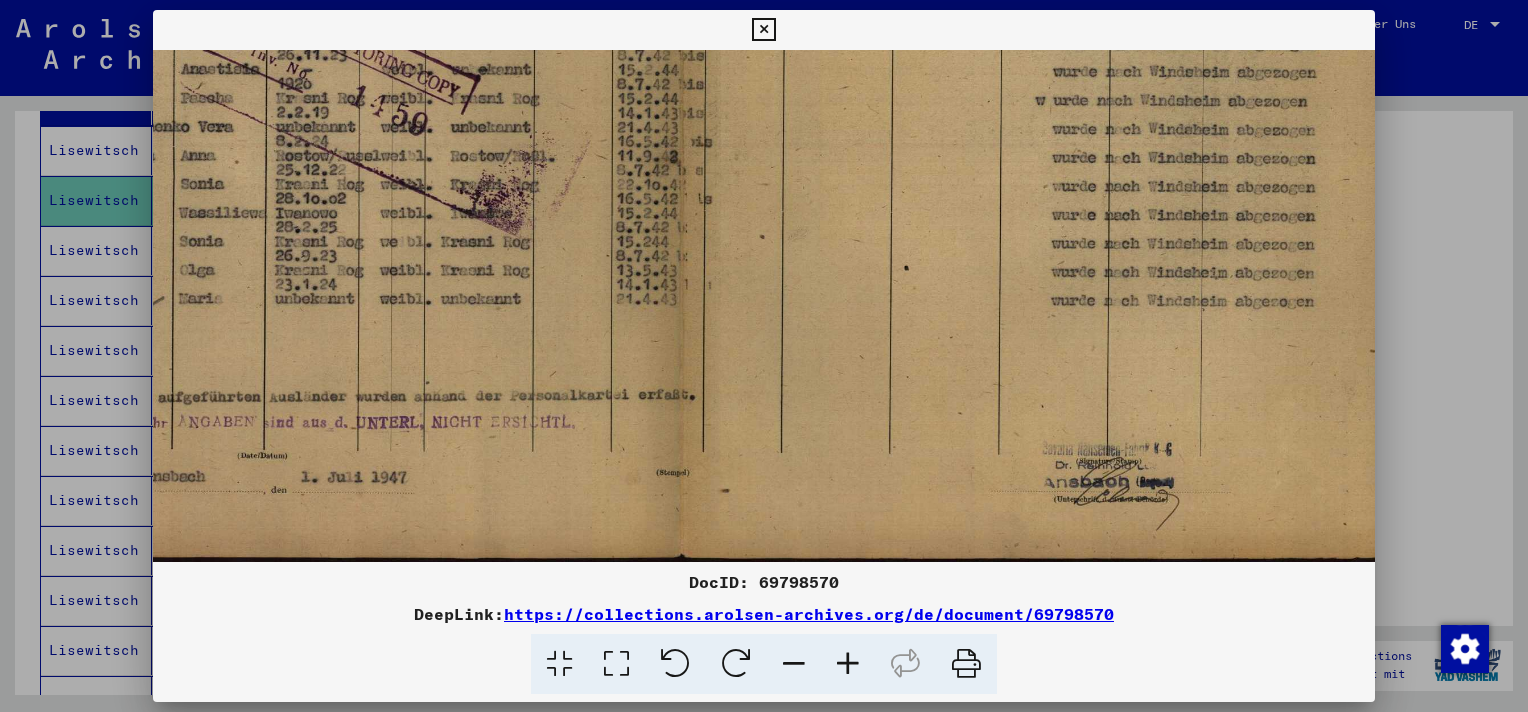 drag, startPoint x: 520, startPoint y: 508, endPoint x: 602, endPoint y: 298, distance: 225.44179 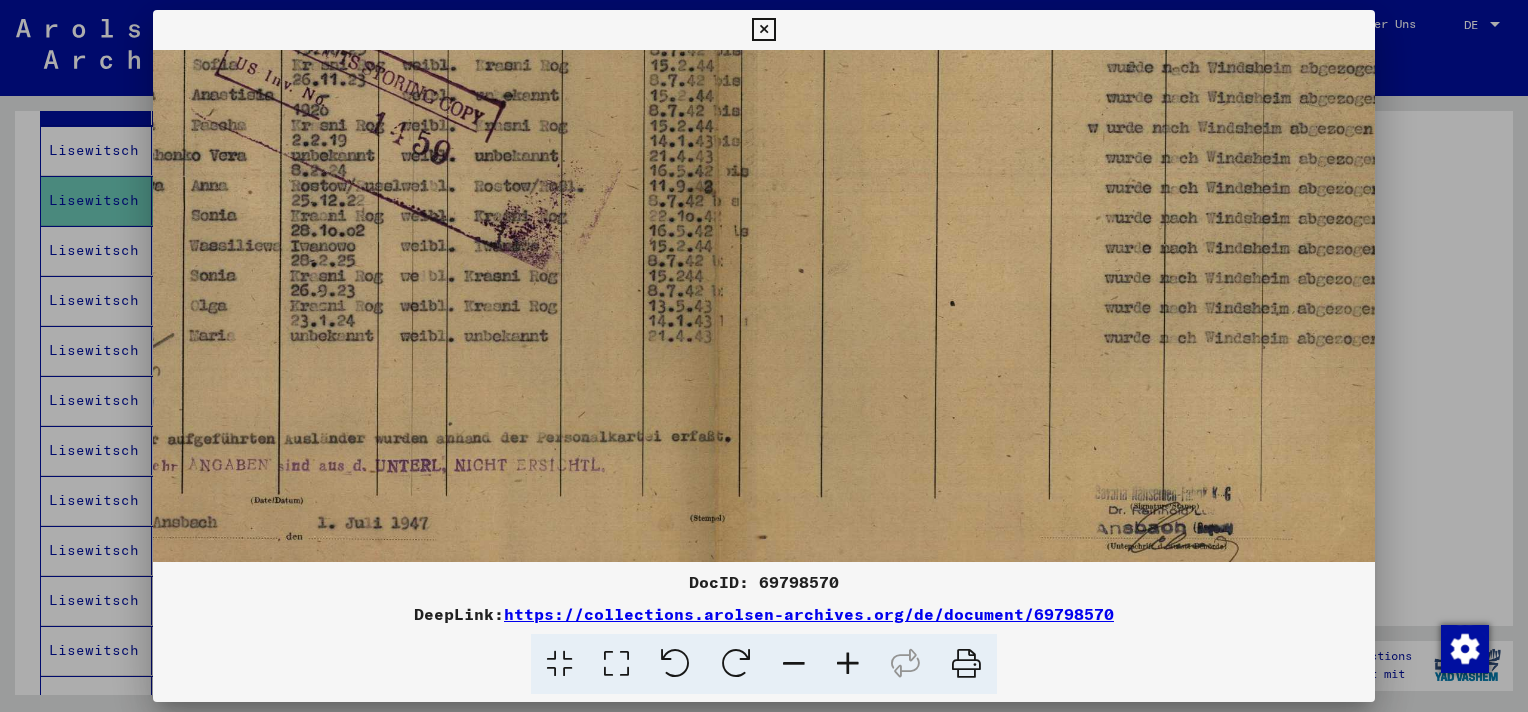 click at bounding box center (848, 664) 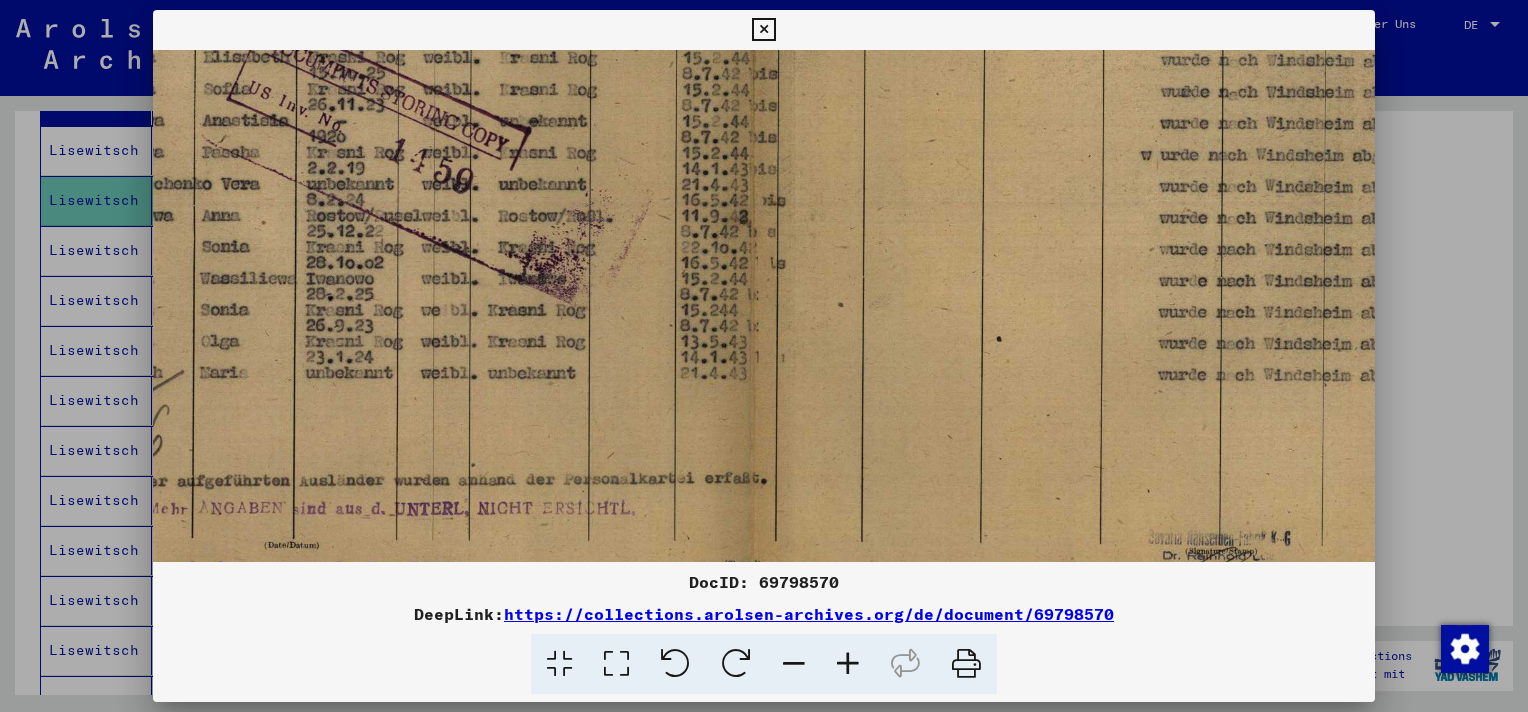 click at bounding box center [848, 664] 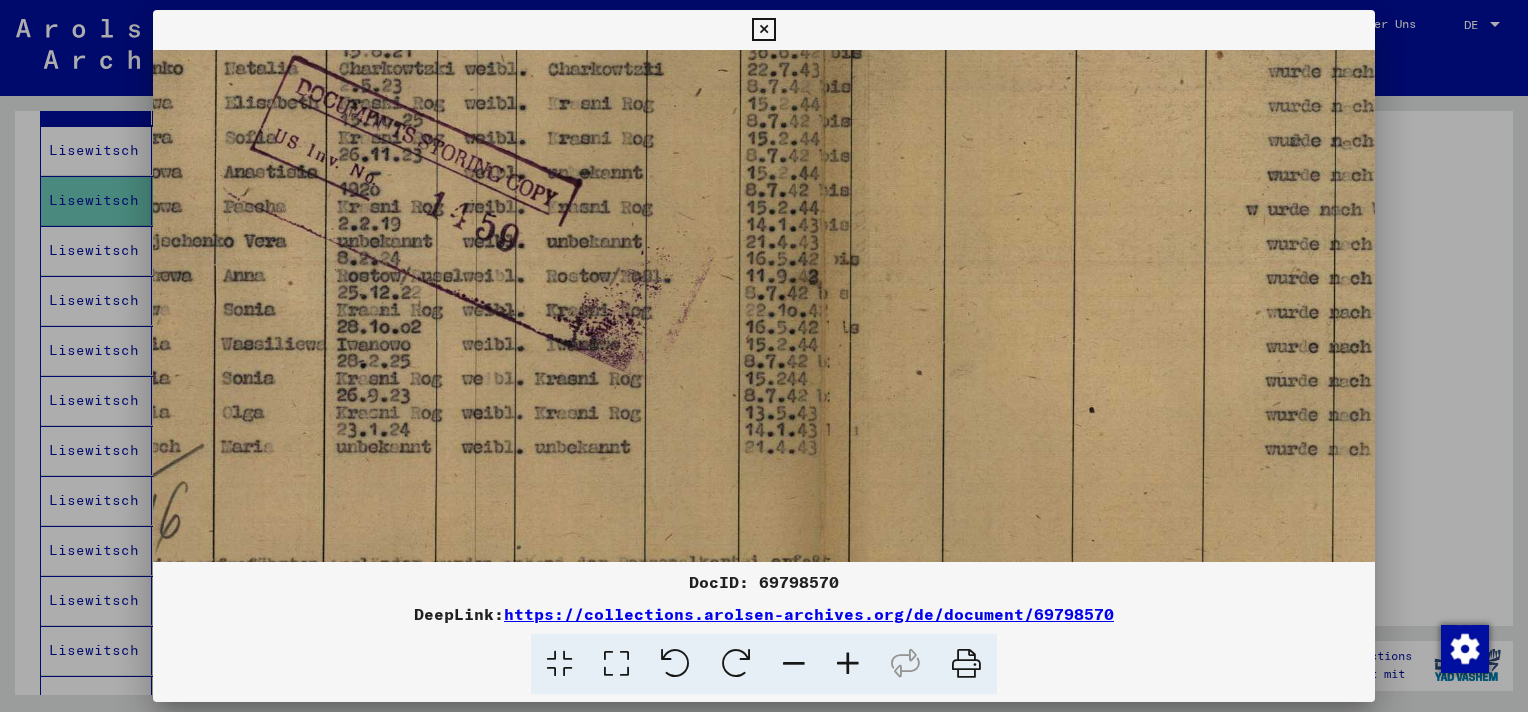click at bounding box center [848, 664] 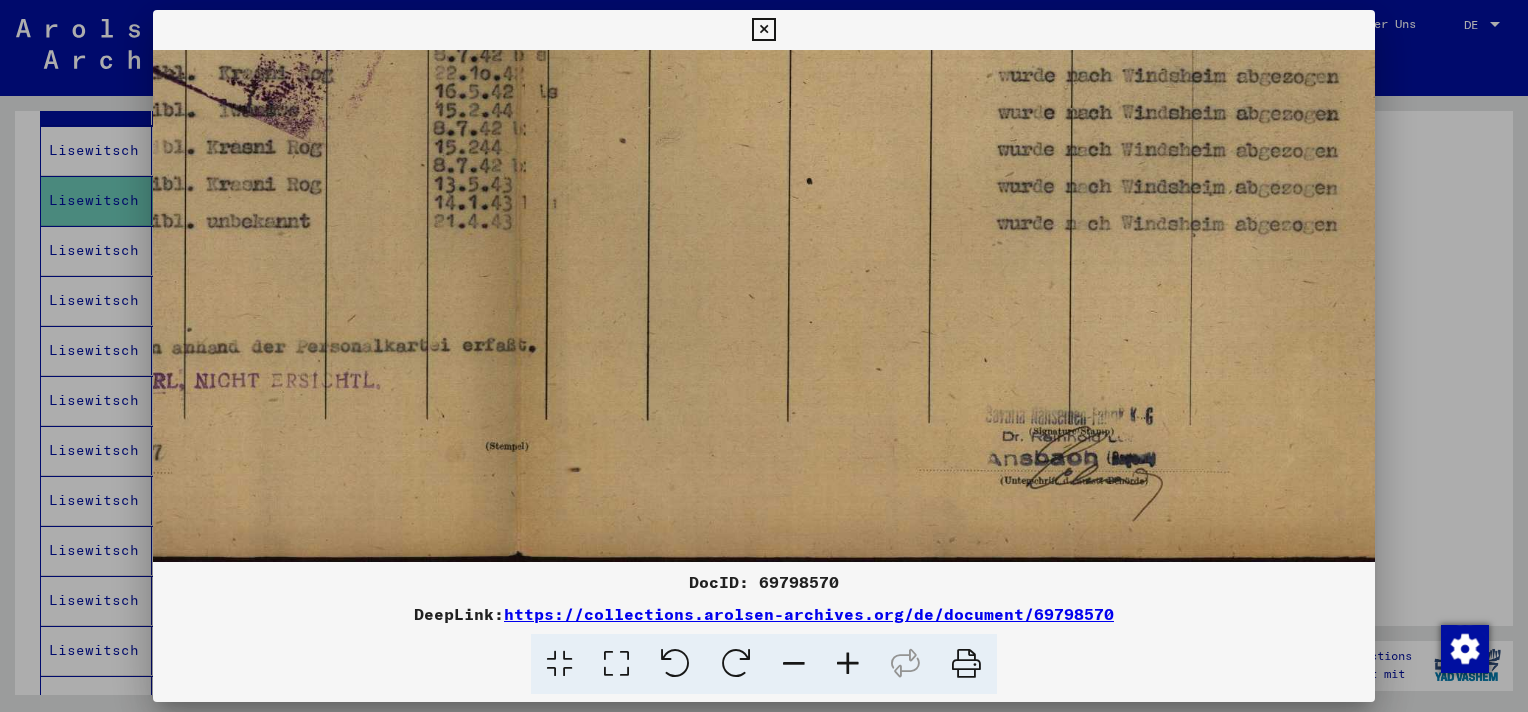drag, startPoint x: 1168, startPoint y: 466, endPoint x: 791, endPoint y: 114, distance: 515.7839 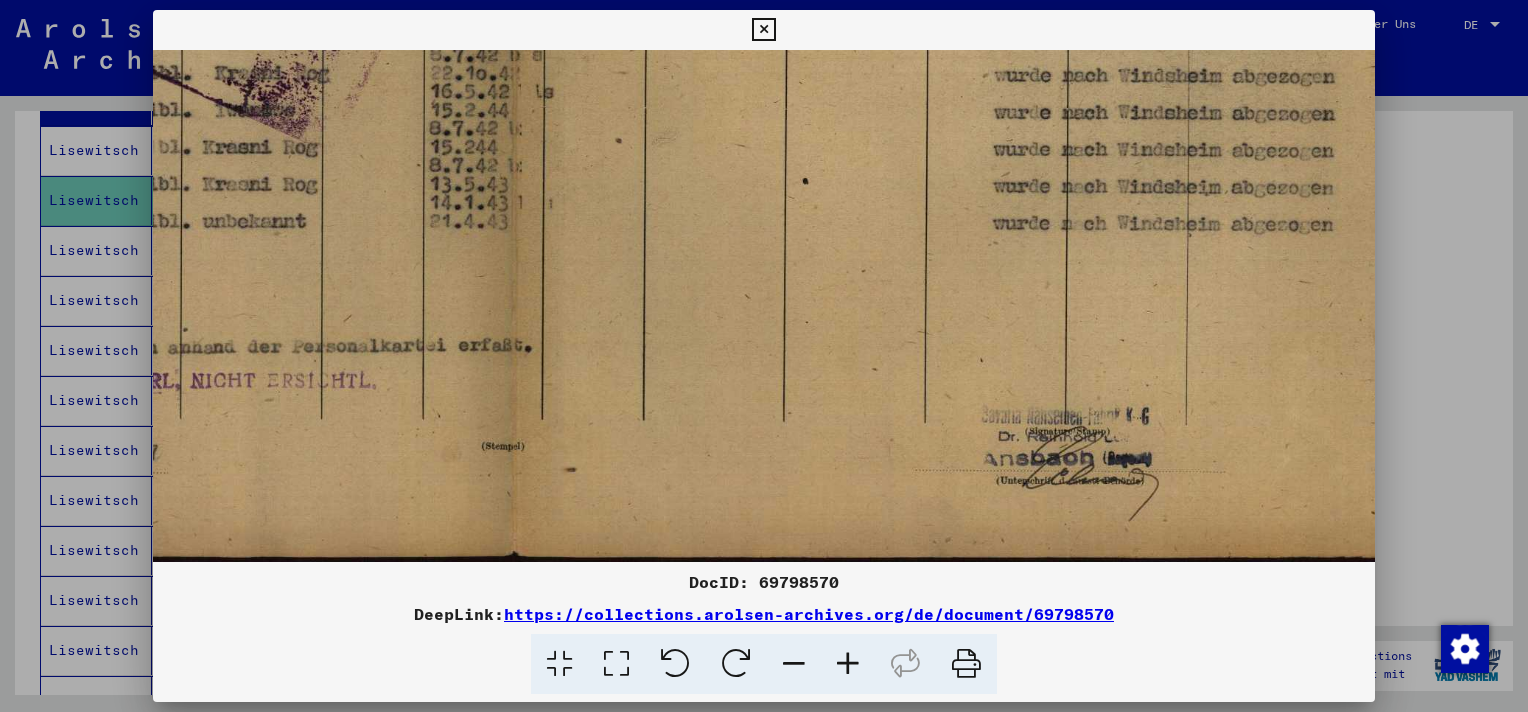 click at bounding box center [848, 664] 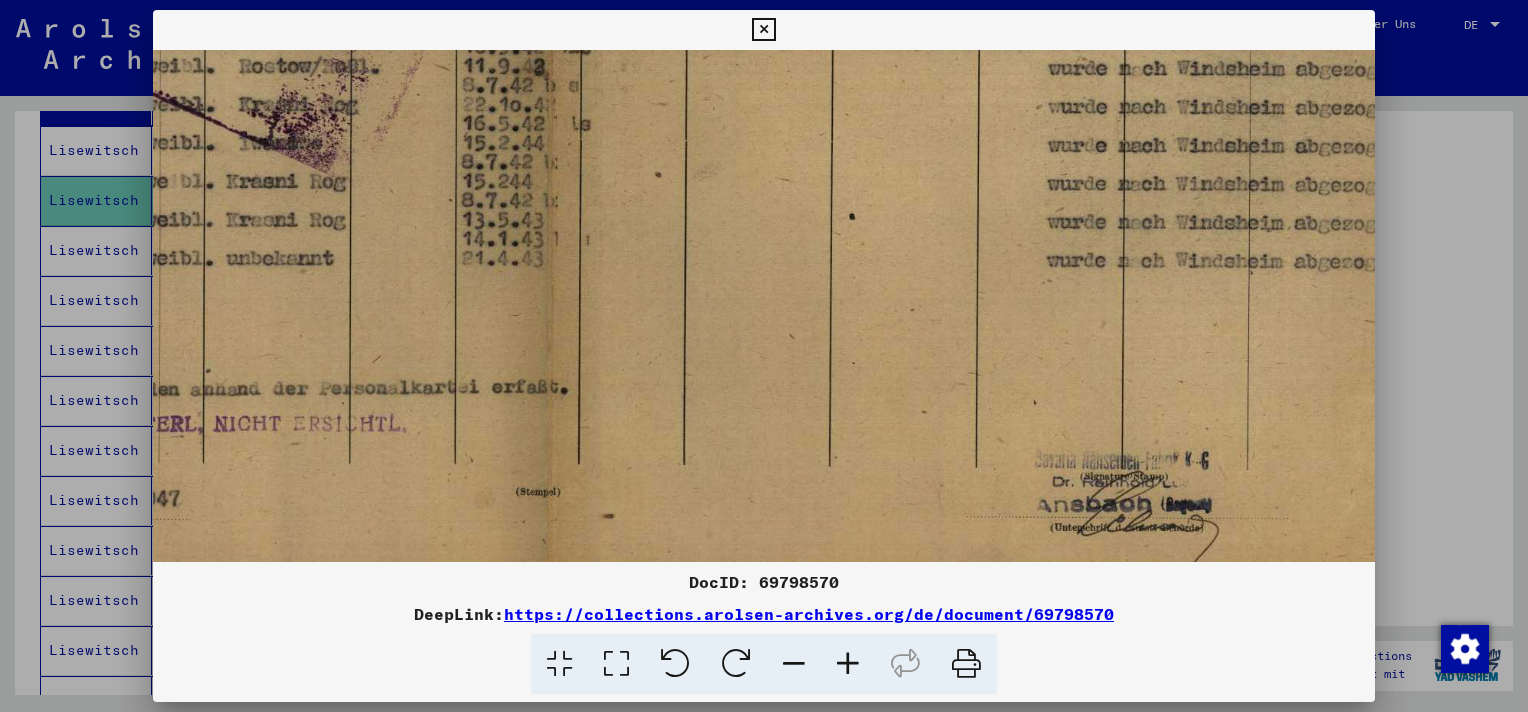 click at bounding box center [848, 664] 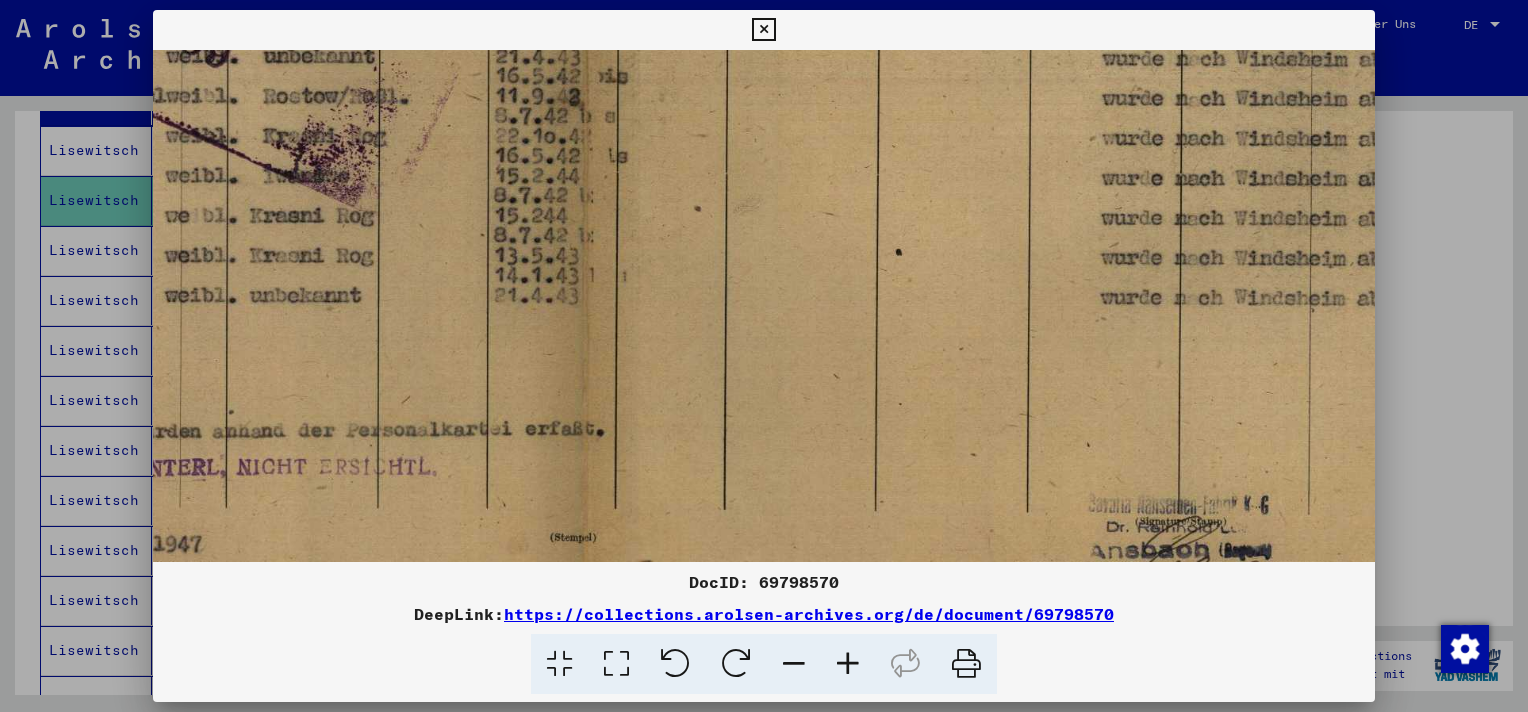 click at bounding box center (848, 664) 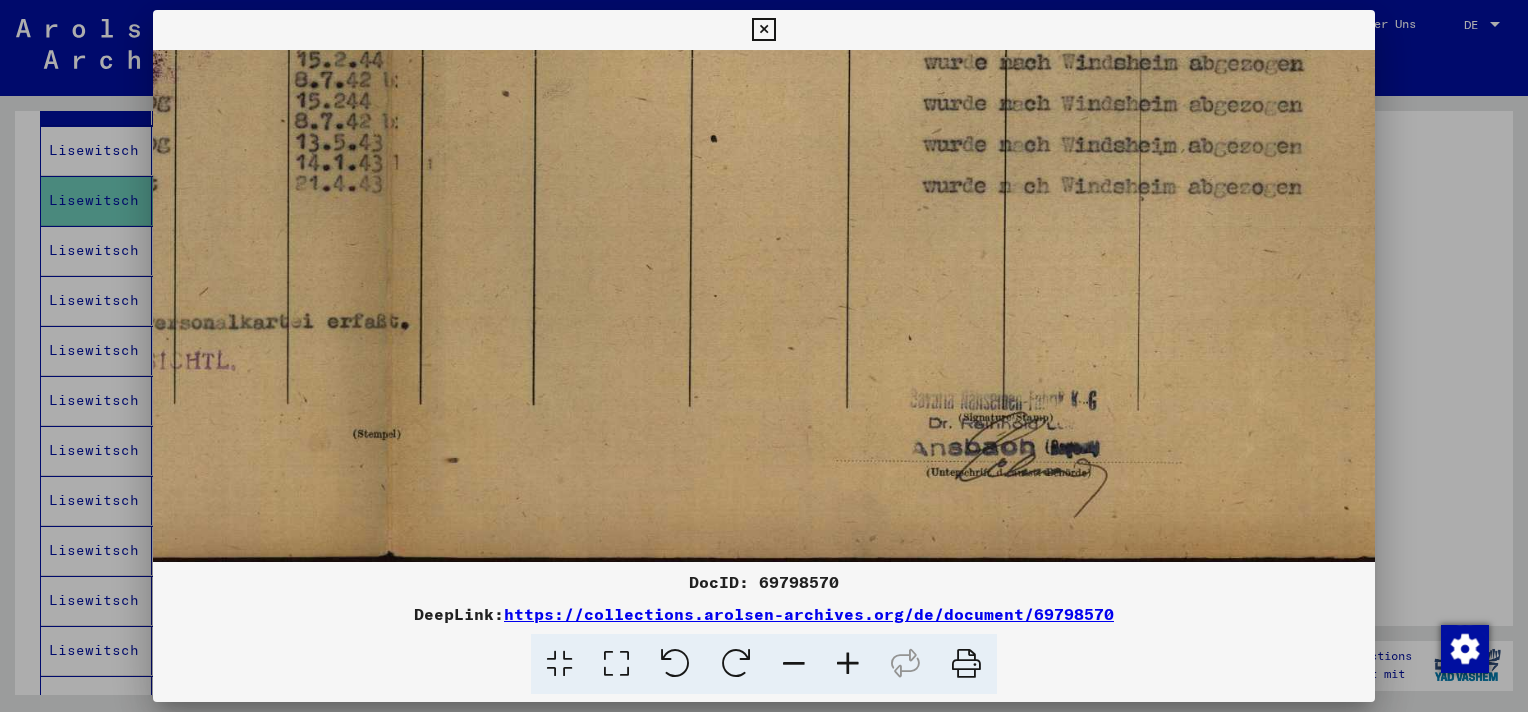 scroll, scrollTop: 952, scrollLeft: 847, axis: both 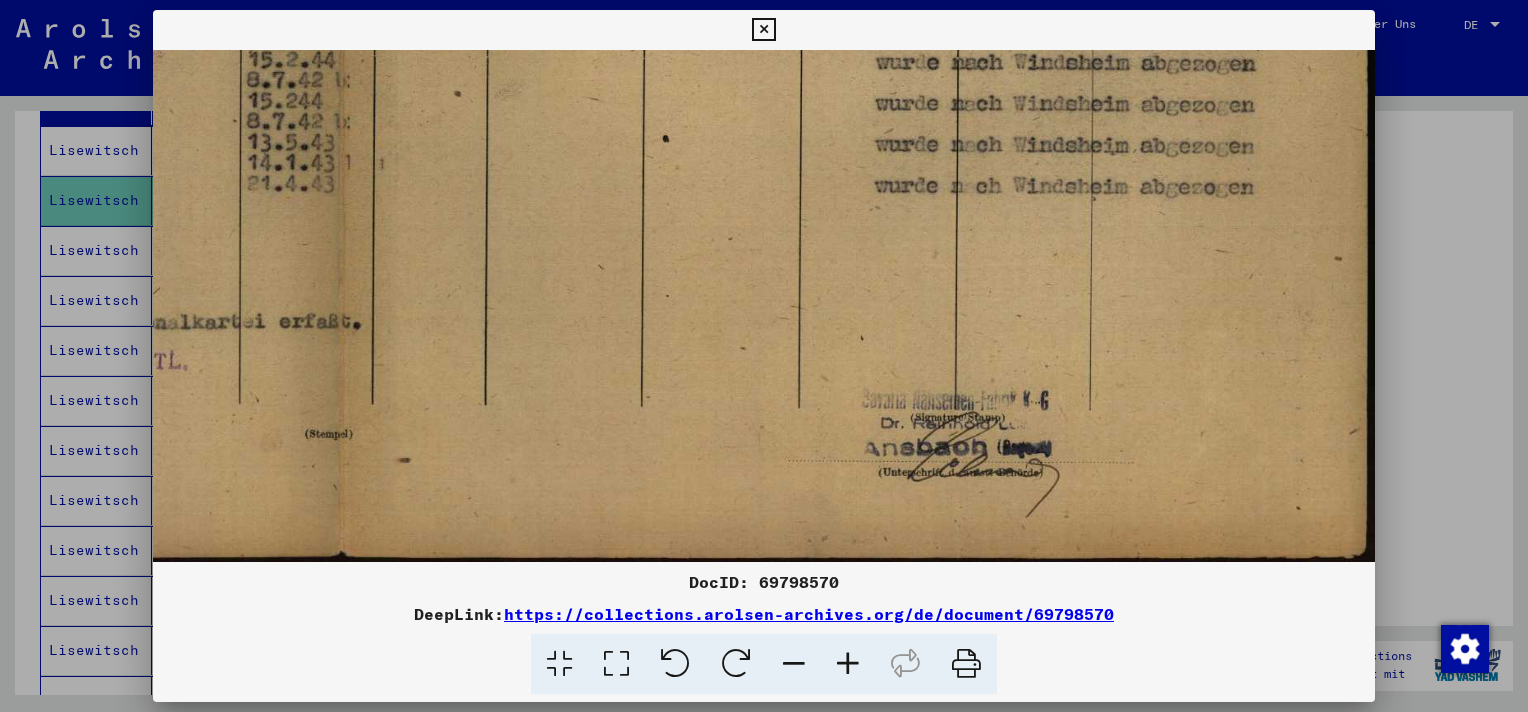 drag, startPoint x: 934, startPoint y: 504, endPoint x: 650, endPoint y: 105, distance: 489.75198 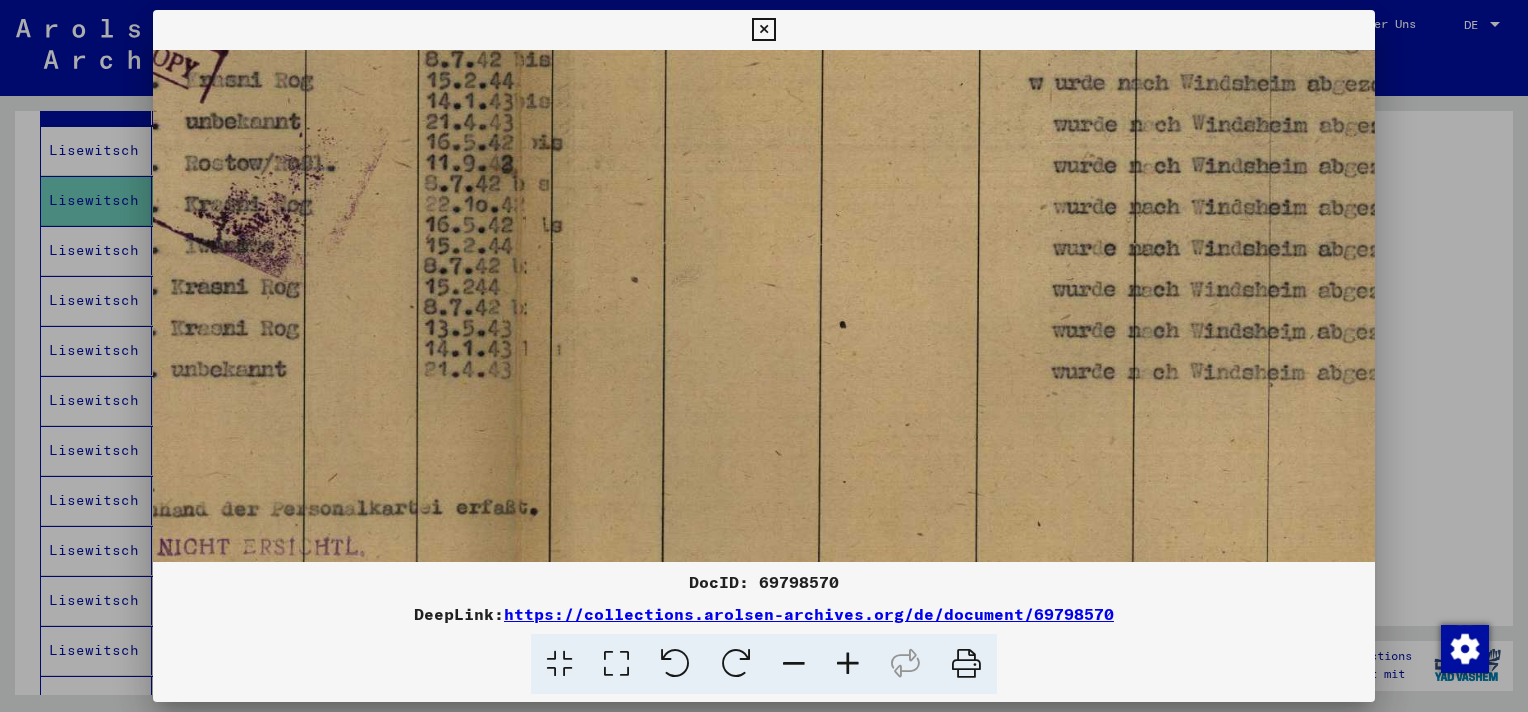 scroll, scrollTop: 744, scrollLeft: 652, axis: both 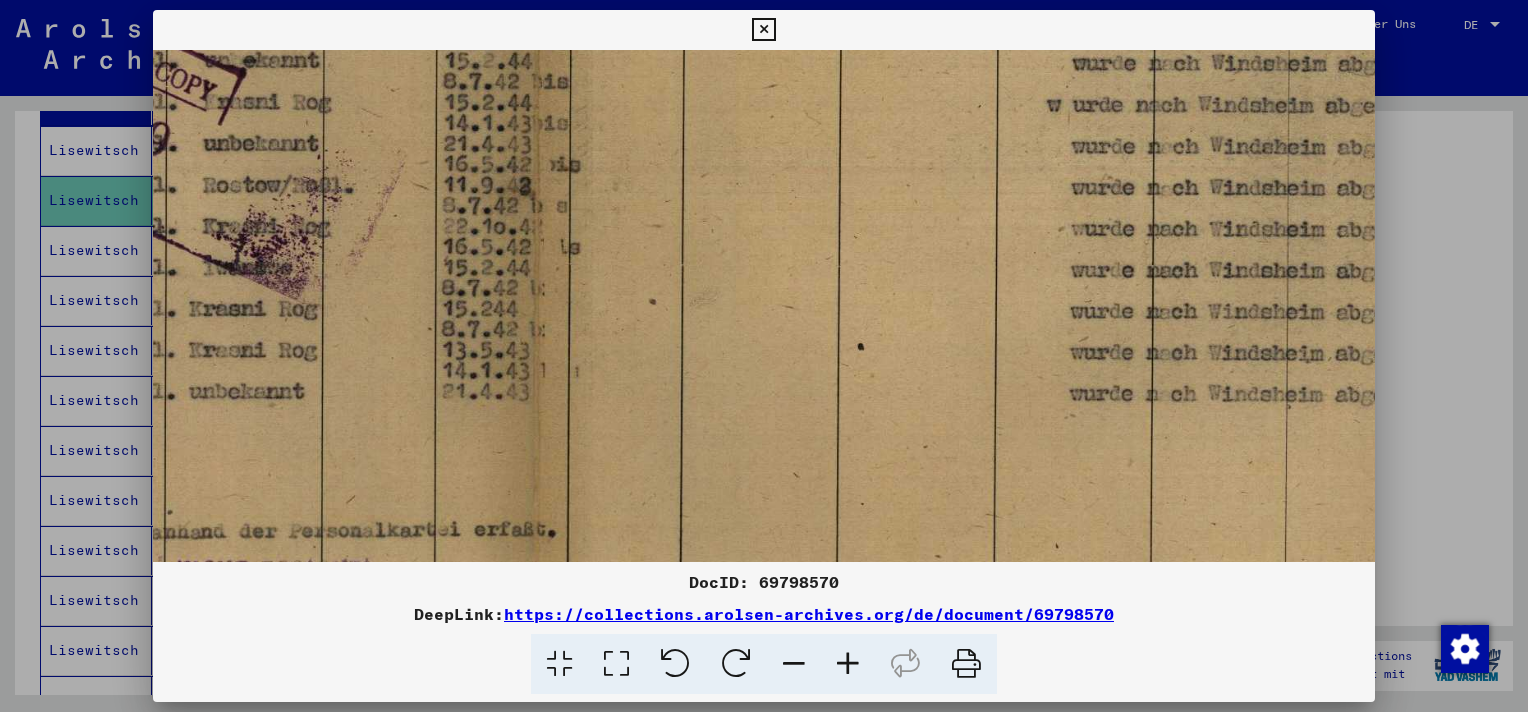 drag, startPoint x: 855, startPoint y: 179, endPoint x: 1050, endPoint y: 388, distance: 285.84262 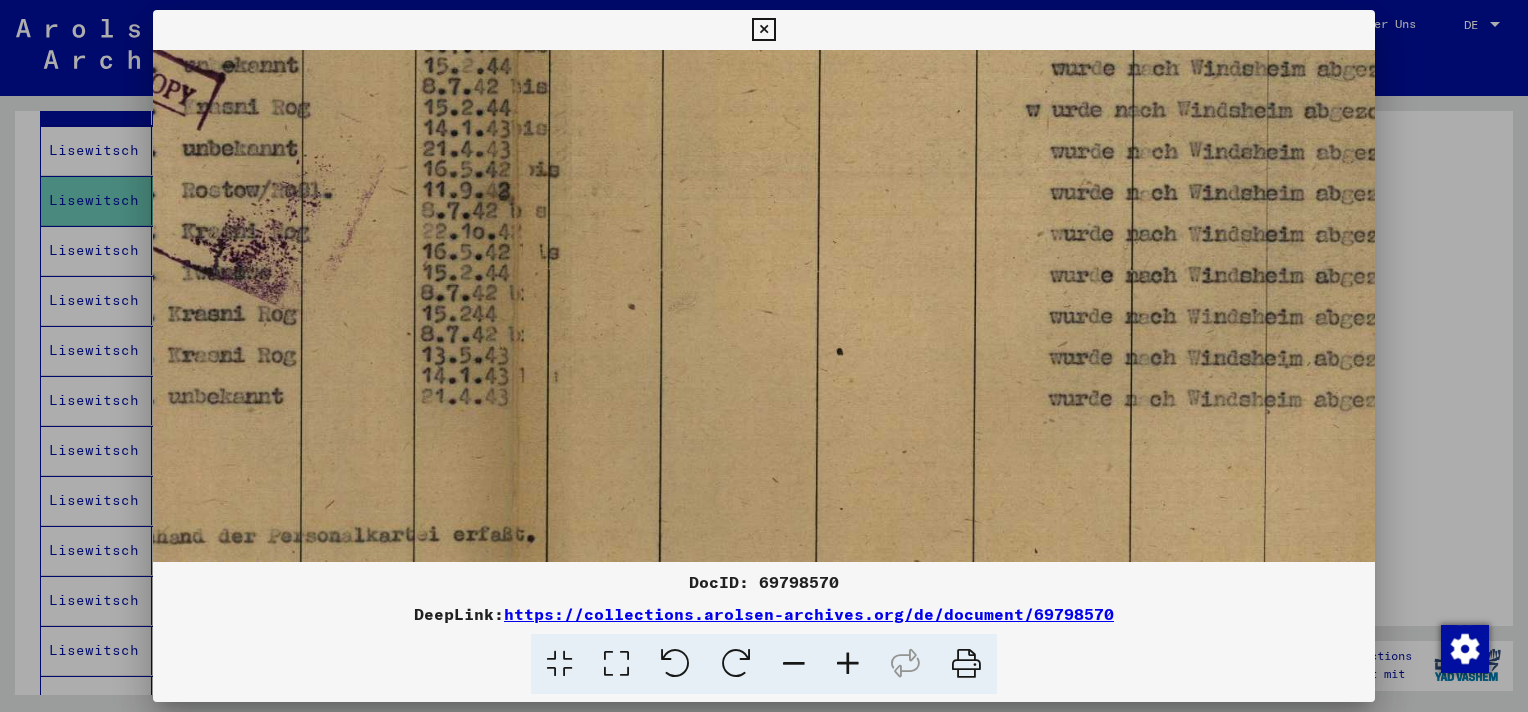 scroll, scrollTop: 717, scrollLeft: 847, axis: both 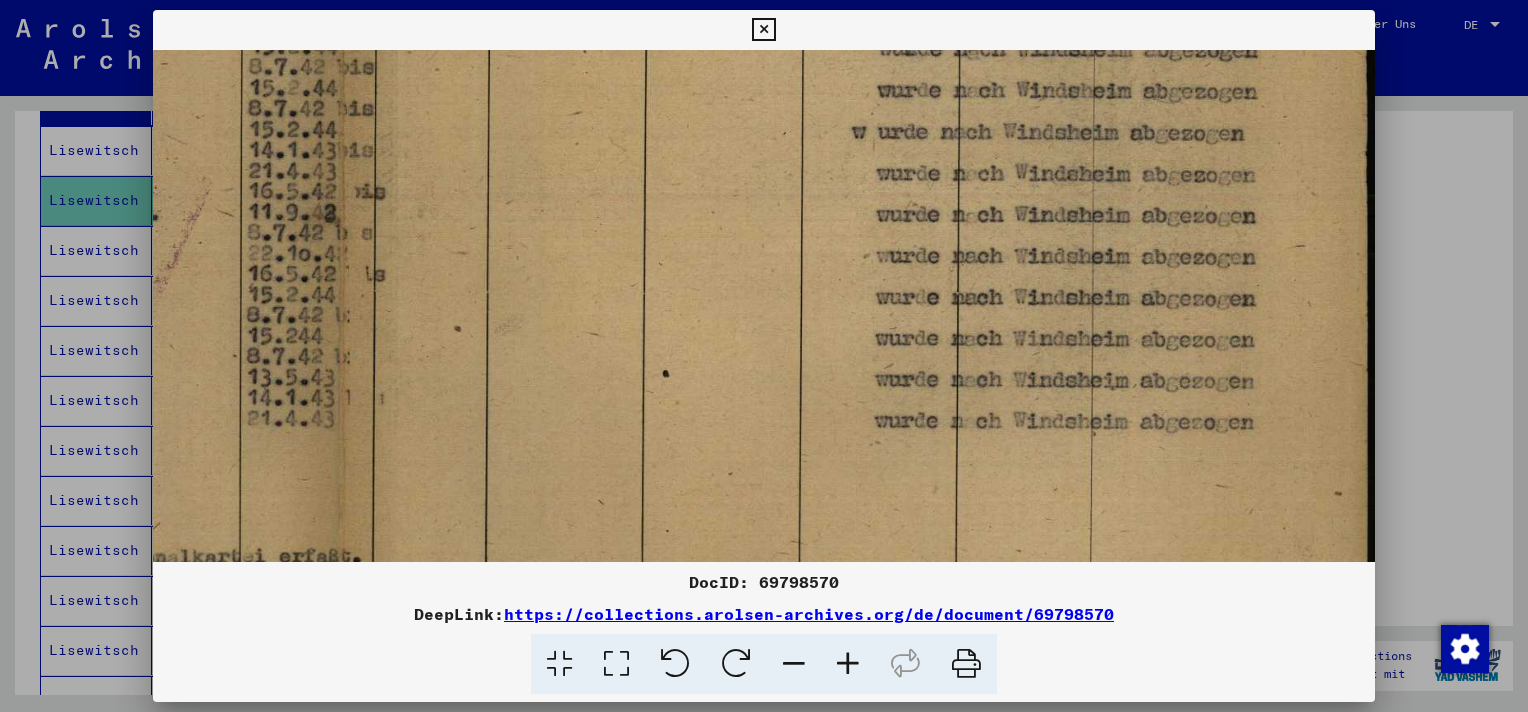 drag, startPoint x: 1033, startPoint y: 325, endPoint x: 572, endPoint y: 354, distance: 461.91125 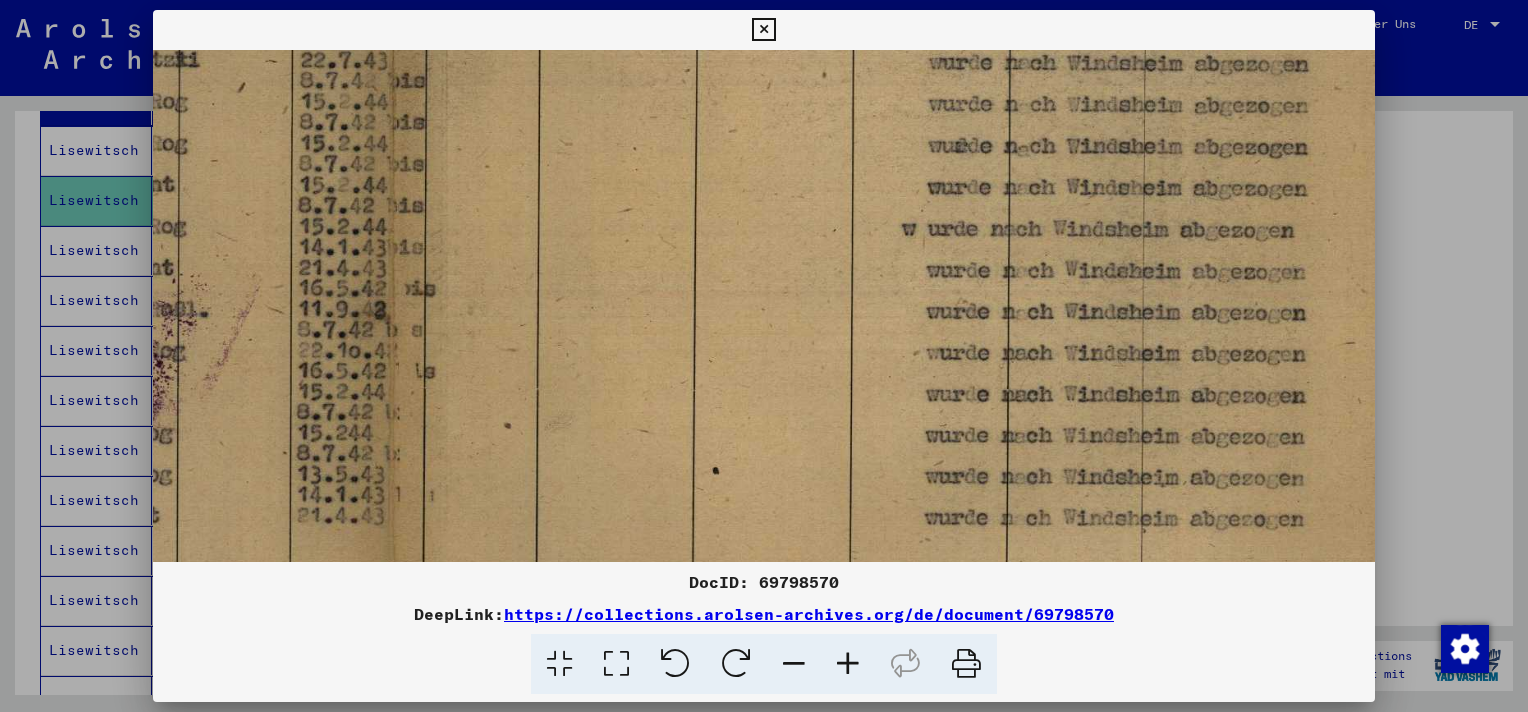 drag, startPoint x: 615, startPoint y: 257, endPoint x: 666, endPoint y: 354, distance: 109.59015 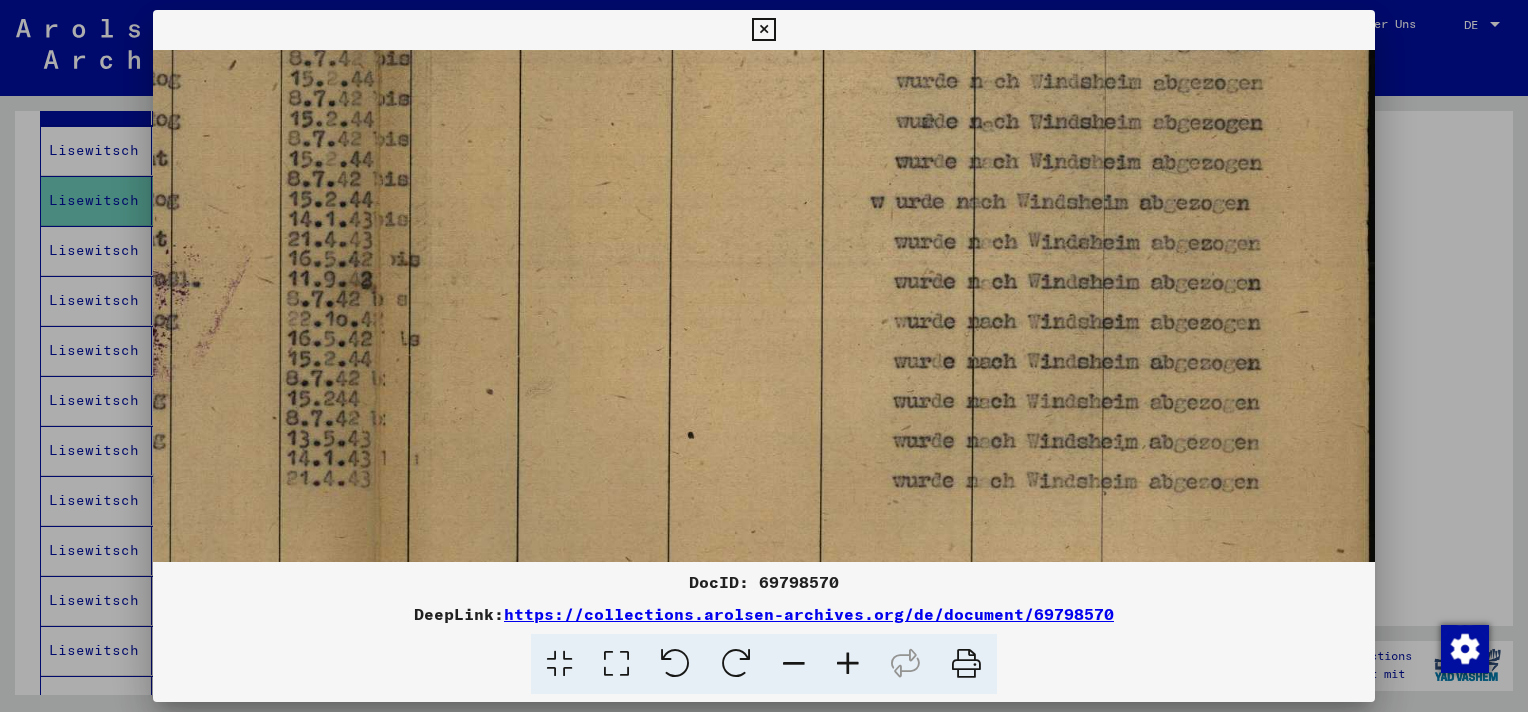 click at bounding box center [794, 664] 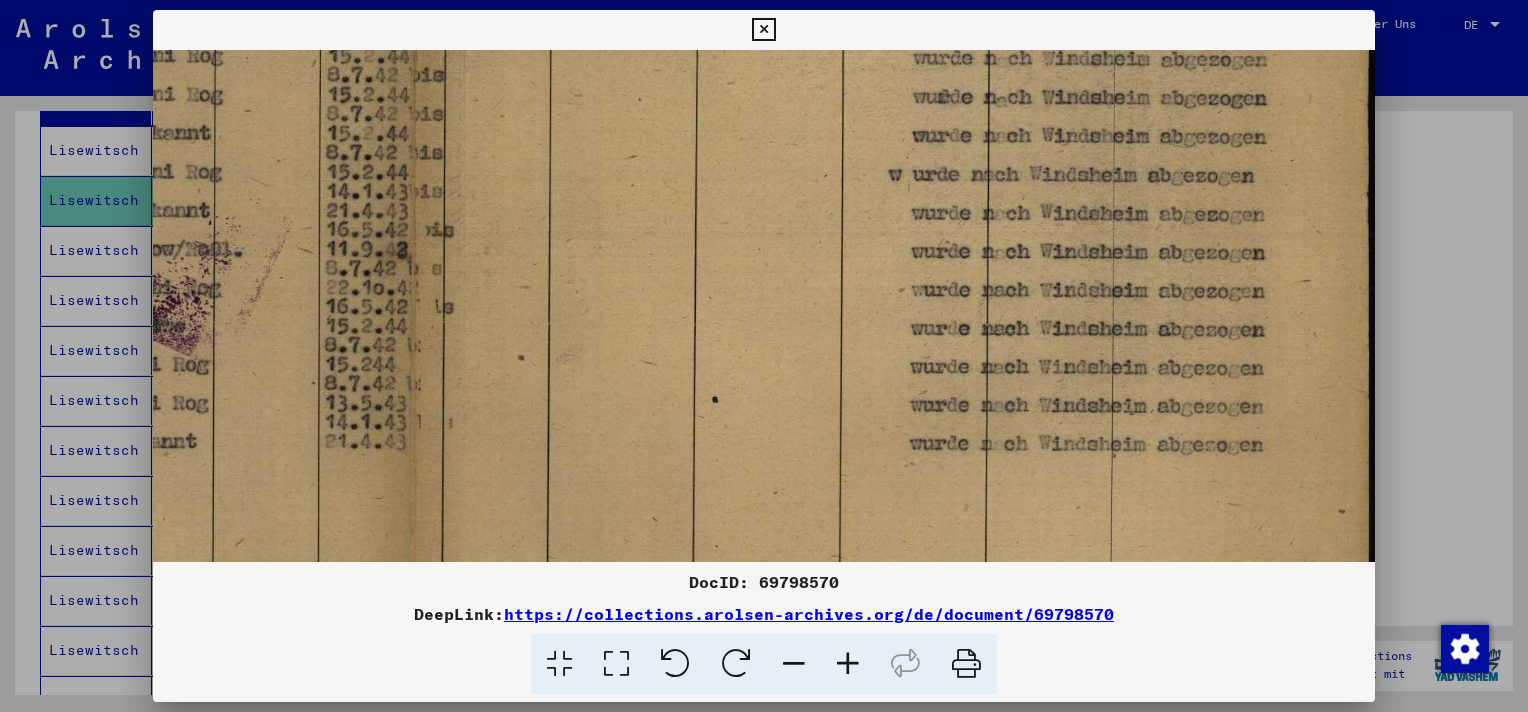 click at bounding box center [794, 664] 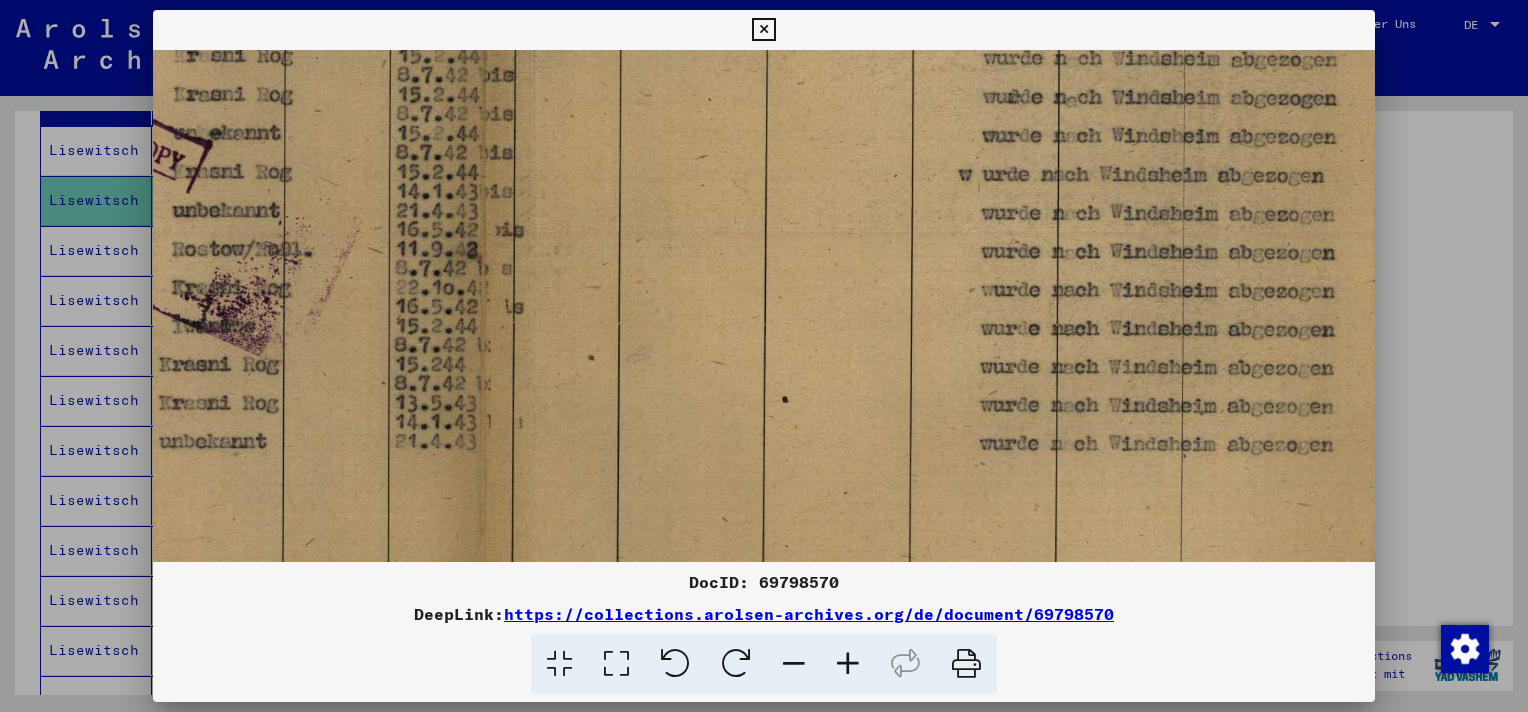 click at bounding box center (794, 664) 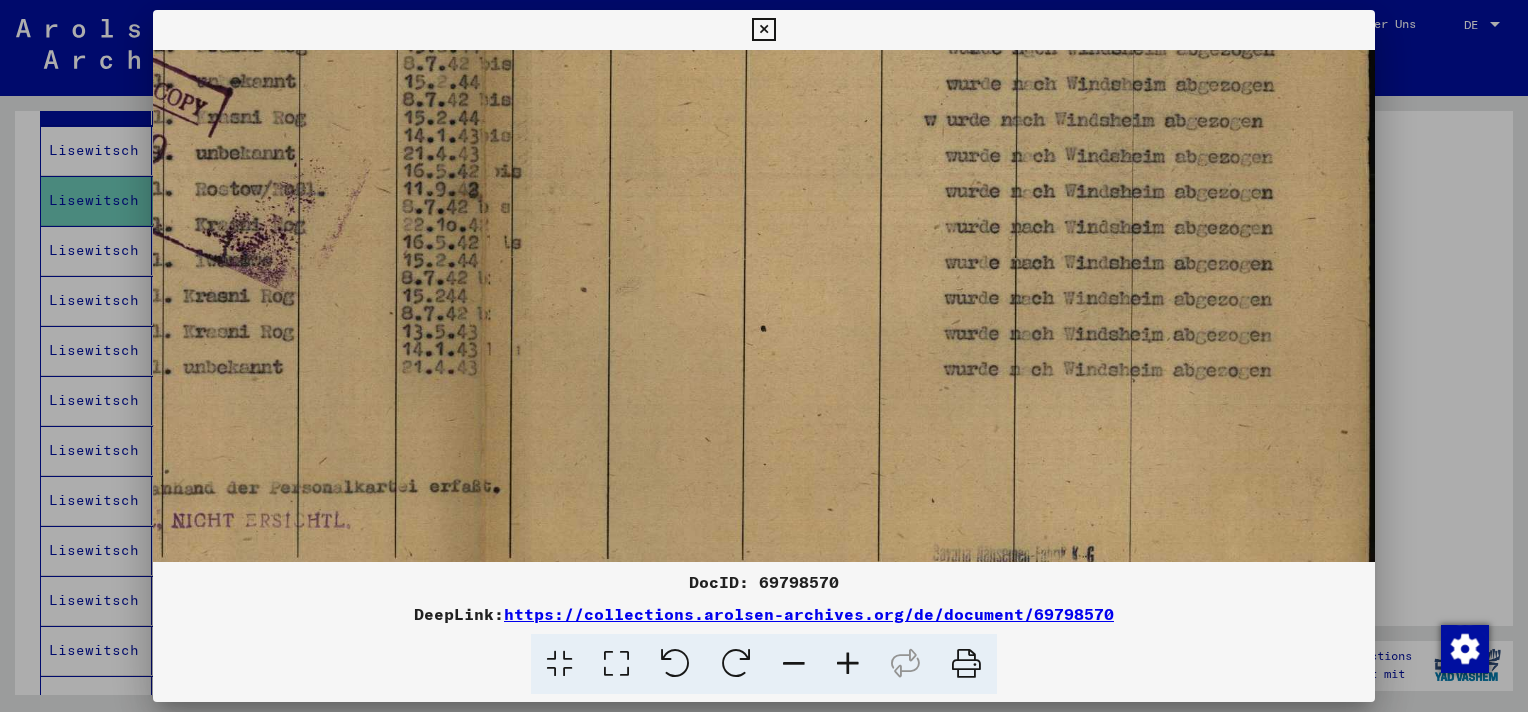 click at bounding box center (794, 664) 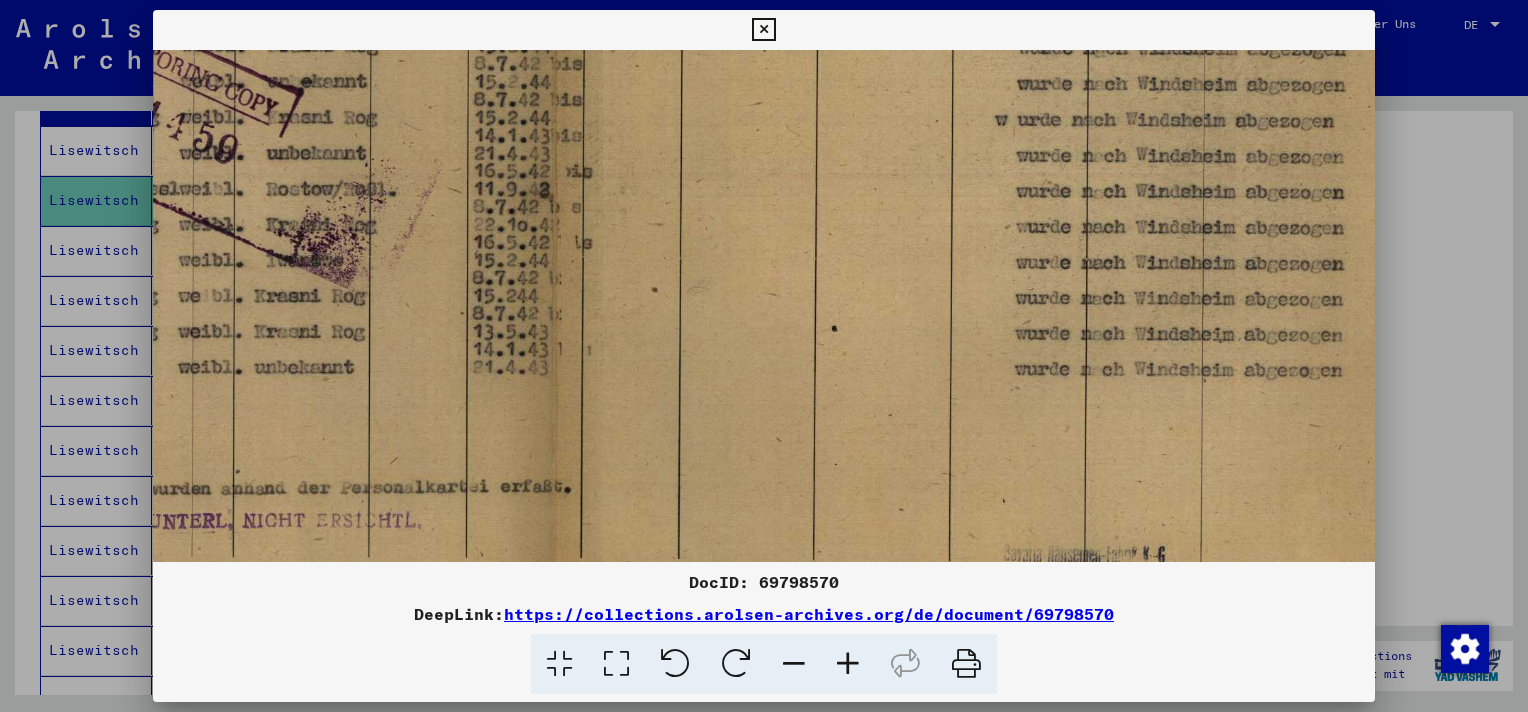 click at bounding box center [794, 664] 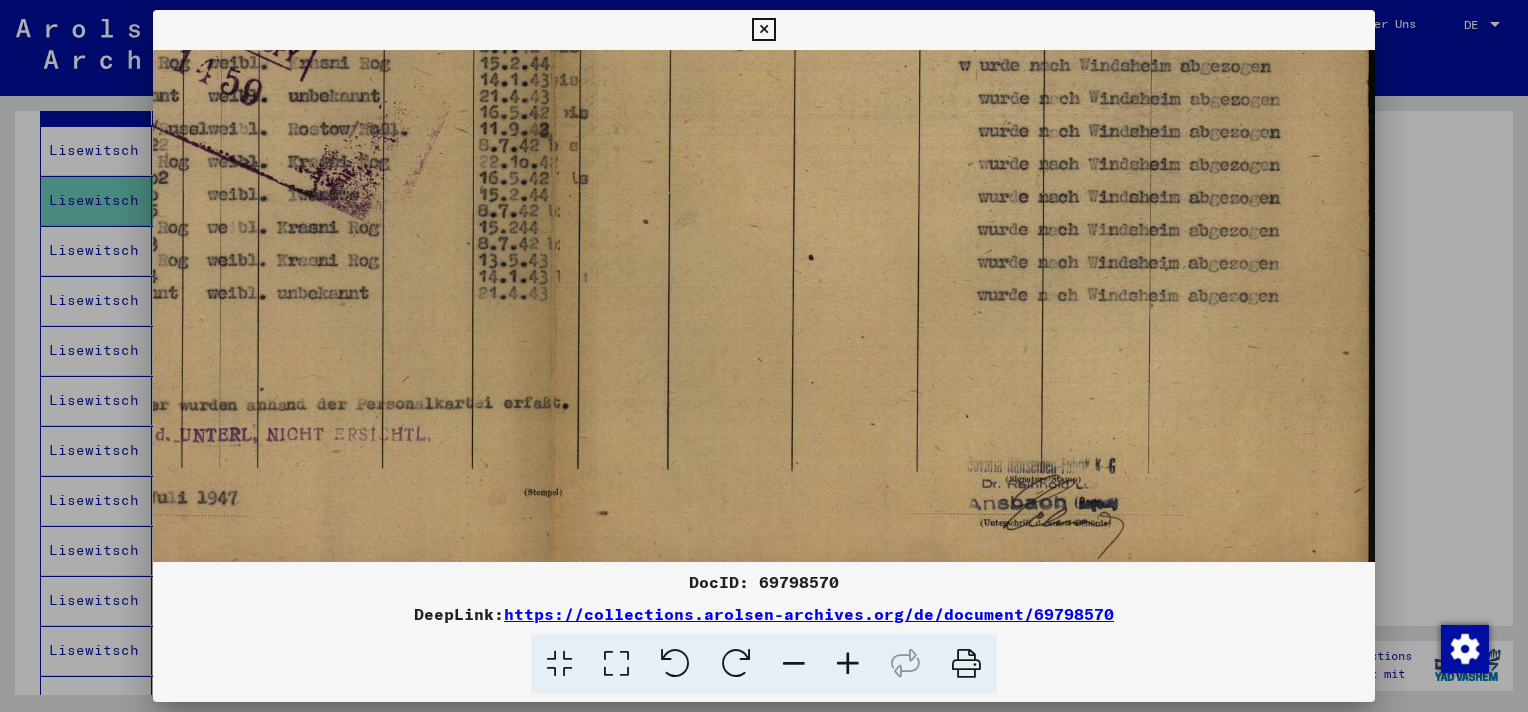 click at bounding box center (794, 664) 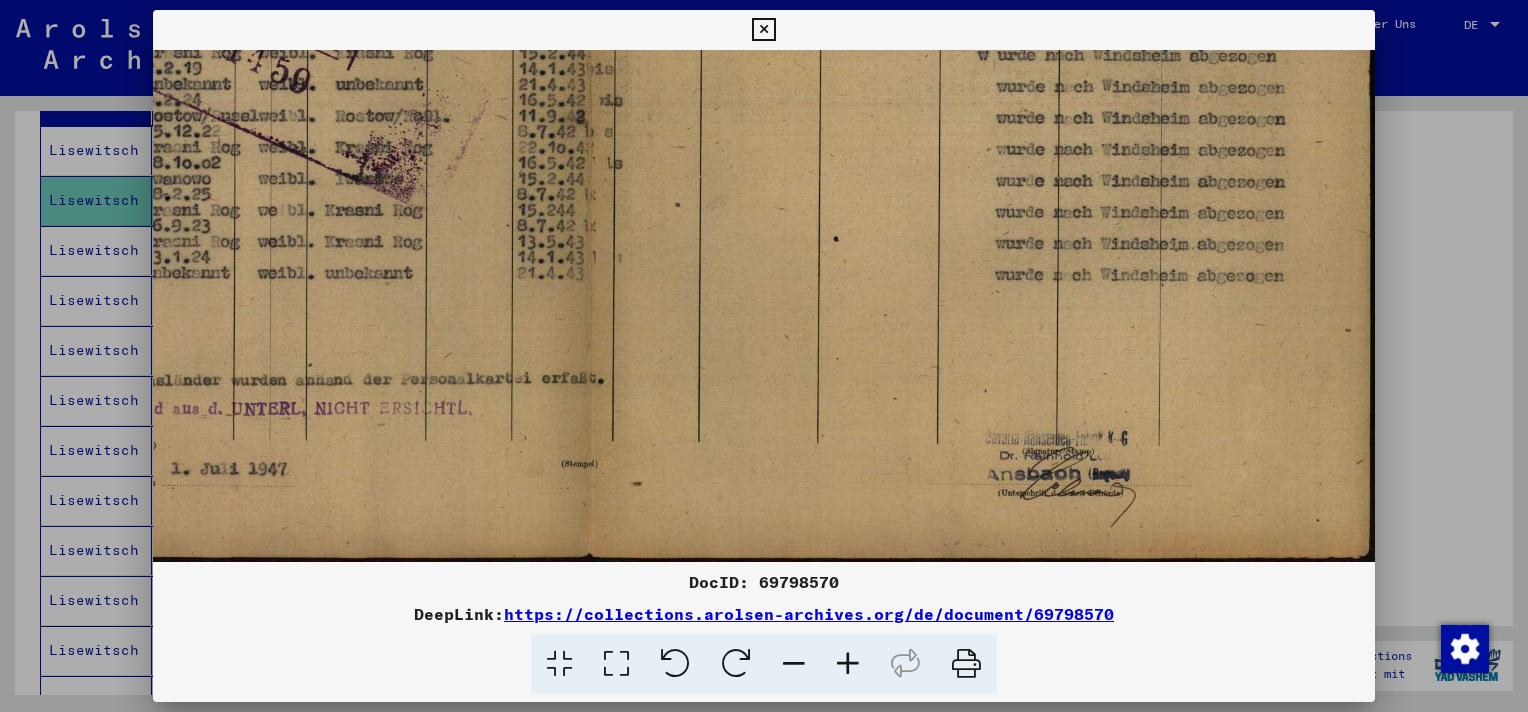 click at bounding box center (794, 664) 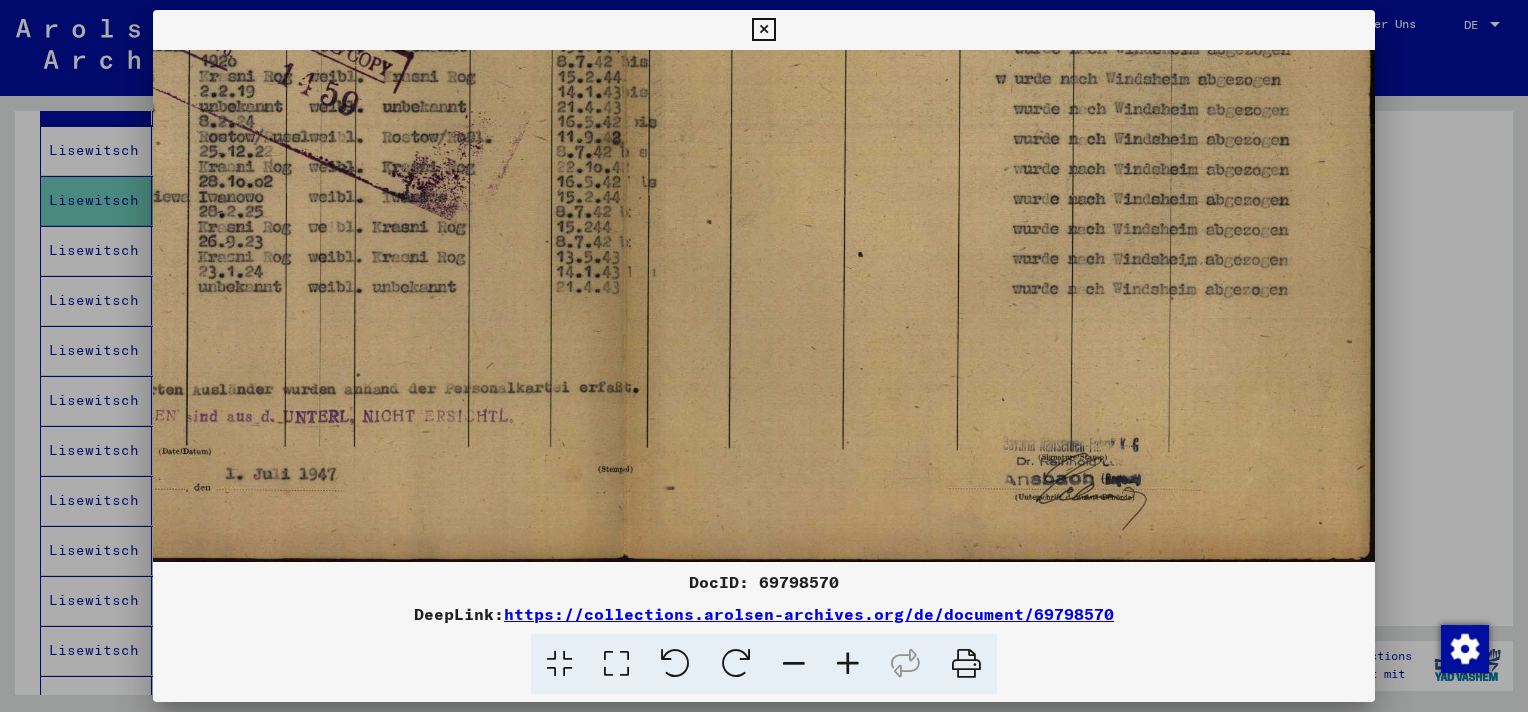 click at bounding box center [794, 664] 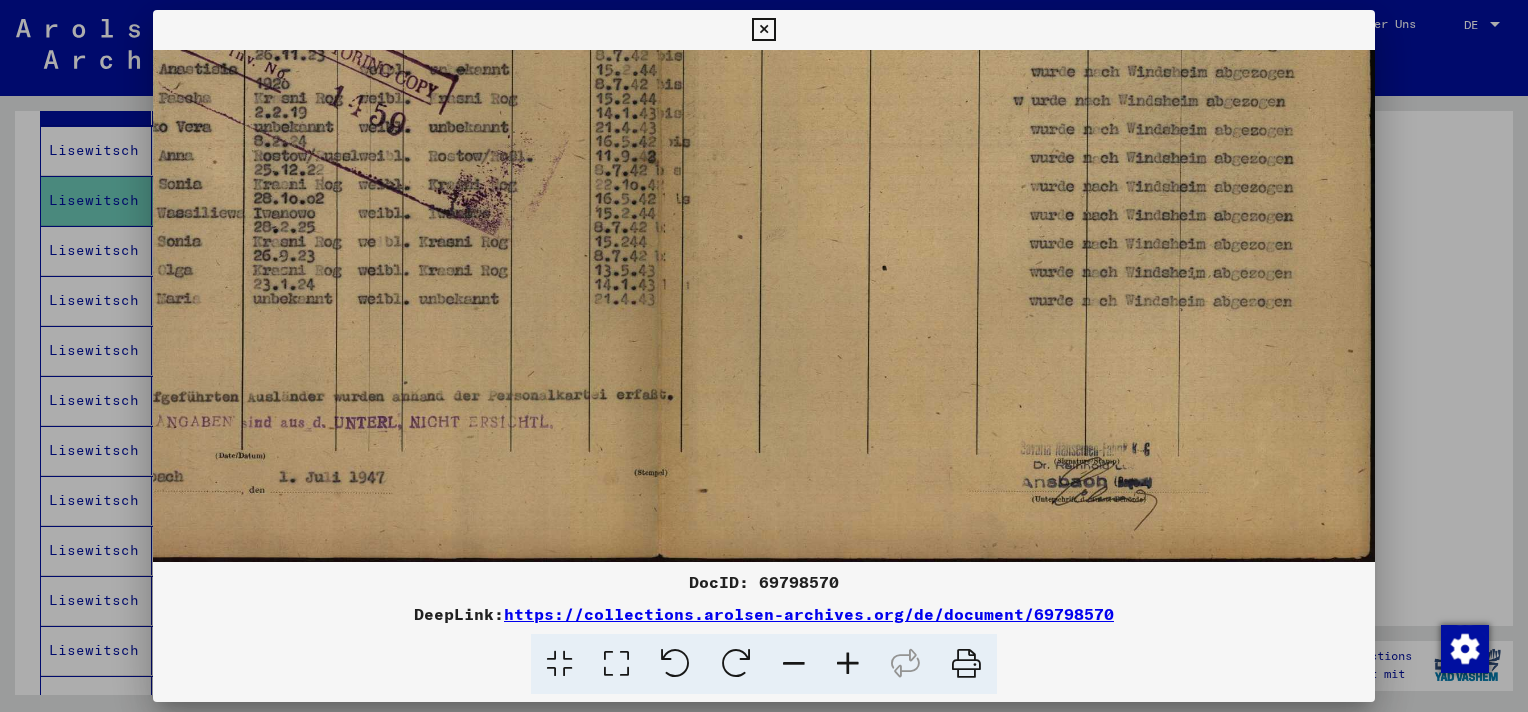 click at bounding box center [794, 664] 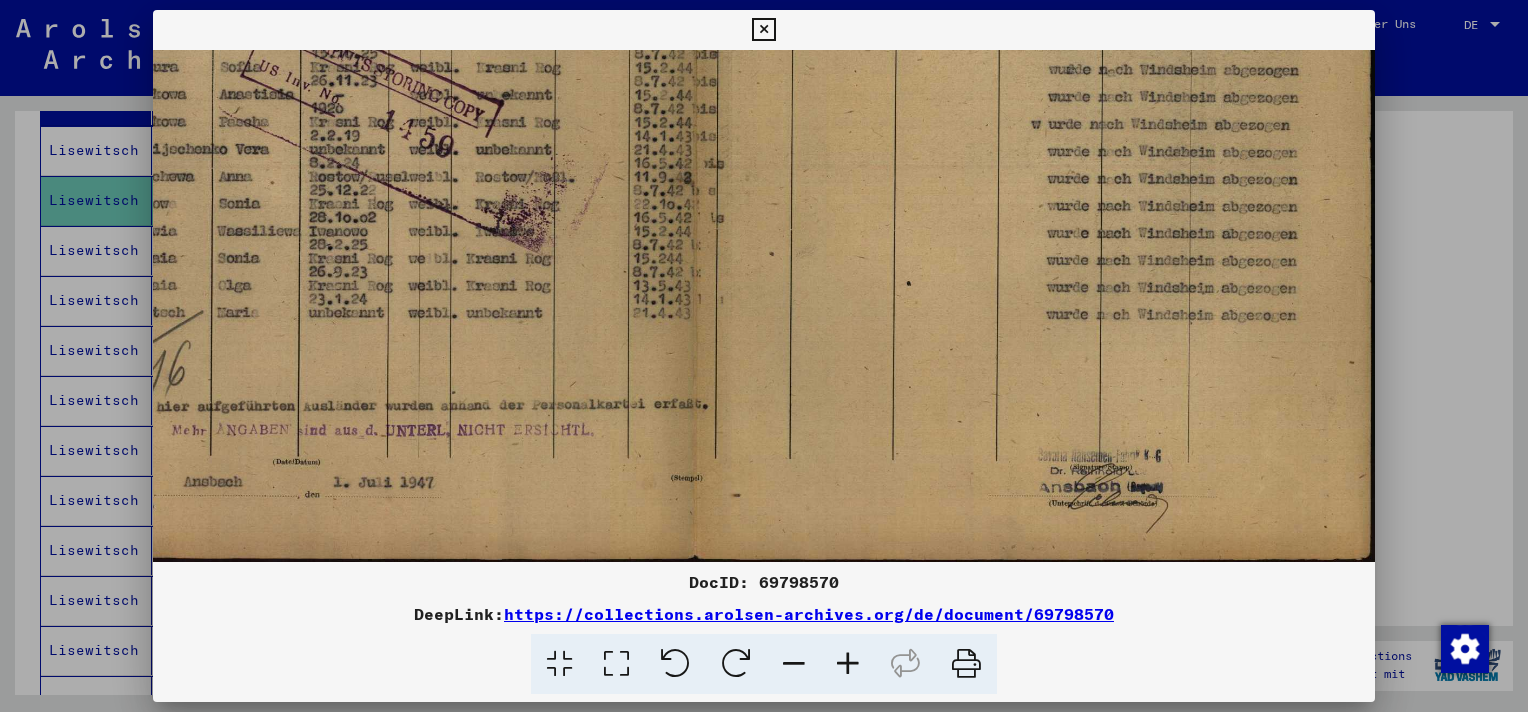 click at bounding box center [794, 664] 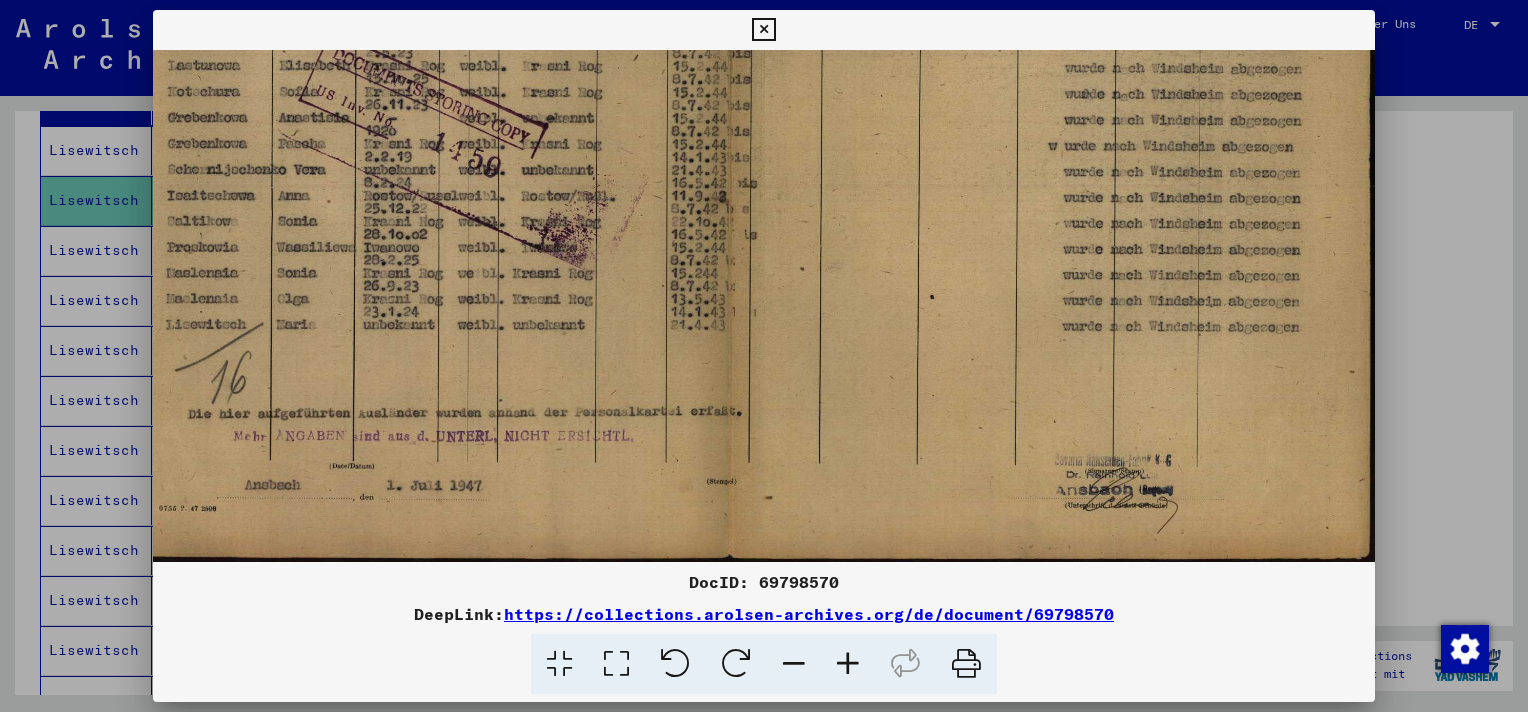 click at bounding box center (794, 664) 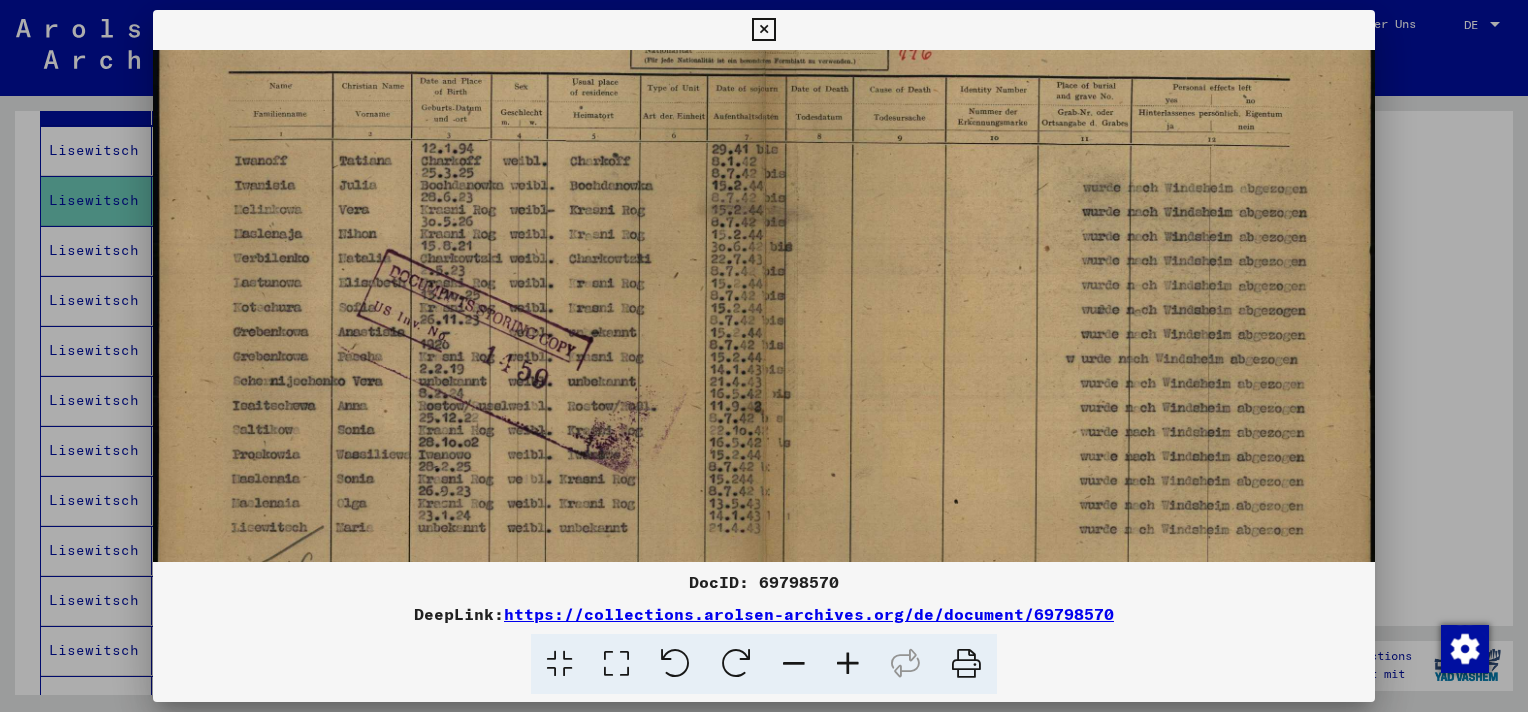 scroll, scrollTop: 165, scrollLeft: 0, axis: vertical 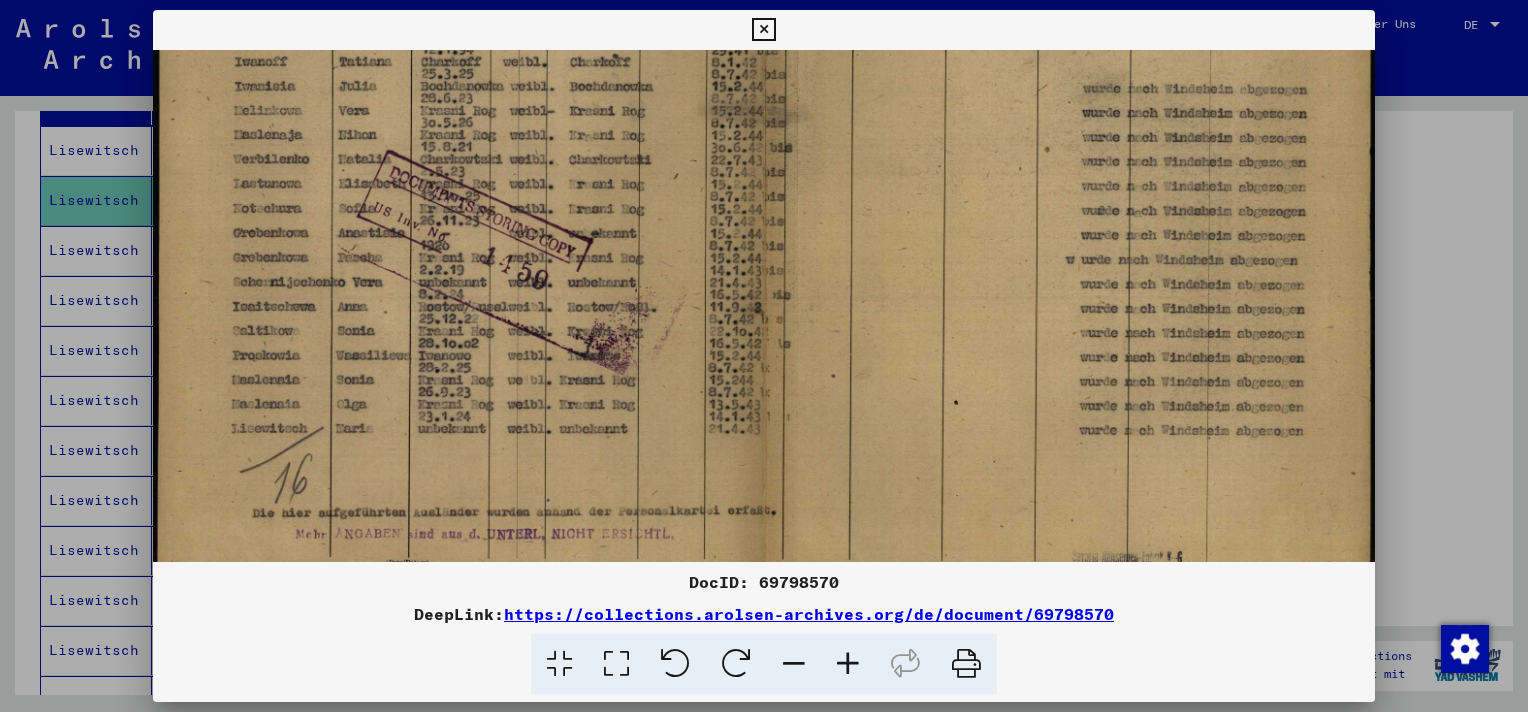drag, startPoint x: 884, startPoint y: 152, endPoint x: 886, endPoint y: 247, distance: 95.02105 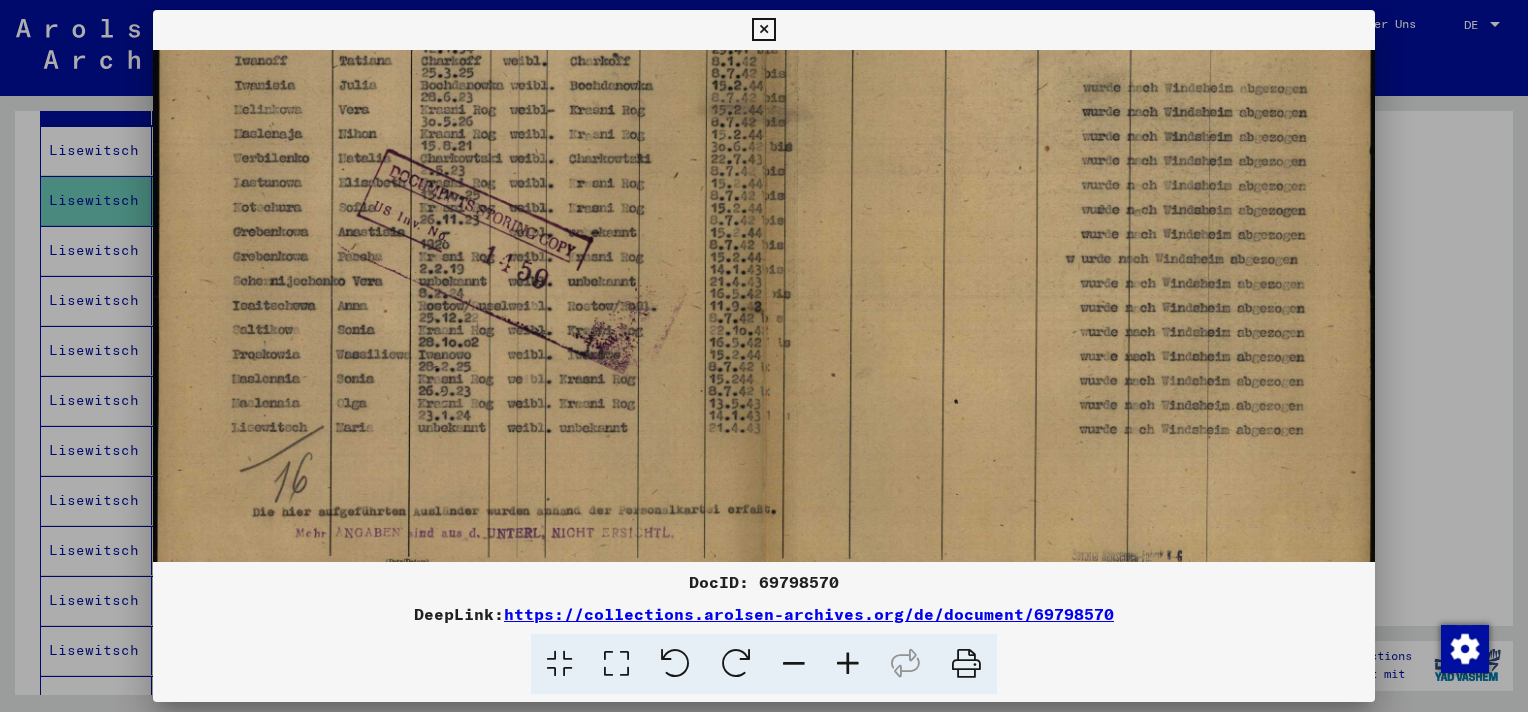click at bounding box center [763, 30] 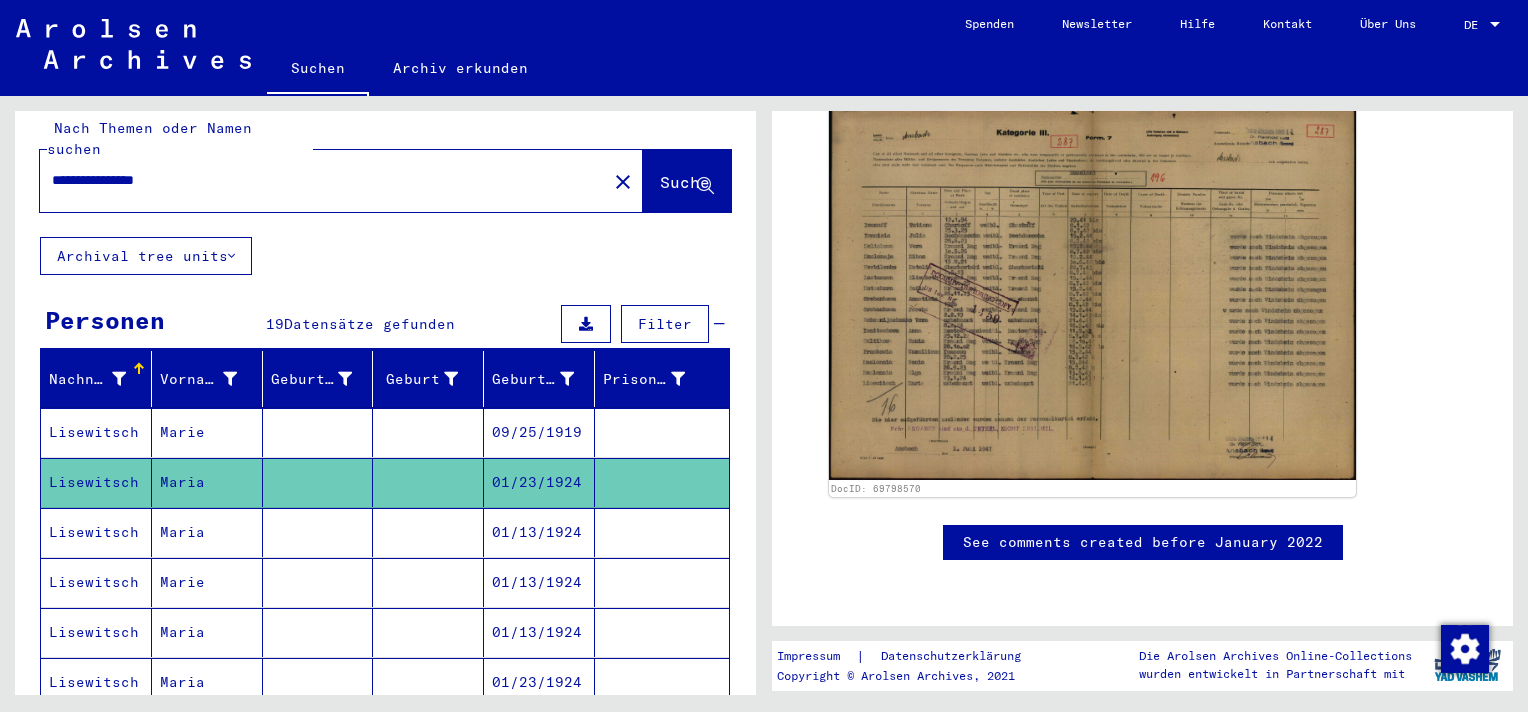 scroll, scrollTop: 0, scrollLeft: 0, axis: both 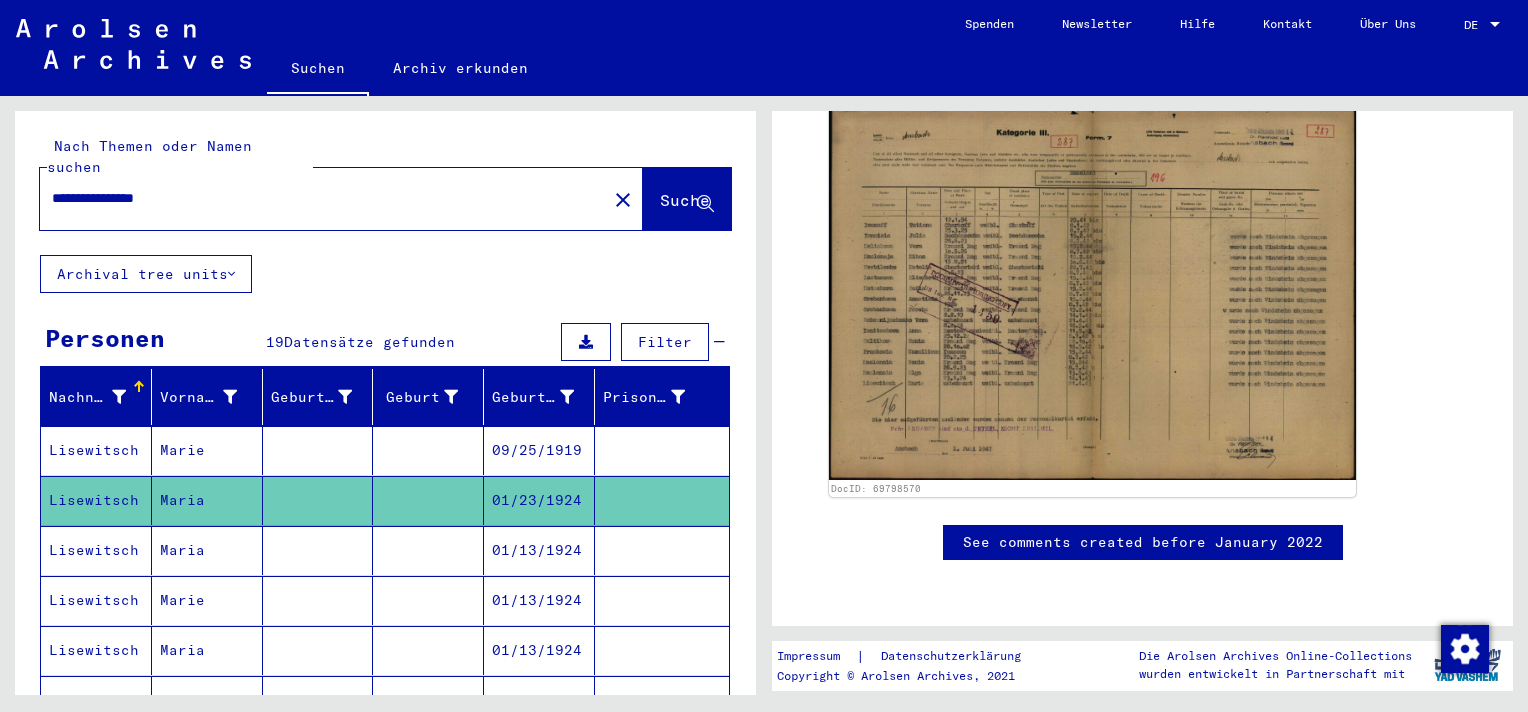 drag, startPoint x: 211, startPoint y: 183, endPoint x: -4, endPoint y: 177, distance: 215.08371 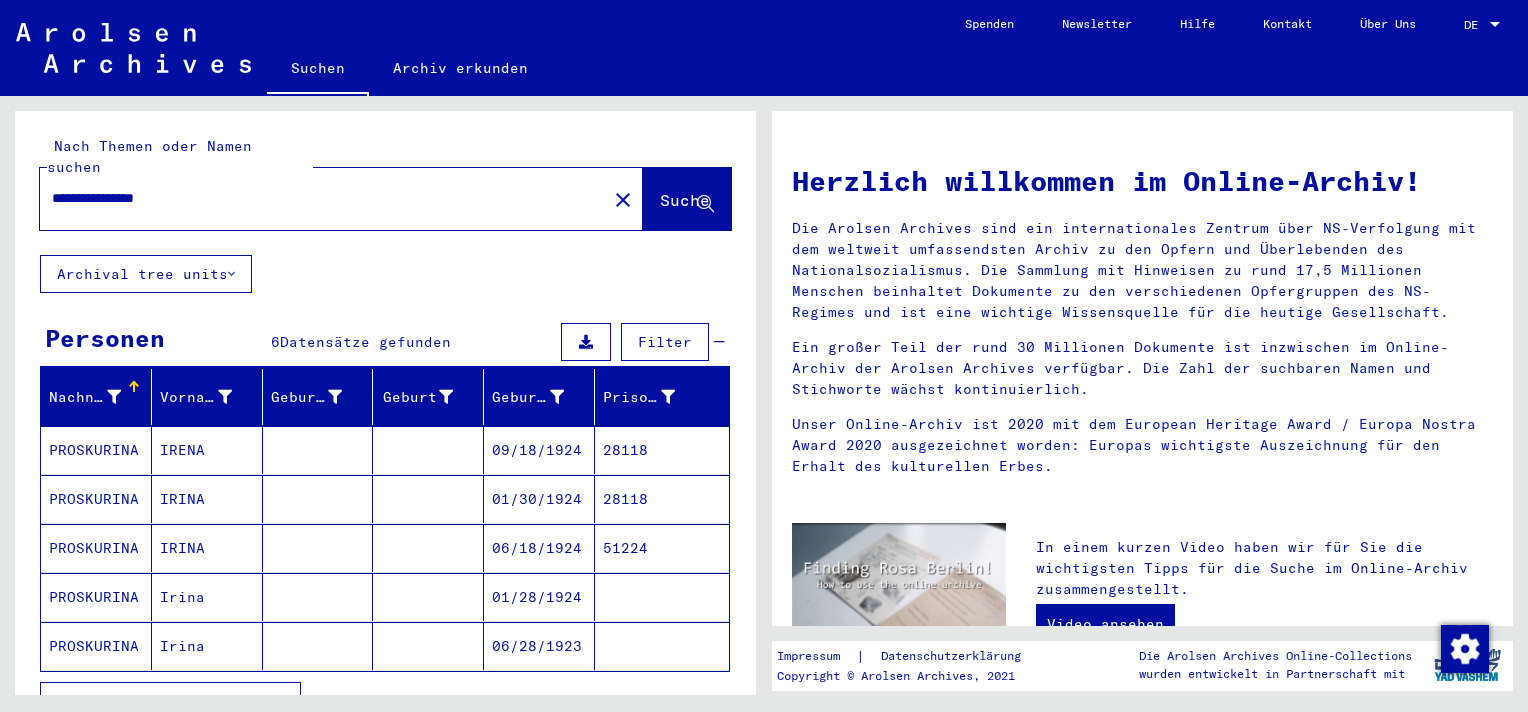 click on "06/28/1923" 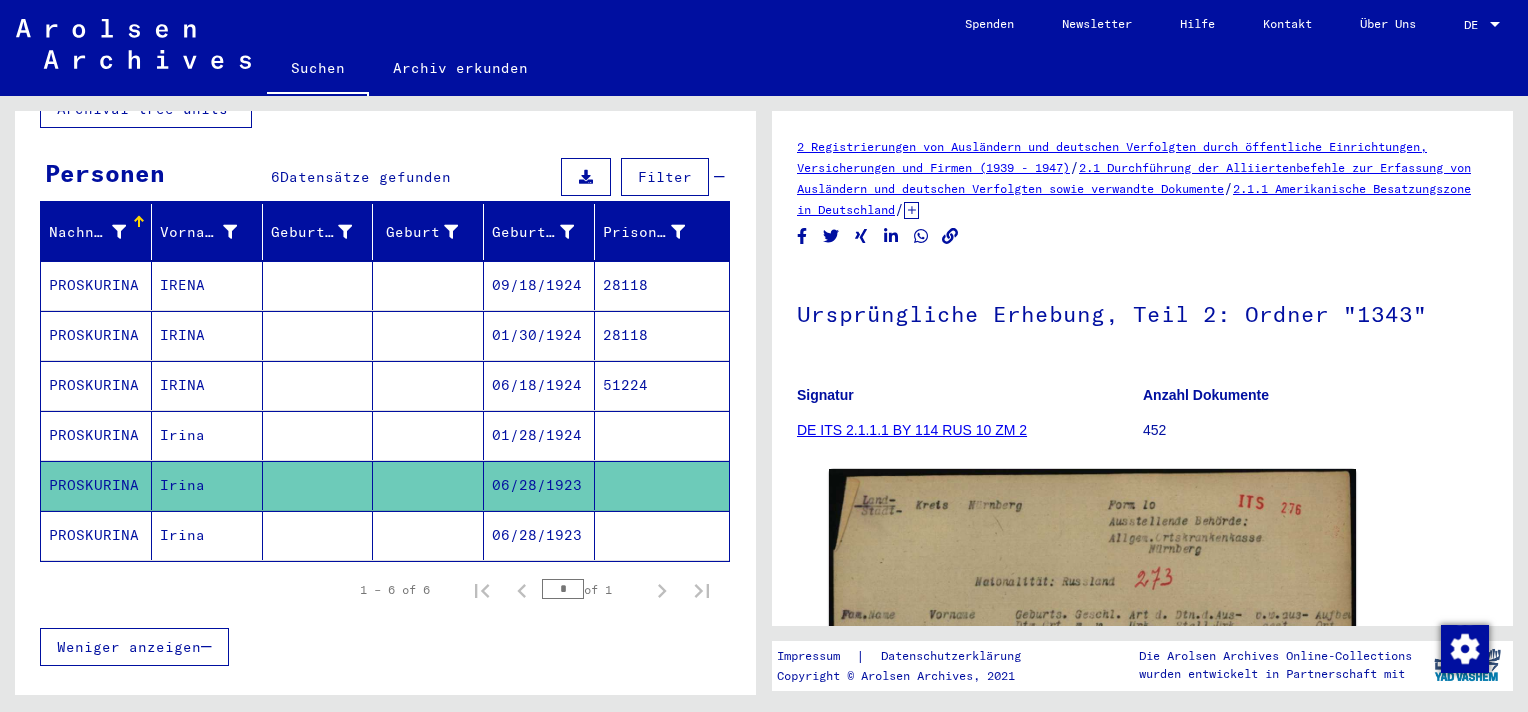 scroll, scrollTop: 300, scrollLeft: 0, axis: vertical 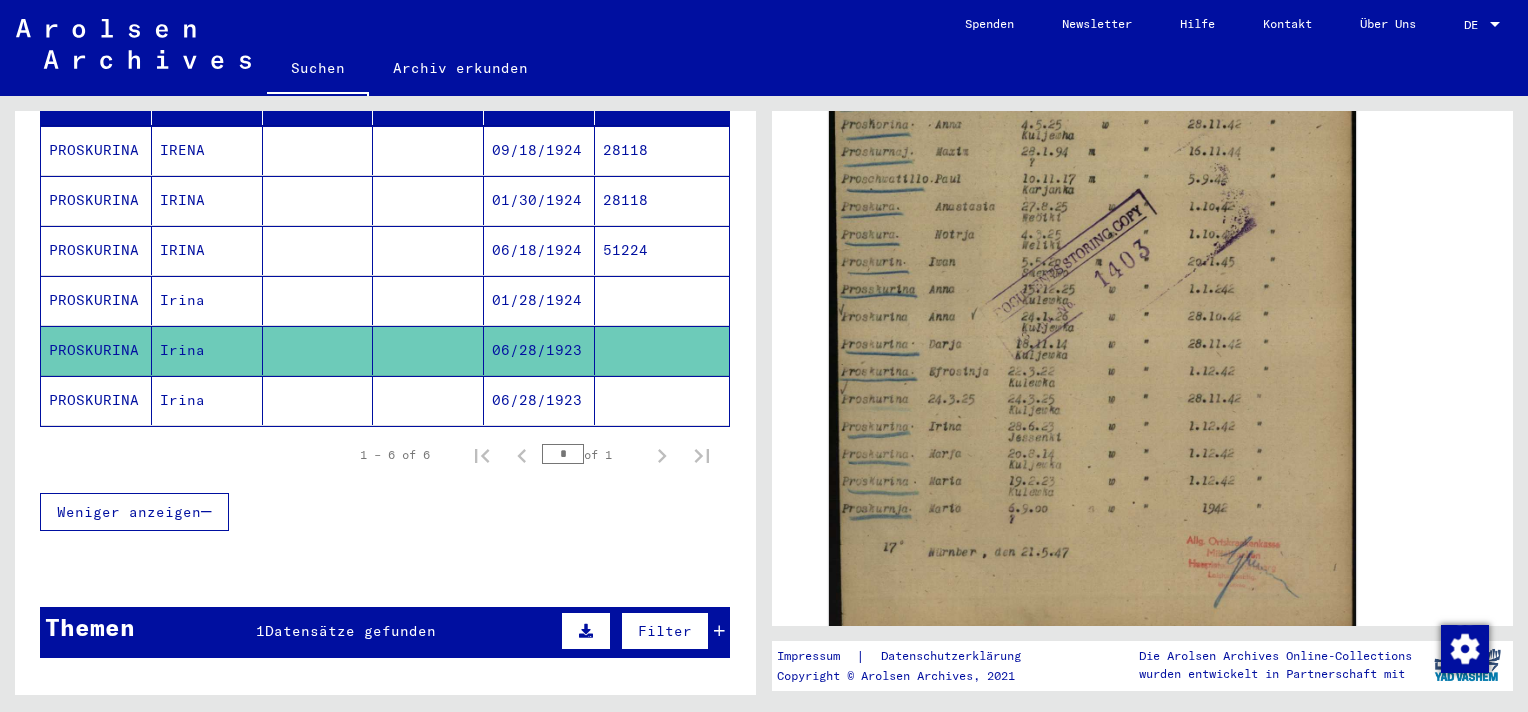 click on "06/28/1923" 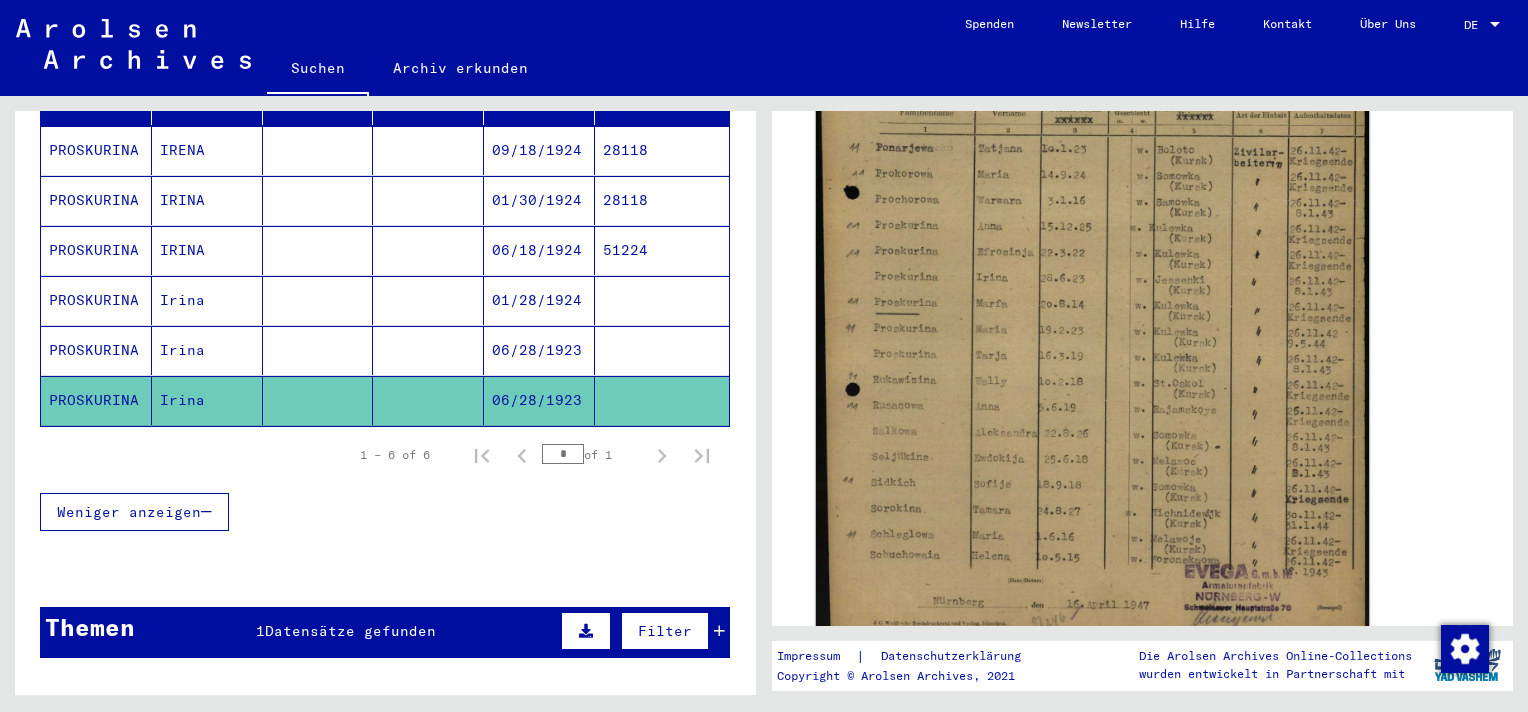 scroll, scrollTop: 600, scrollLeft: 0, axis: vertical 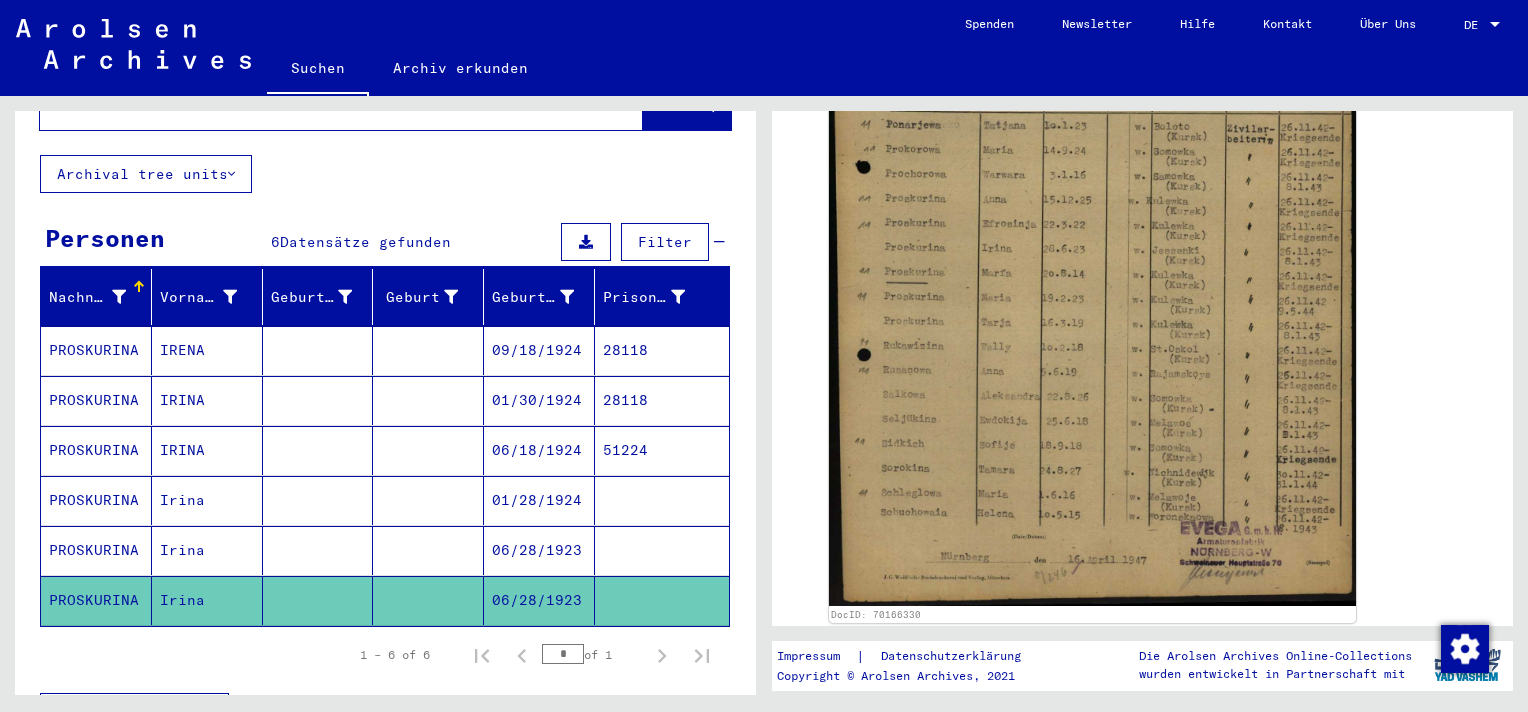 click on "01/28/1924" at bounding box center [539, 550] 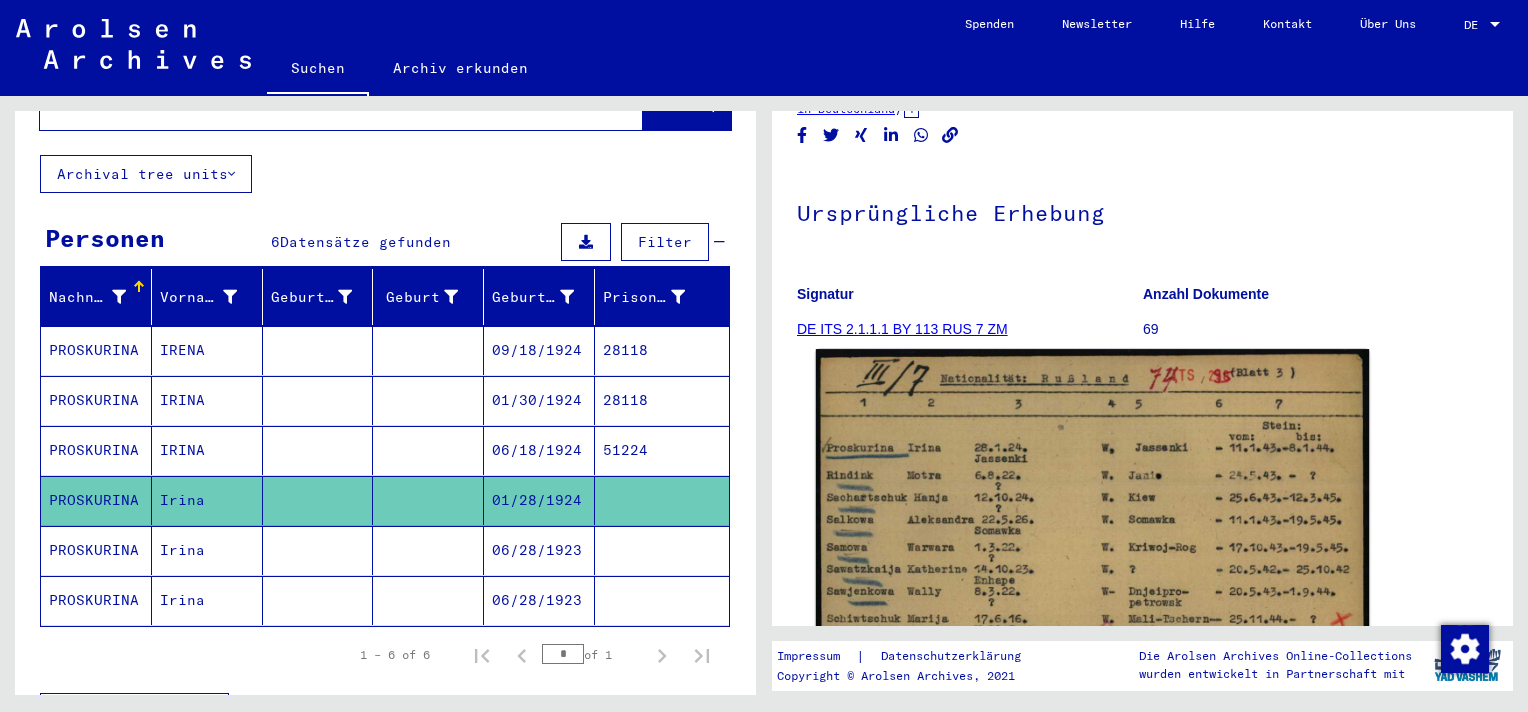 scroll, scrollTop: 200, scrollLeft: 0, axis: vertical 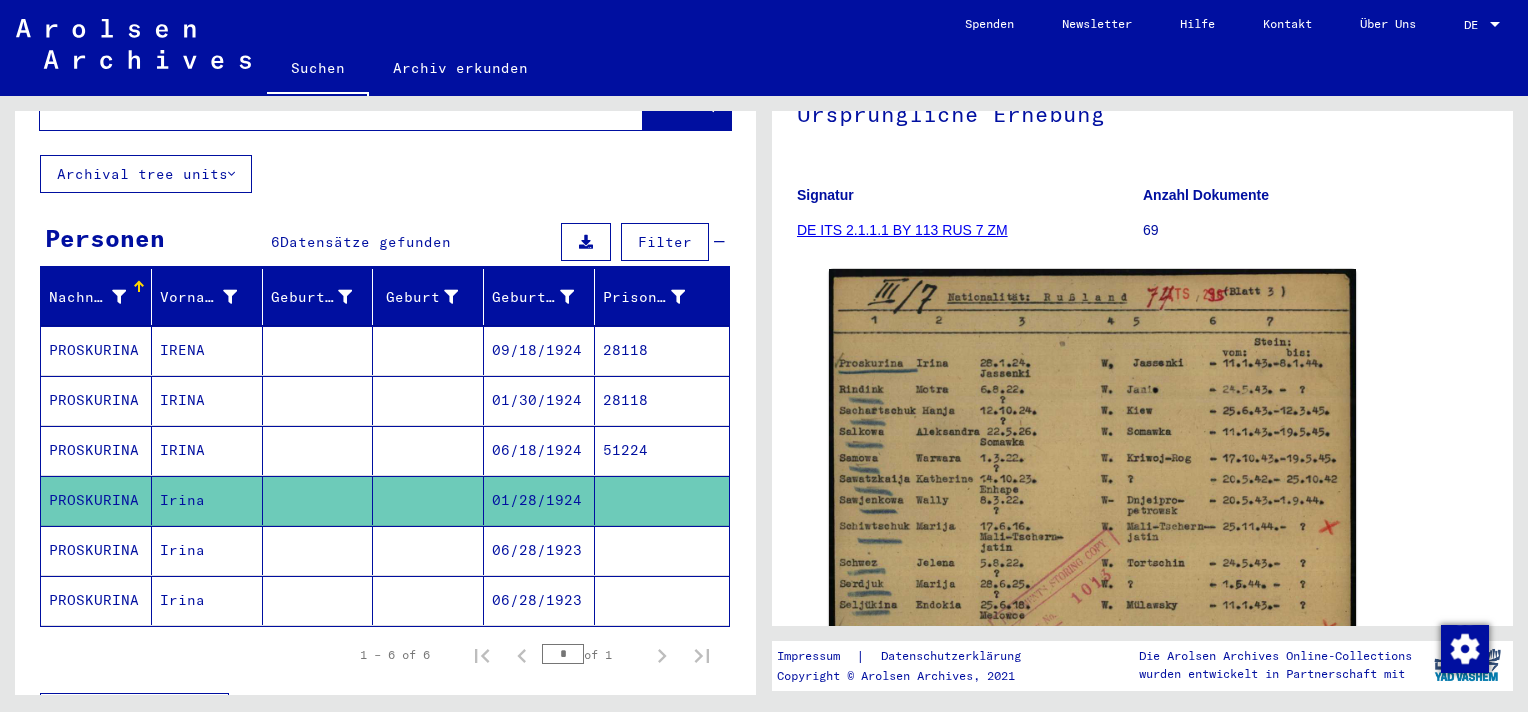 click on "06/18/1924" at bounding box center (539, 500) 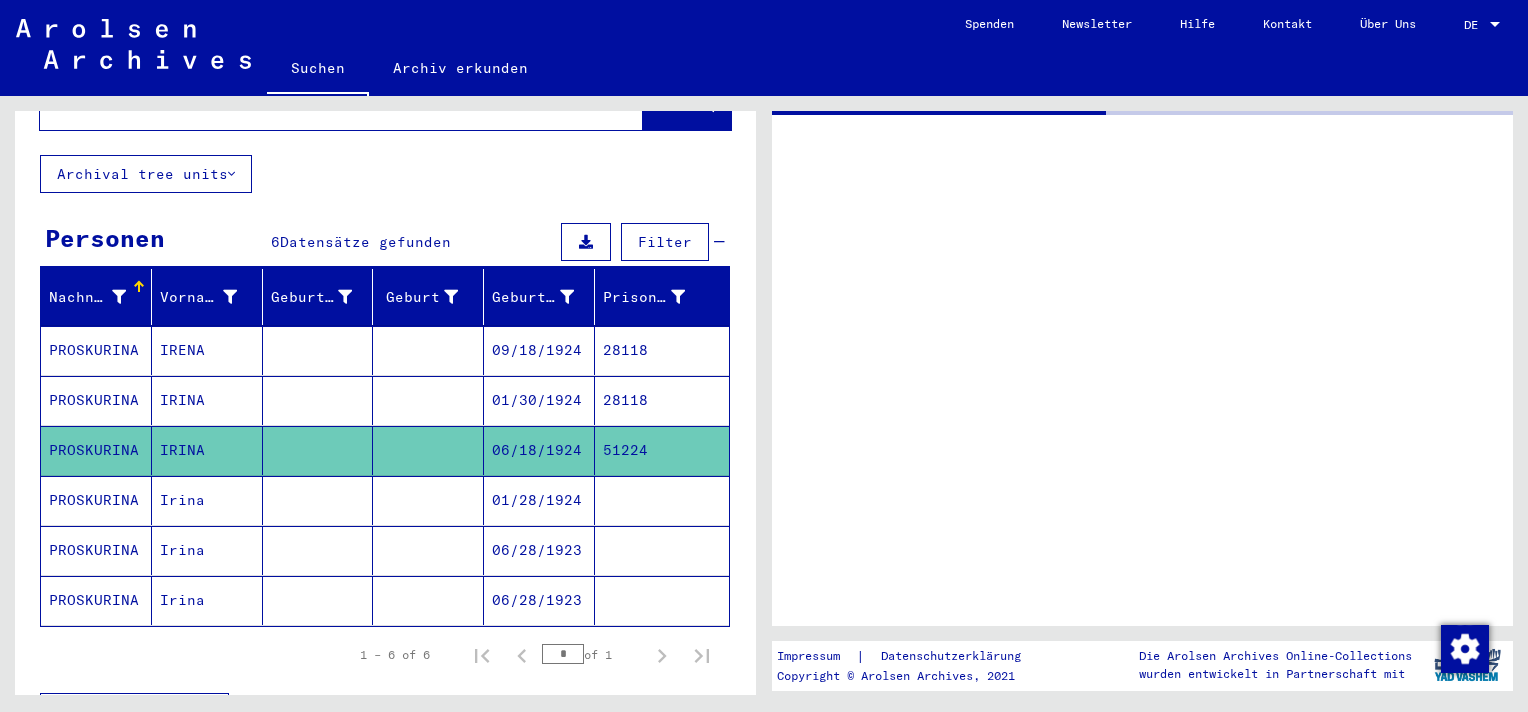 scroll, scrollTop: 0, scrollLeft: 0, axis: both 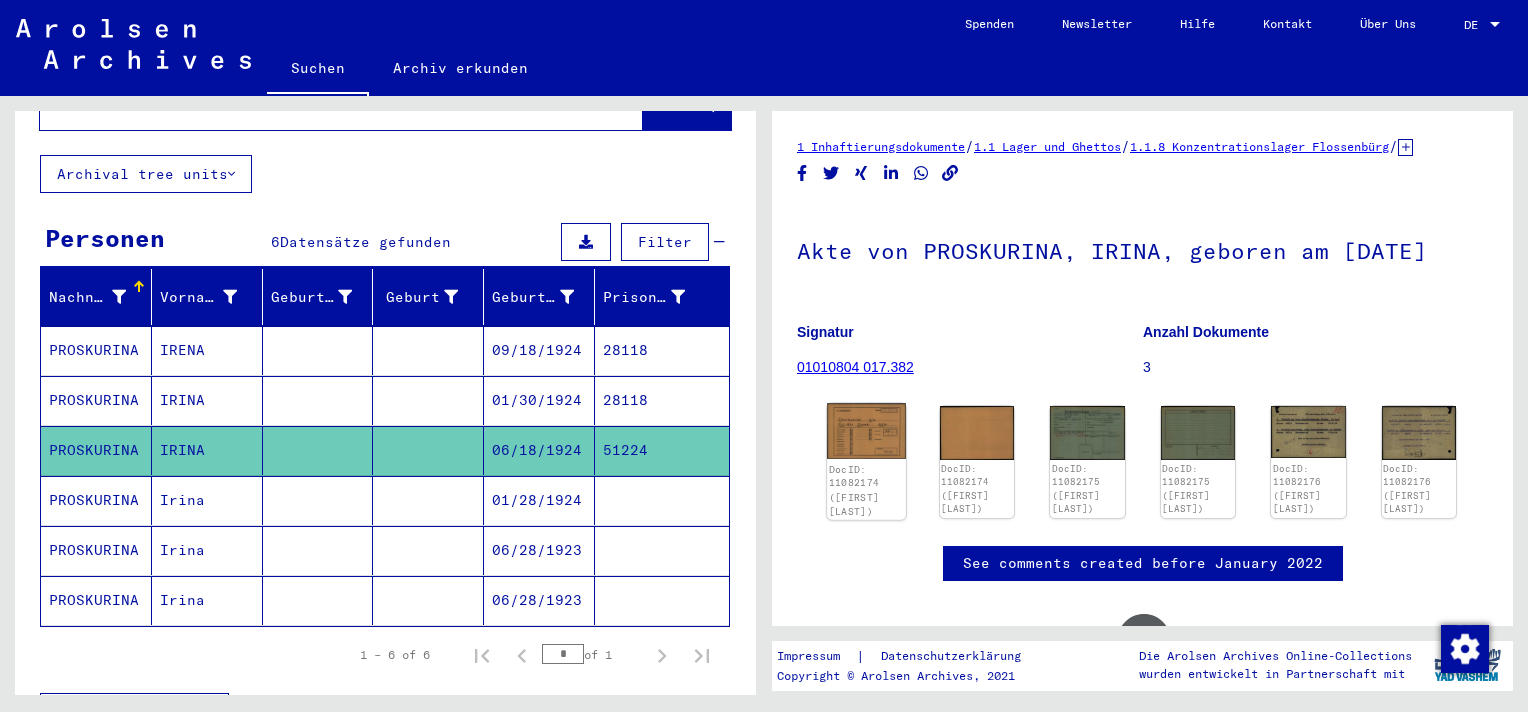 click 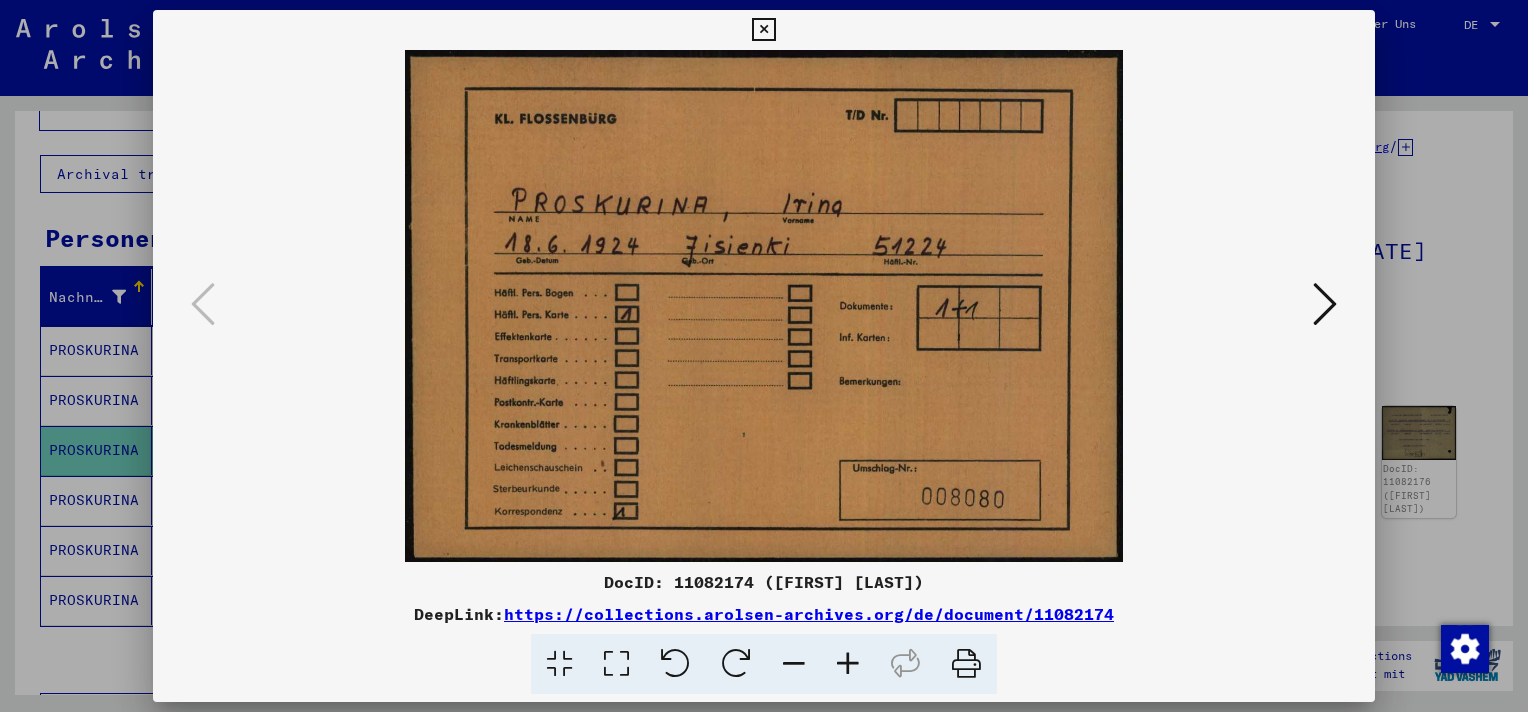 click at bounding box center (763, 30) 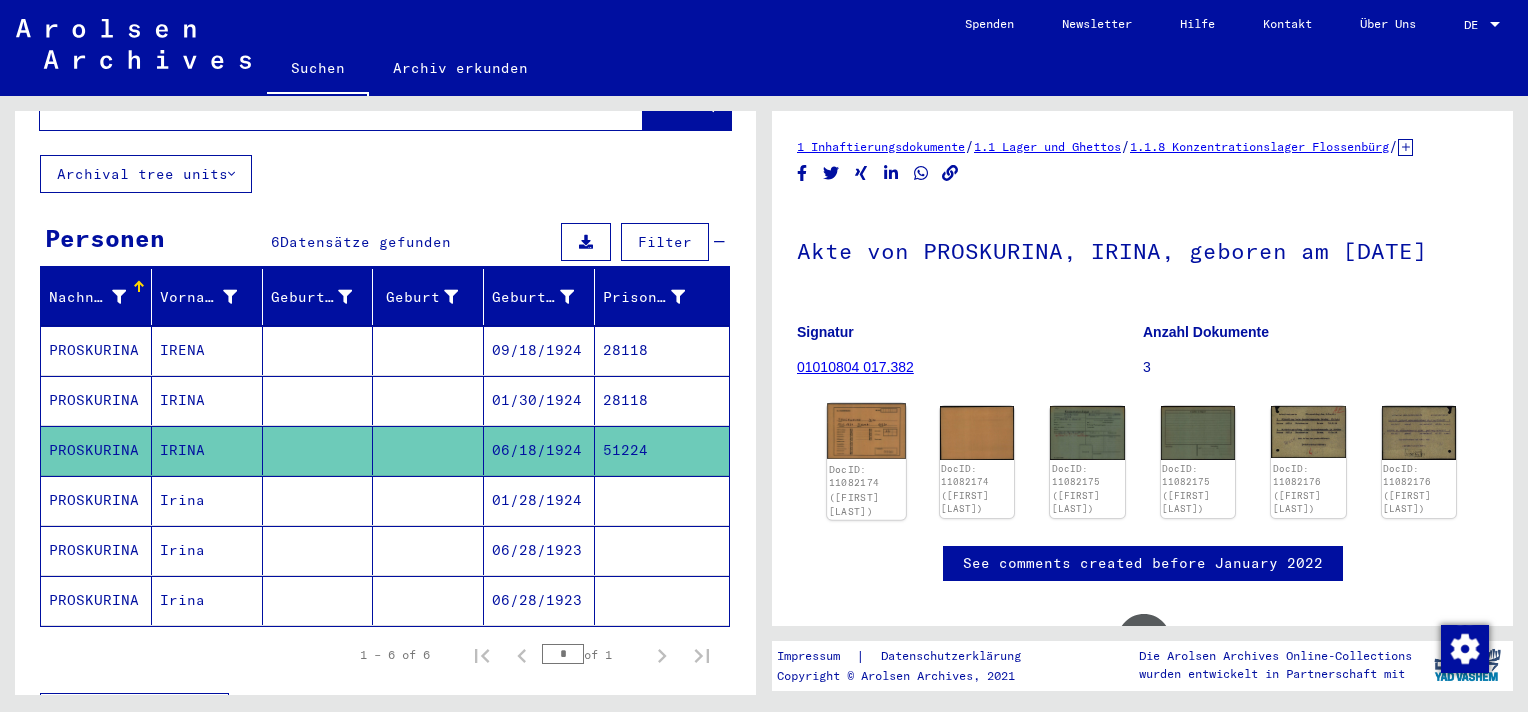 click 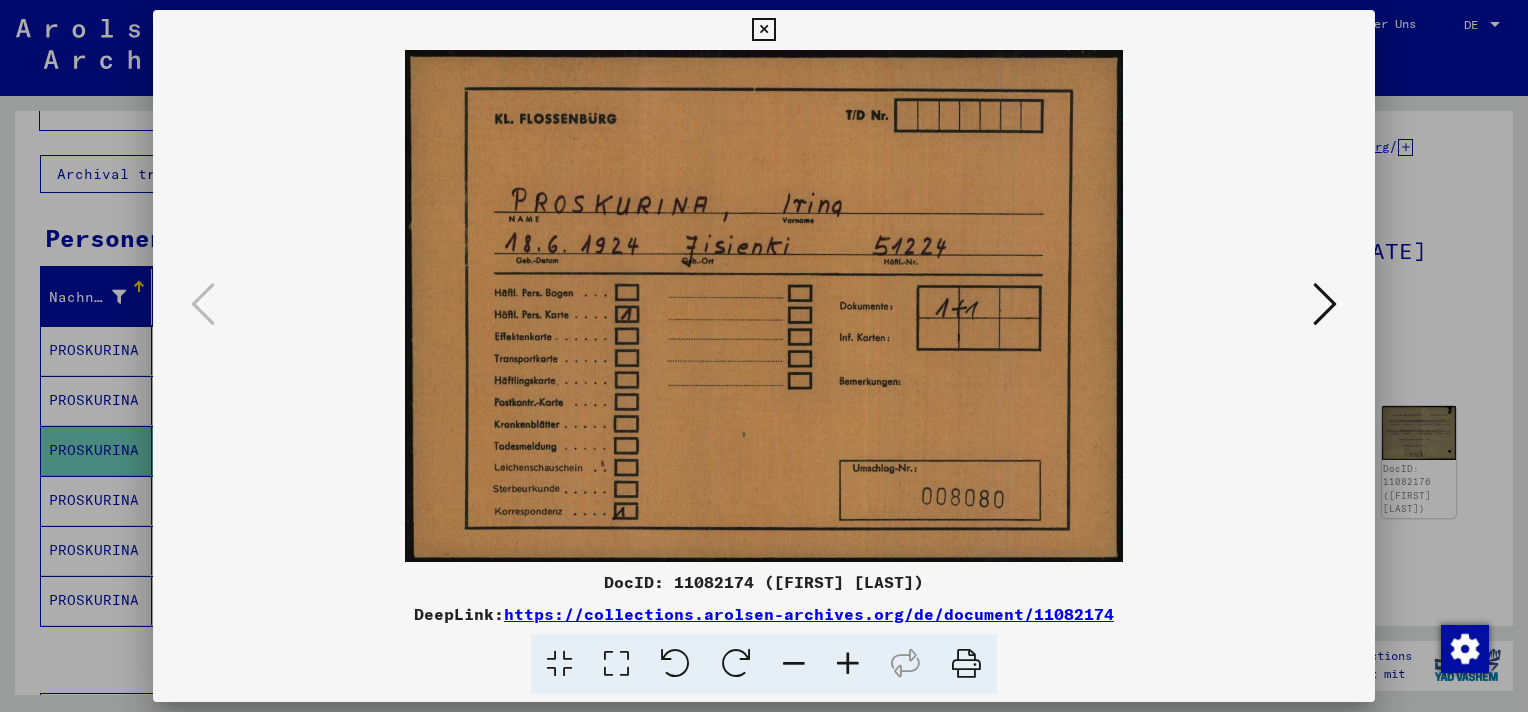 click at bounding box center (1325, 304) 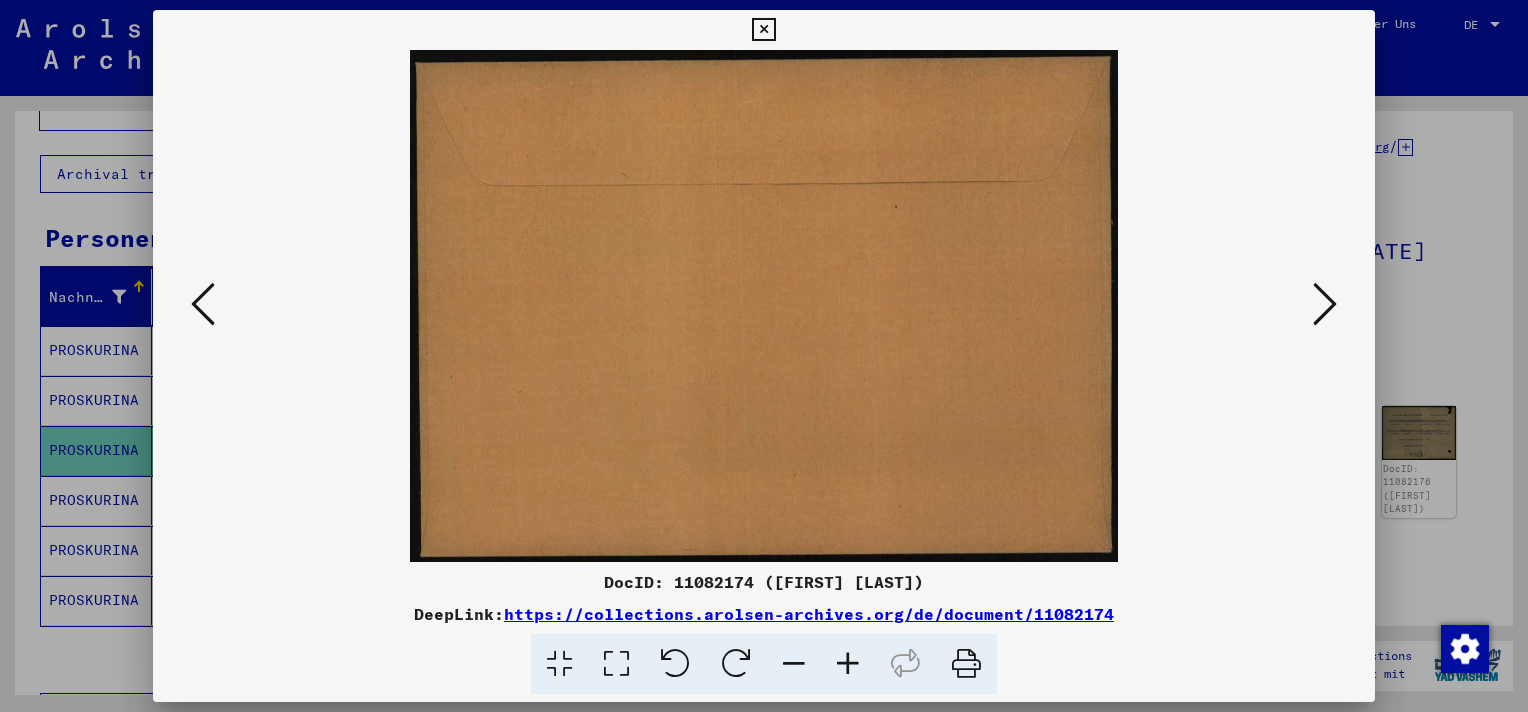 click at bounding box center (1325, 304) 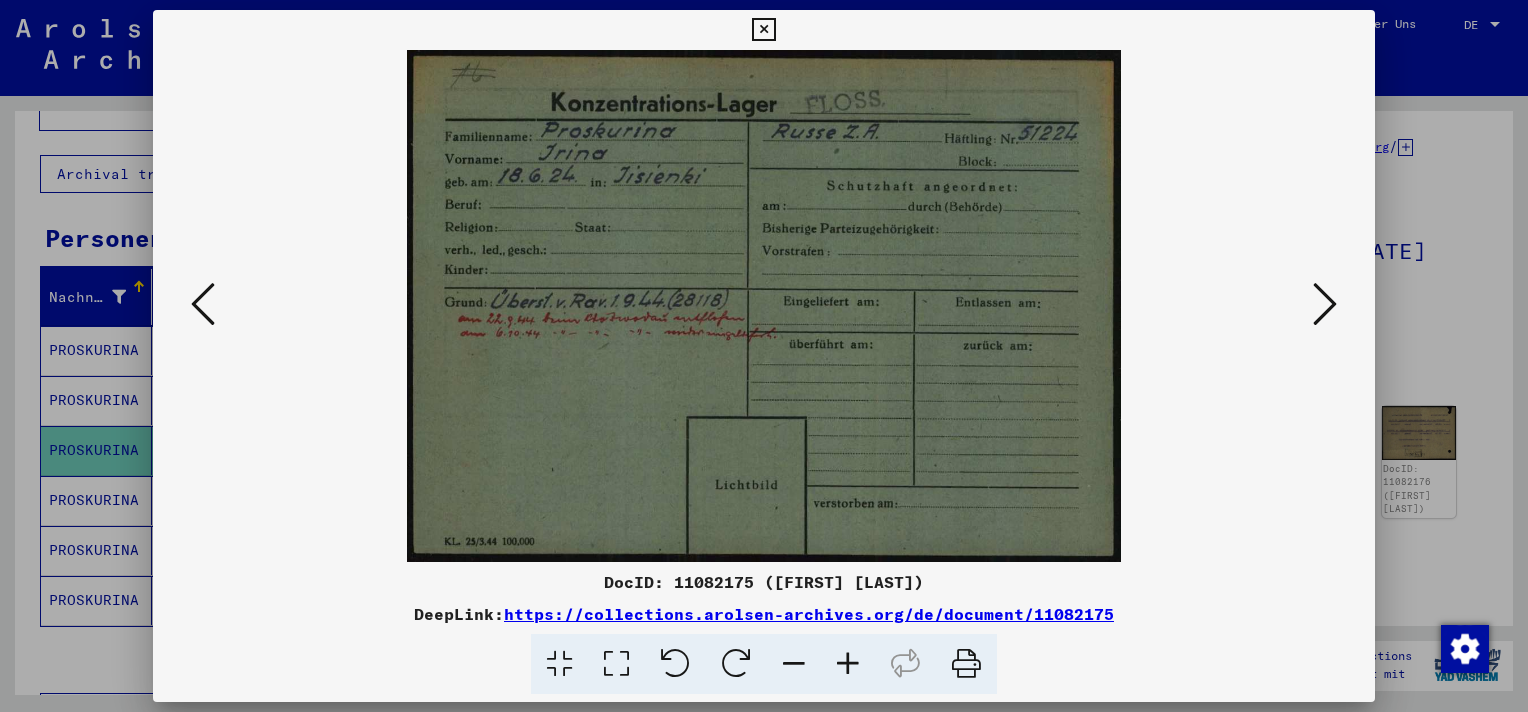 click at bounding box center [1325, 304] 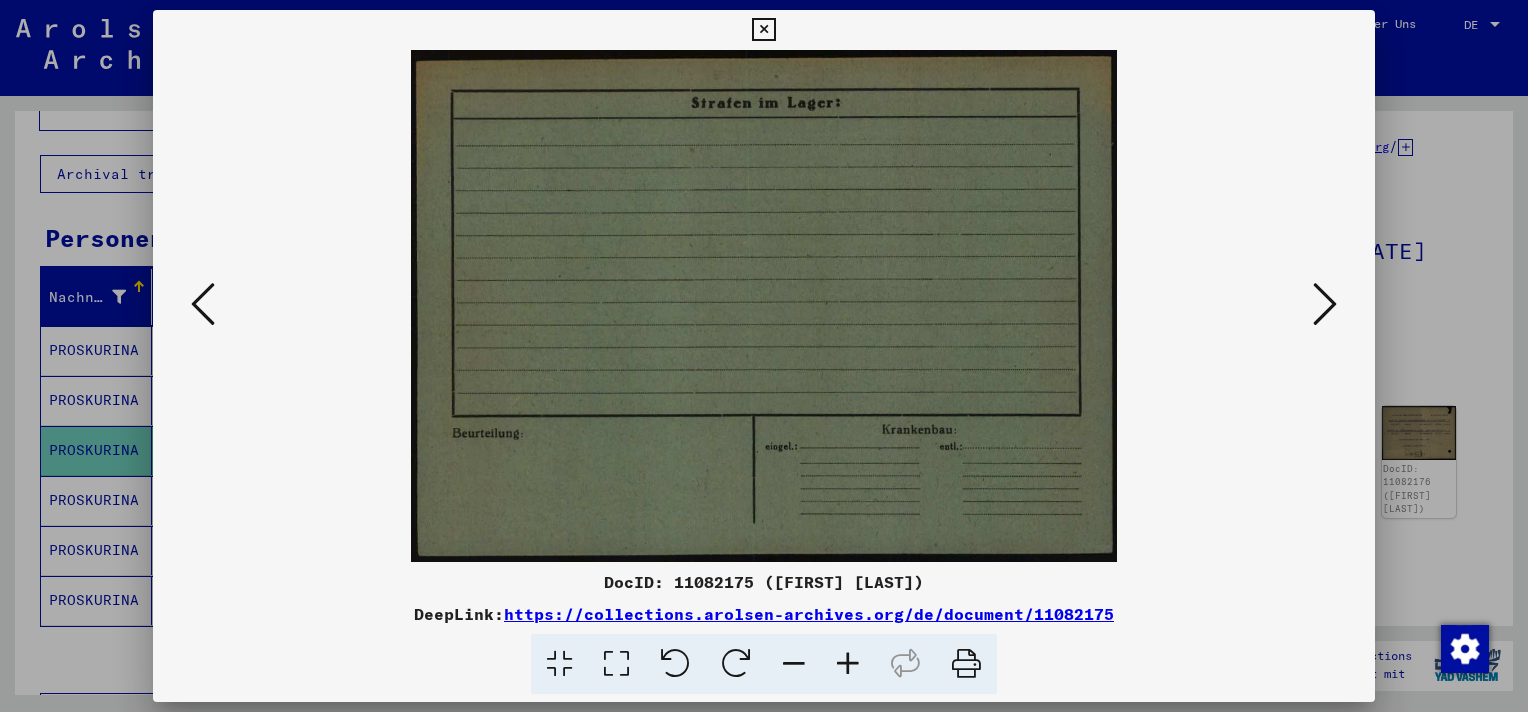 click at bounding box center (1325, 304) 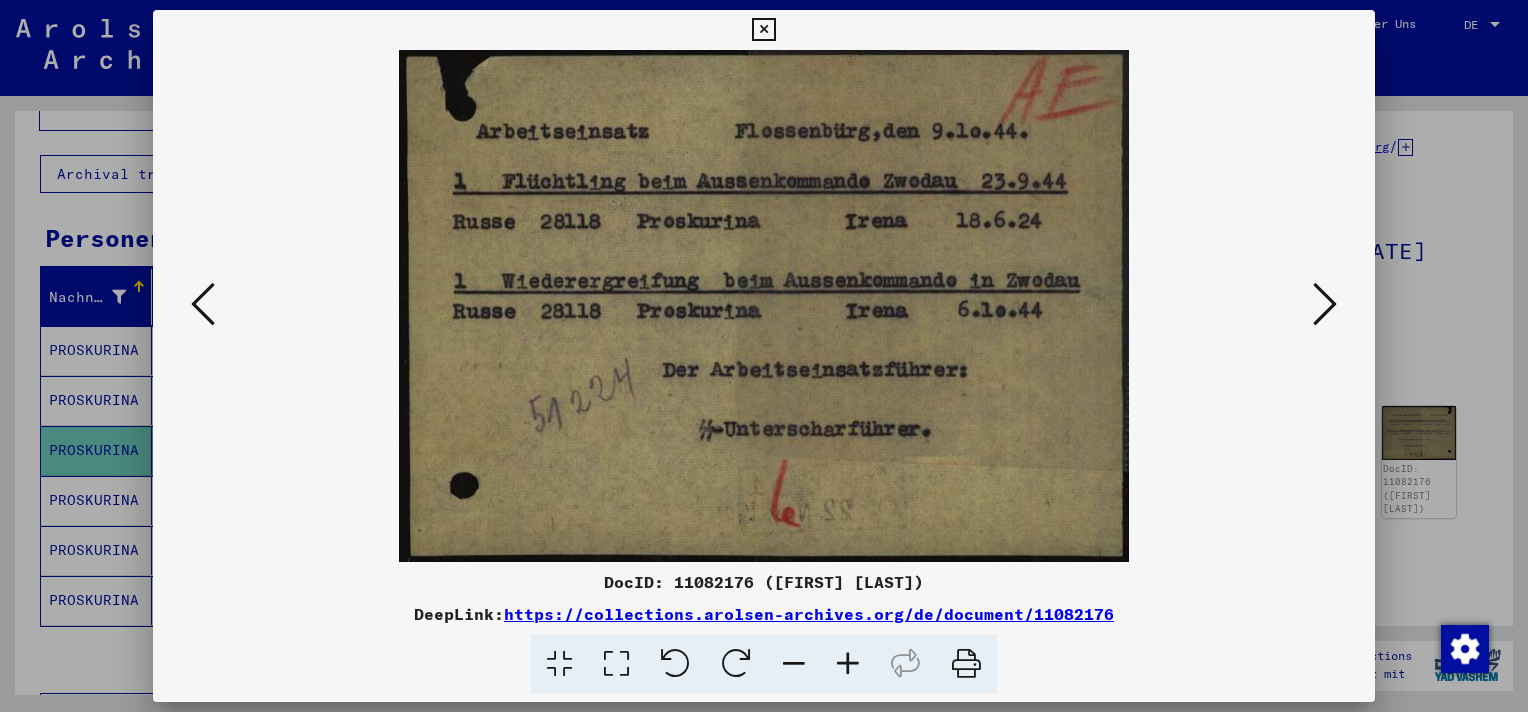 click at bounding box center [1325, 304] 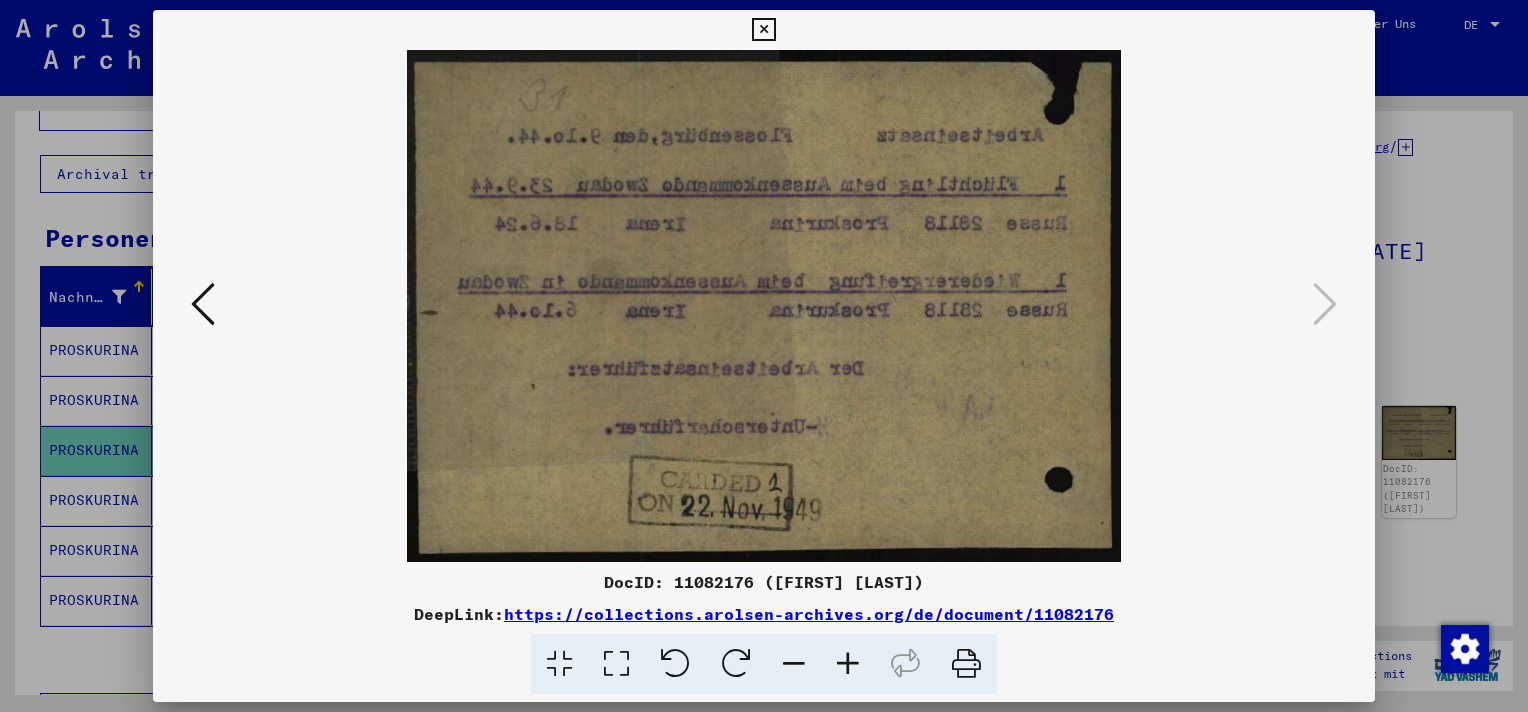 click at bounding box center (763, 30) 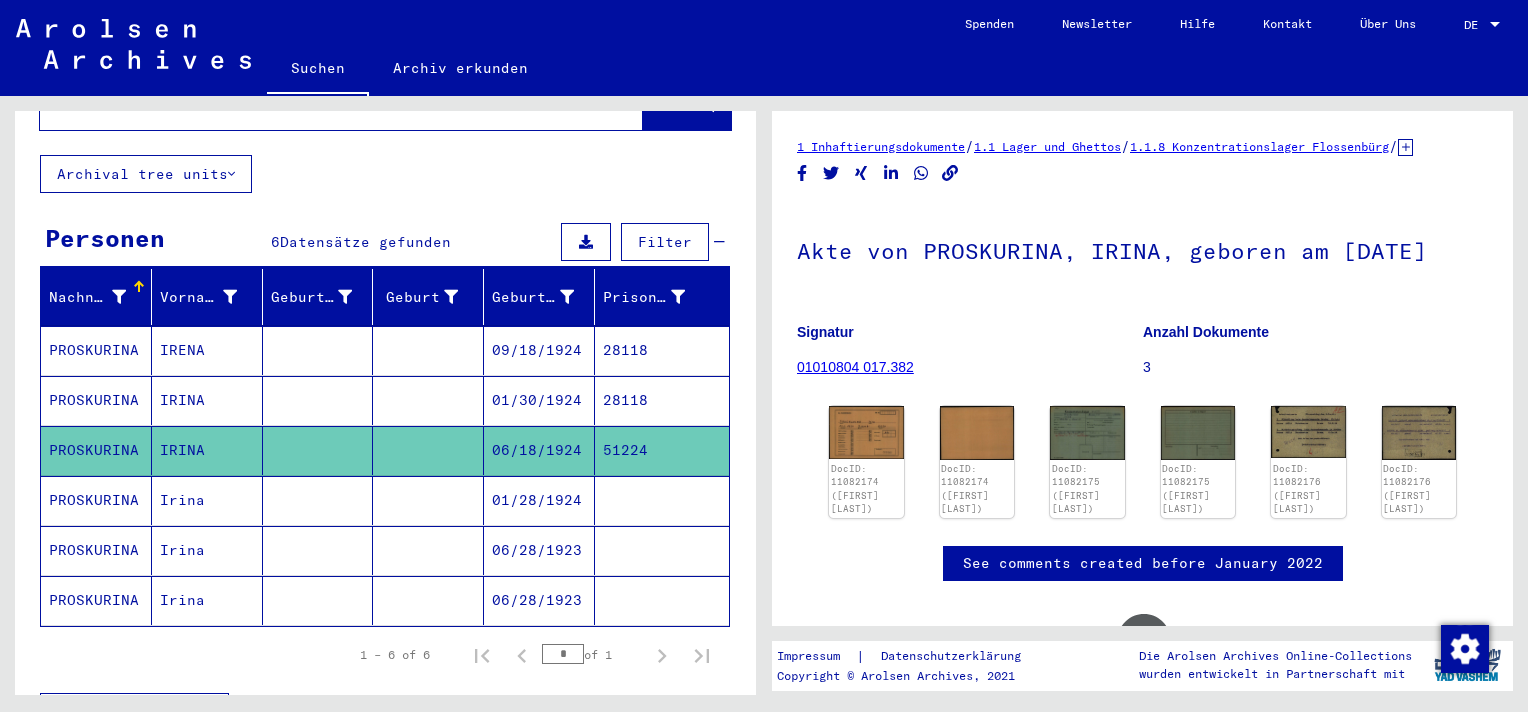 click on "28118" at bounding box center [662, 450] 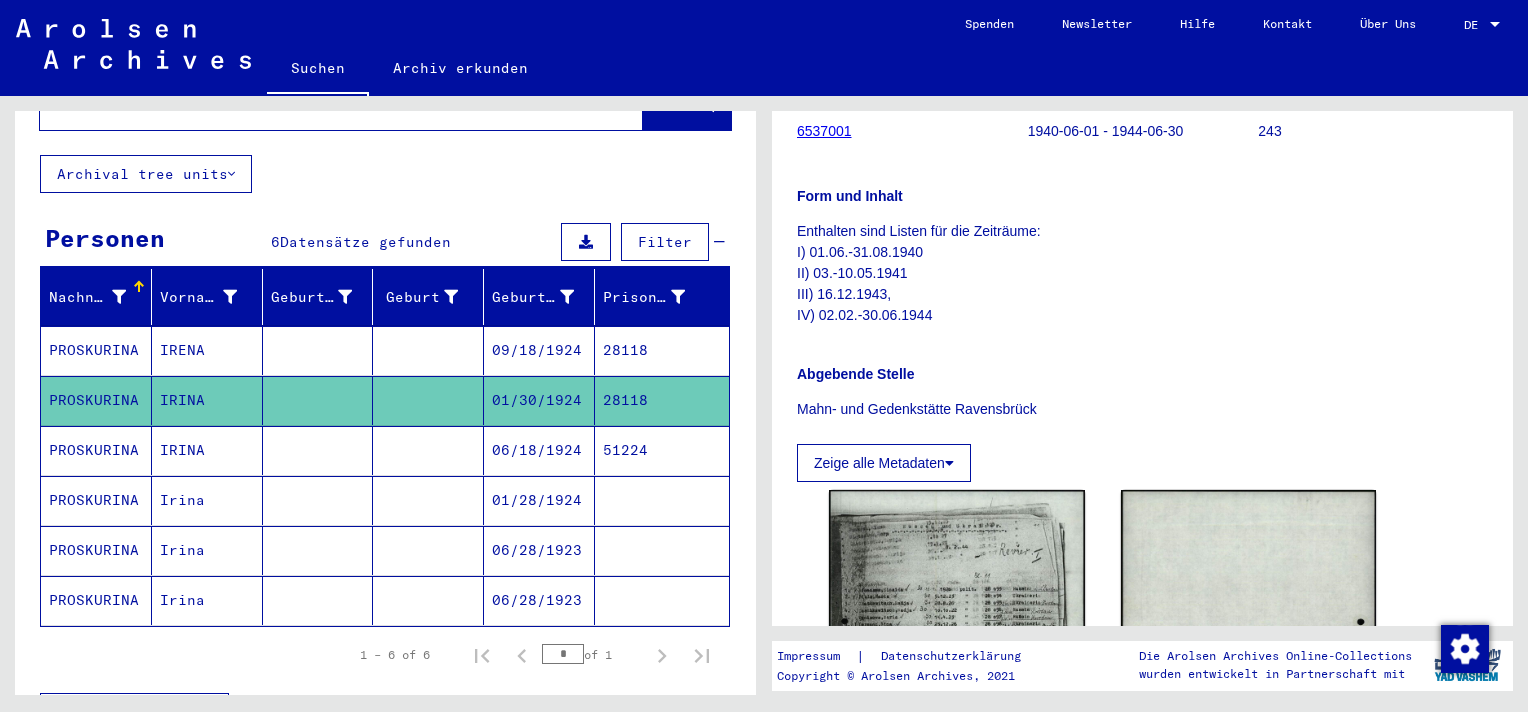 scroll, scrollTop: 300, scrollLeft: 0, axis: vertical 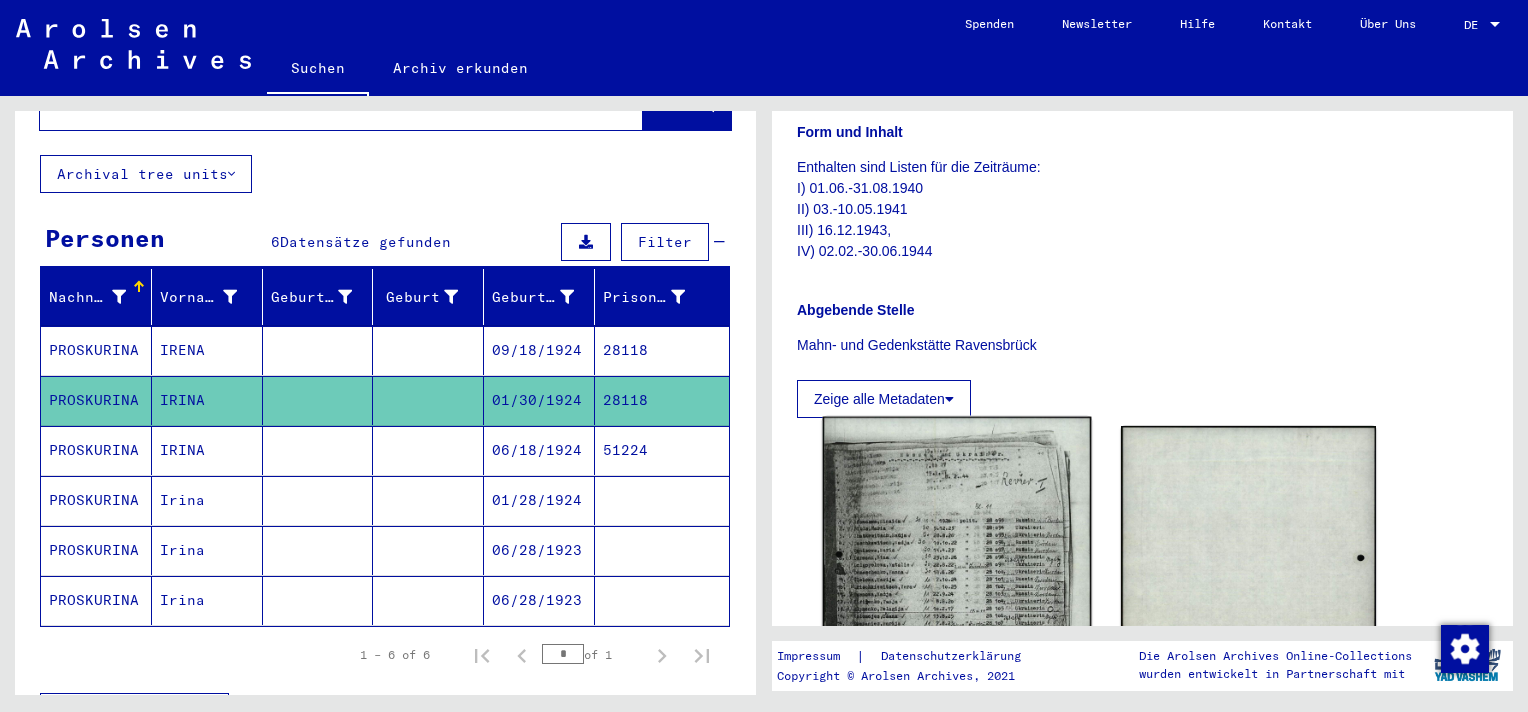 click 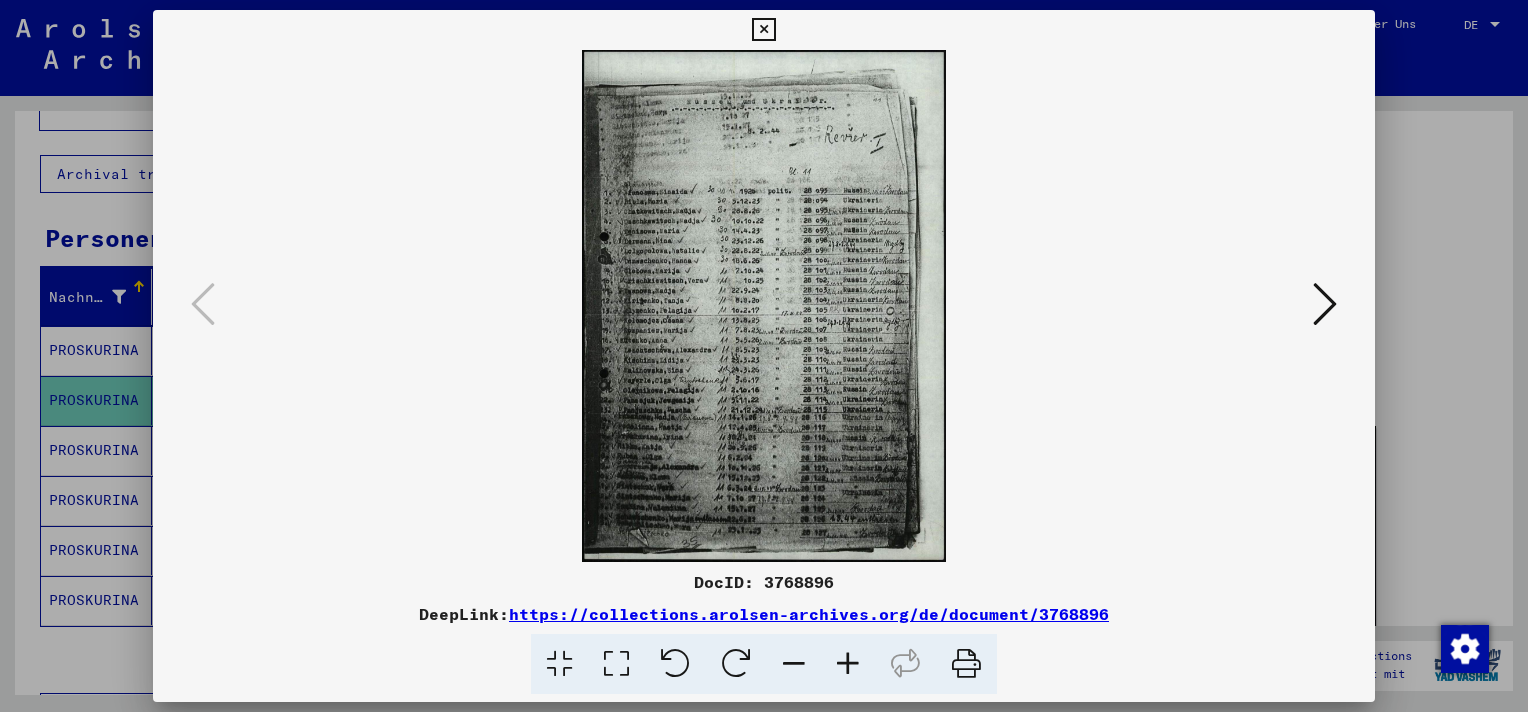 click at bounding box center (616, 664) 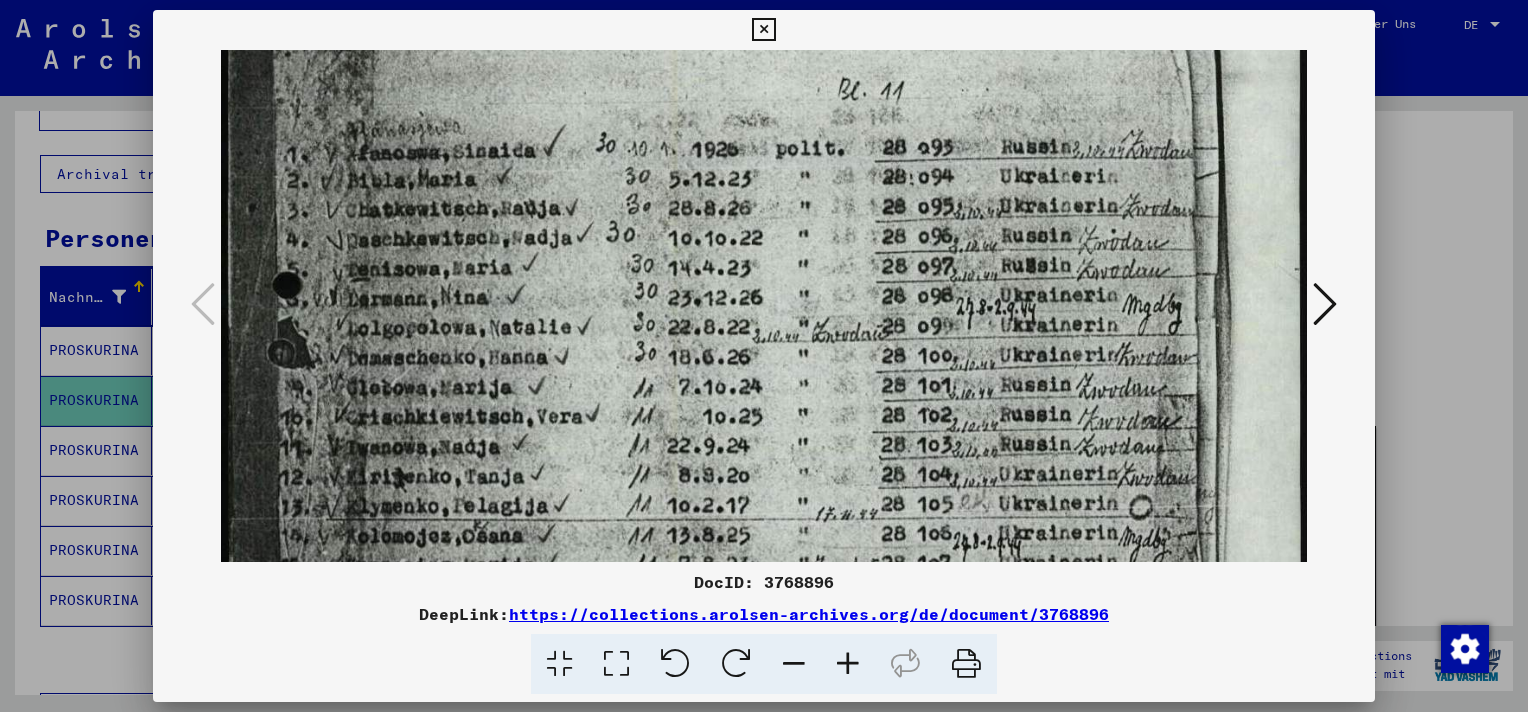 scroll, scrollTop: 347, scrollLeft: 0, axis: vertical 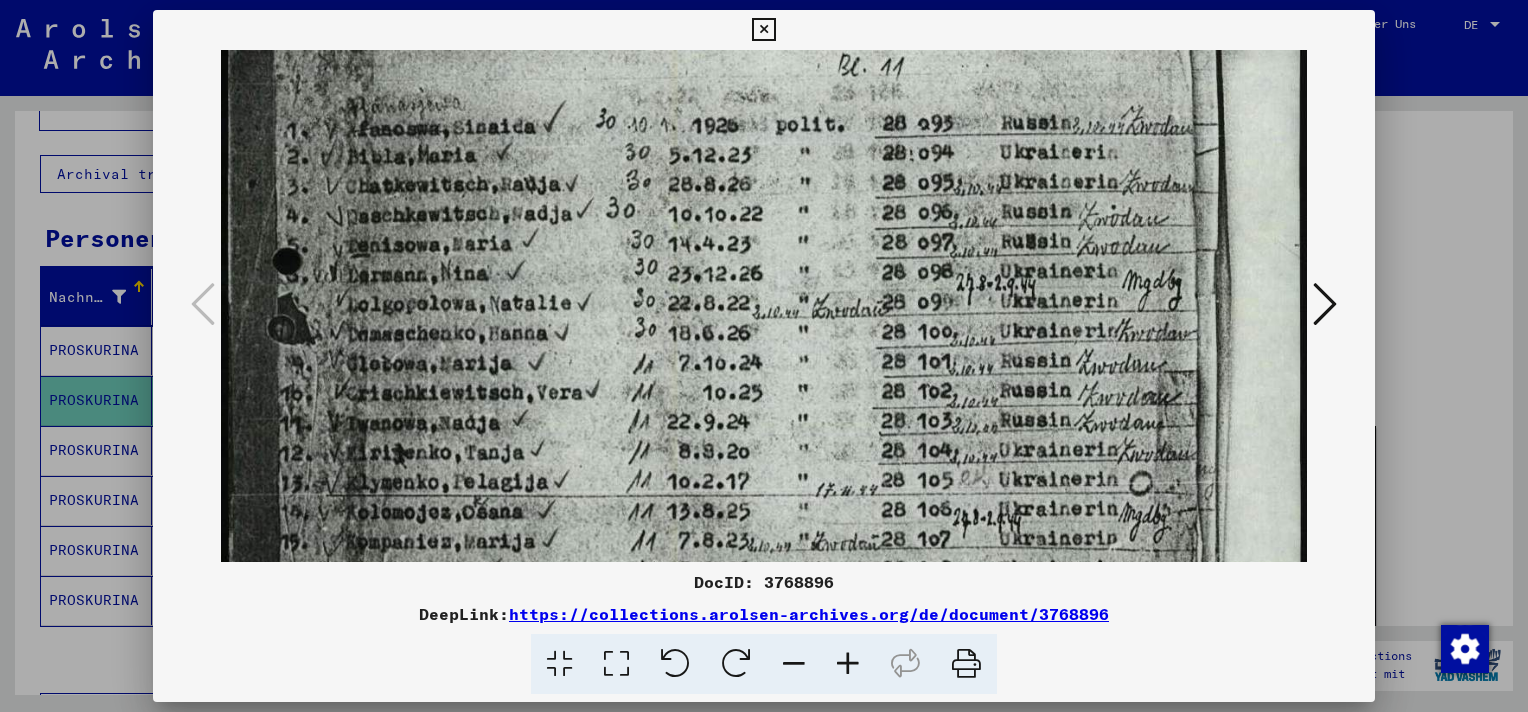 drag, startPoint x: 614, startPoint y: 503, endPoint x: 597, endPoint y: 176, distance: 327.4416 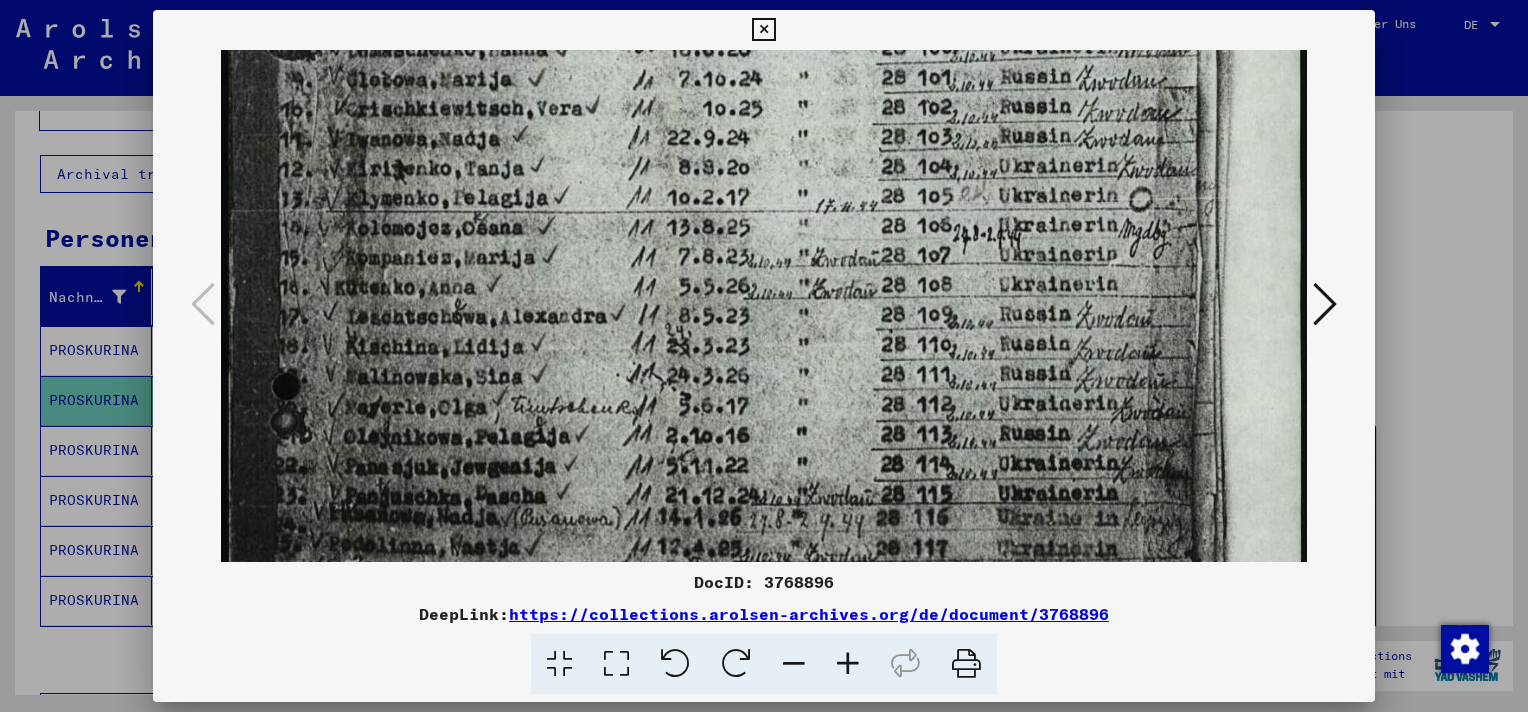 scroll, scrollTop: 658, scrollLeft: 0, axis: vertical 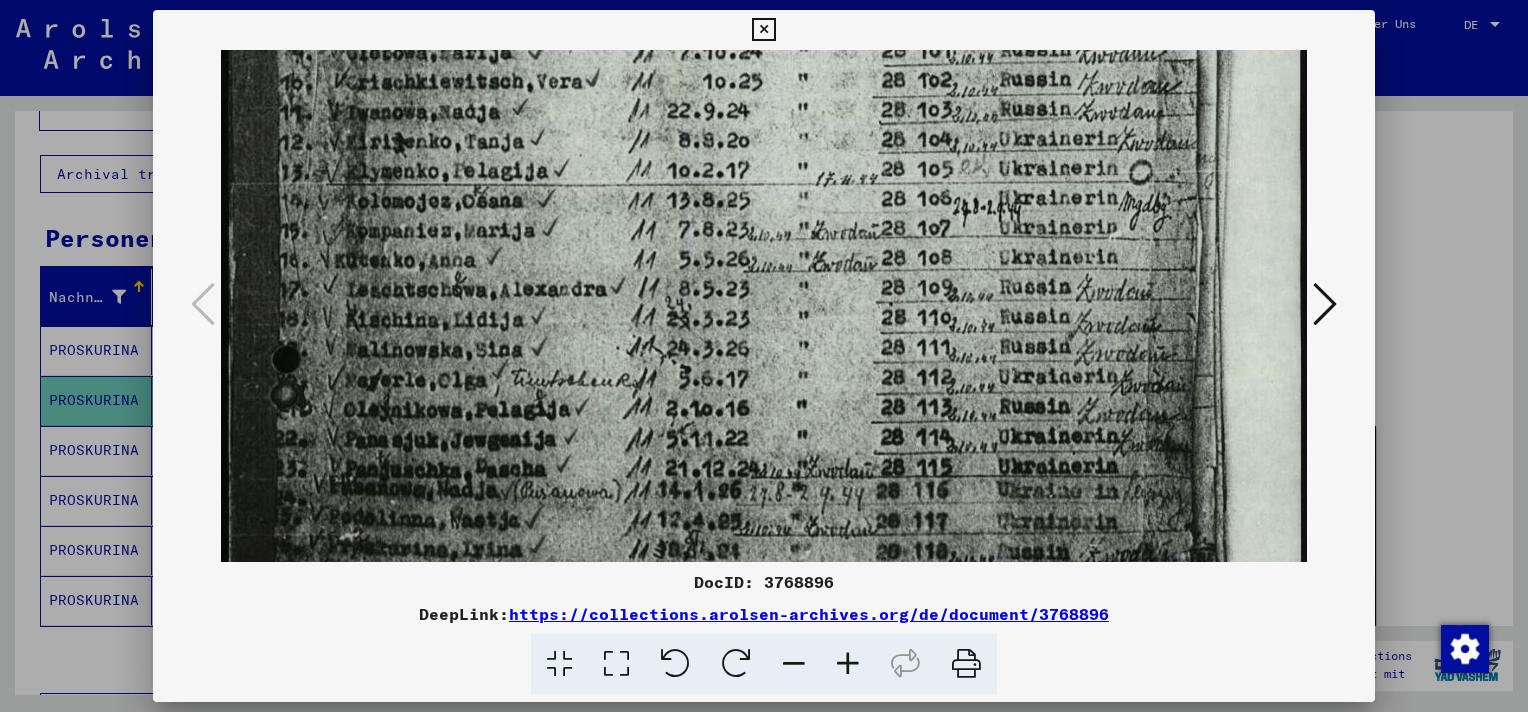 drag, startPoint x: 623, startPoint y: 528, endPoint x: 611, endPoint y: 228, distance: 300.2399 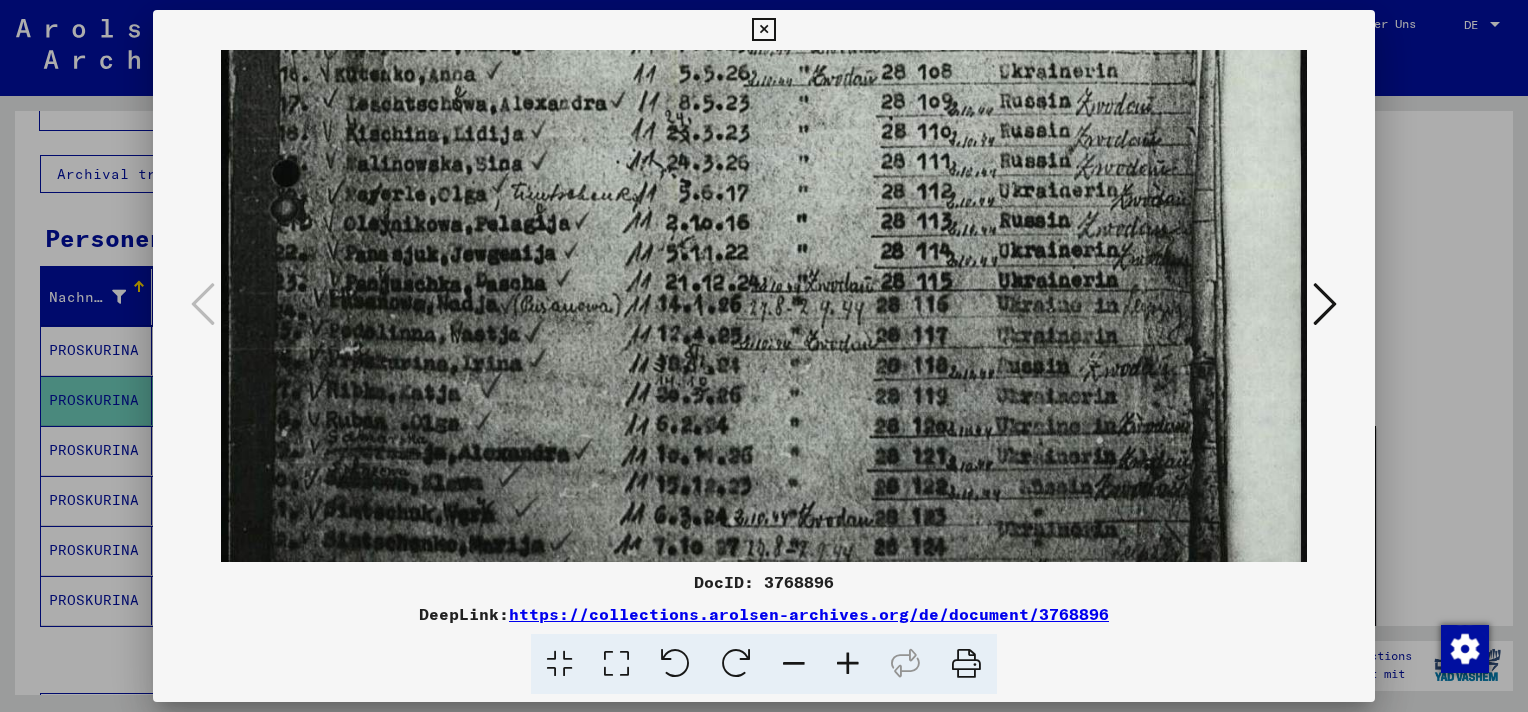 drag, startPoint x: 606, startPoint y: 450, endPoint x: 605, endPoint y: 276, distance: 174.00287 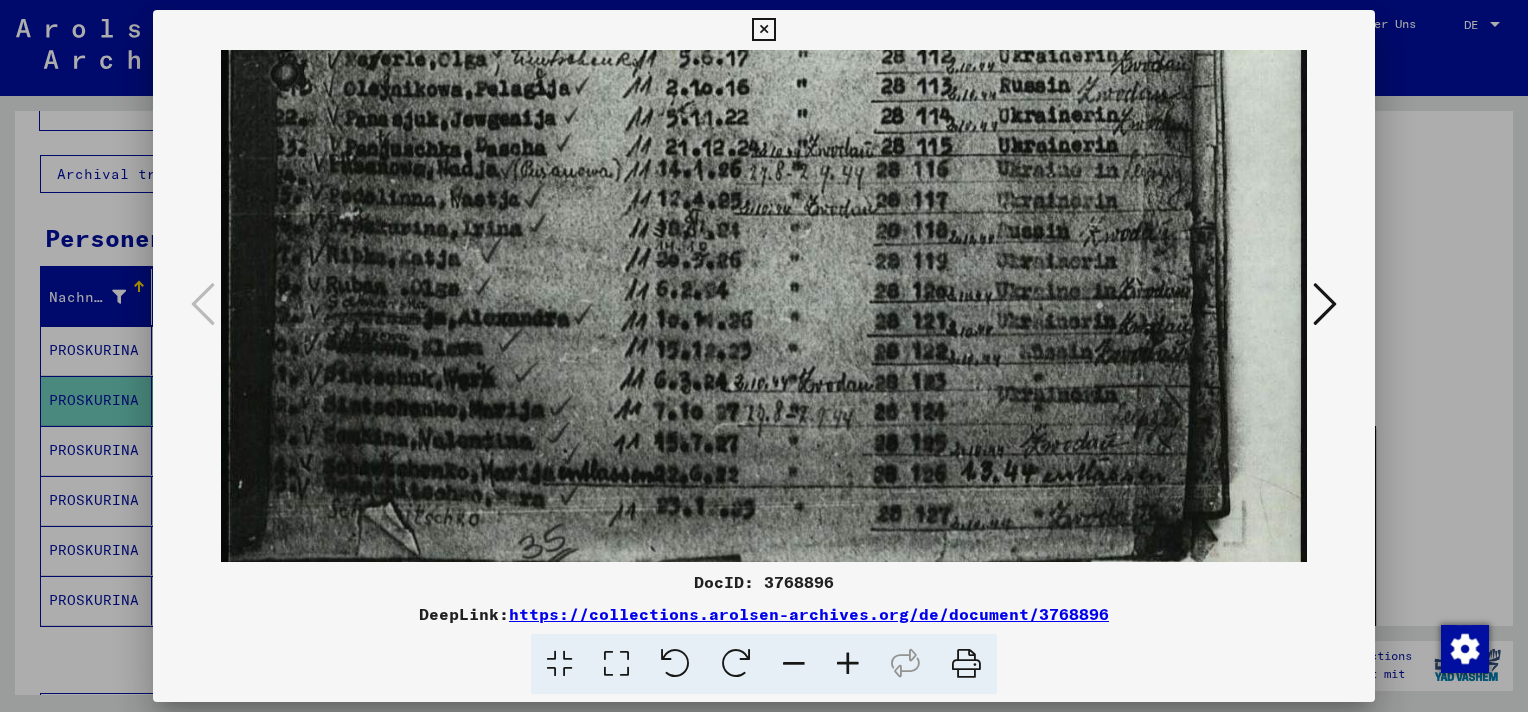 scroll, scrollTop: 974, scrollLeft: 0, axis: vertical 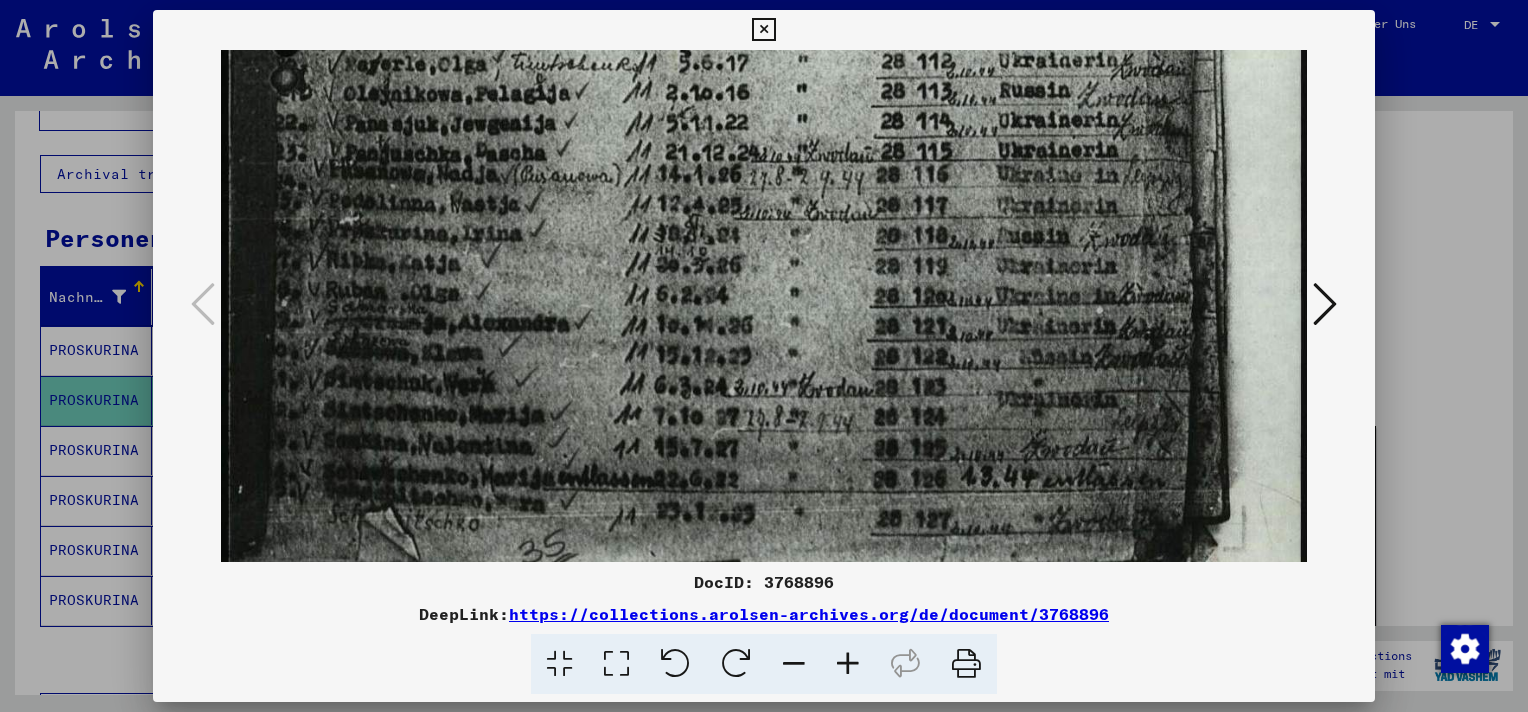 drag, startPoint x: 624, startPoint y: 440, endPoint x: 612, endPoint y: 305, distance: 135.53229 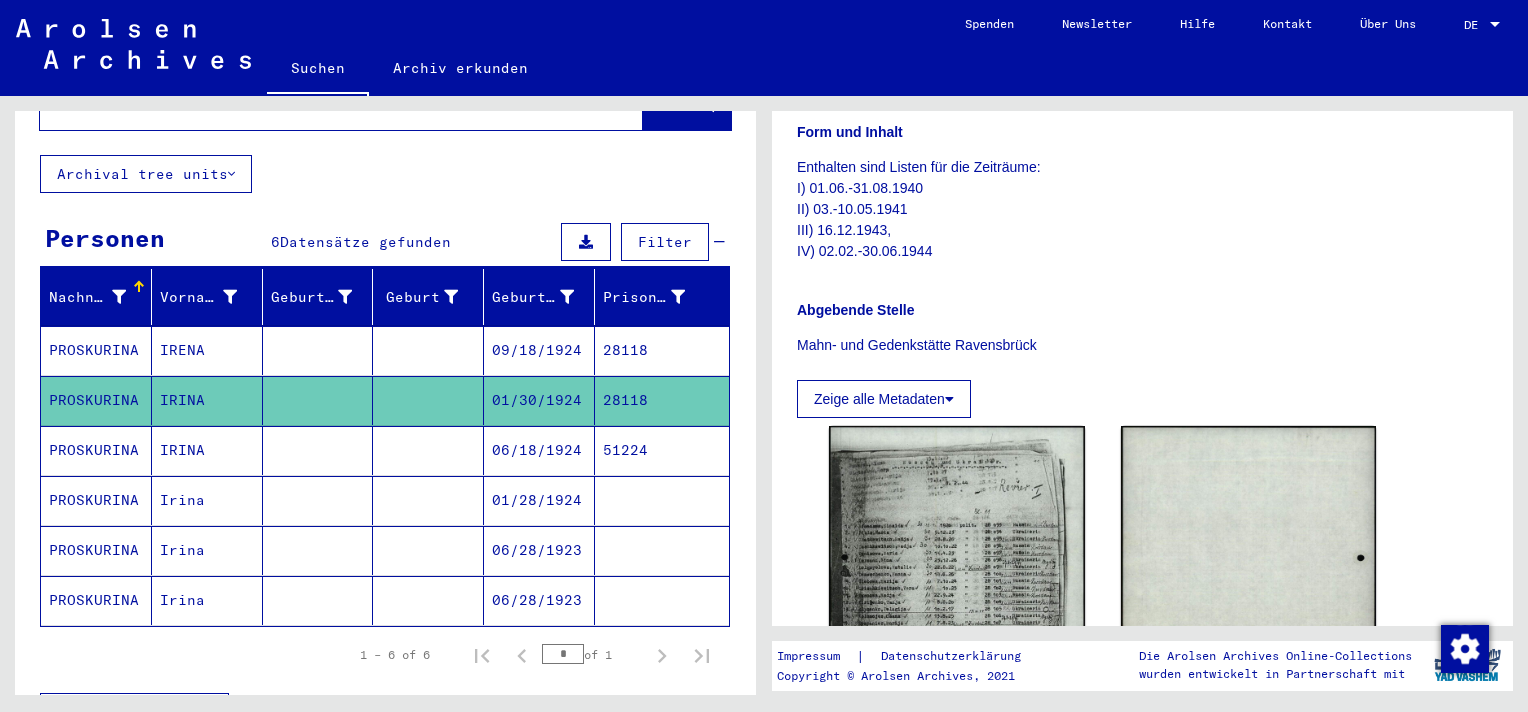 click on "09/18/1924" at bounding box center [539, 400] 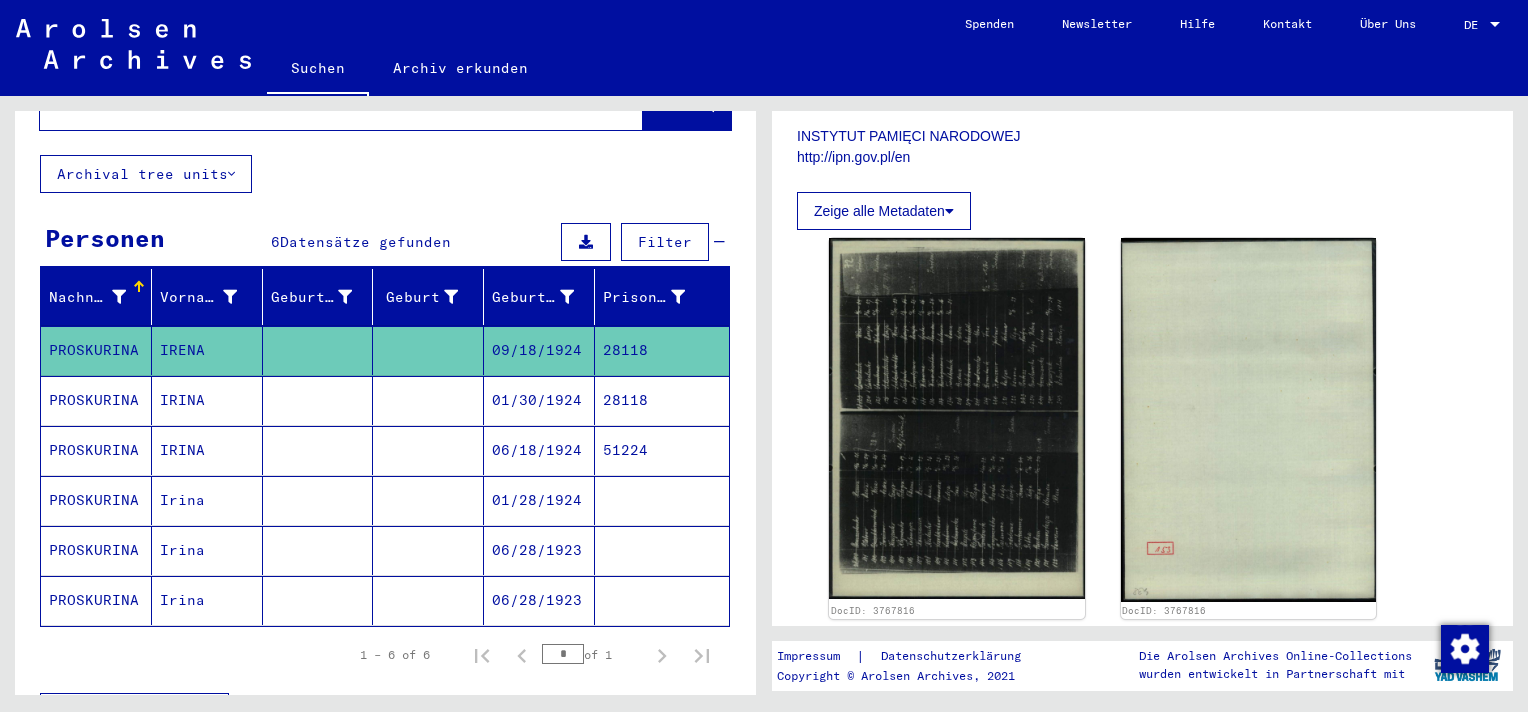 scroll, scrollTop: 500, scrollLeft: 0, axis: vertical 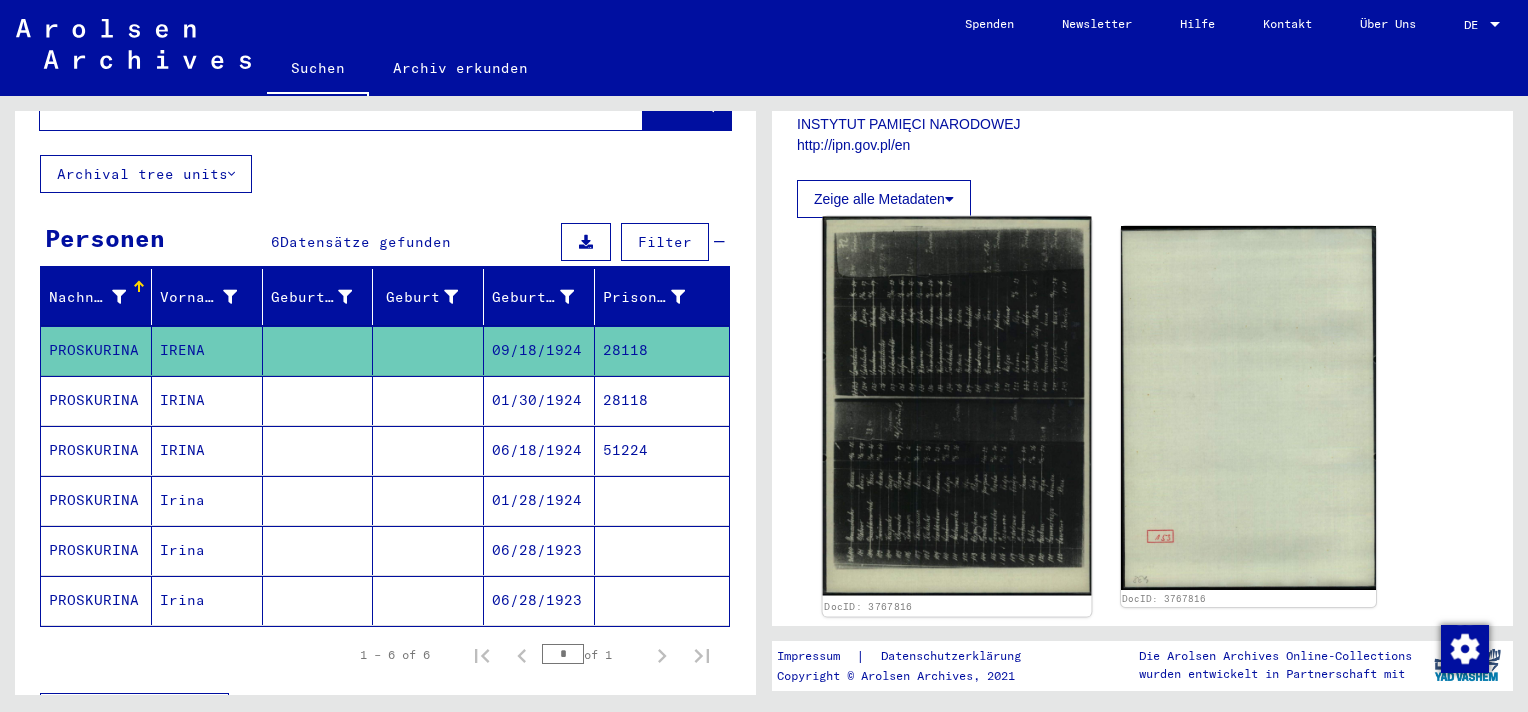 click 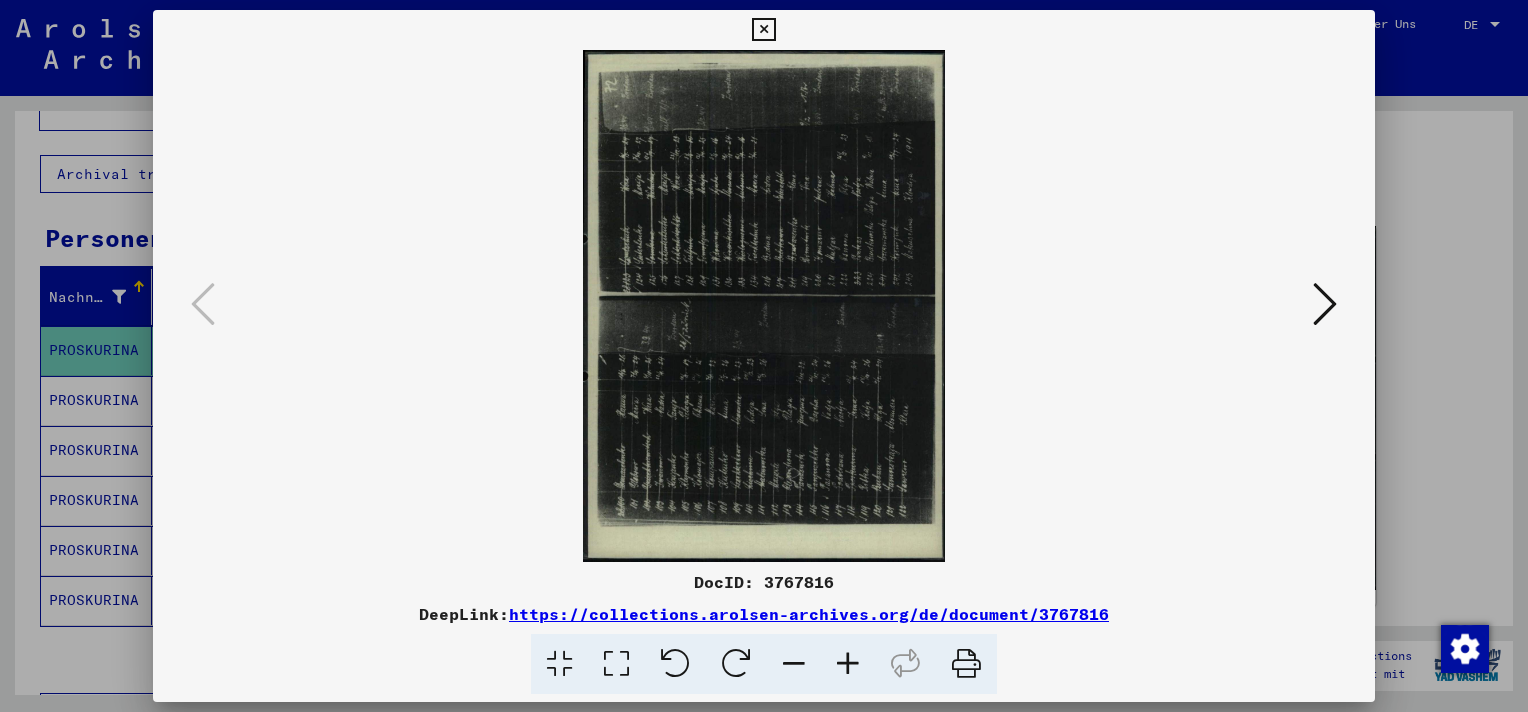 click at bounding box center [736, 664] 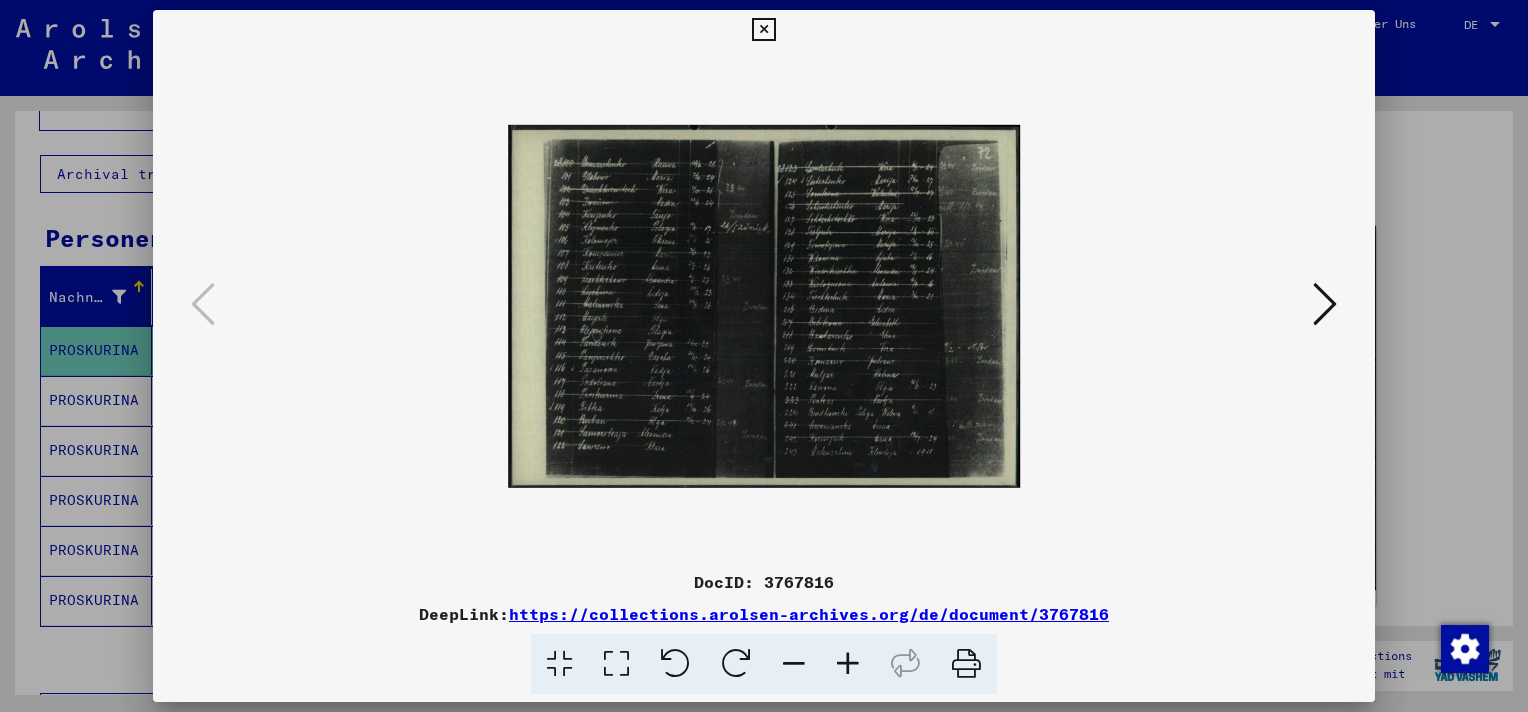 click at bounding box center [616, 664] 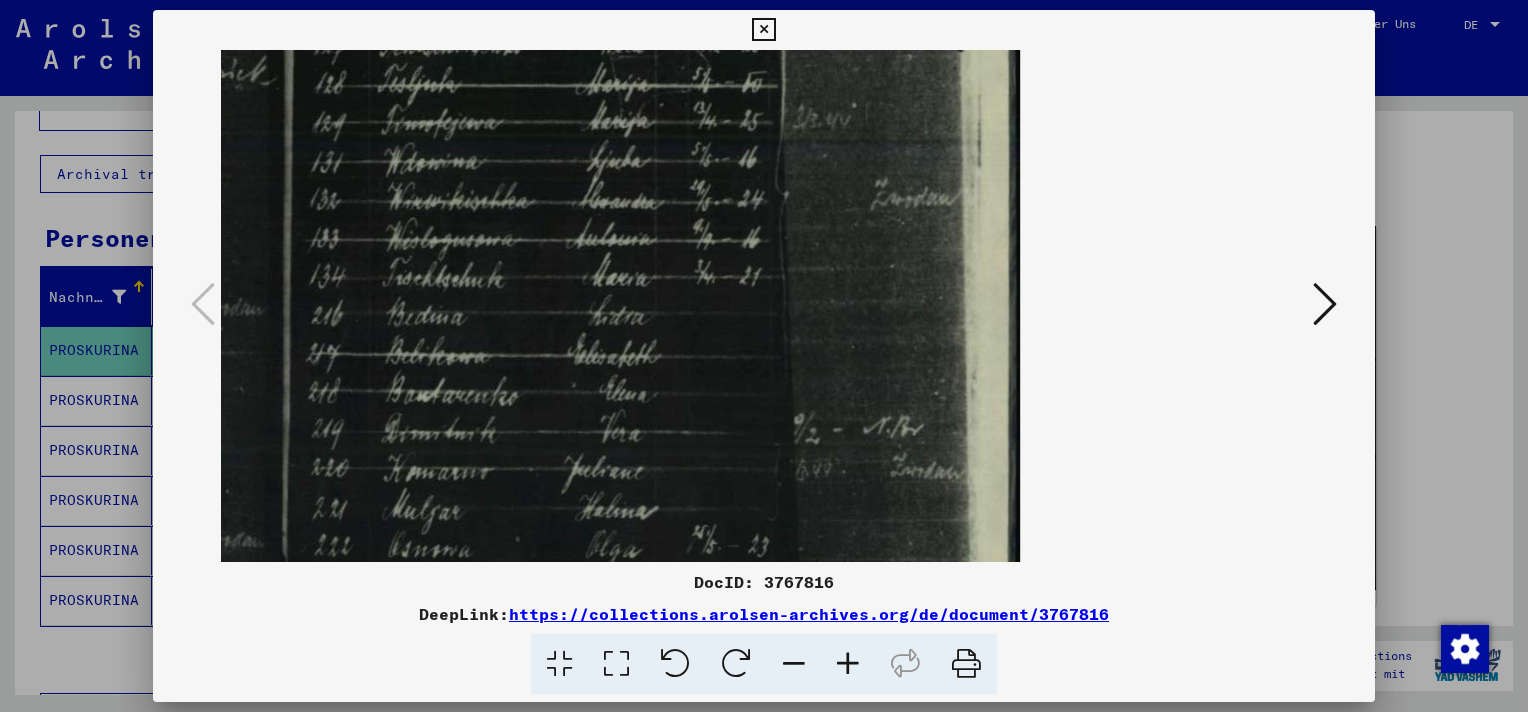 click at bounding box center (616, 664) 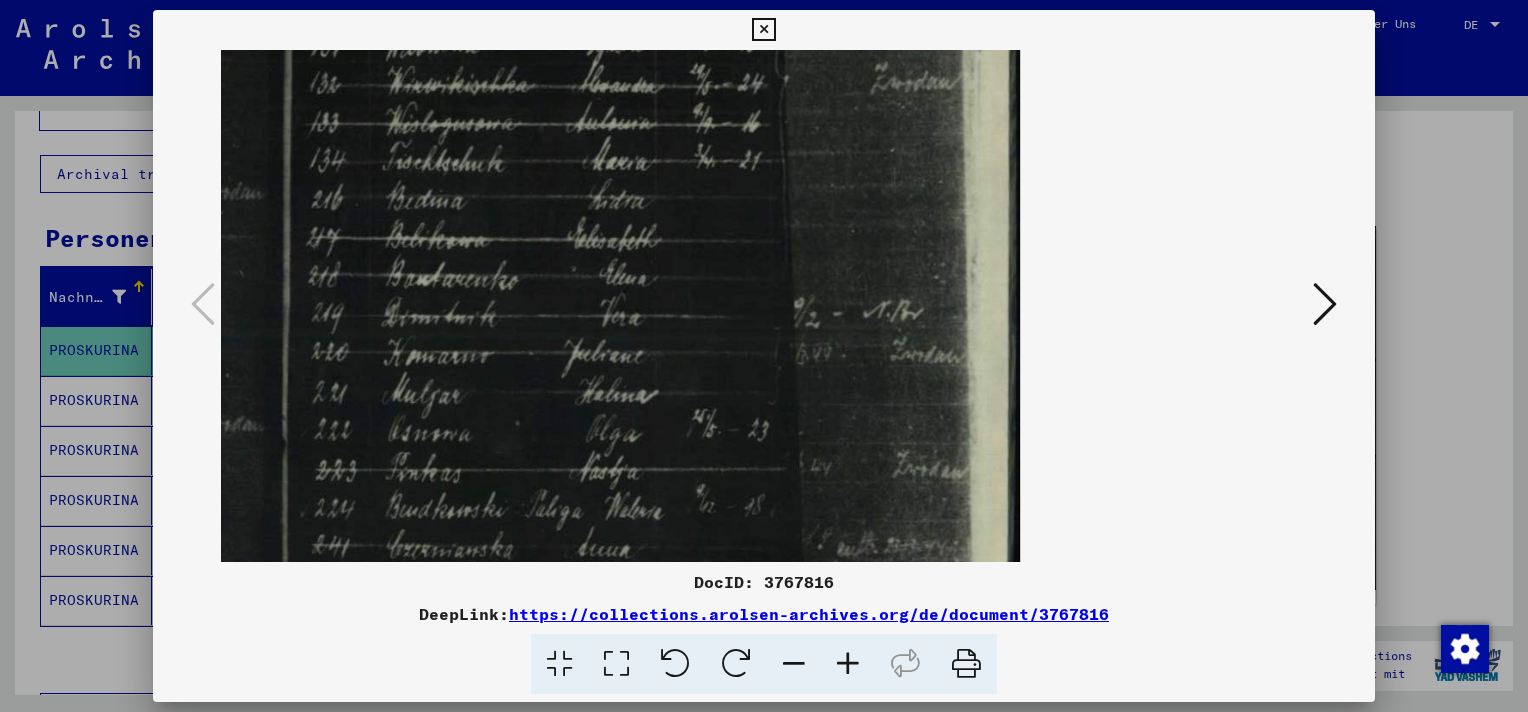 scroll, scrollTop: 191, scrollLeft: 0, axis: vertical 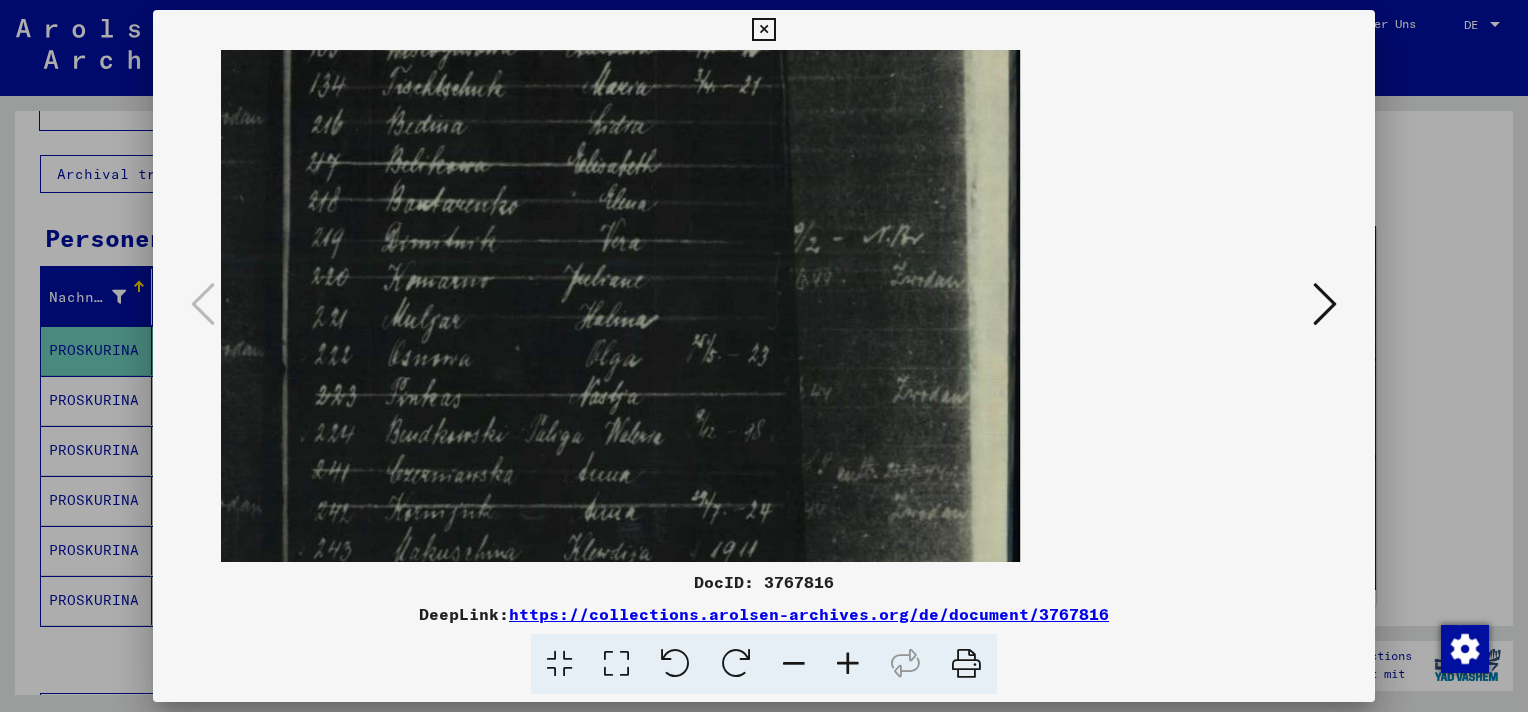 drag, startPoint x: 652, startPoint y: 283, endPoint x: 853, endPoint y: 211, distance: 213.50644 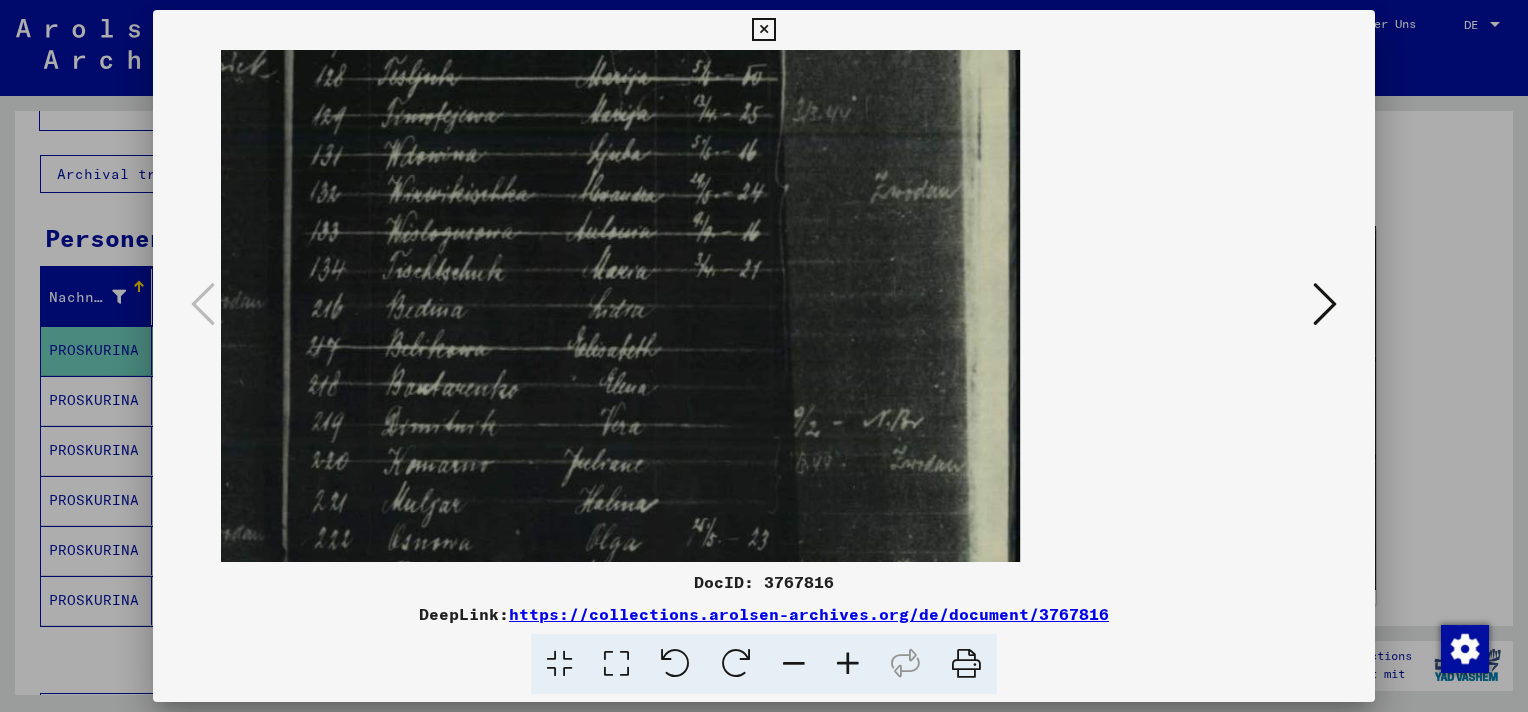 scroll, scrollTop: 0, scrollLeft: 0, axis: both 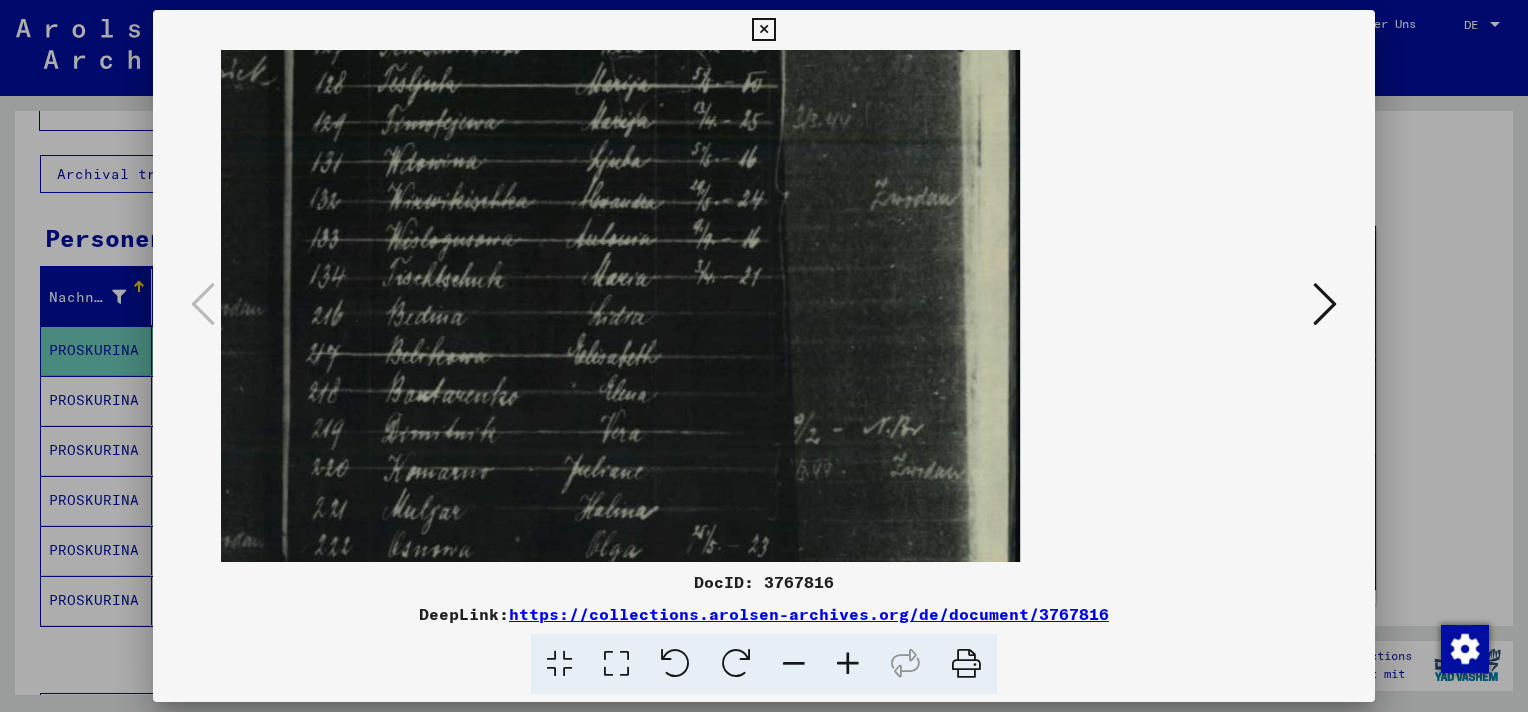drag, startPoint x: 736, startPoint y: 388, endPoint x: 805, endPoint y: 564, distance: 189.04233 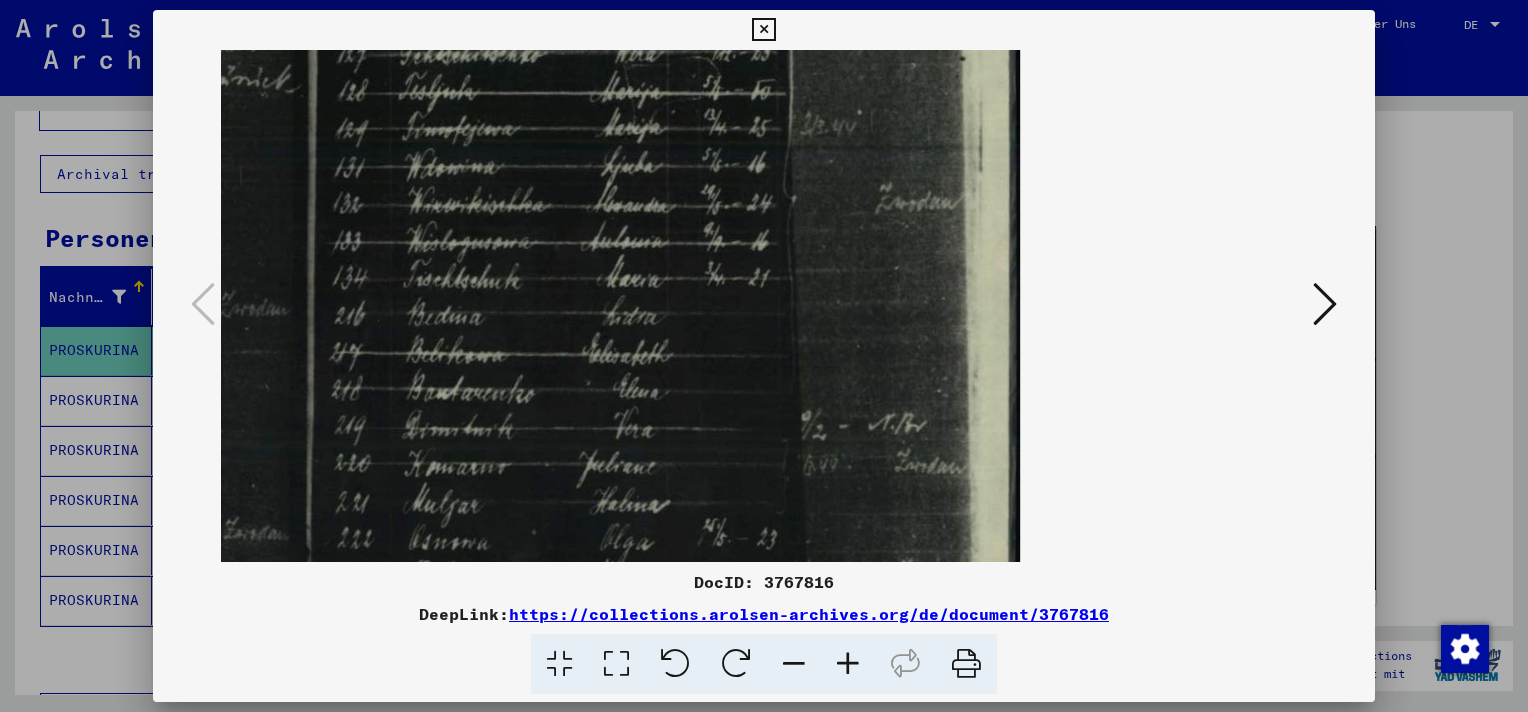 click at bounding box center (794, 664) 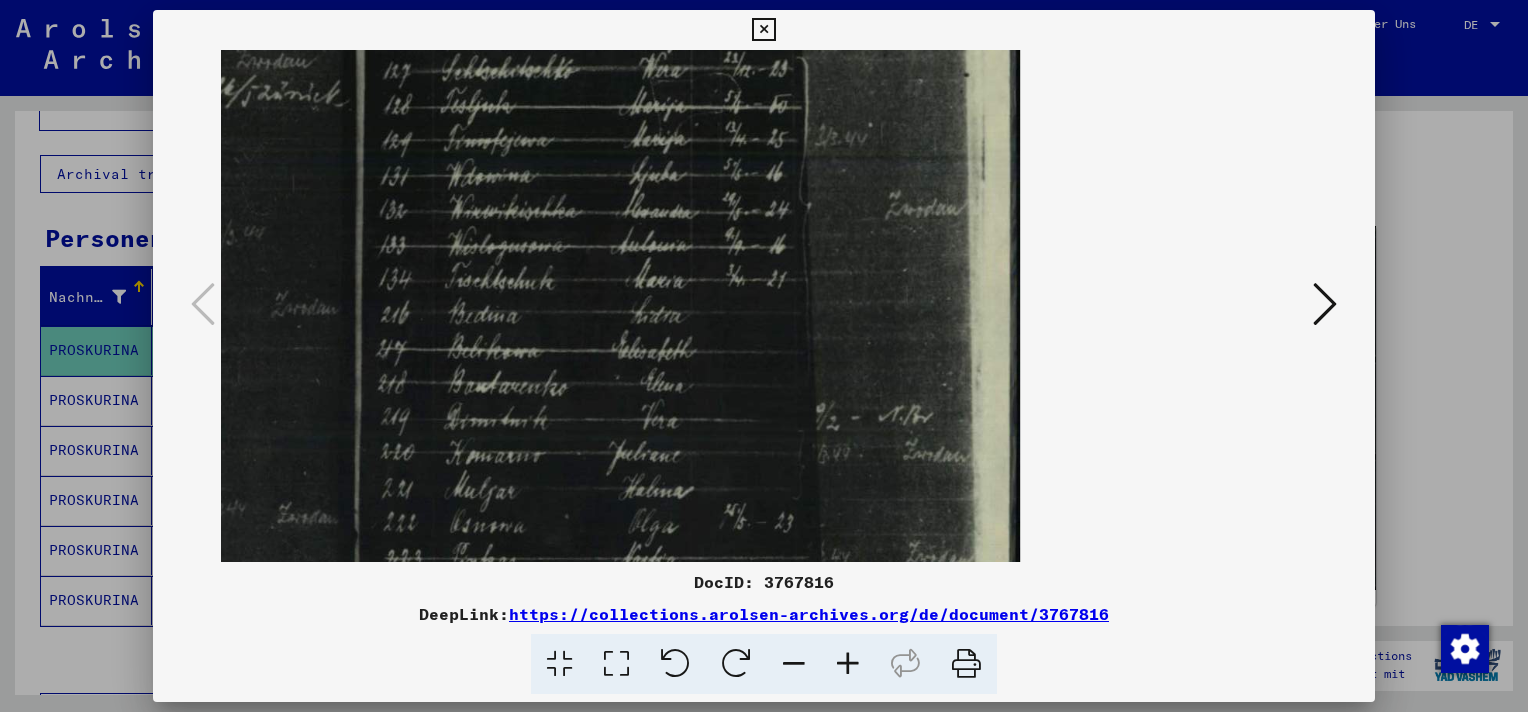 click at bounding box center [794, 664] 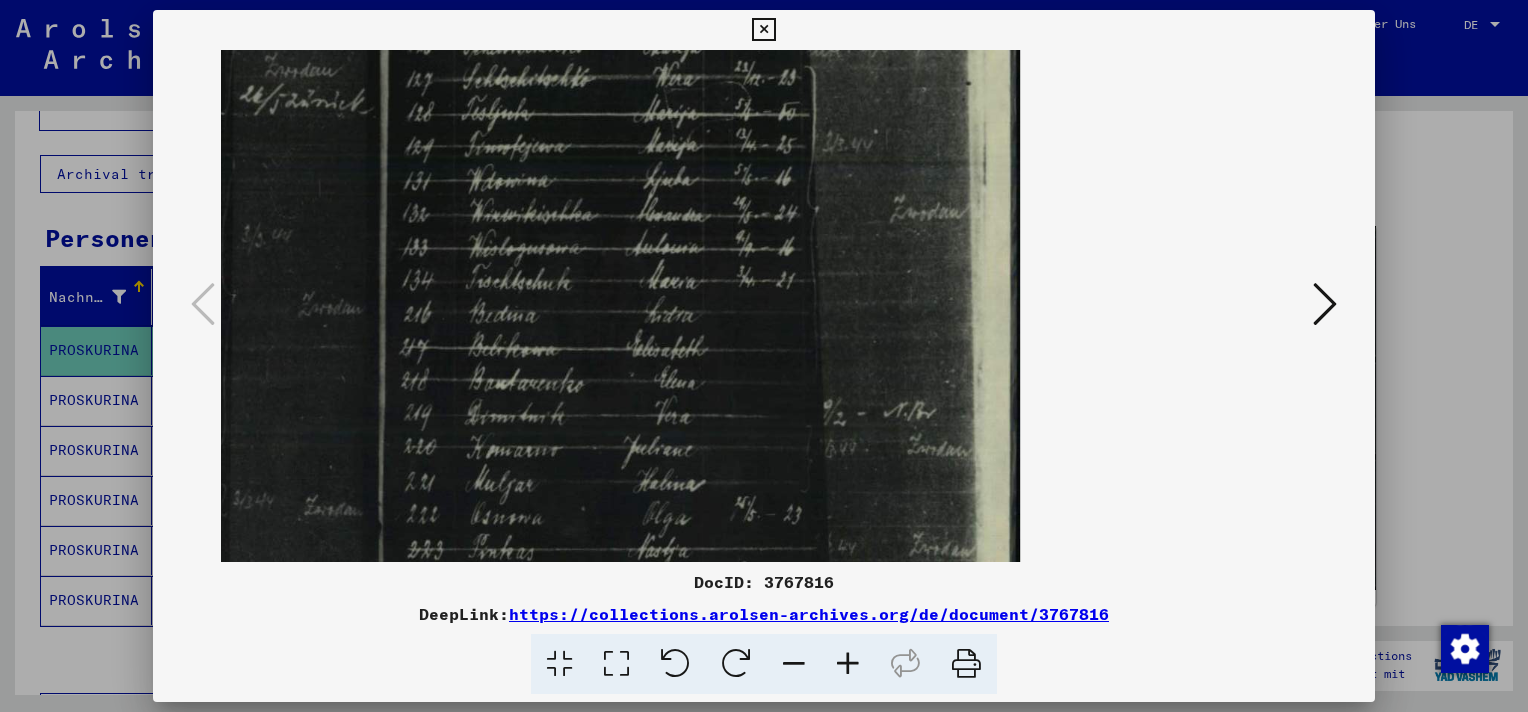 click at bounding box center [794, 664] 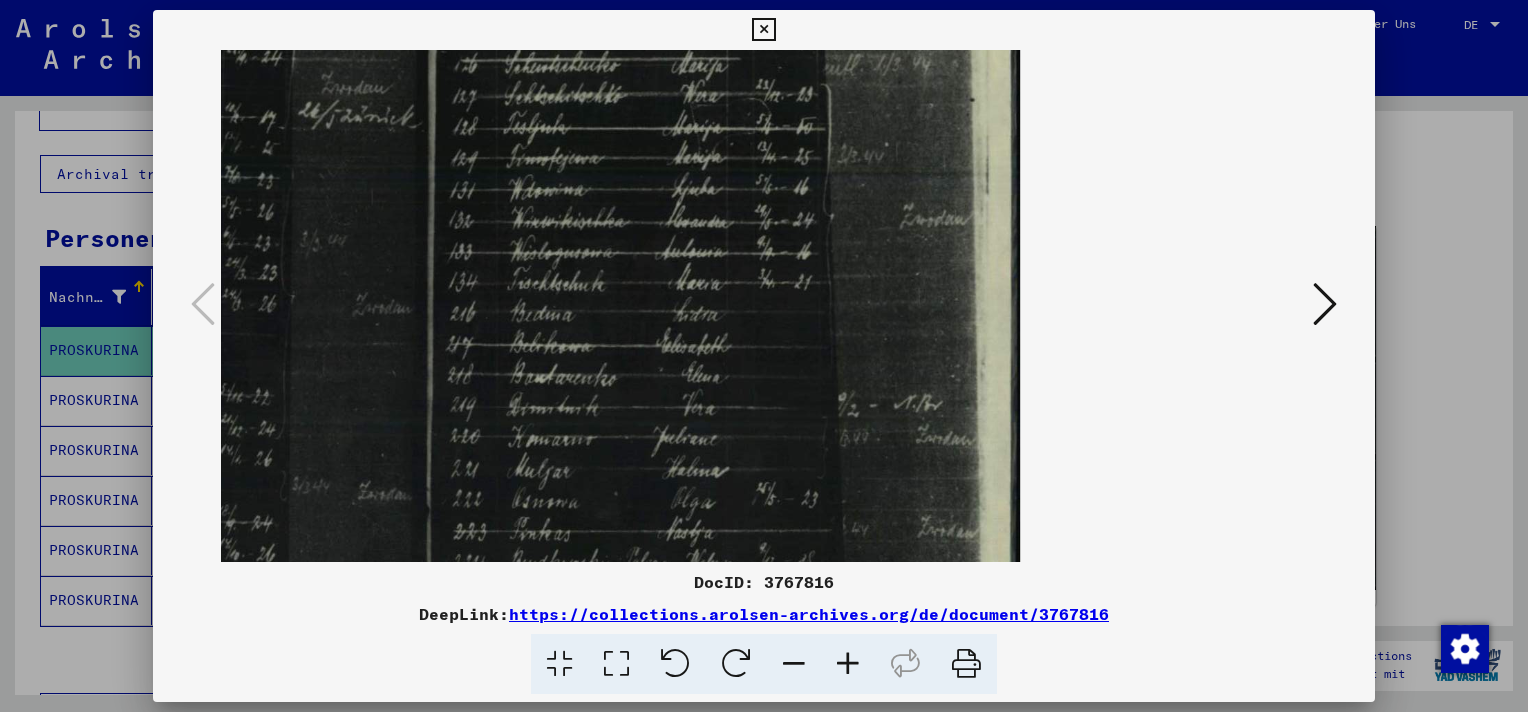click at bounding box center (794, 664) 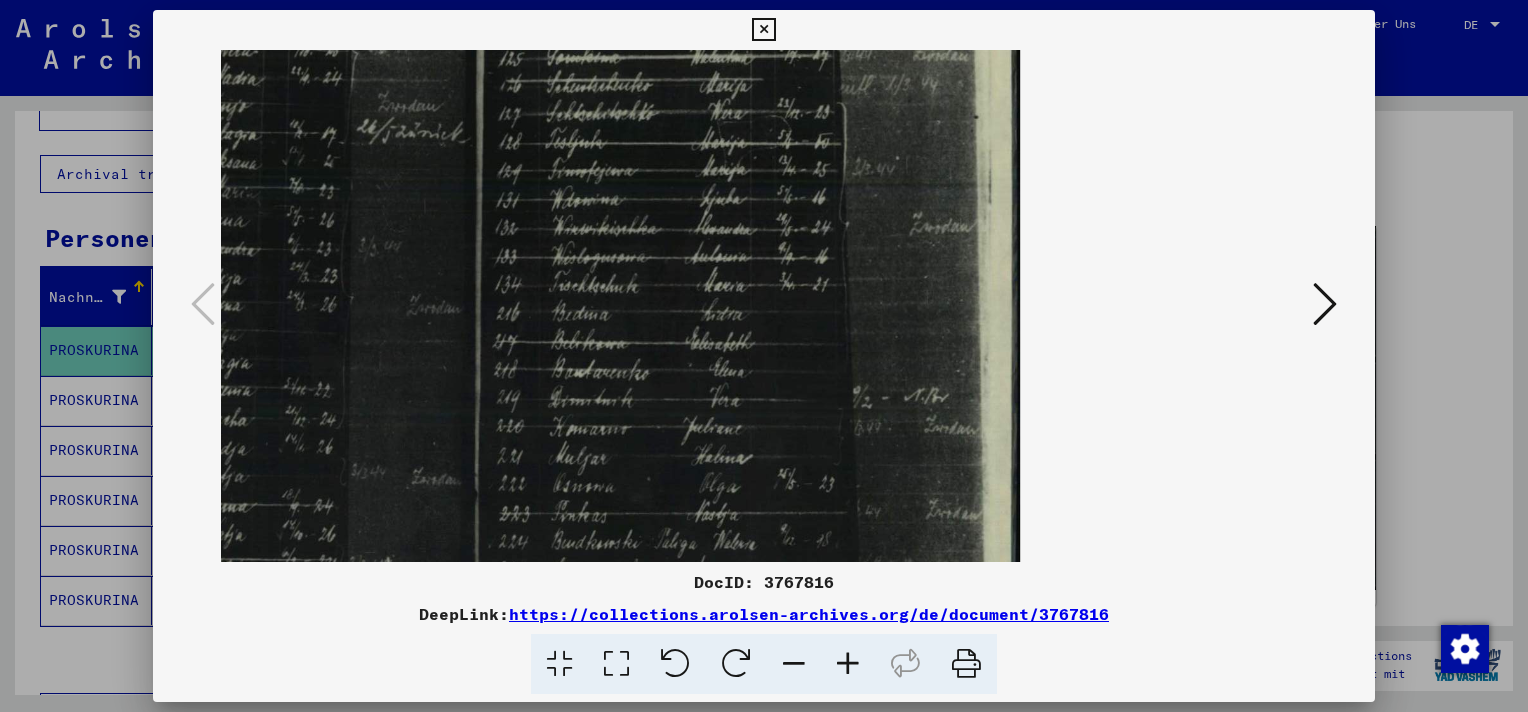click at bounding box center [794, 664] 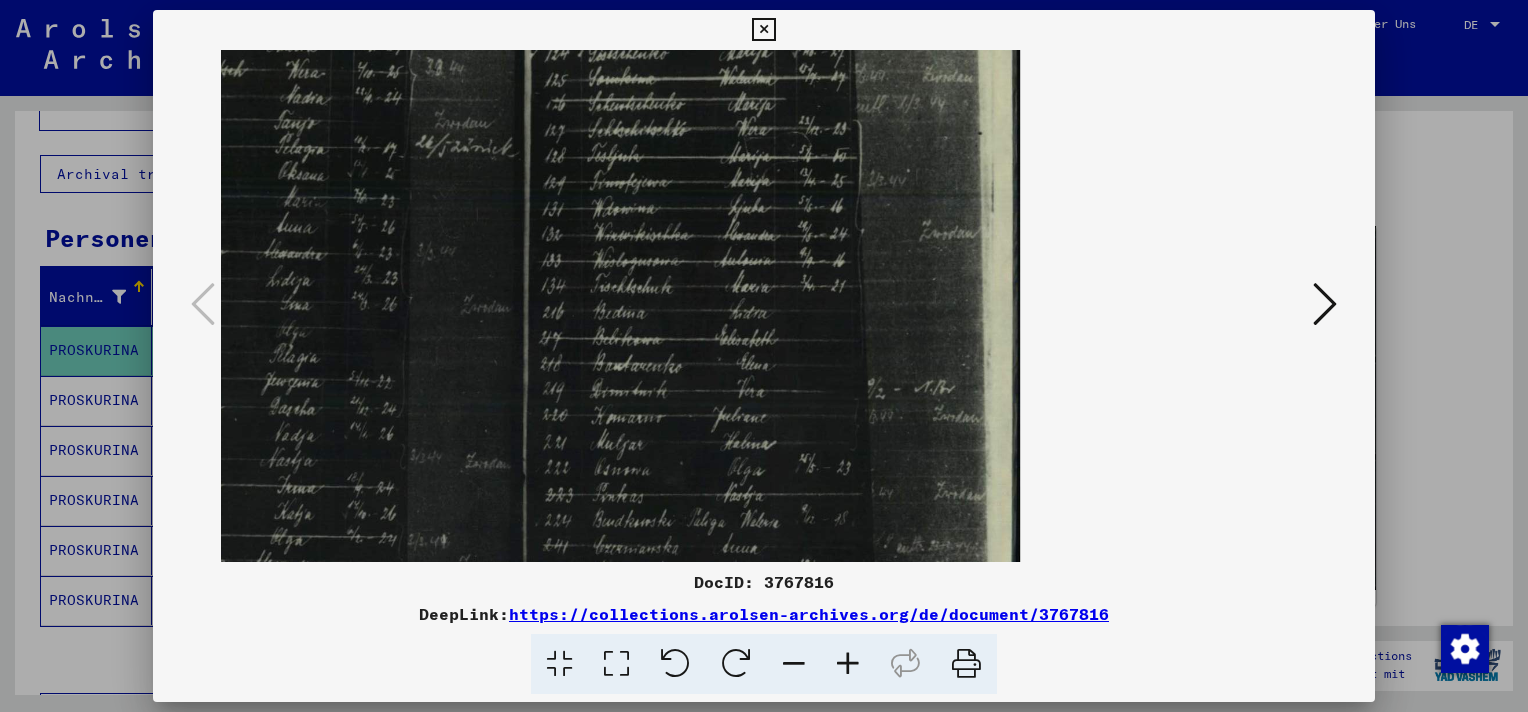 click at bounding box center (794, 664) 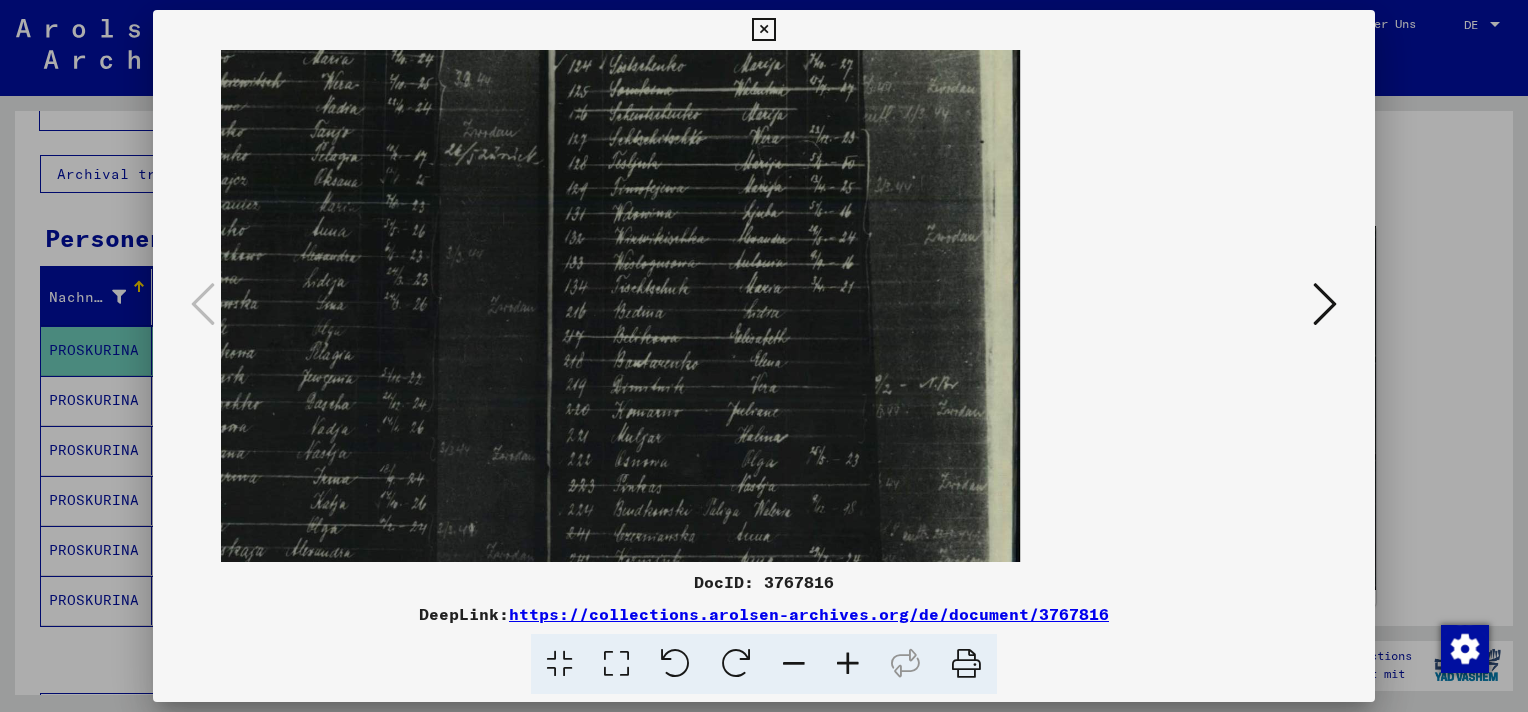 click at bounding box center (794, 664) 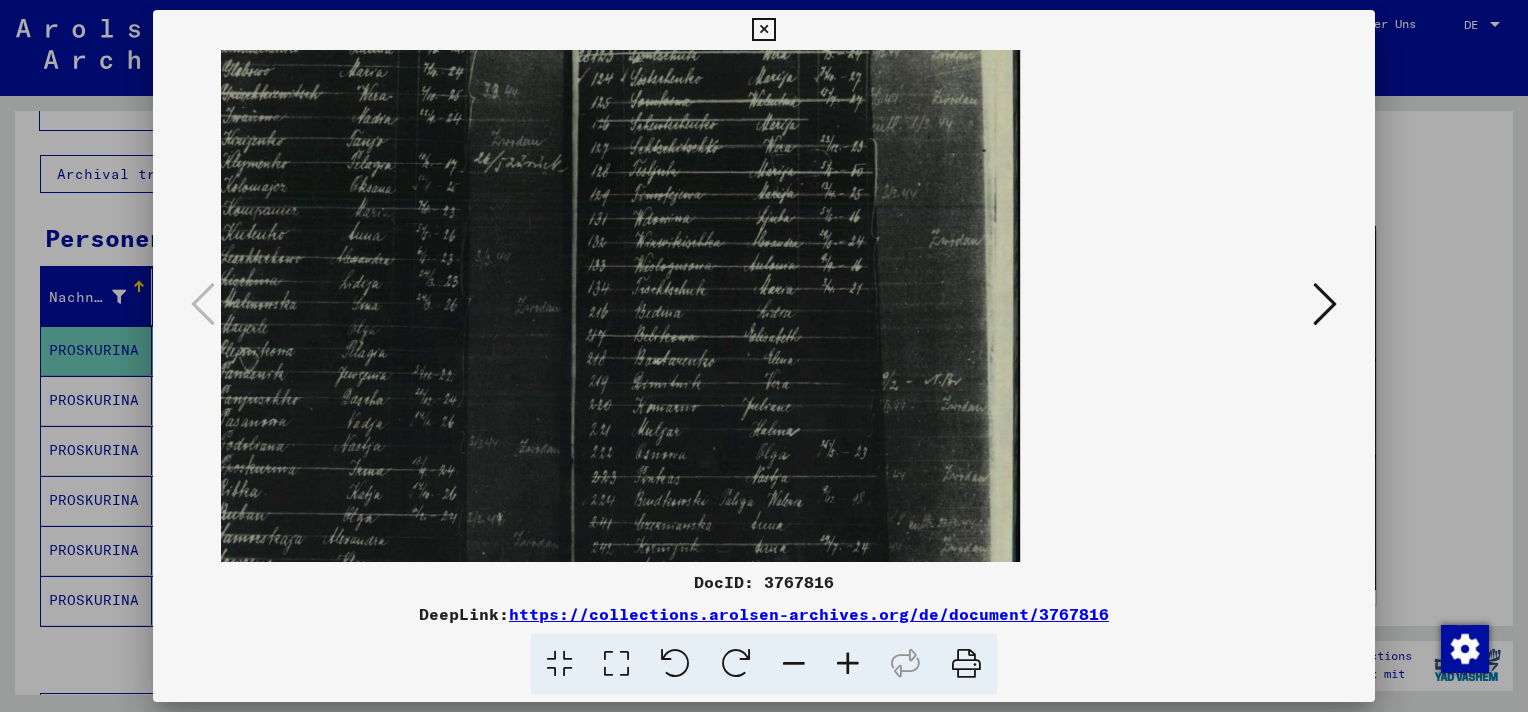 click at bounding box center (794, 664) 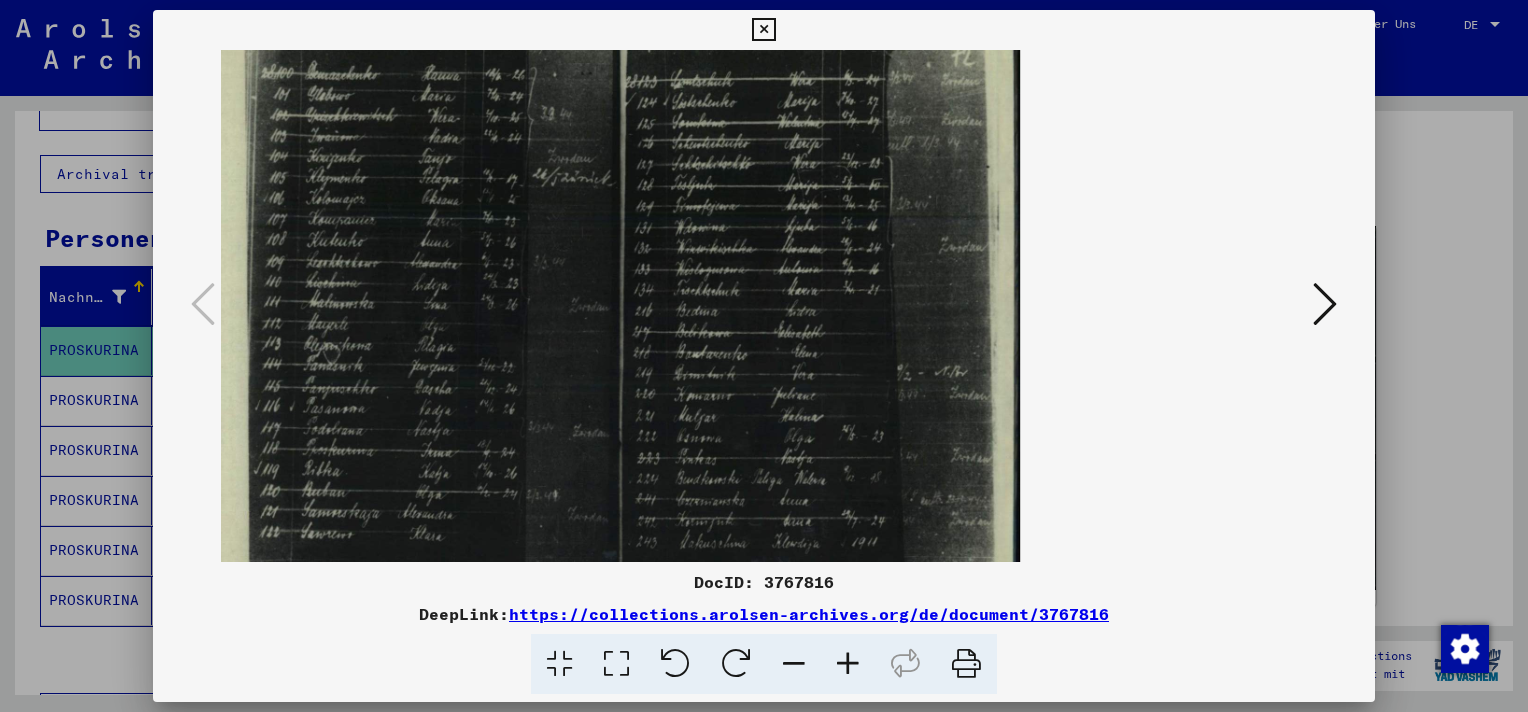 click at bounding box center [794, 664] 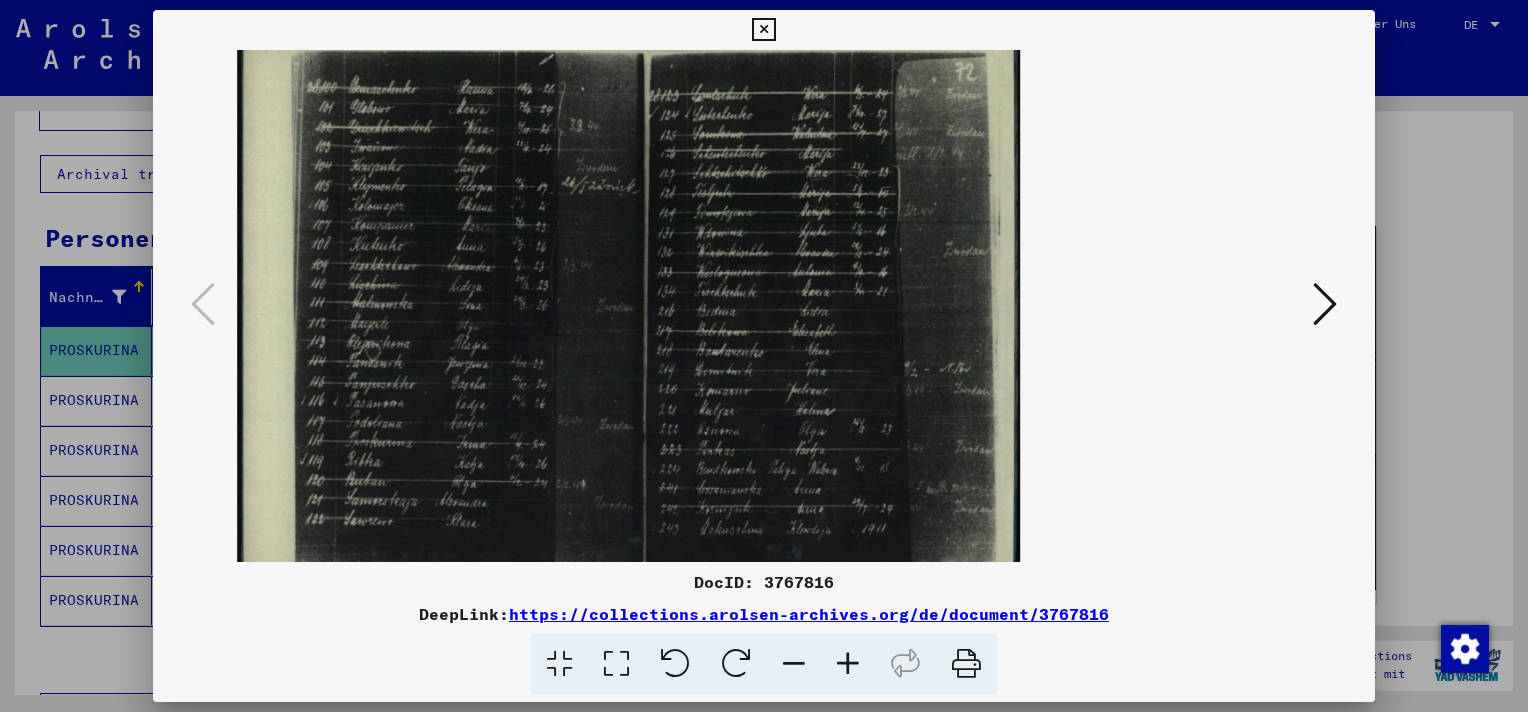 drag, startPoint x: 458, startPoint y: 368, endPoint x: 698, endPoint y: 478, distance: 264.00757 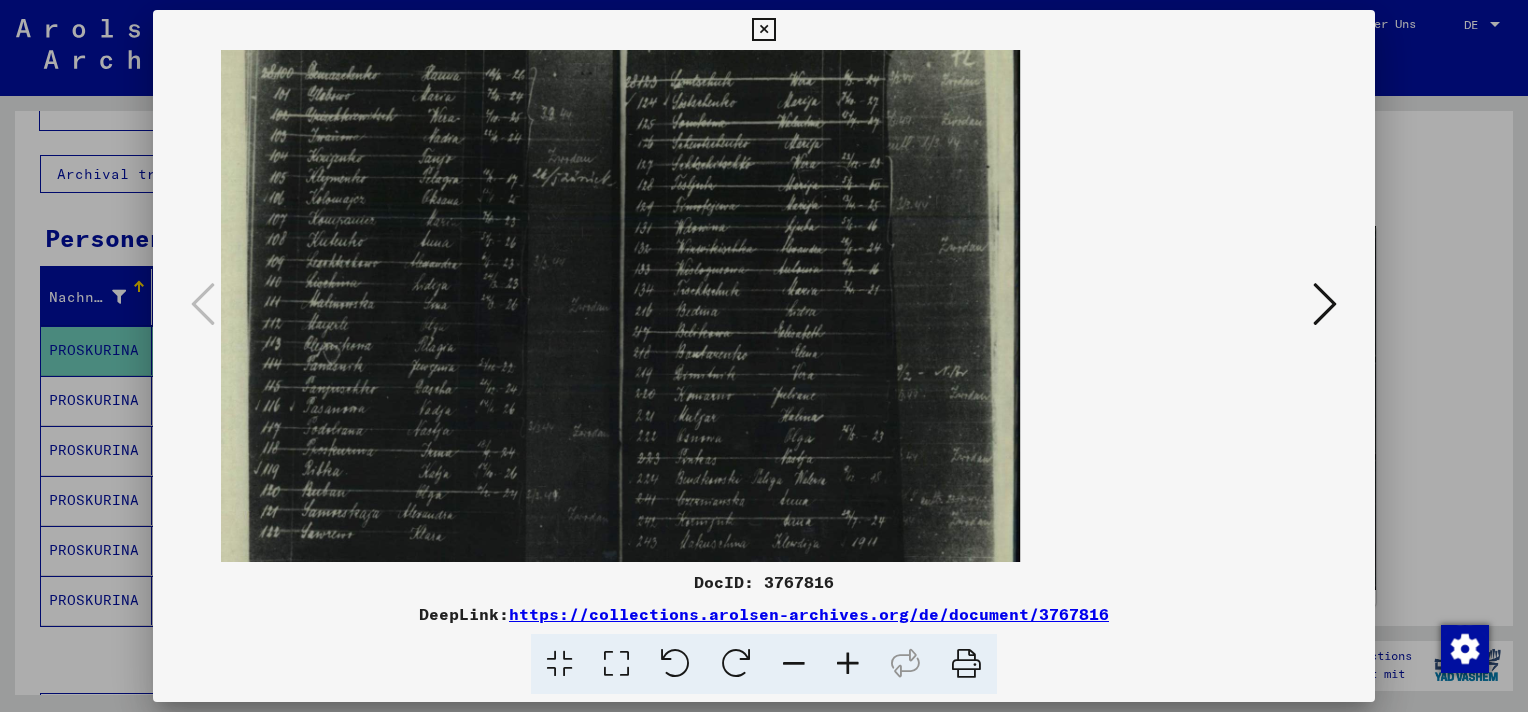 drag, startPoint x: 439, startPoint y: 433, endPoint x: 672, endPoint y: 443, distance: 233.2145 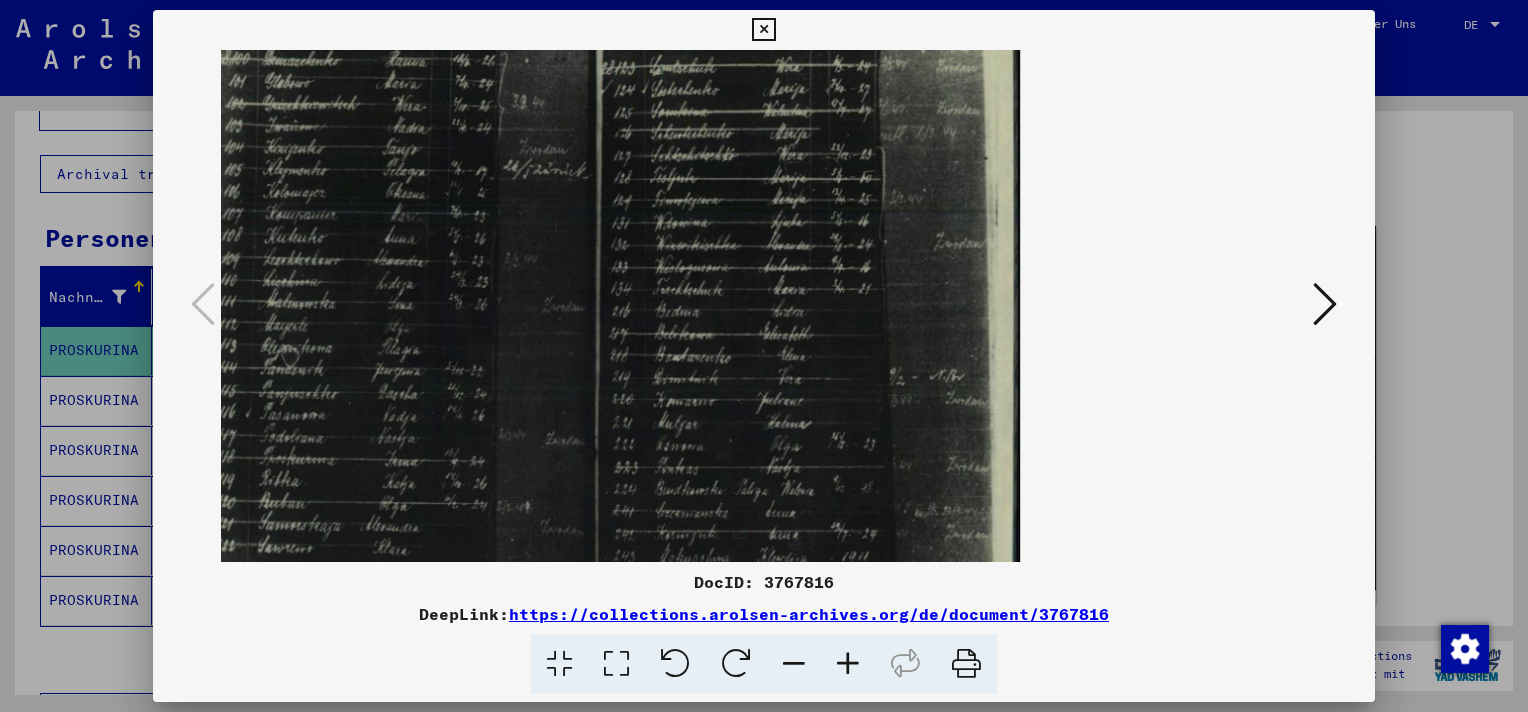 click at bounding box center (848, 664) 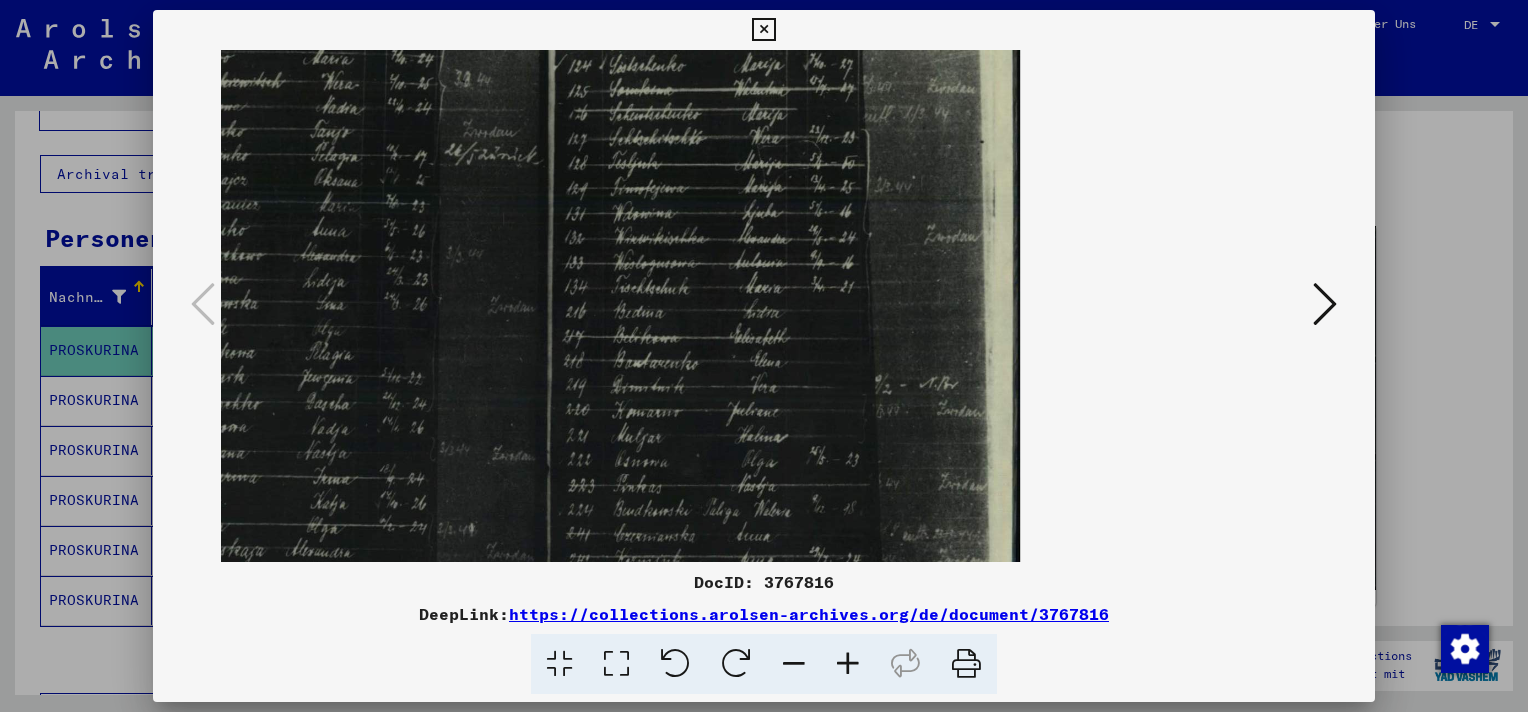 click at bounding box center [848, 664] 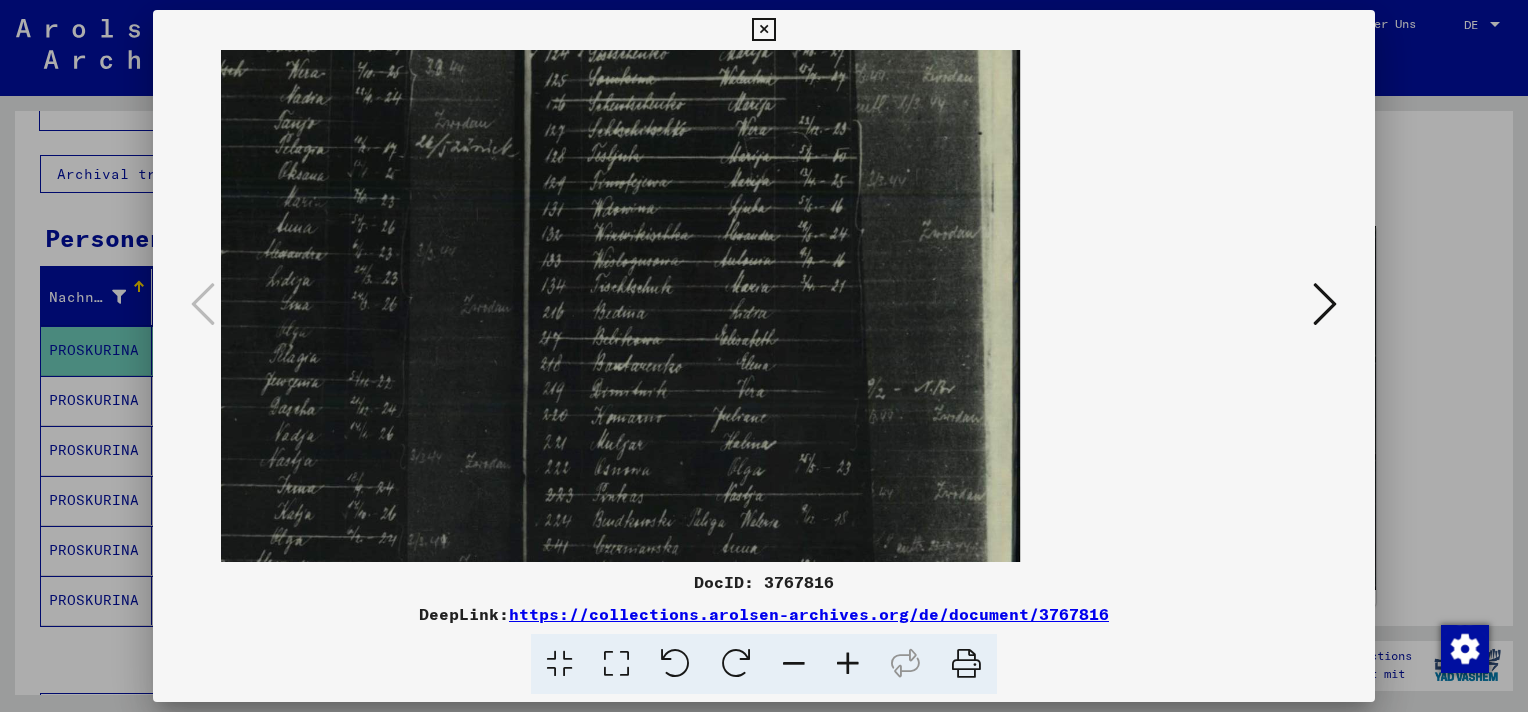 click at bounding box center [848, 664] 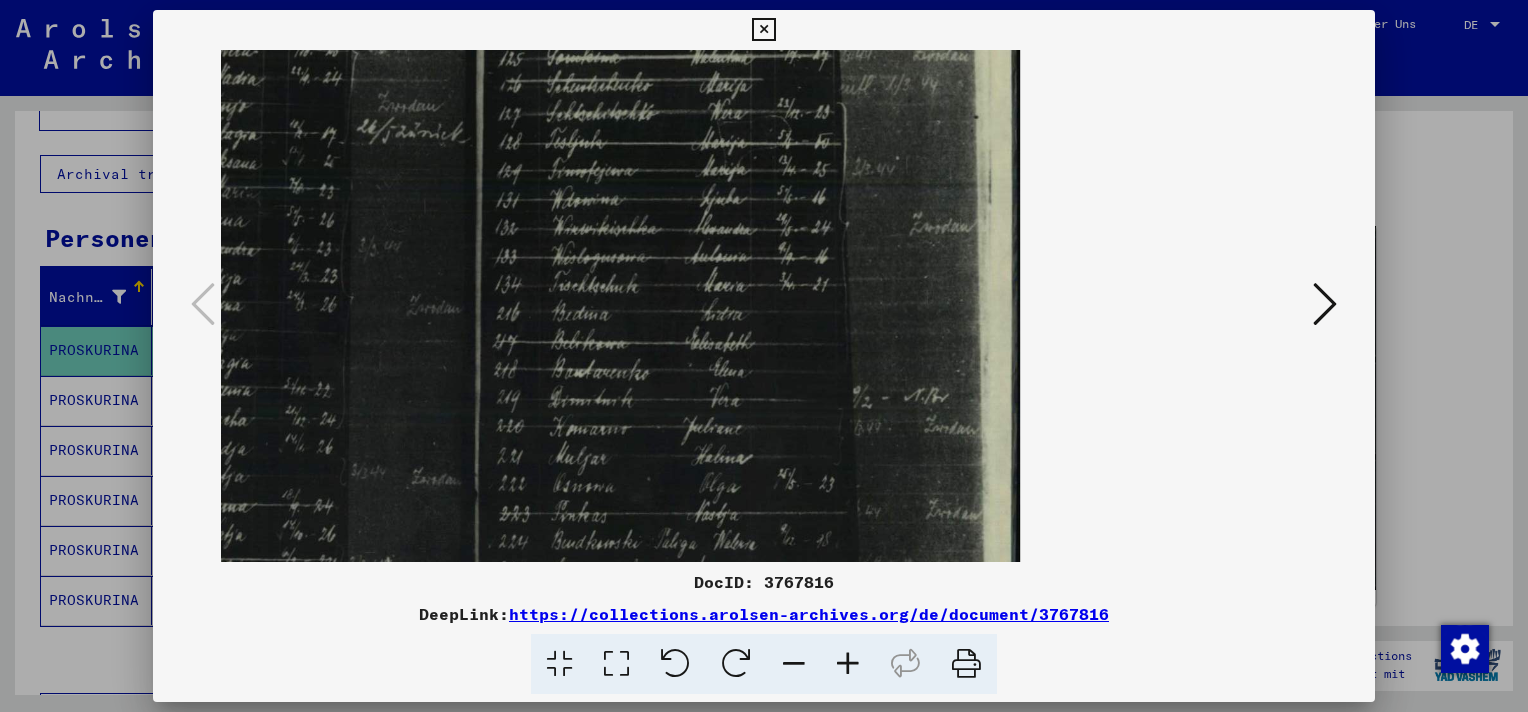 click at bounding box center (848, 664) 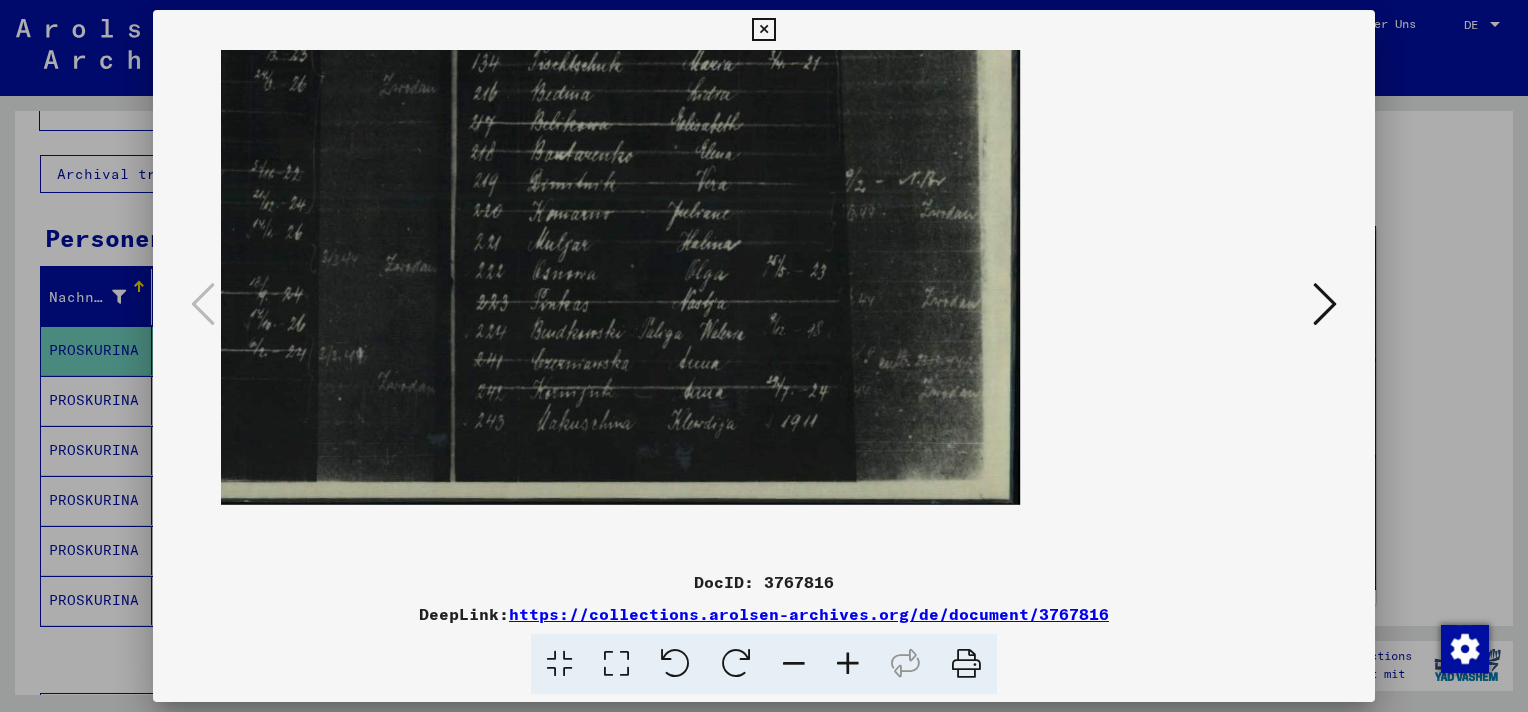 scroll, scrollTop: 0, scrollLeft: 0, axis: both 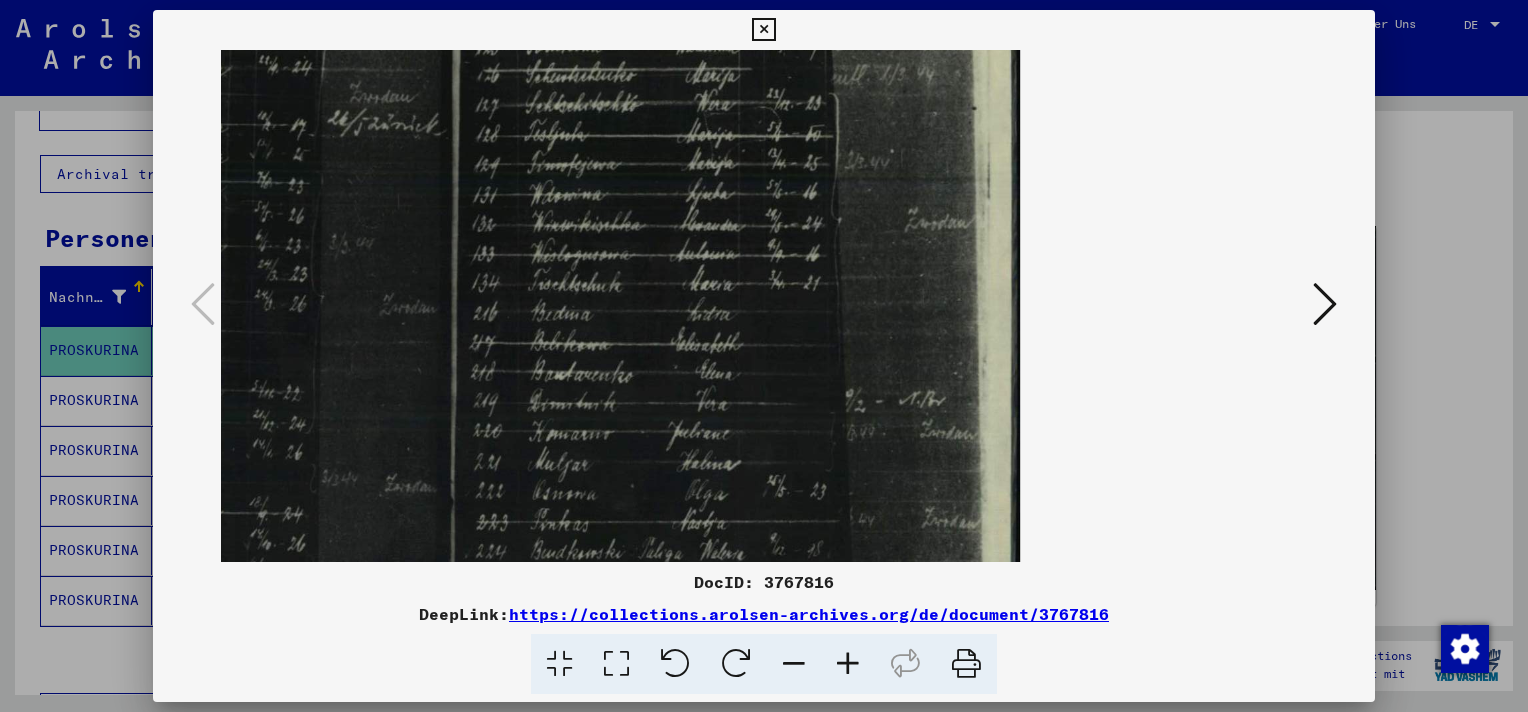 drag, startPoint x: 539, startPoint y: 374, endPoint x: 493, endPoint y: 383, distance: 46.872166 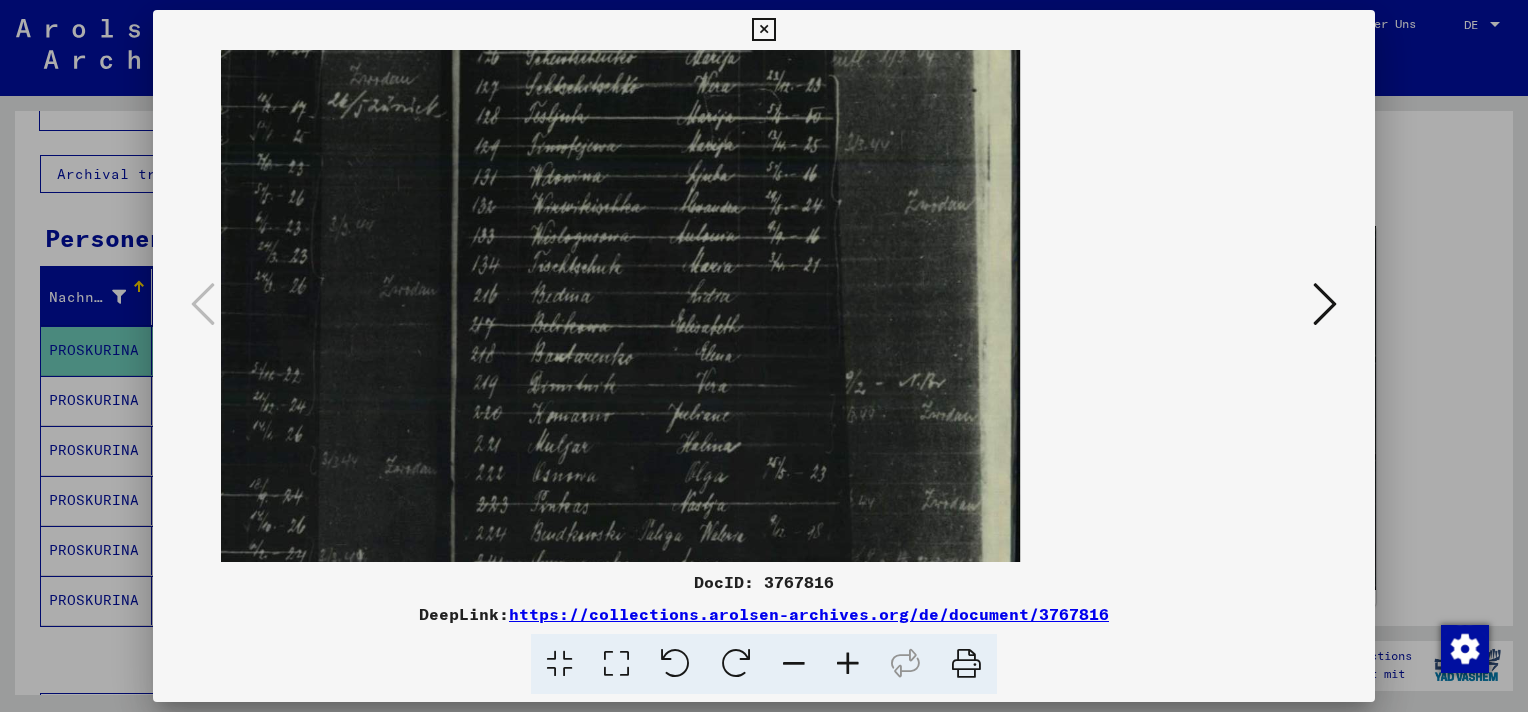 scroll, scrollTop: 0, scrollLeft: 0, axis: both 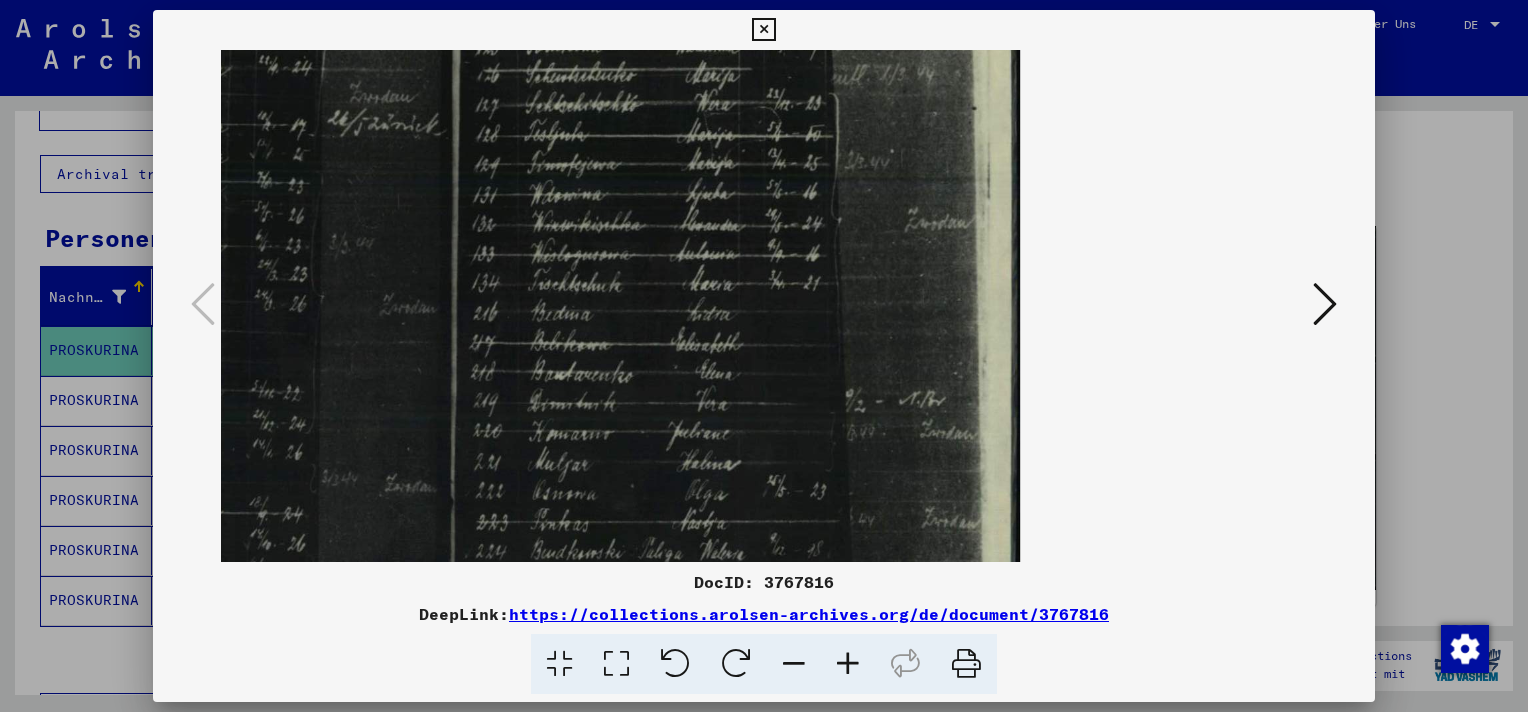 drag, startPoint x: 481, startPoint y: 192, endPoint x: 551, endPoint y: 357, distance: 179.23448 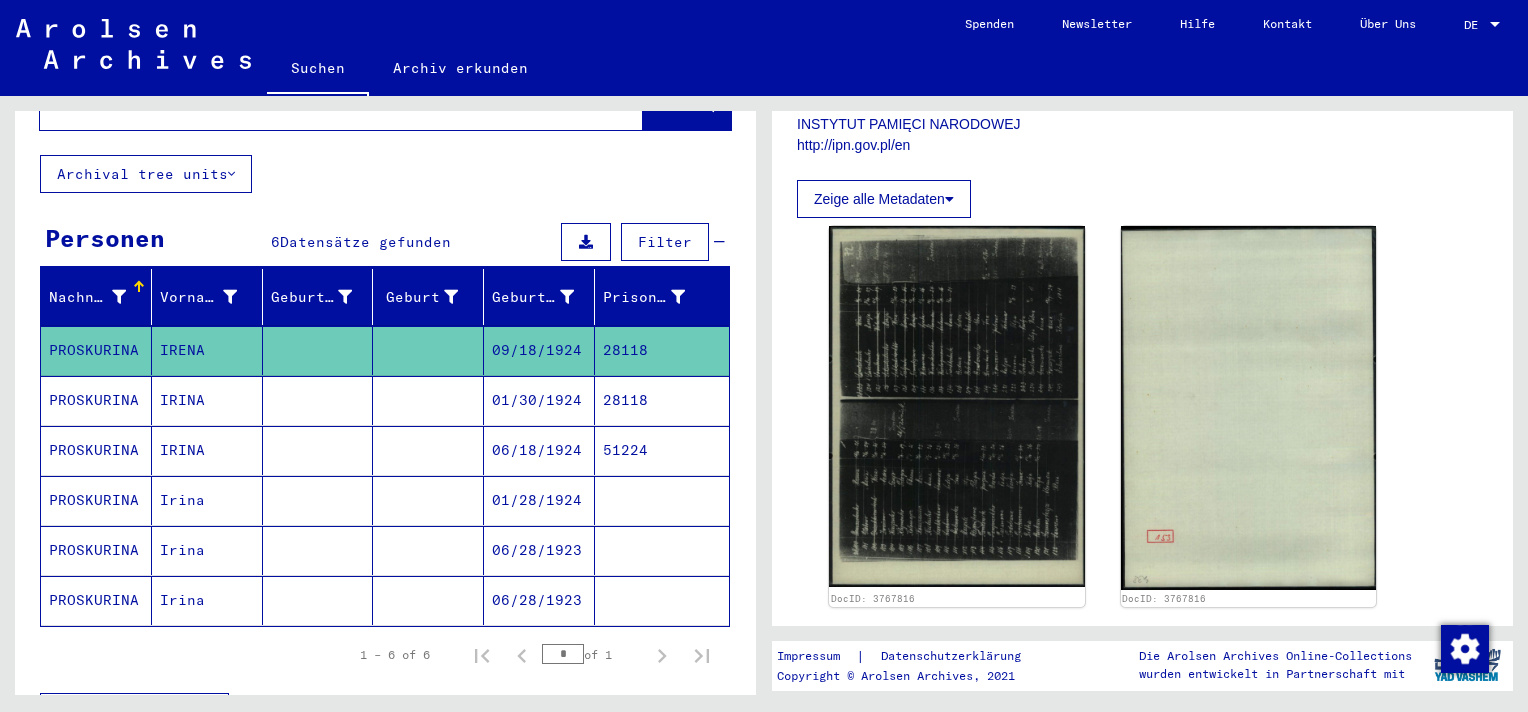 click on "06/28/1923" 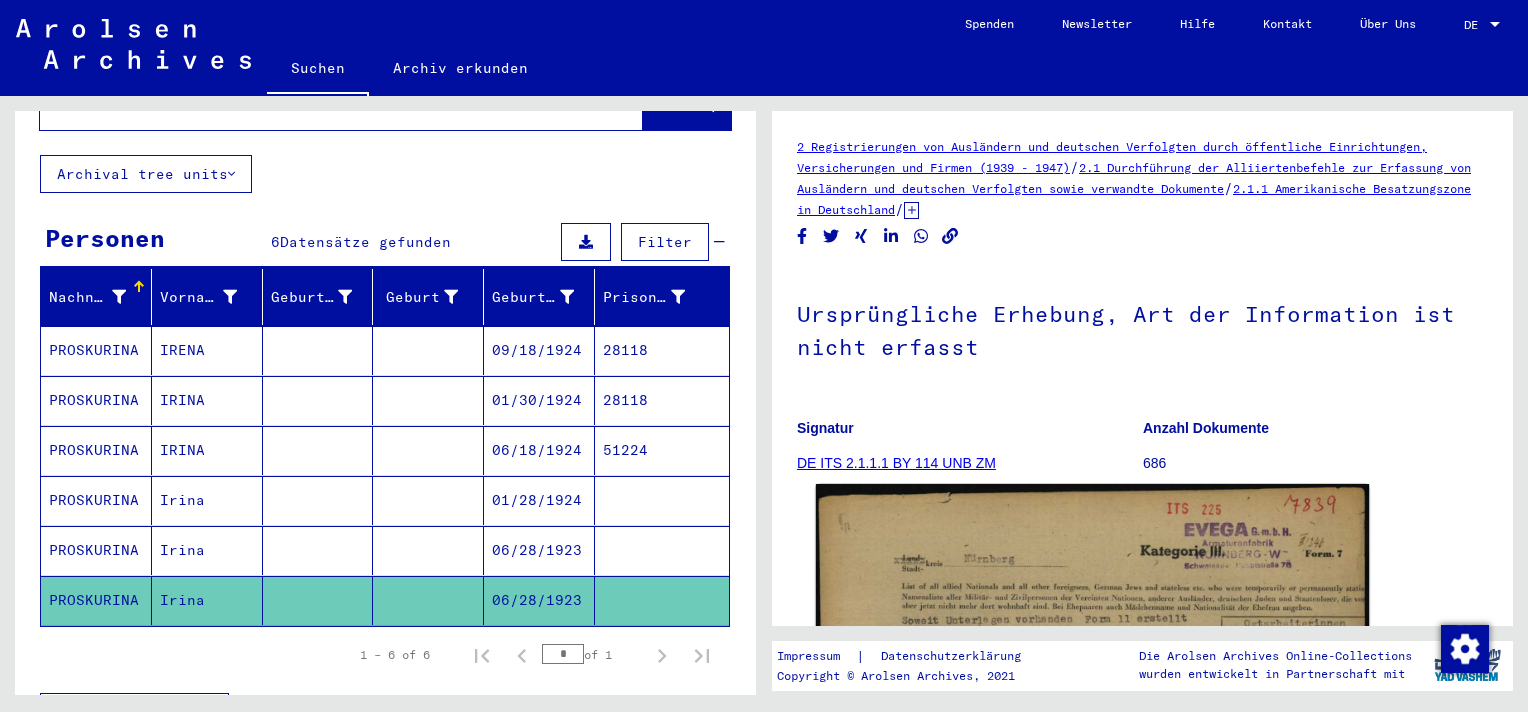 scroll, scrollTop: 100, scrollLeft: 0, axis: vertical 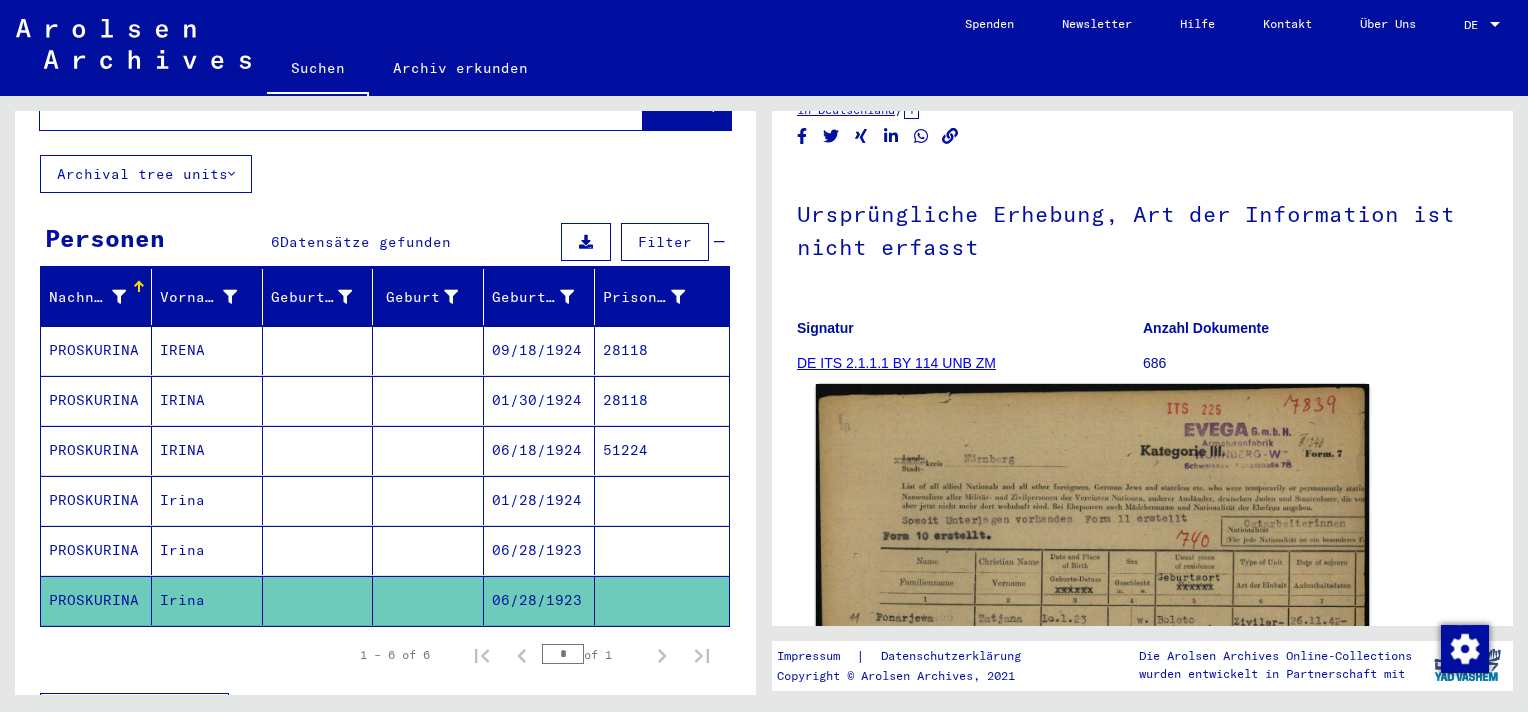click 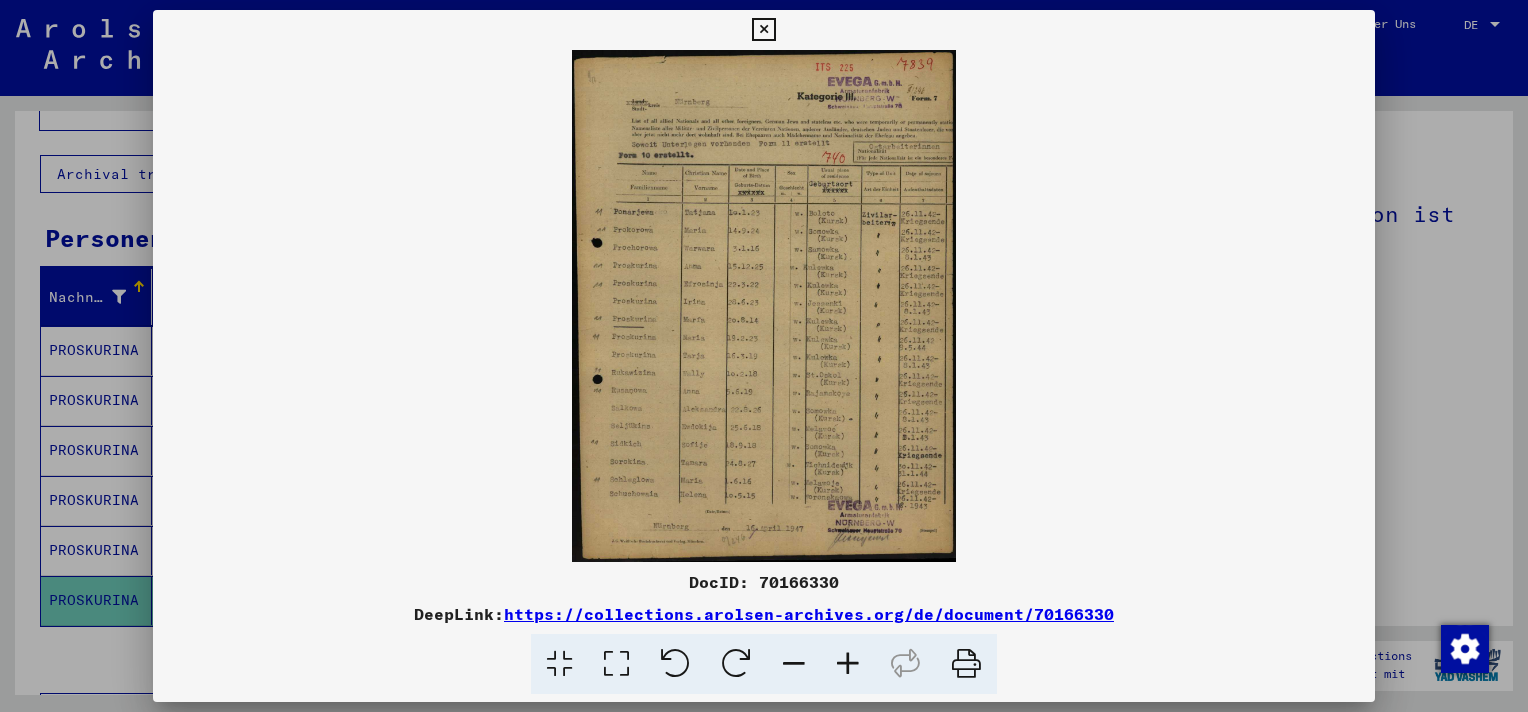 click at bounding box center (616, 664) 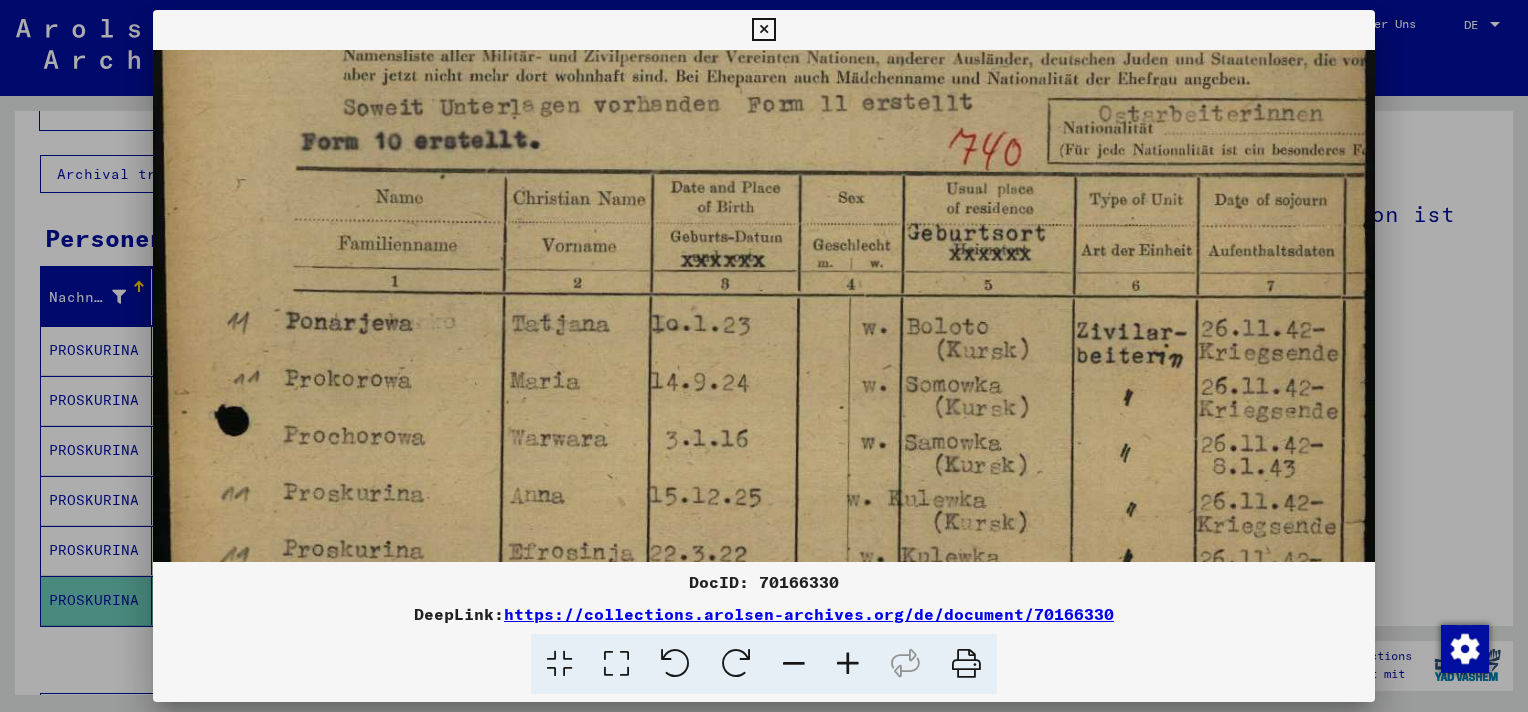 drag, startPoint x: 801, startPoint y: 476, endPoint x: 799, endPoint y: 176, distance: 300.00665 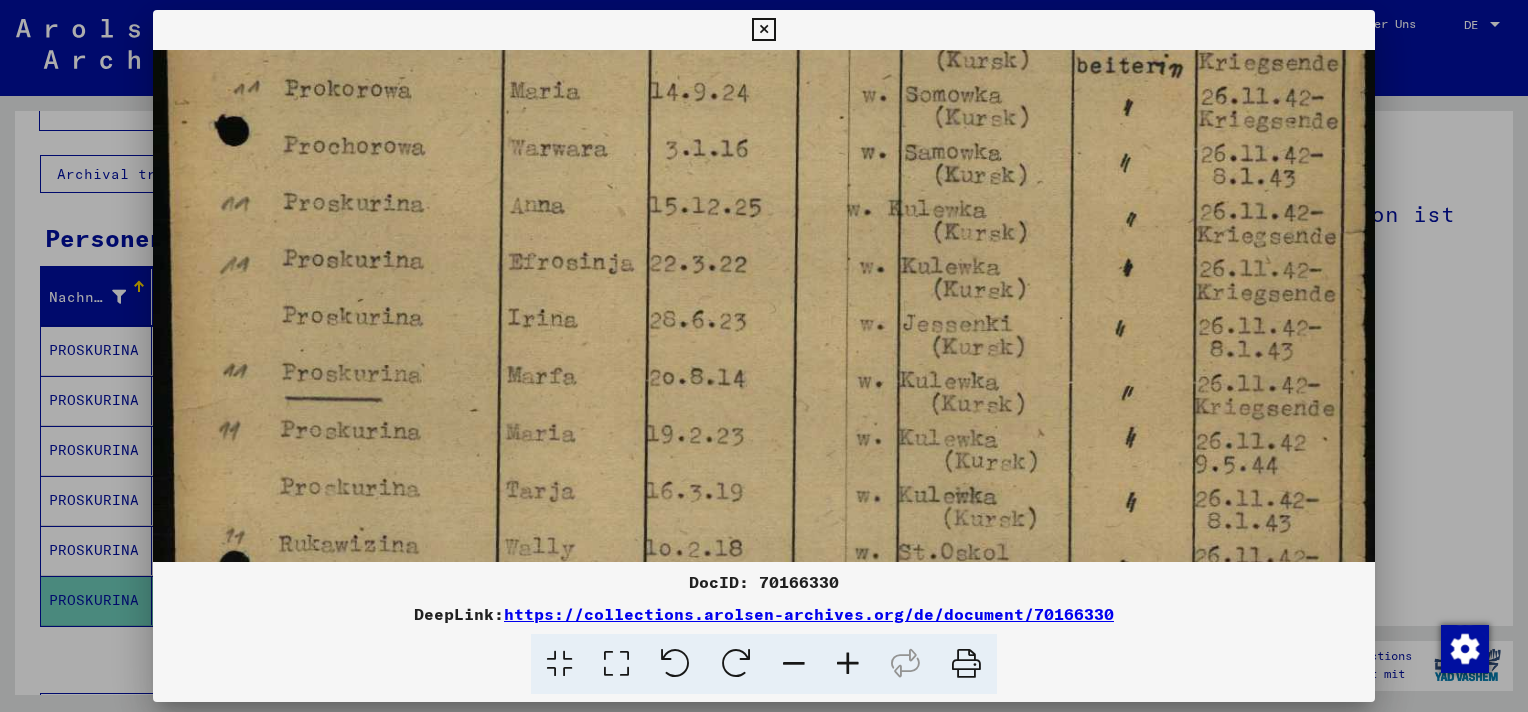 scroll, scrollTop: 550, scrollLeft: 0, axis: vertical 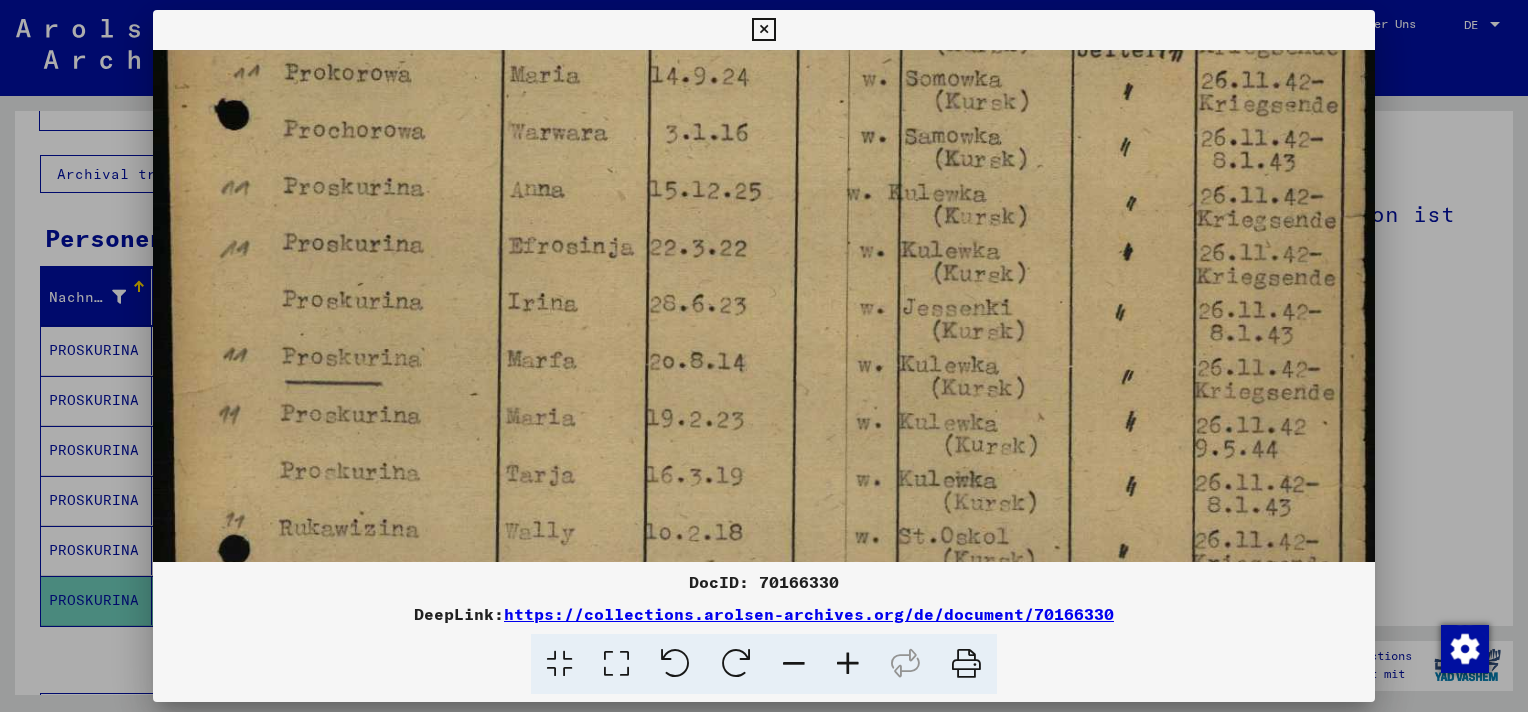 drag, startPoint x: 808, startPoint y: 437, endPoint x: 809, endPoint y: 216, distance: 221.00226 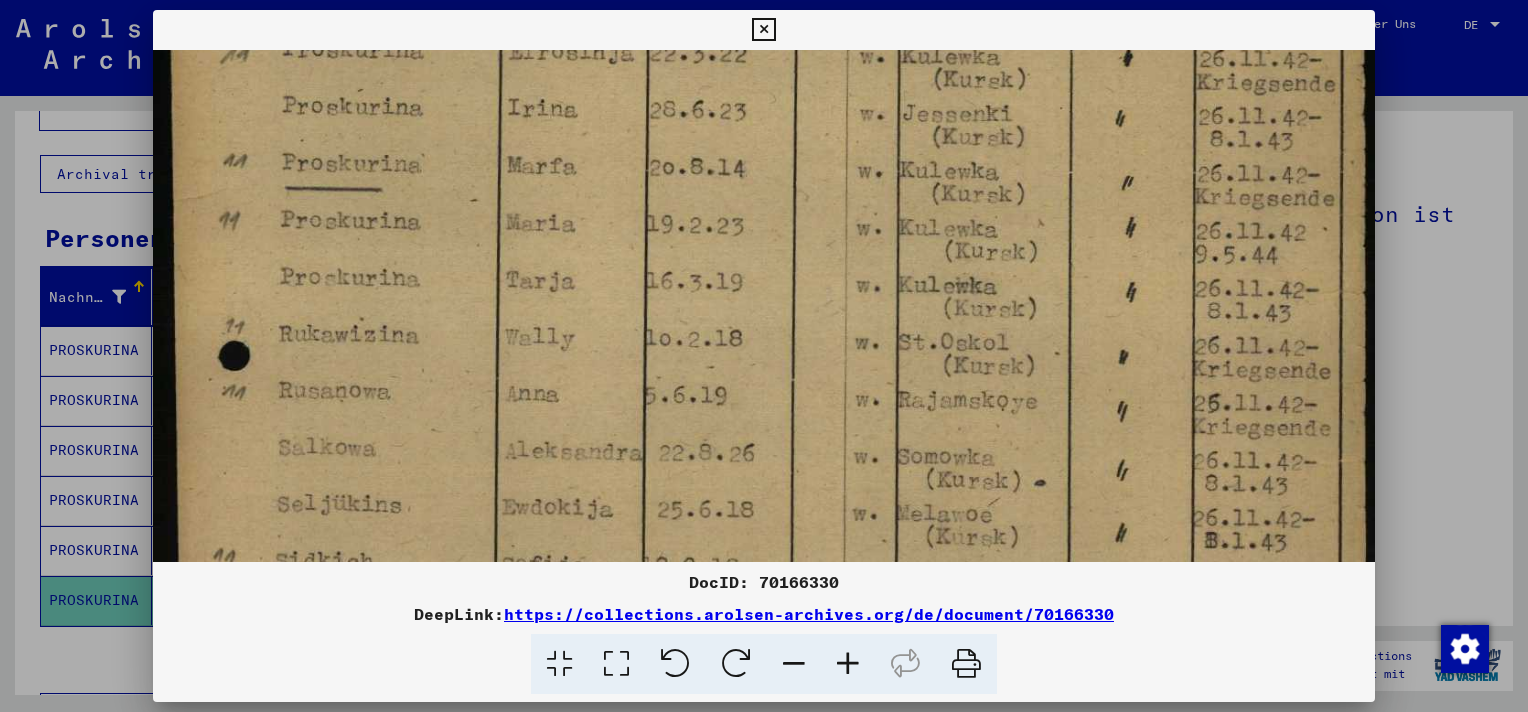 drag, startPoint x: 935, startPoint y: 360, endPoint x: 935, endPoint y: 170, distance: 190 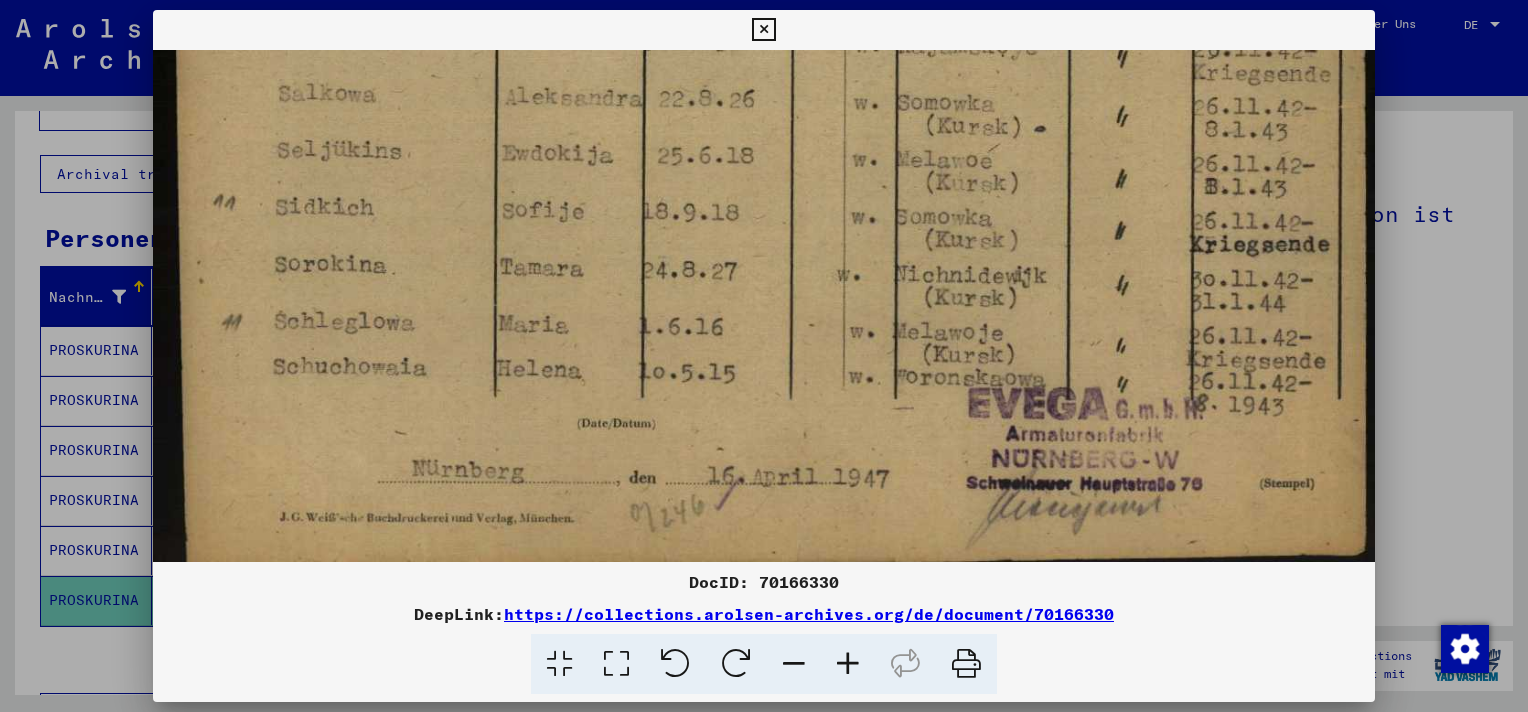 drag, startPoint x: 923, startPoint y: 462, endPoint x: 926, endPoint y: 117, distance: 345.01303 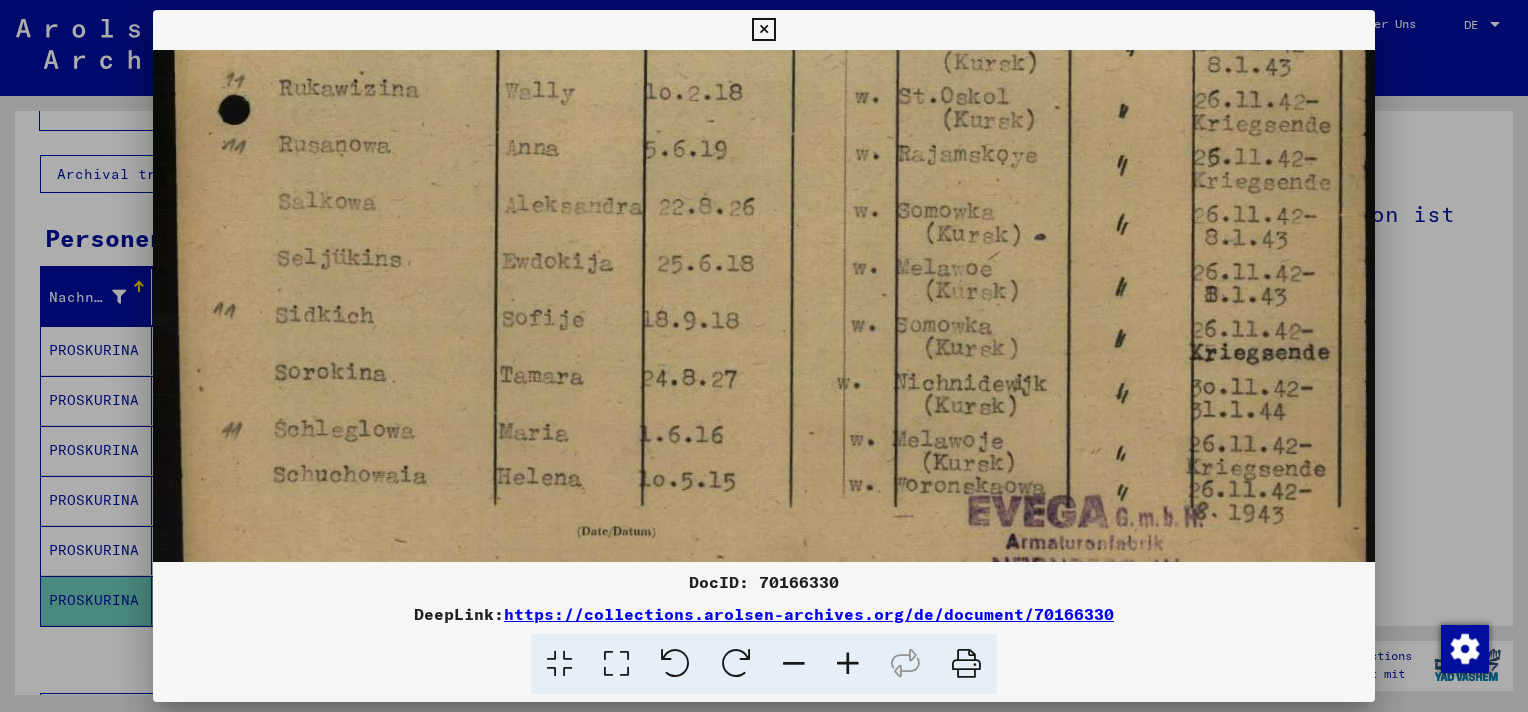 scroll, scrollTop: 985, scrollLeft: 0, axis: vertical 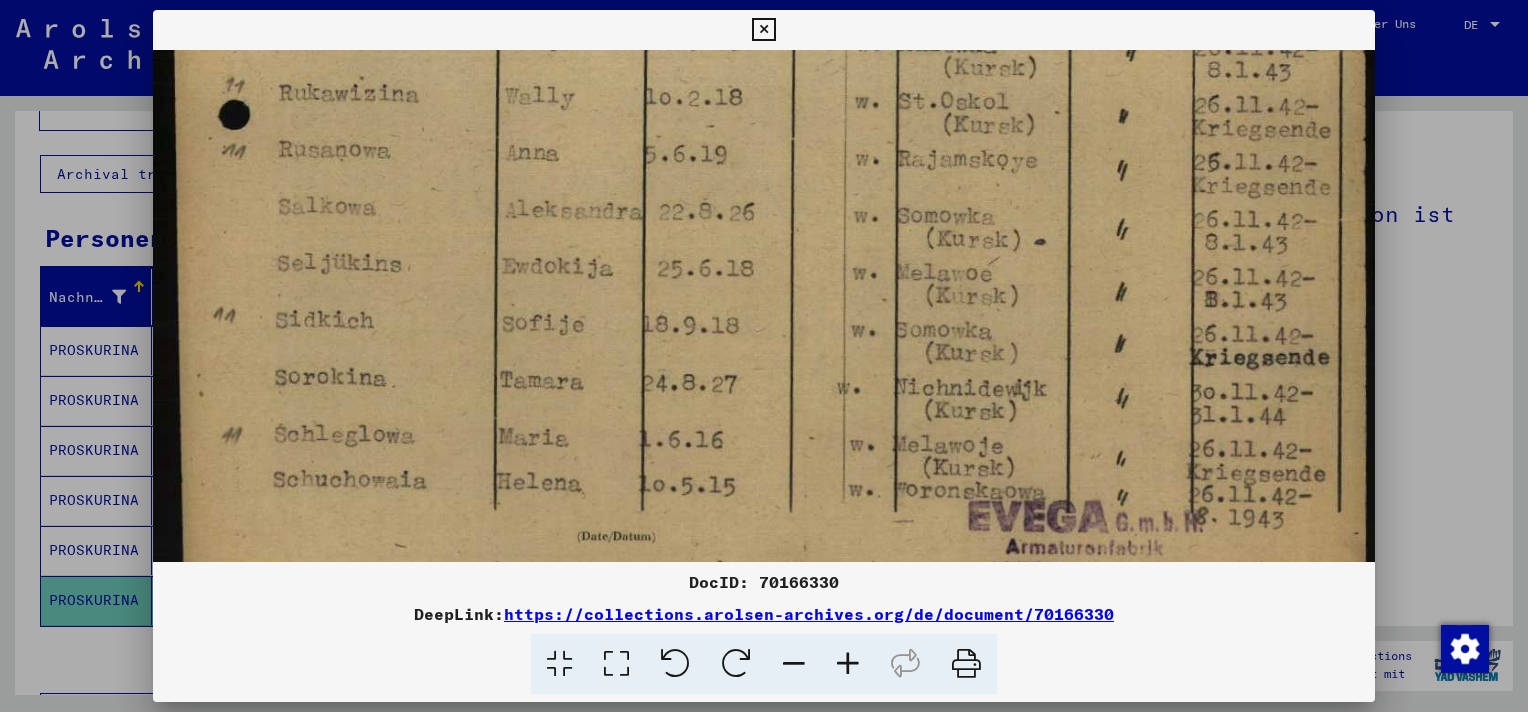 drag, startPoint x: 580, startPoint y: 148, endPoint x: 573, endPoint y: 288, distance: 140.1749 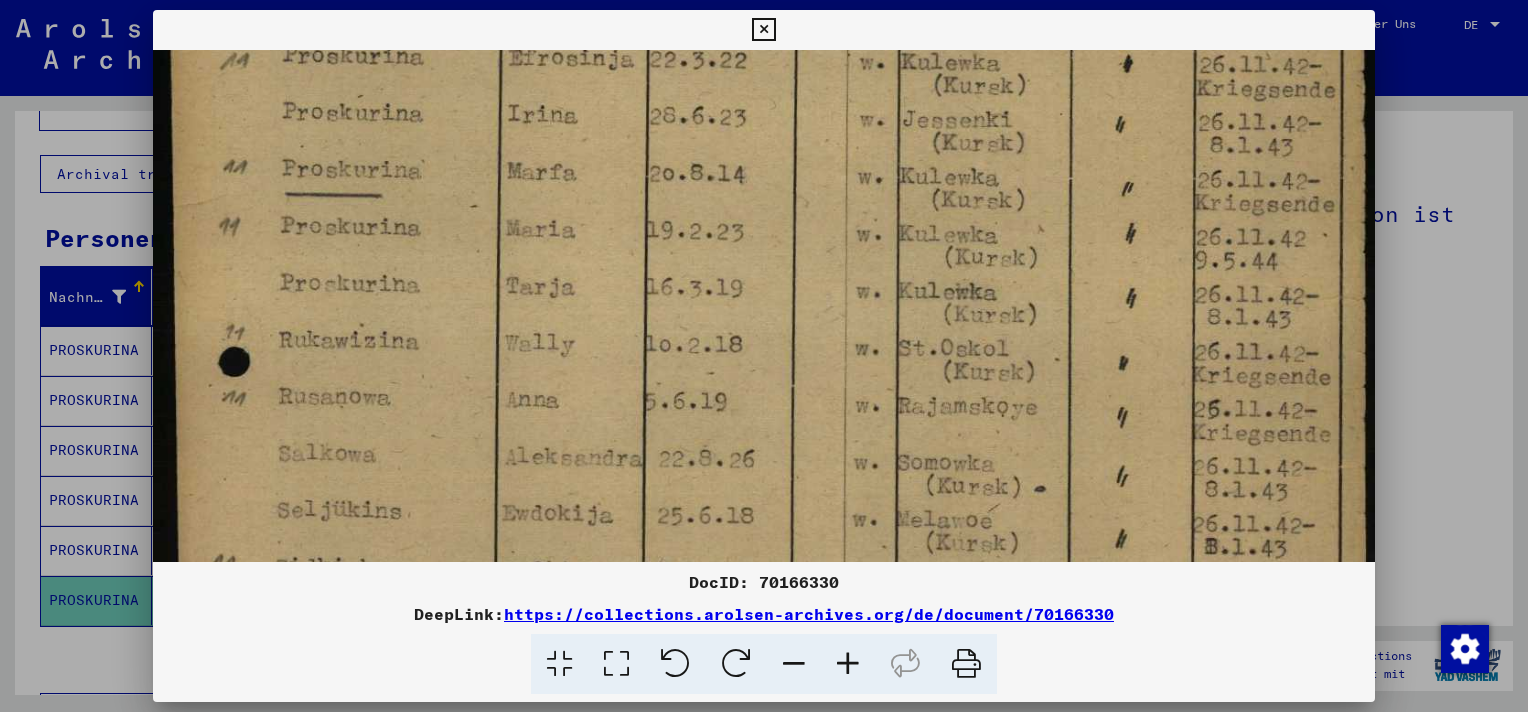 drag, startPoint x: 496, startPoint y: 199, endPoint x: 528, endPoint y: 460, distance: 262.95438 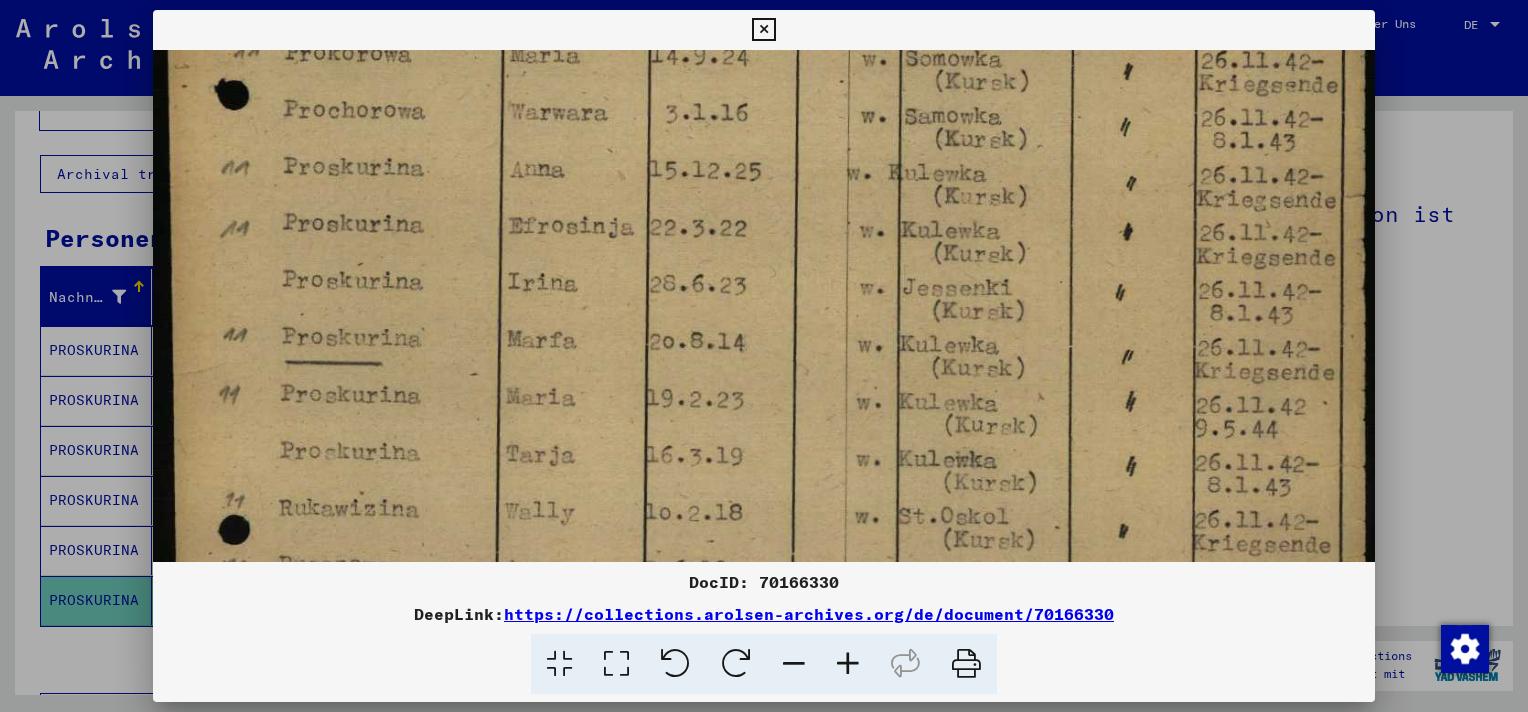 drag, startPoint x: 542, startPoint y: 227, endPoint x: 535, endPoint y: 384, distance: 157.15598 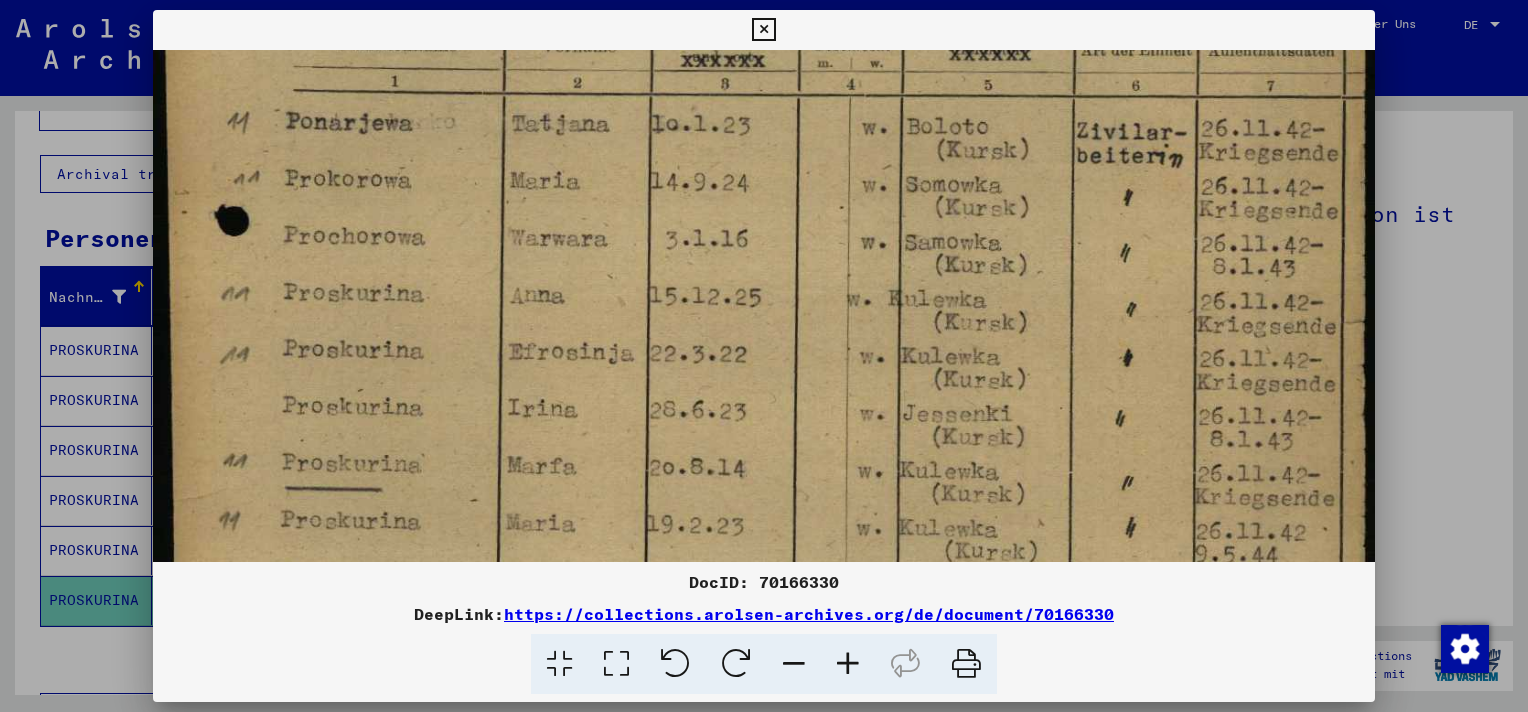 scroll, scrollTop: 450, scrollLeft: 0, axis: vertical 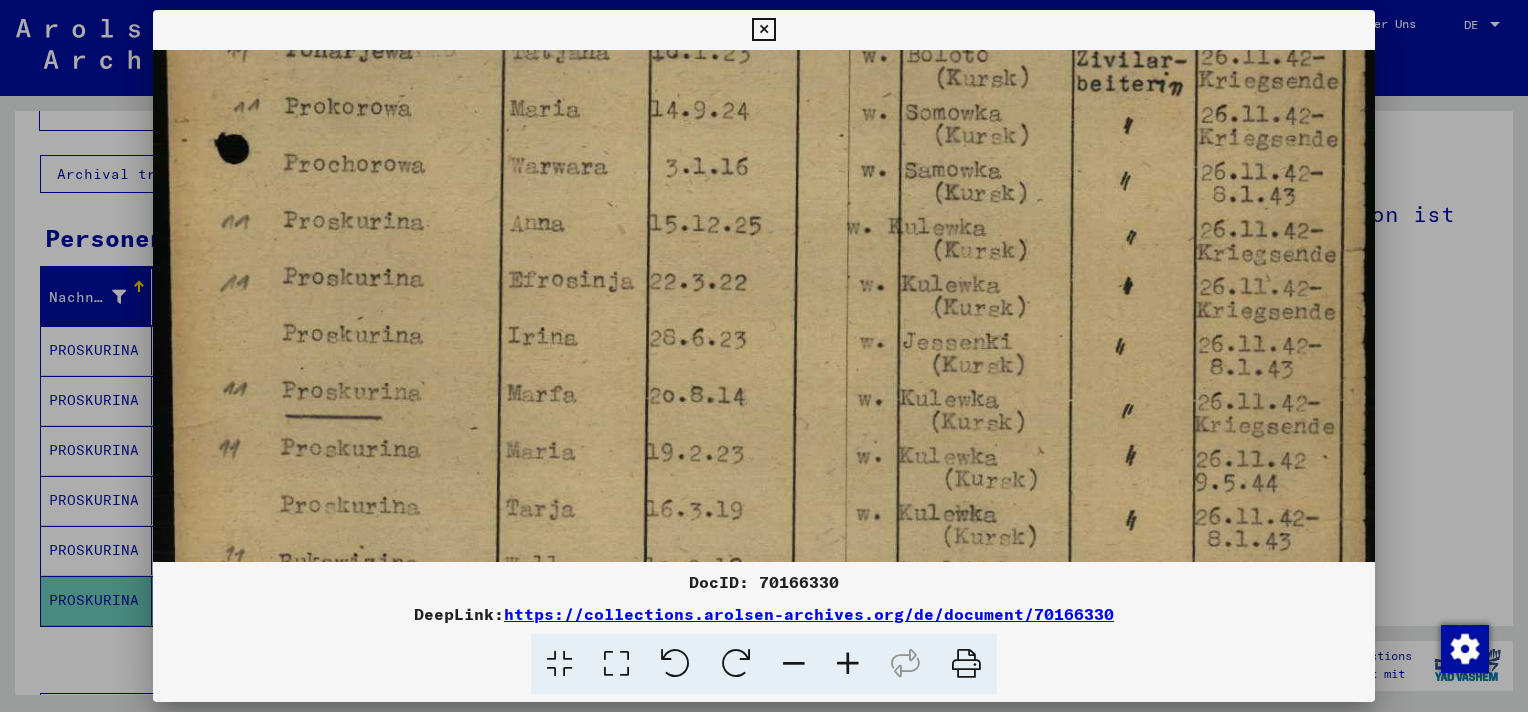 drag, startPoint x: 540, startPoint y: 158, endPoint x: 568, endPoint y: 216, distance: 64.40497 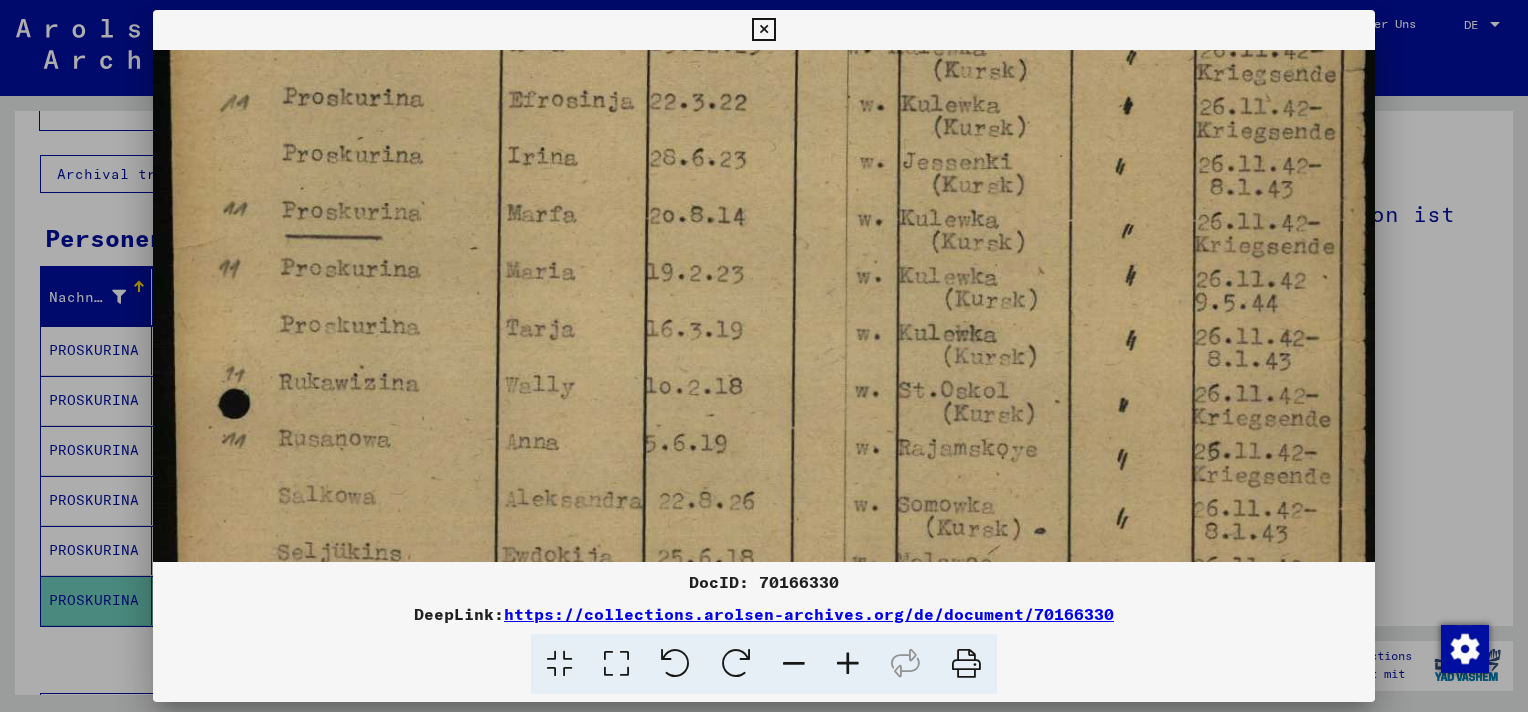 drag, startPoint x: 532, startPoint y: 474, endPoint x: 558, endPoint y: 314, distance: 162.09874 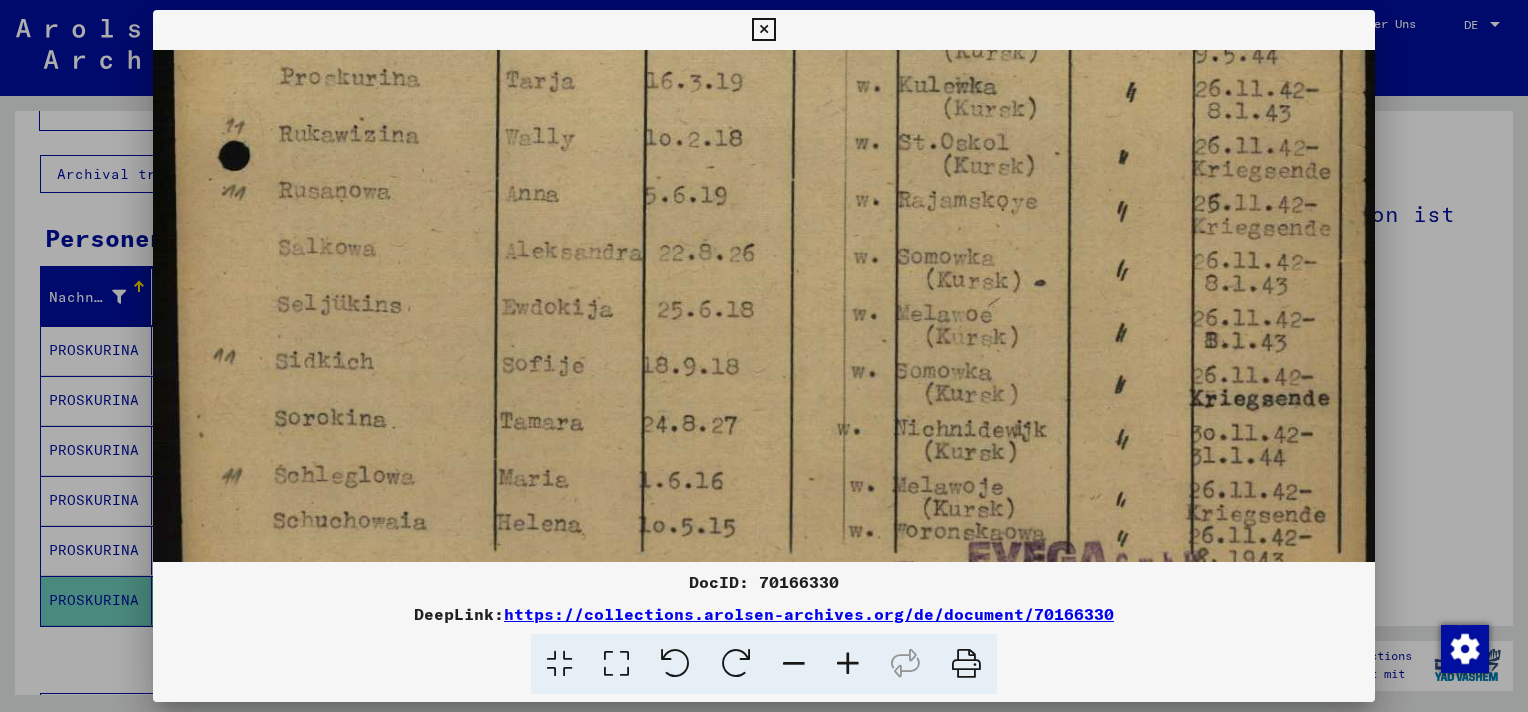 drag, startPoint x: 554, startPoint y: 463, endPoint x: 553, endPoint y: 219, distance: 244.00204 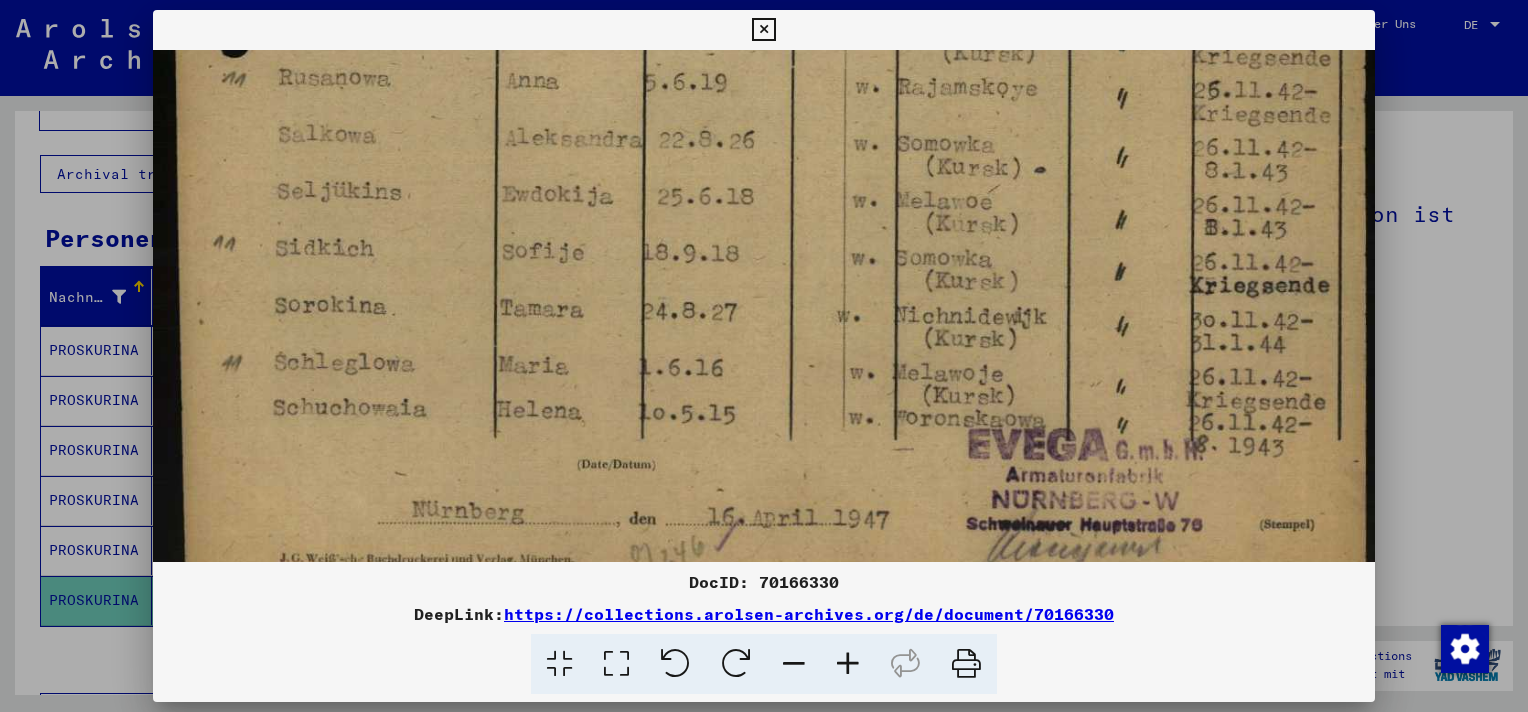 scroll, scrollTop: 1060, scrollLeft: 0, axis: vertical 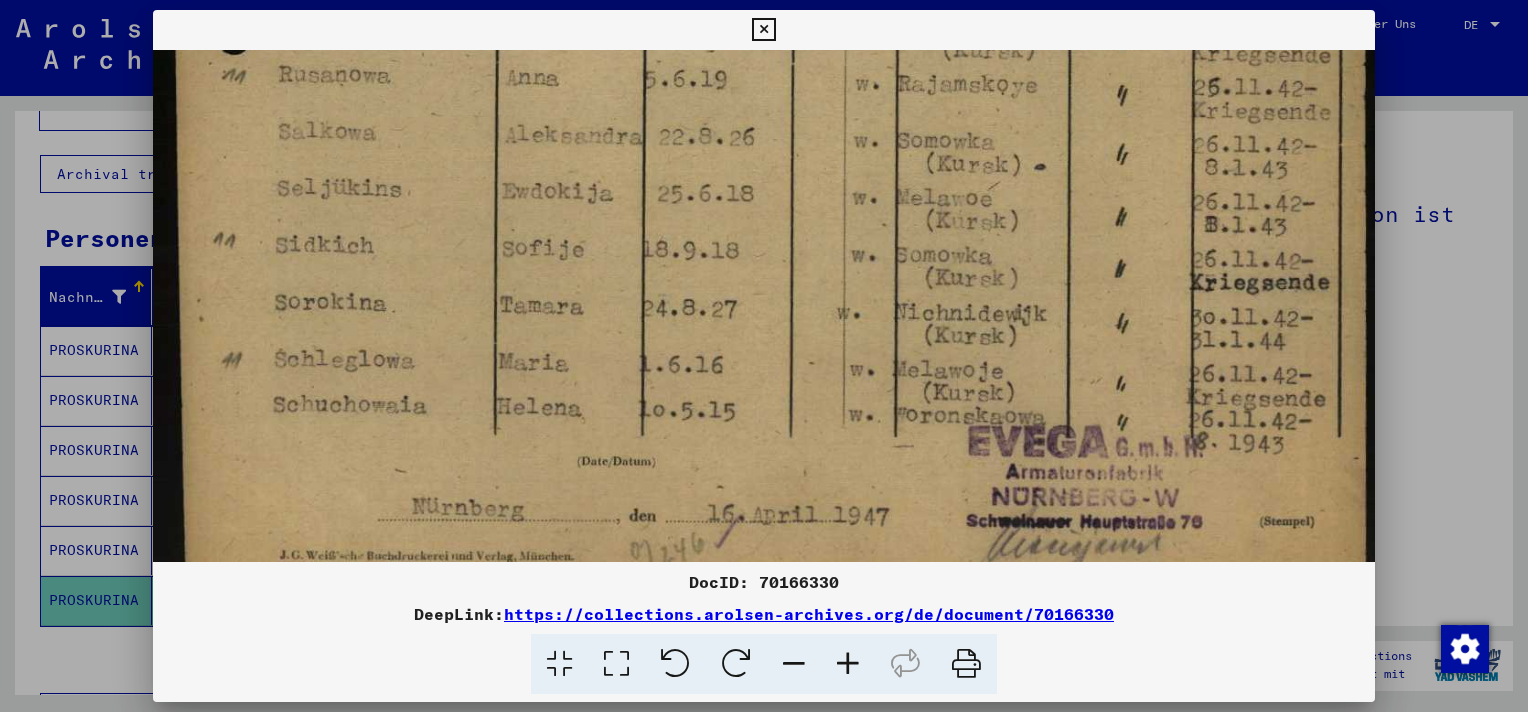 drag, startPoint x: 570, startPoint y: 396, endPoint x: 564, endPoint y: 296, distance: 100.17984 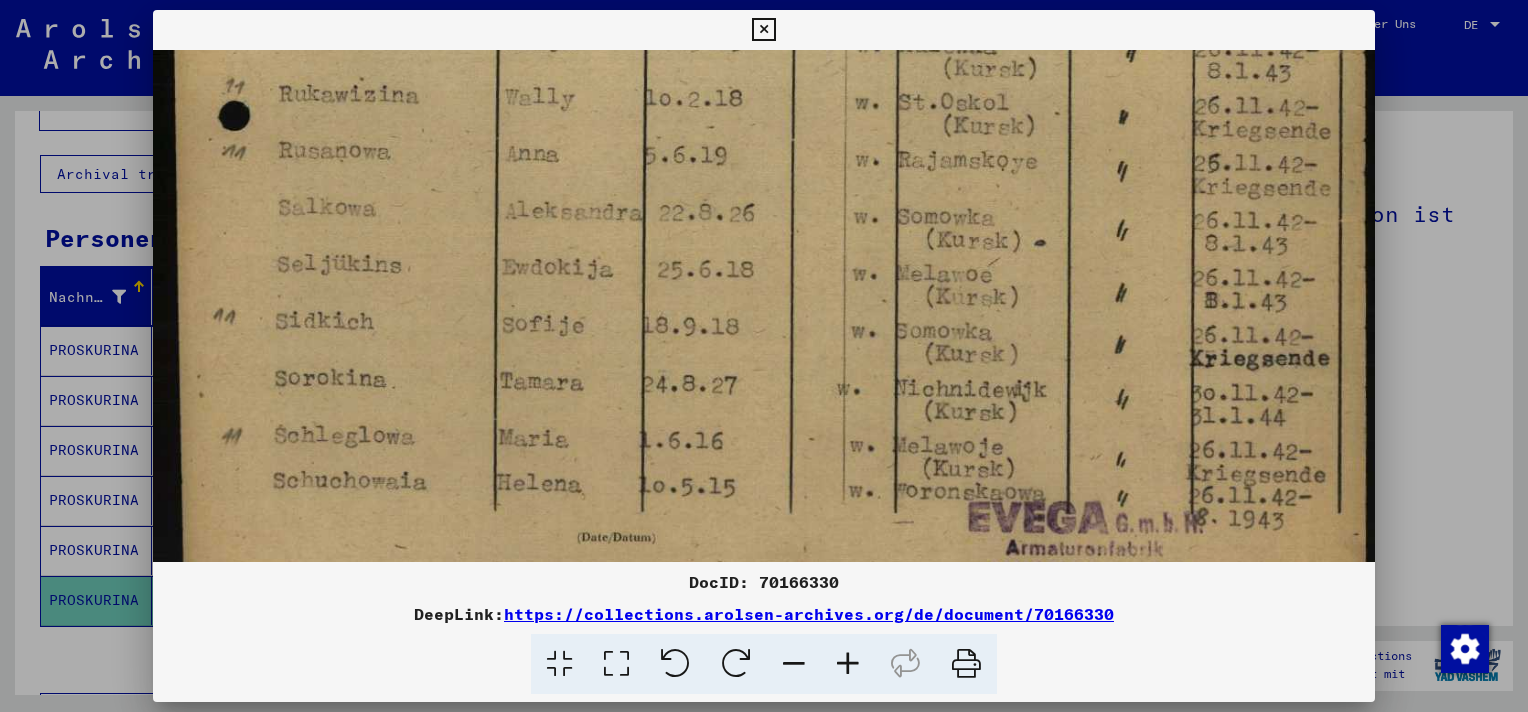 scroll, scrollTop: 984, scrollLeft: 0, axis: vertical 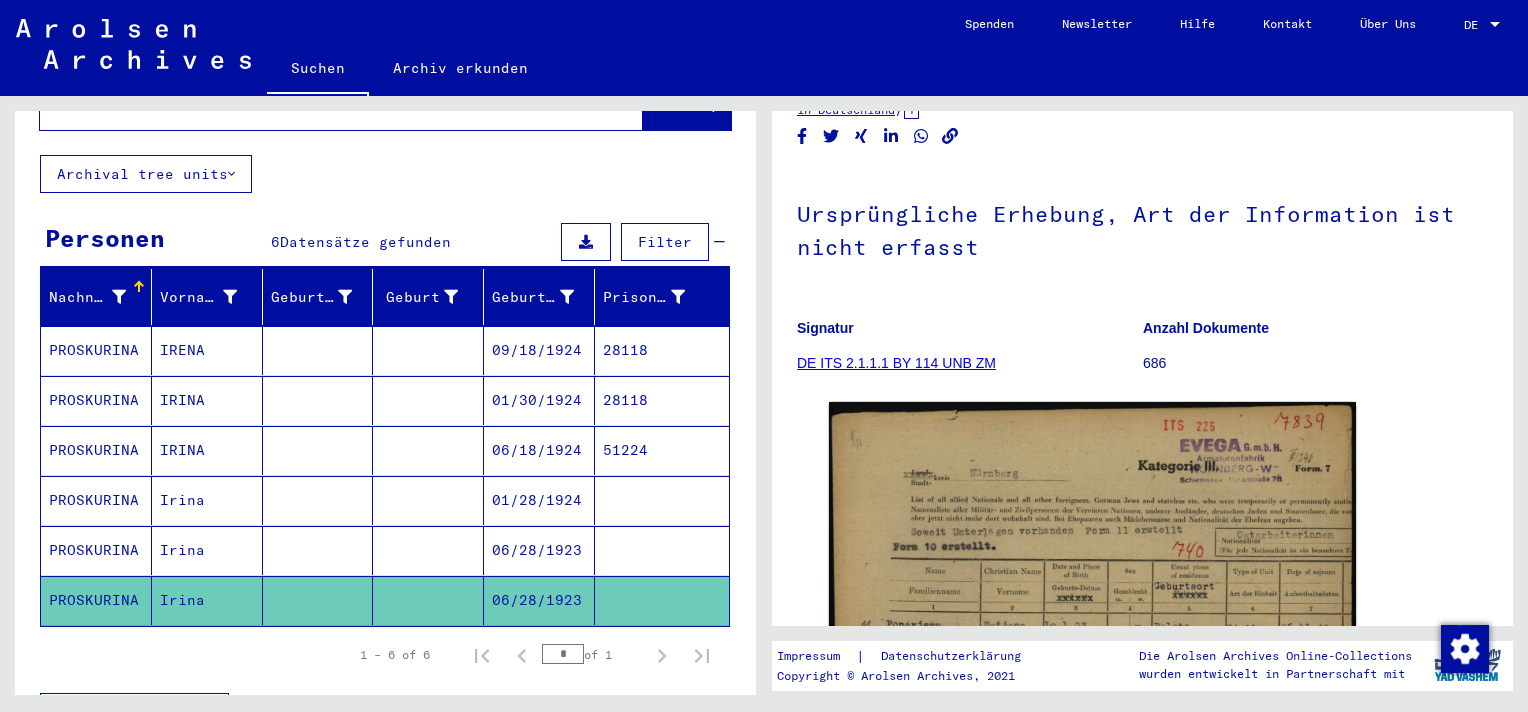 click on "06/28/1923" at bounding box center [539, 600] 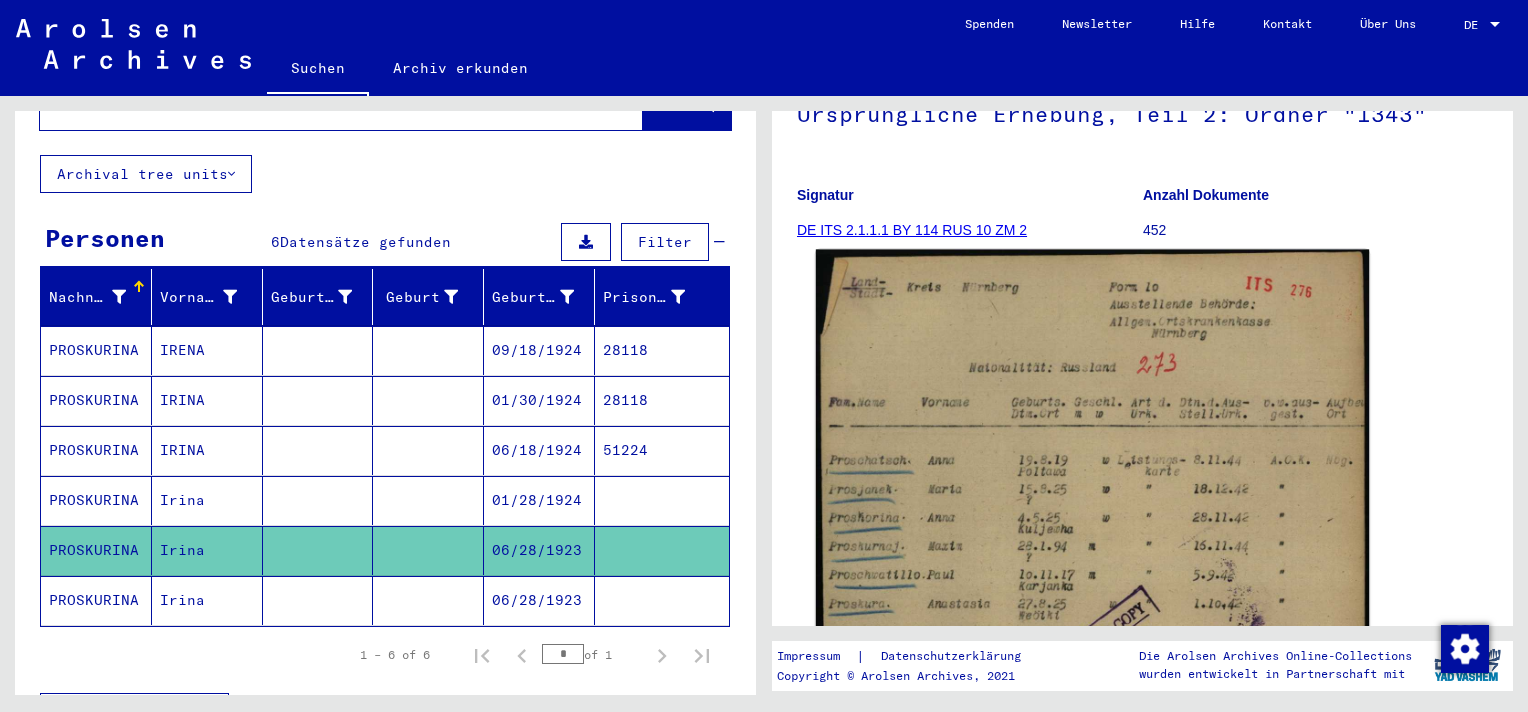scroll, scrollTop: 300, scrollLeft: 0, axis: vertical 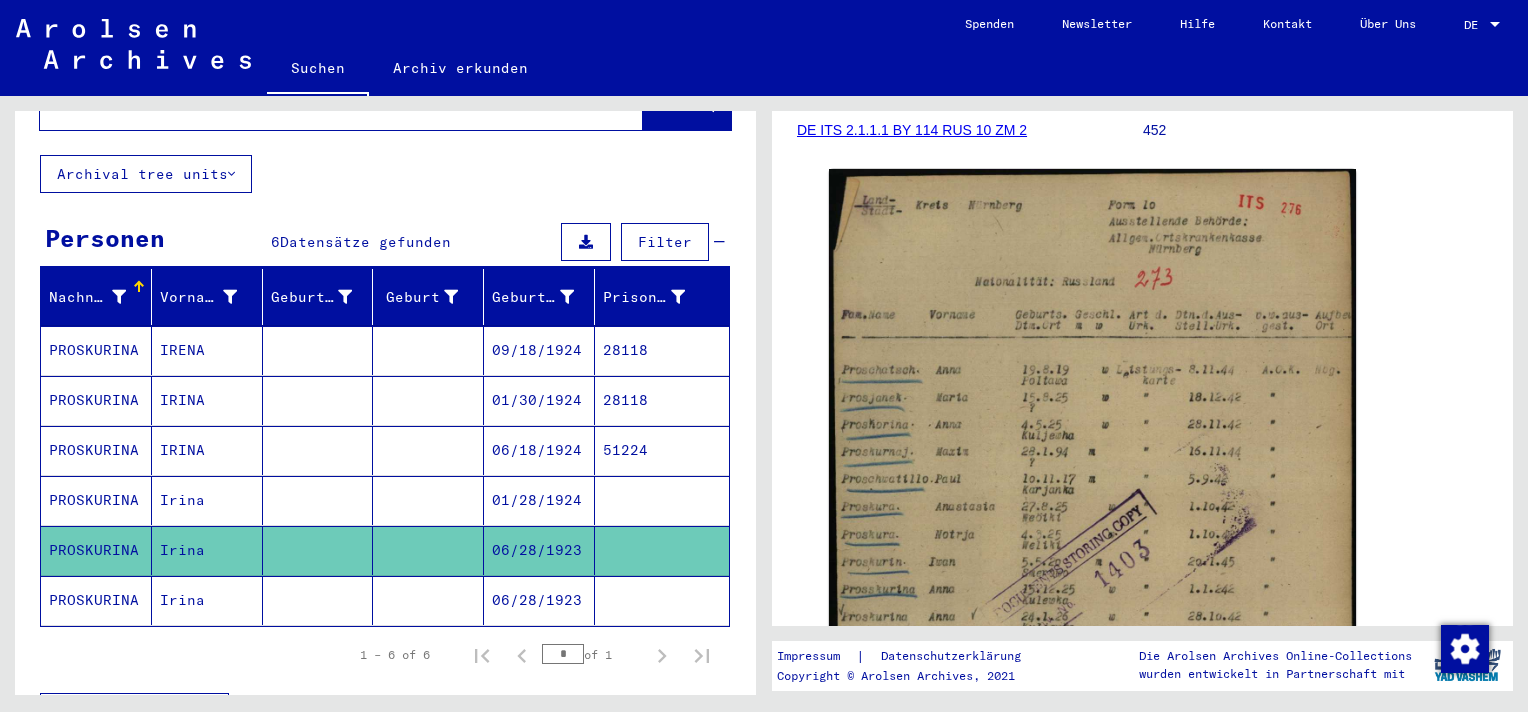 click on "01/28/1924" at bounding box center [539, 550] 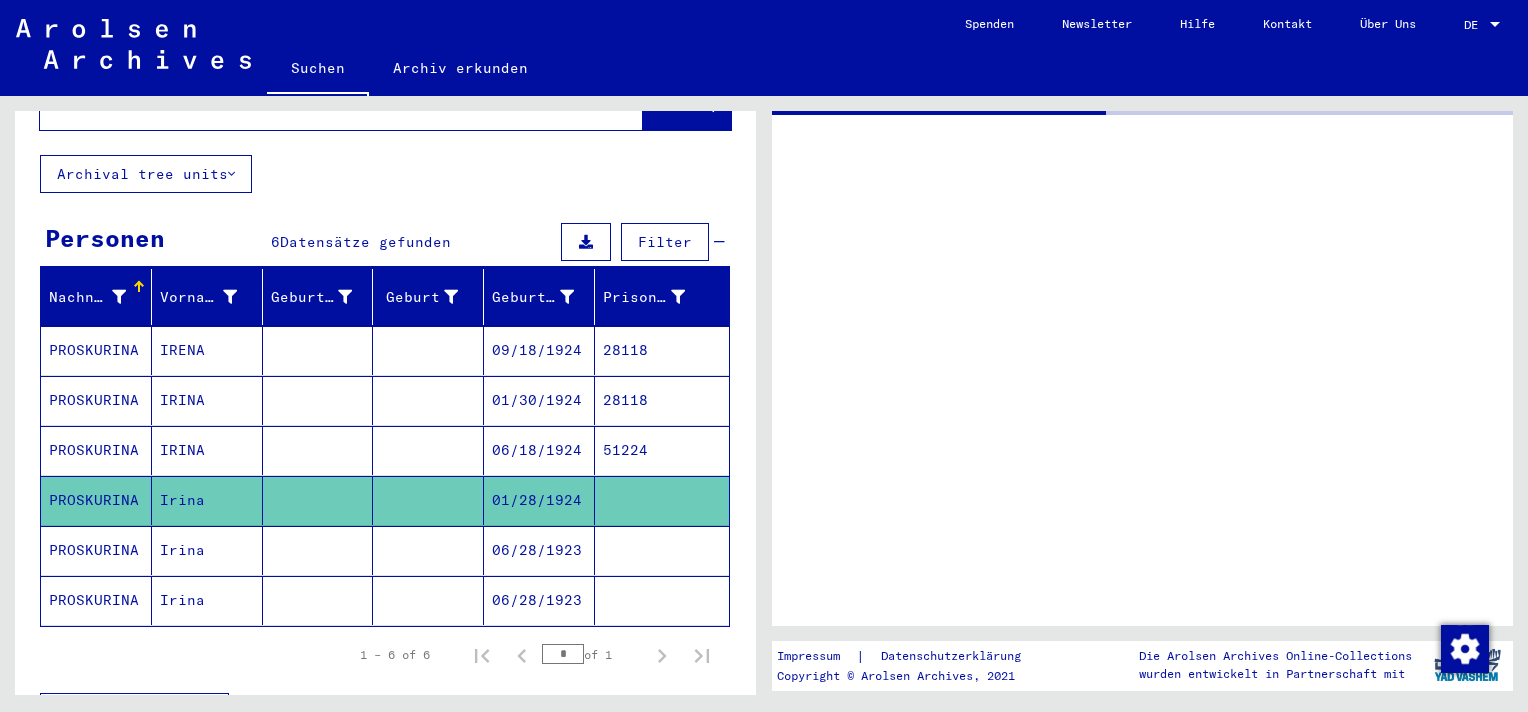 scroll, scrollTop: 0, scrollLeft: 0, axis: both 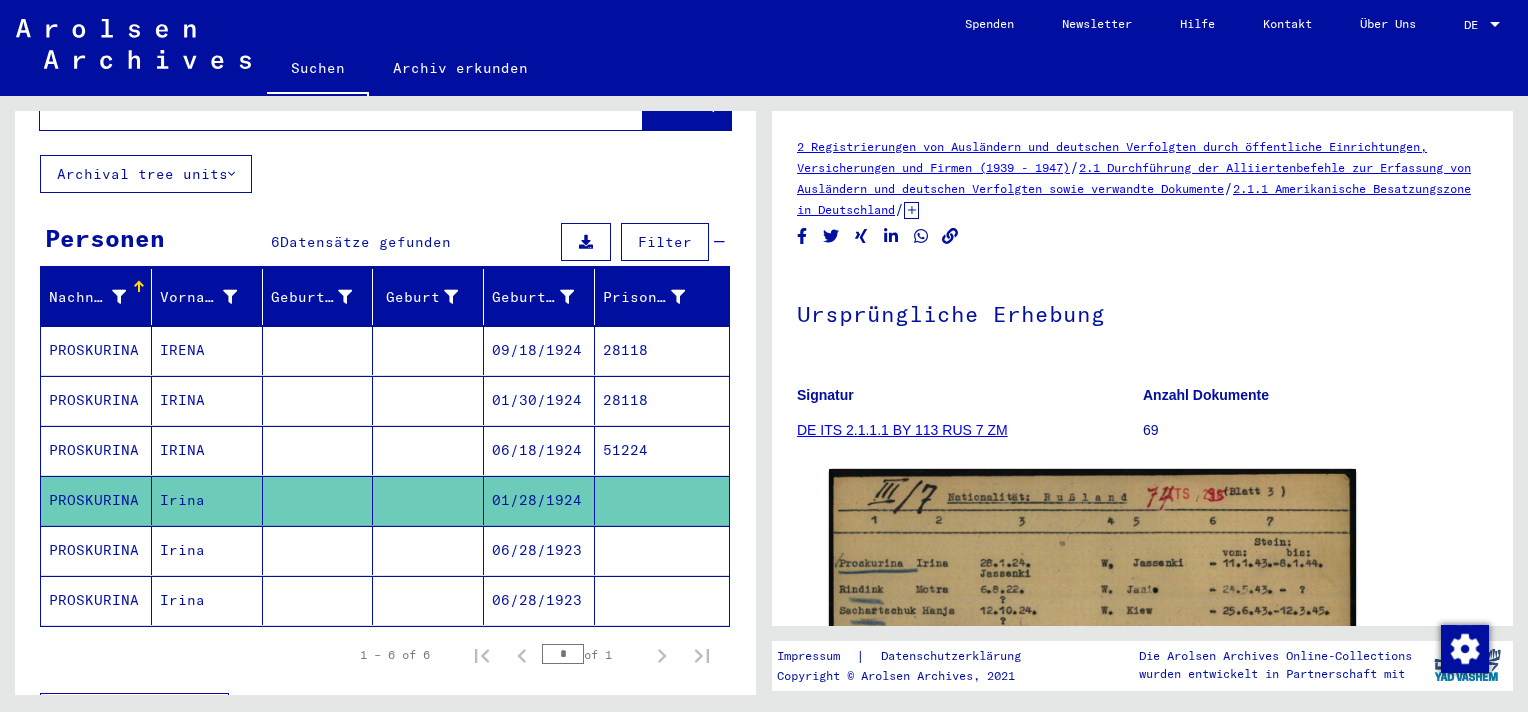 click on "06/18/1924" at bounding box center [539, 500] 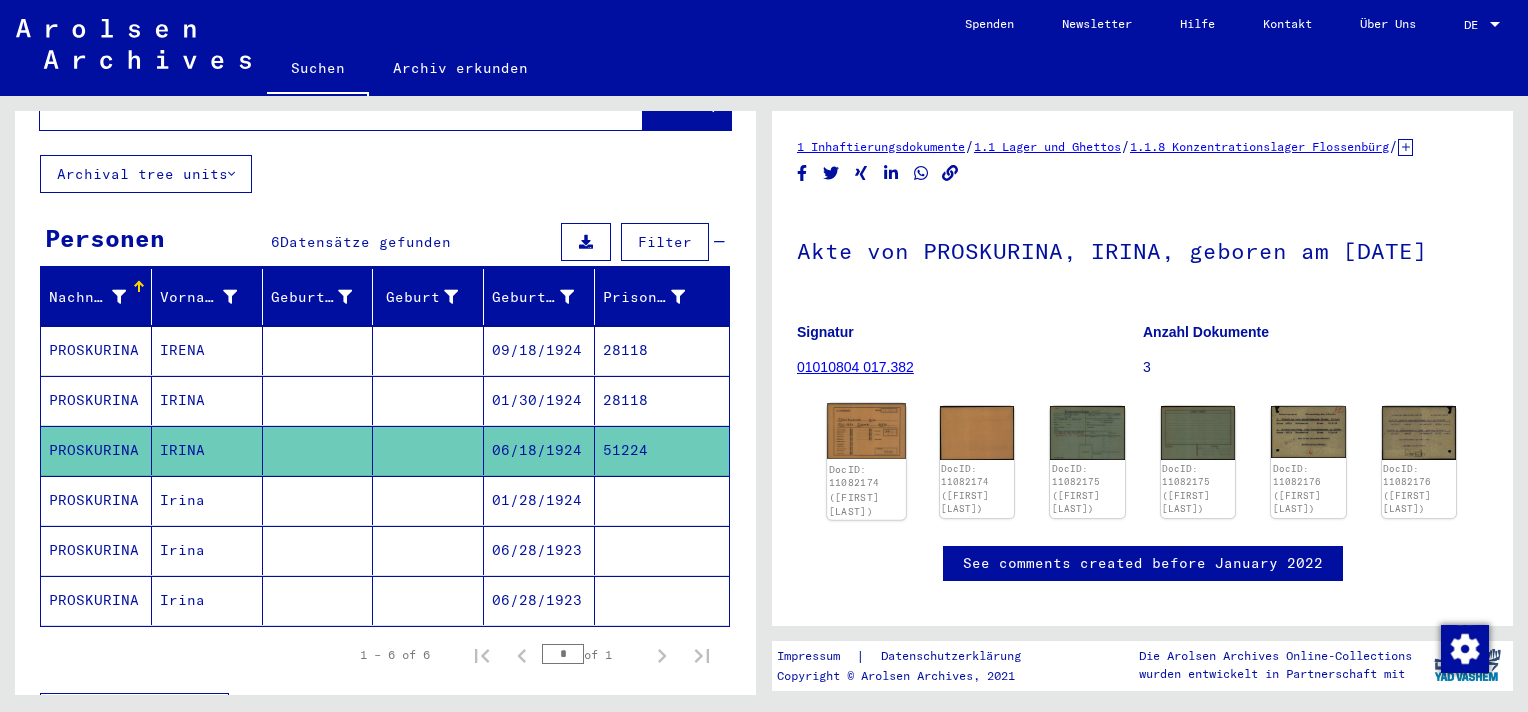 click 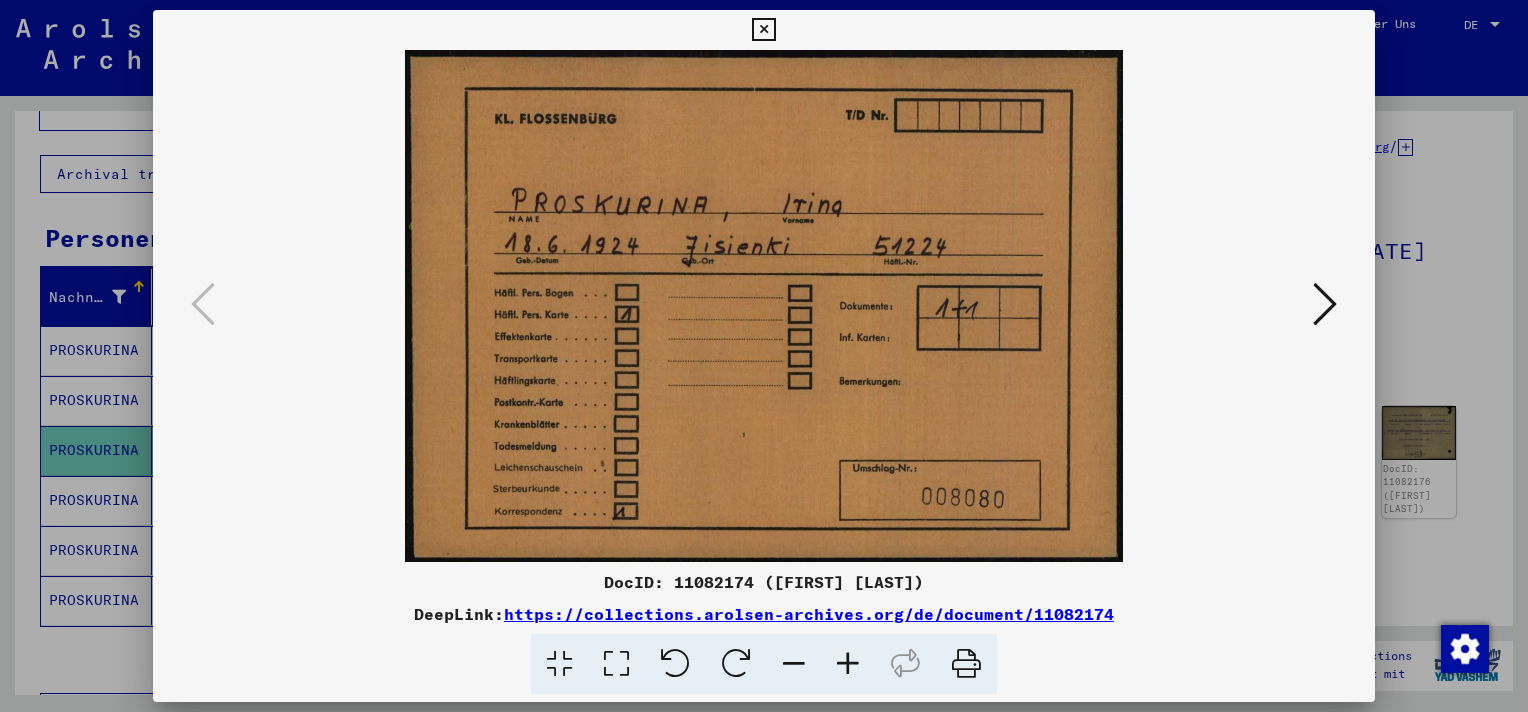 click at bounding box center [1325, 304] 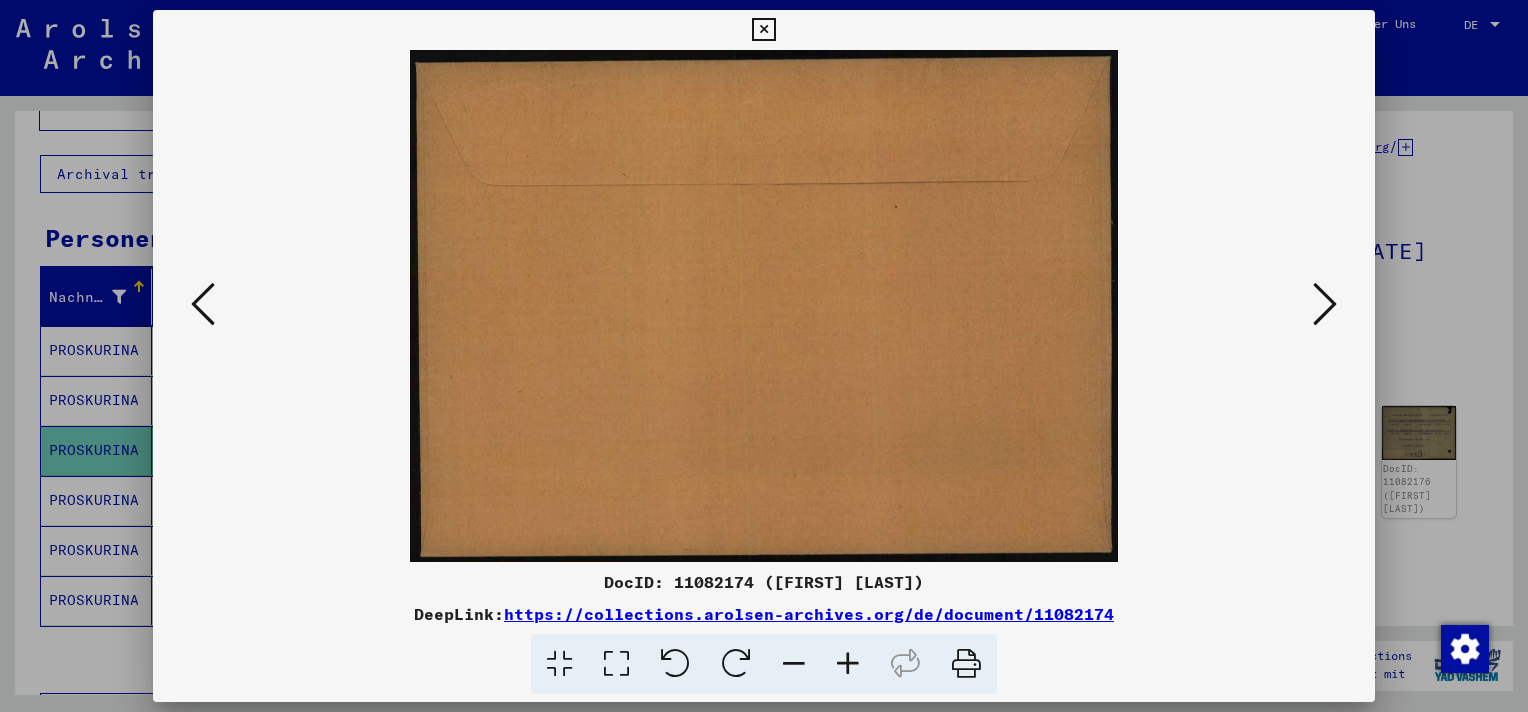 click at bounding box center [1325, 304] 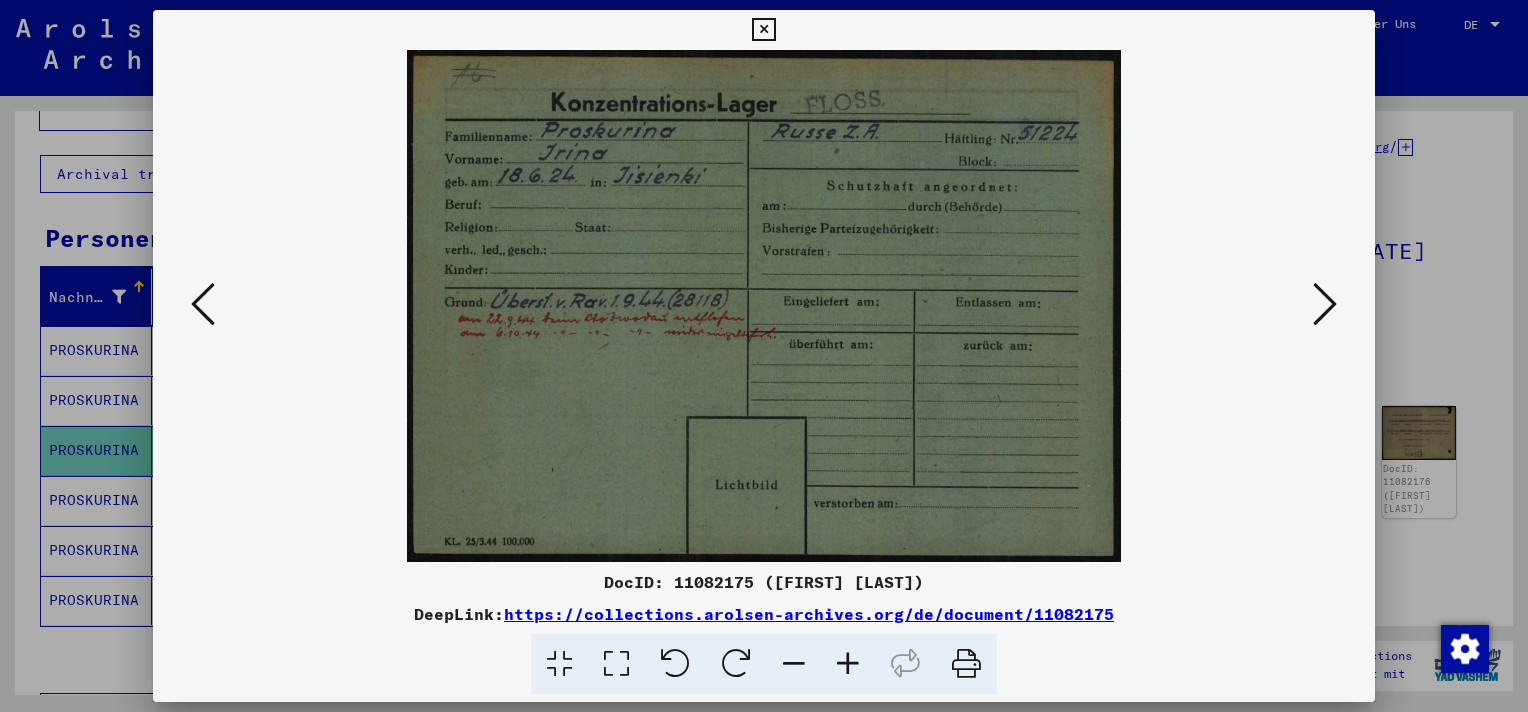 click at bounding box center [616, 664] 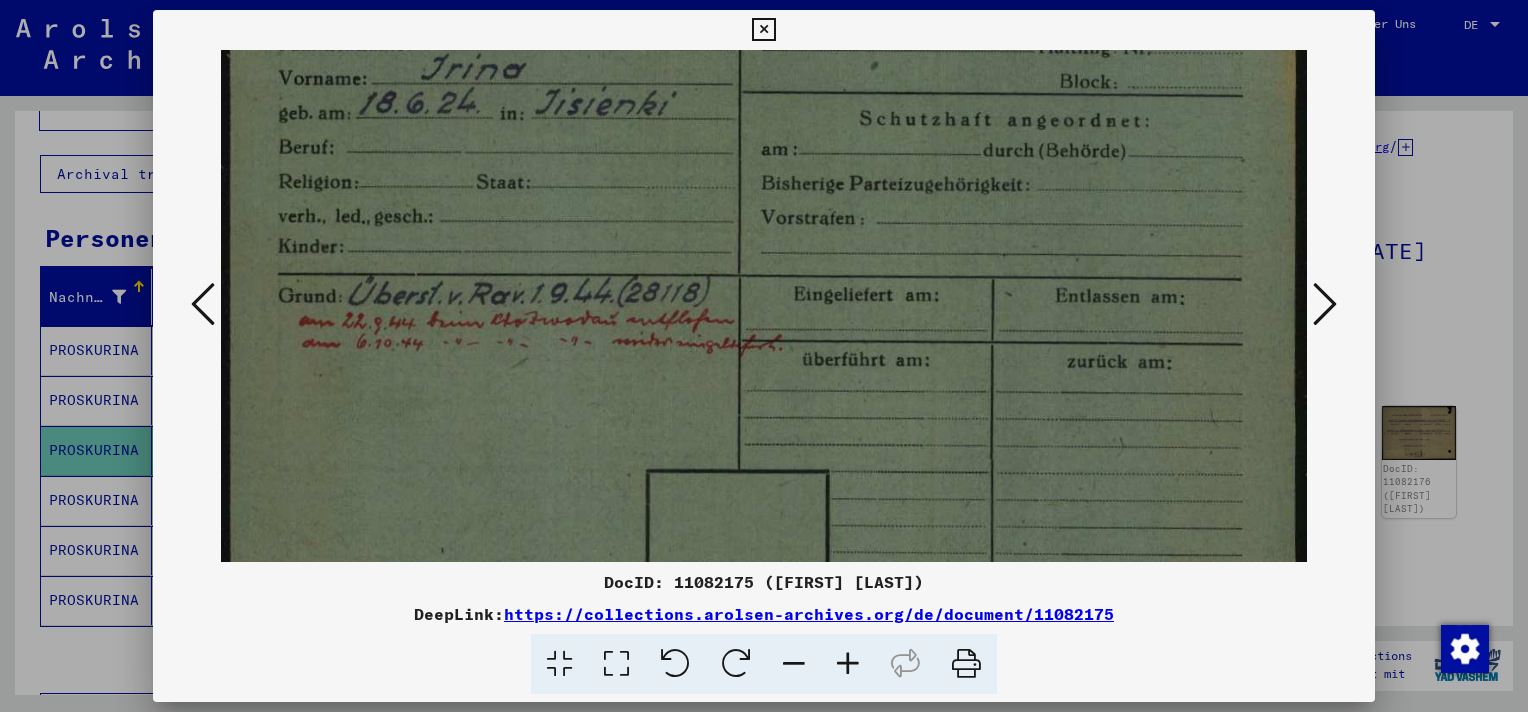 scroll, scrollTop: 151, scrollLeft: 0, axis: vertical 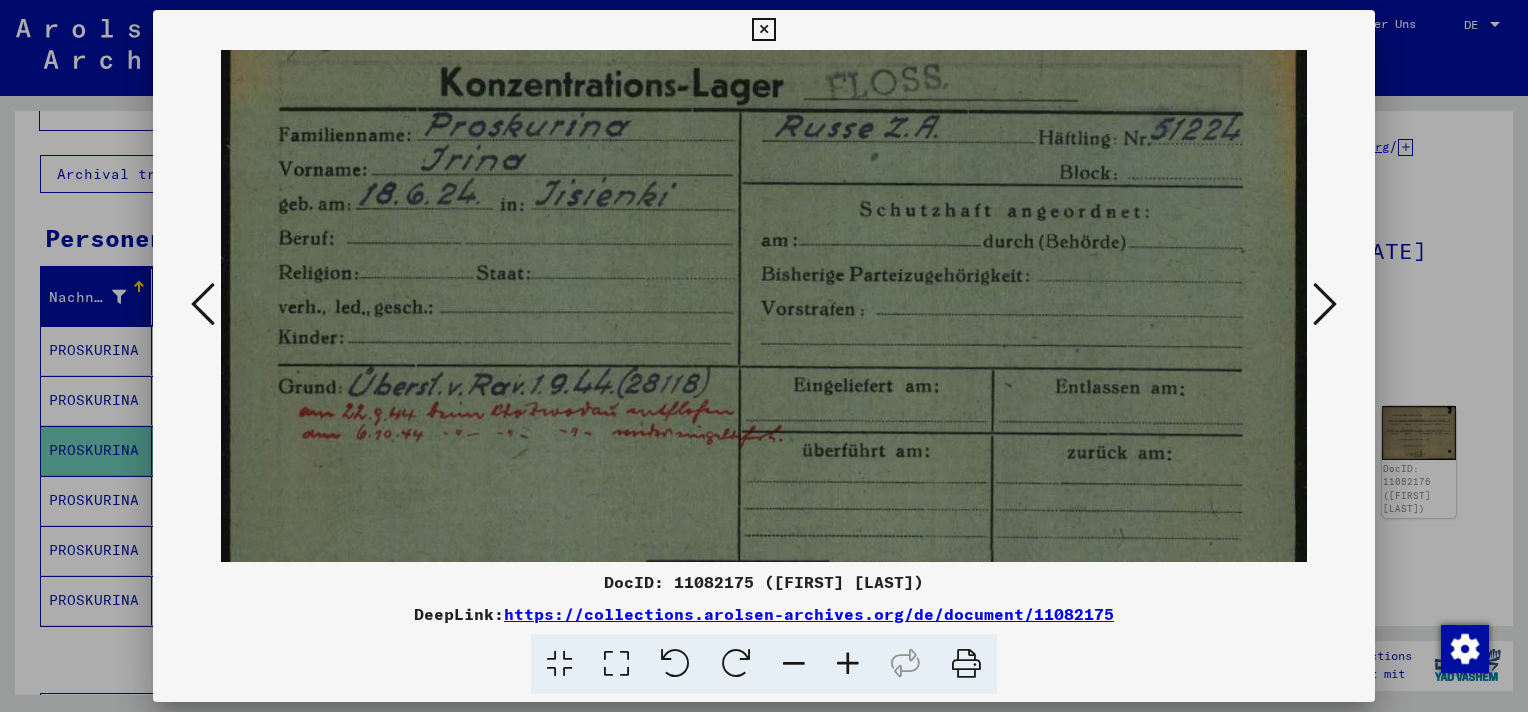 drag, startPoint x: 621, startPoint y: 514, endPoint x: 624, endPoint y: 392, distance: 122.03688 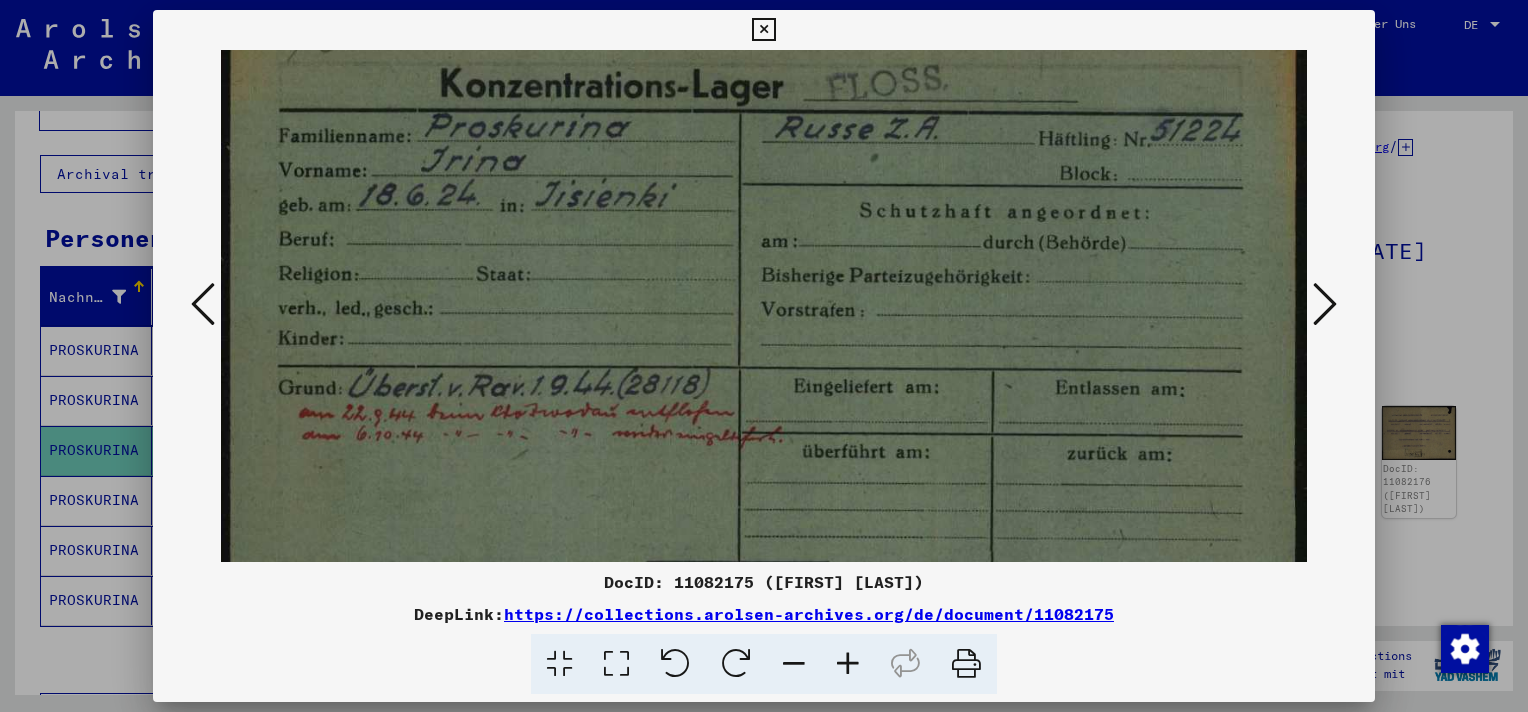 click at bounding box center (1325, 304) 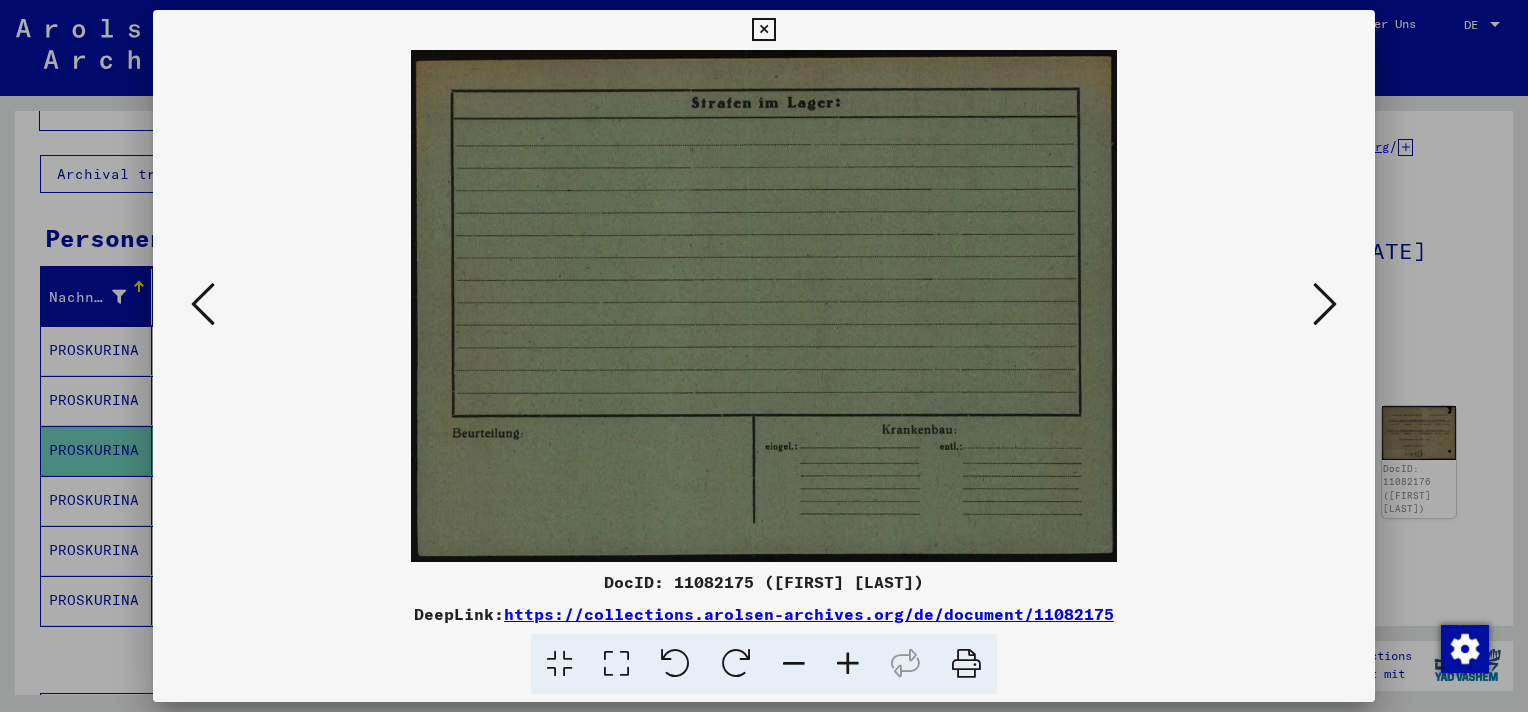 scroll, scrollTop: 0, scrollLeft: 0, axis: both 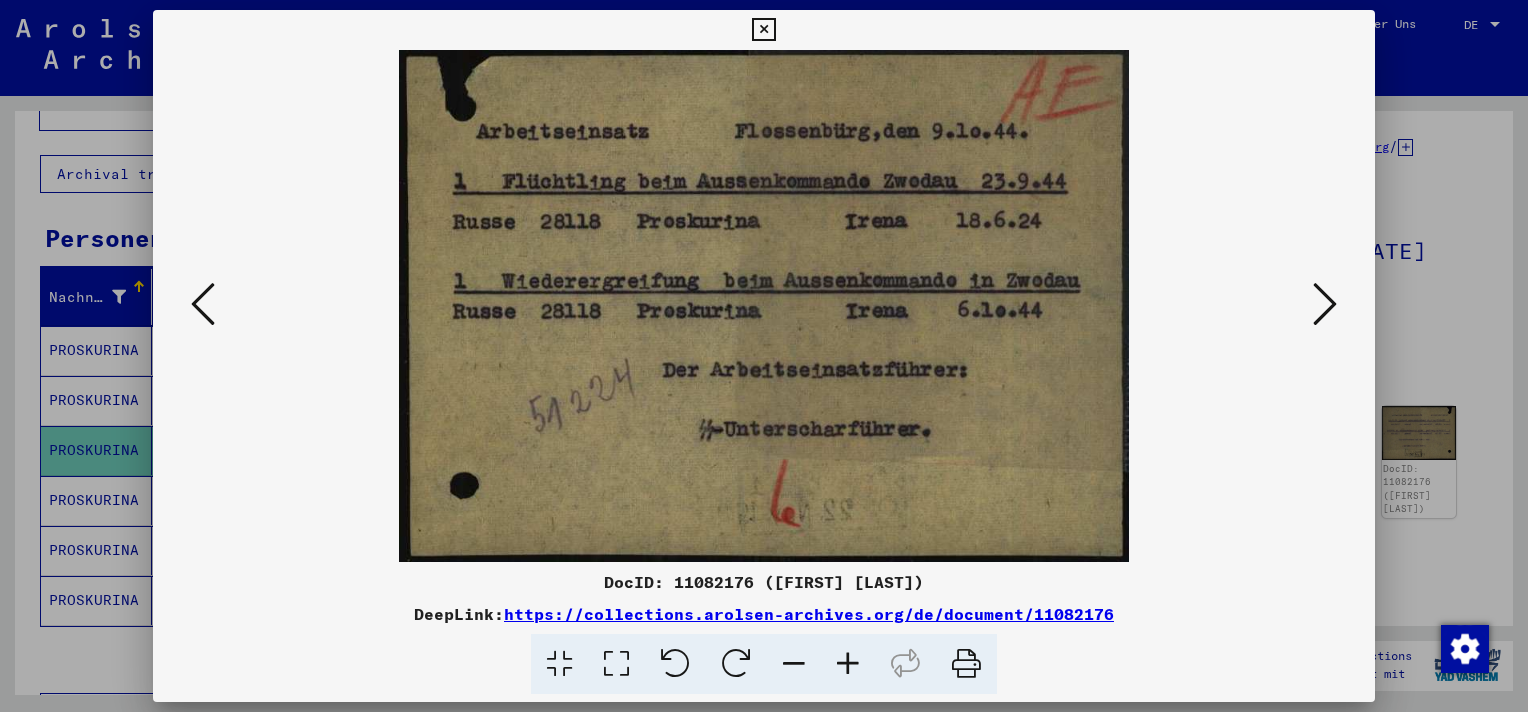 click at bounding box center [1325, 304] 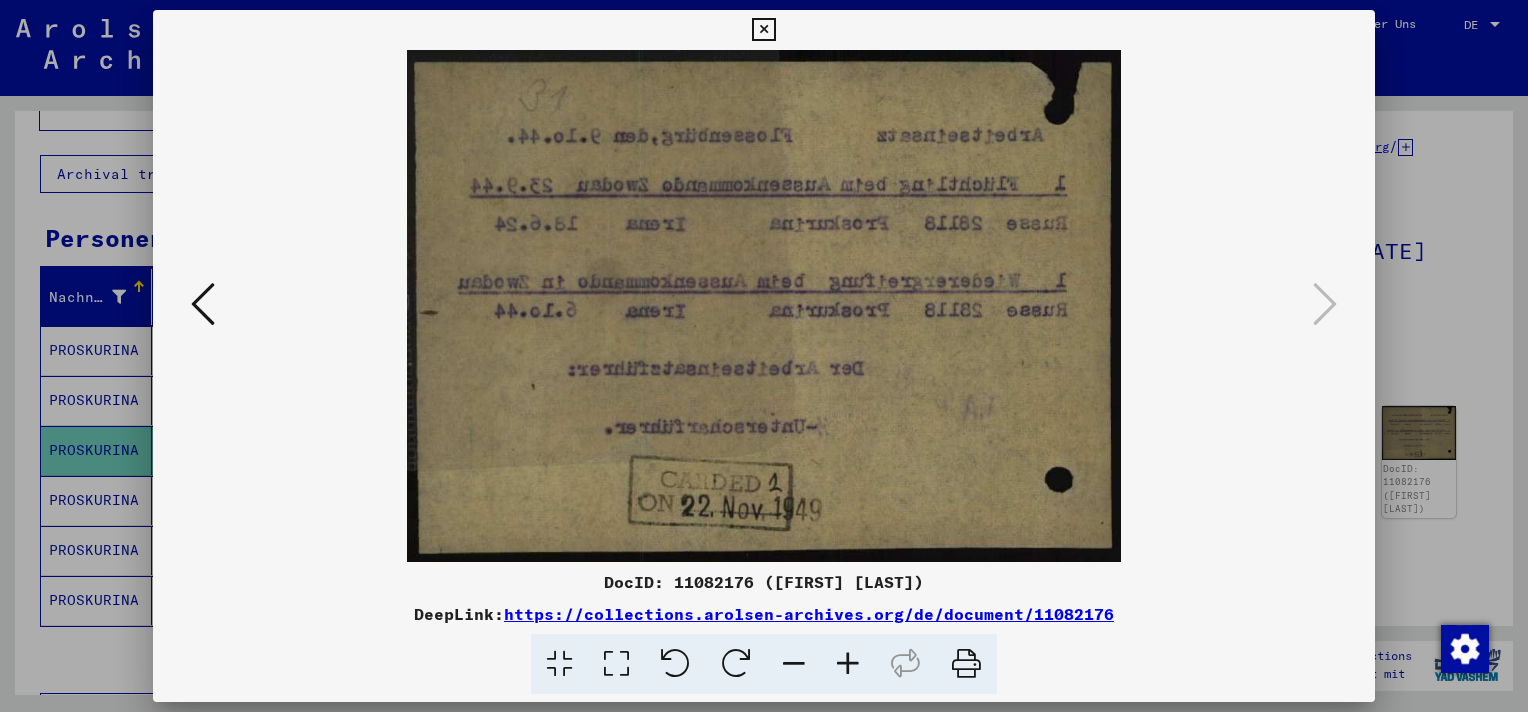 click at bounding box center [203, 304] 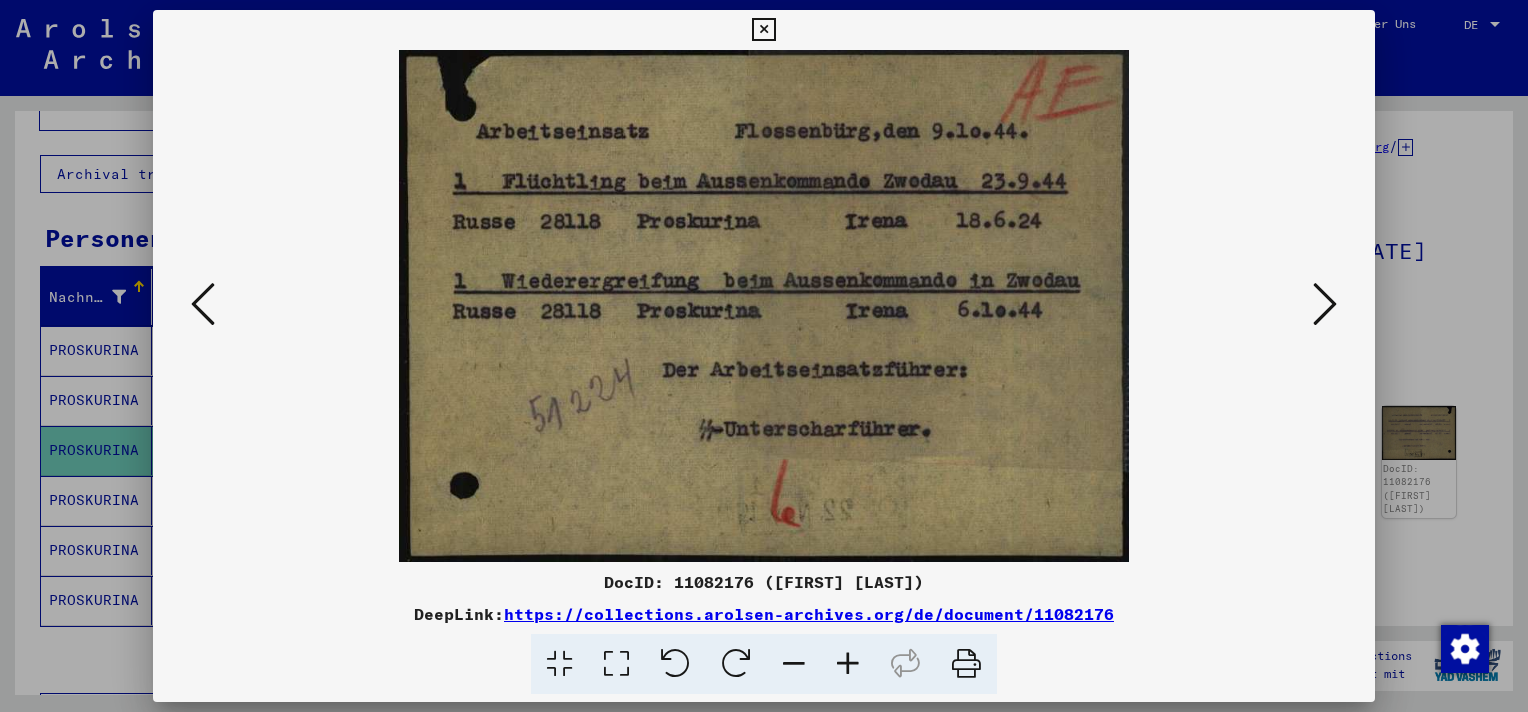 click at bounding box center (203, 304) 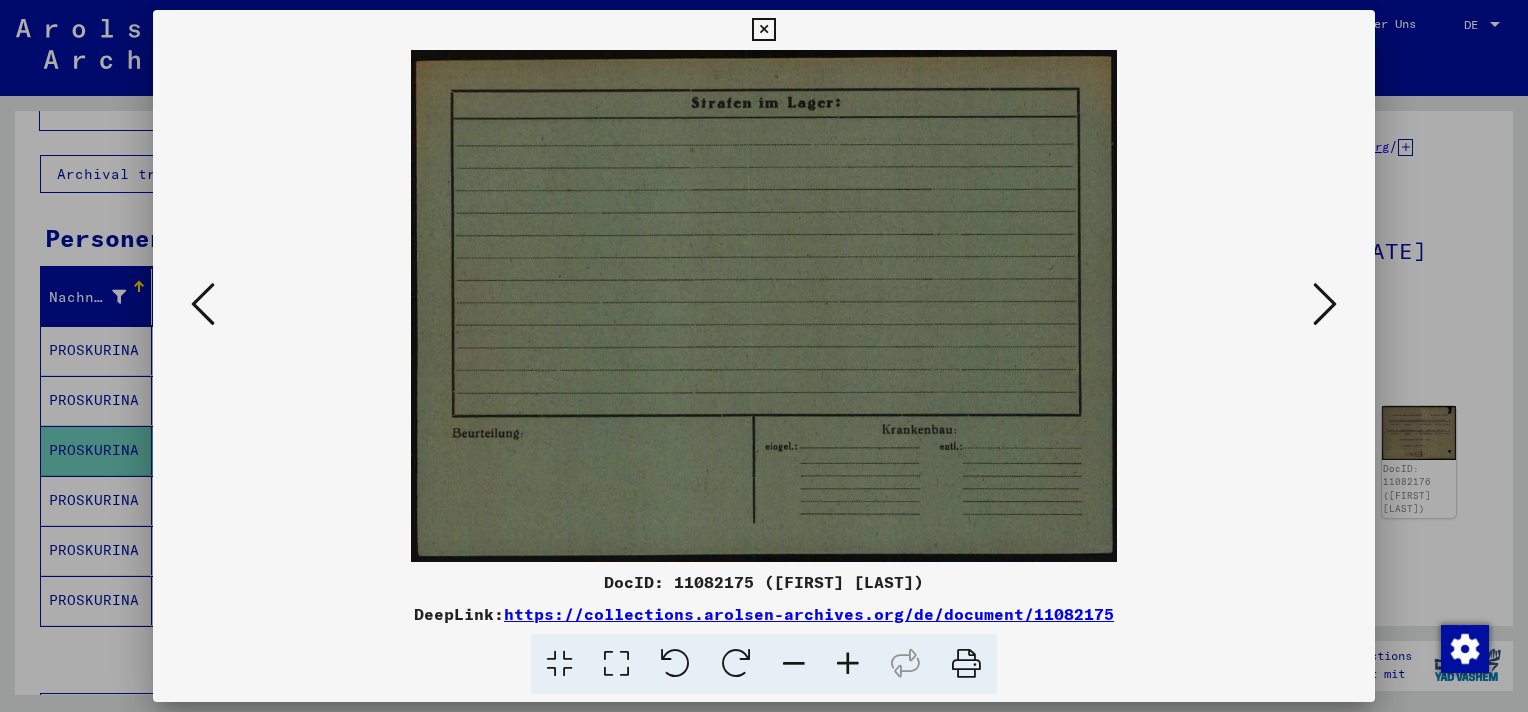 click at bounding box center (203, 304) 